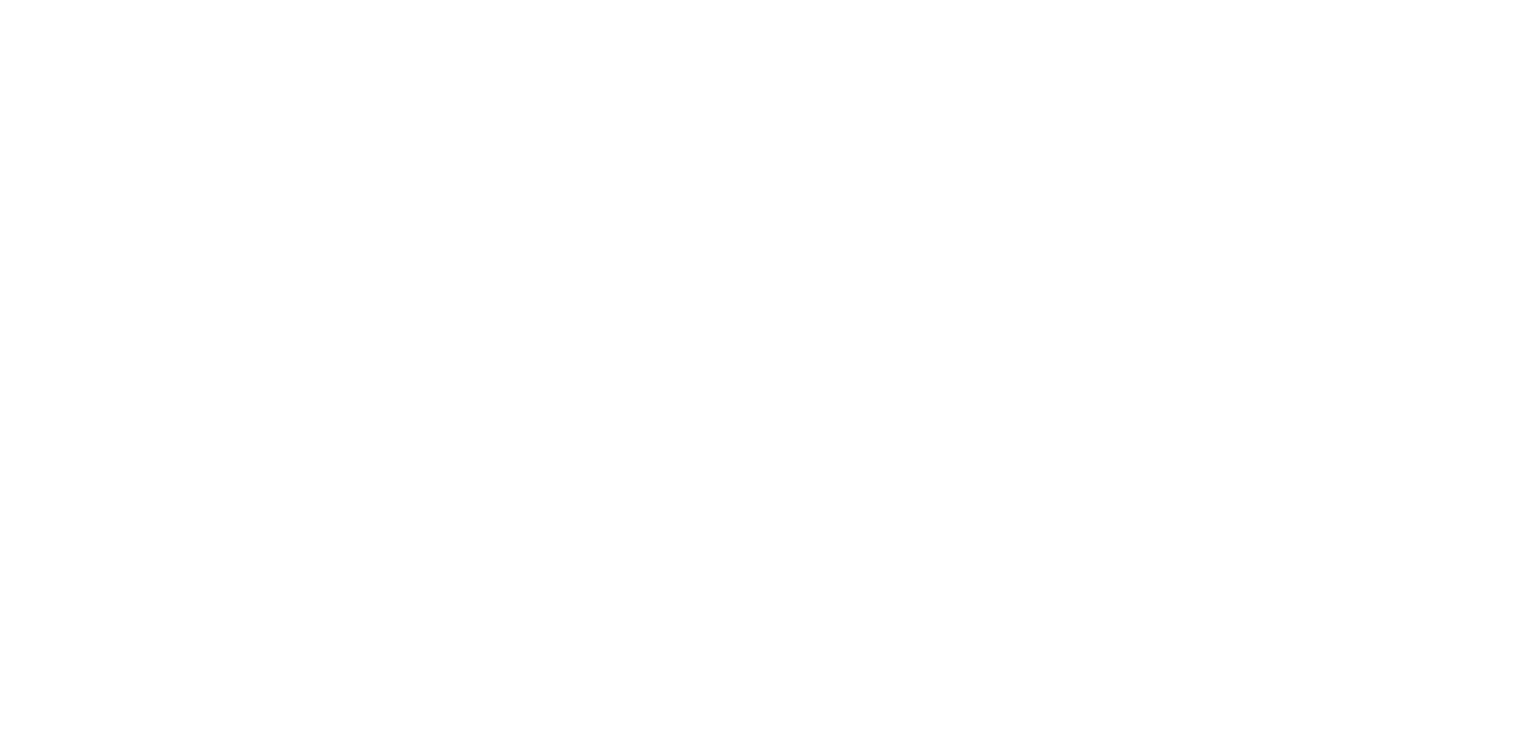 scroll, scrollTop: 0, scrollLeft: 0, axis: both 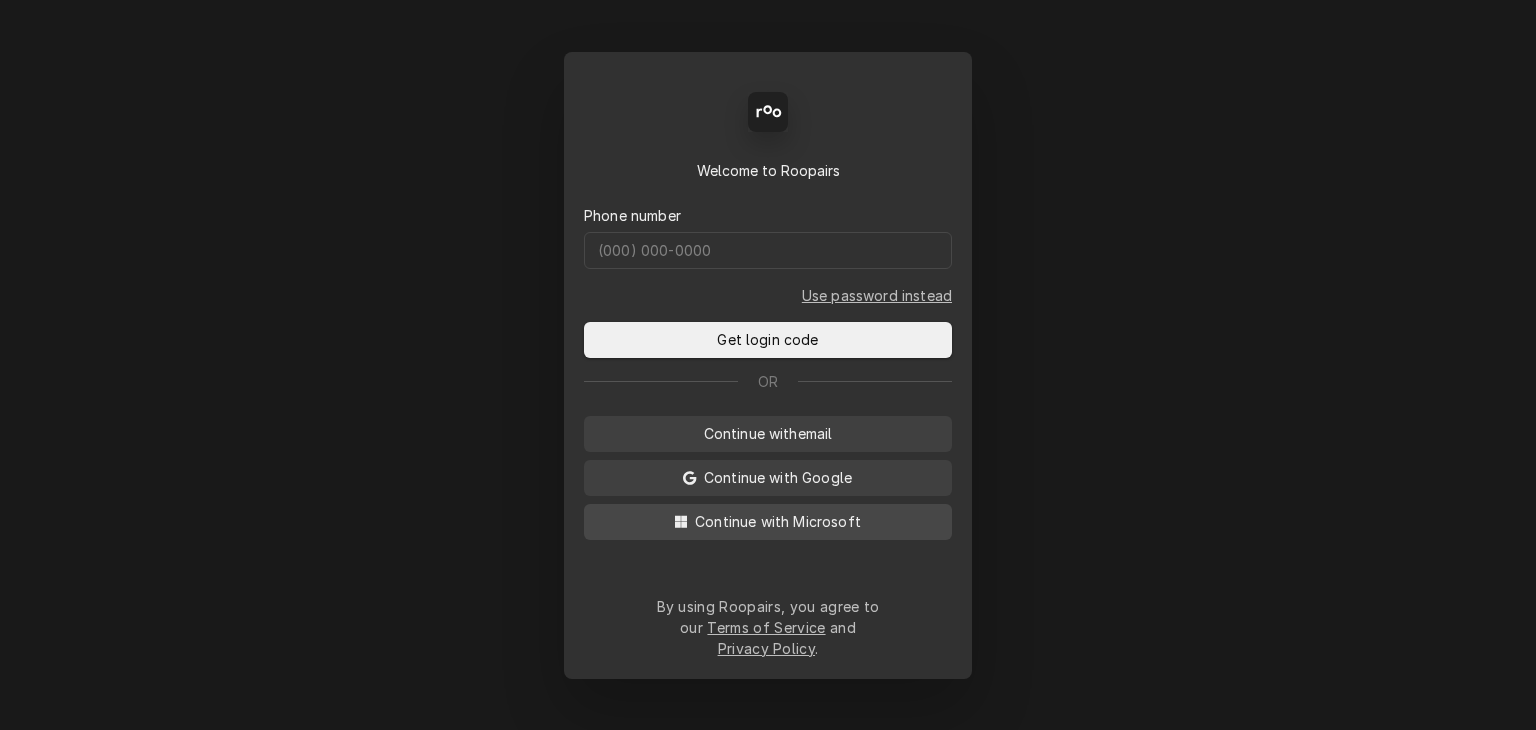 click on "Continue with Microsoft" at bounding box center (778, 521) 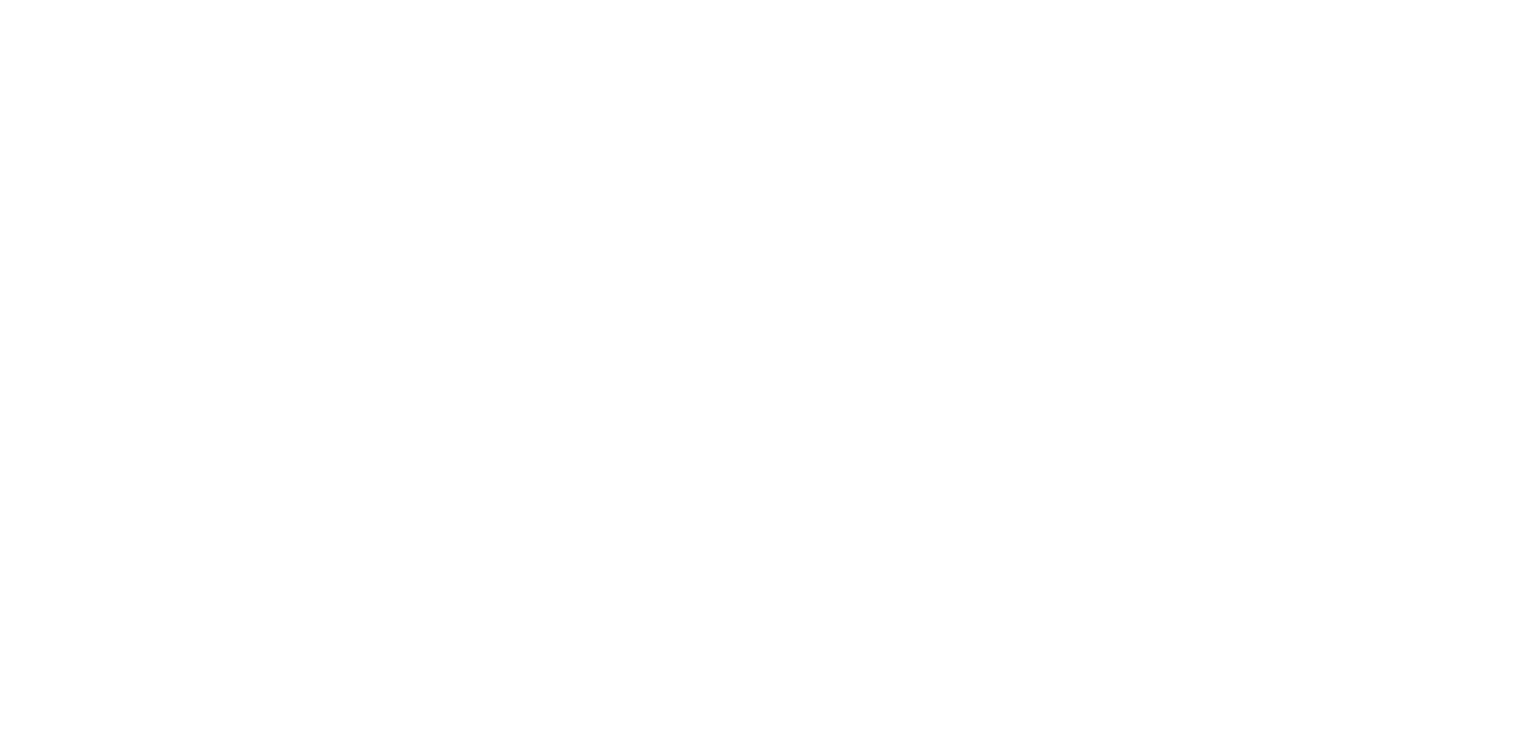 scroll, scrollTop: 0, scrollLeft: 0, axis: both 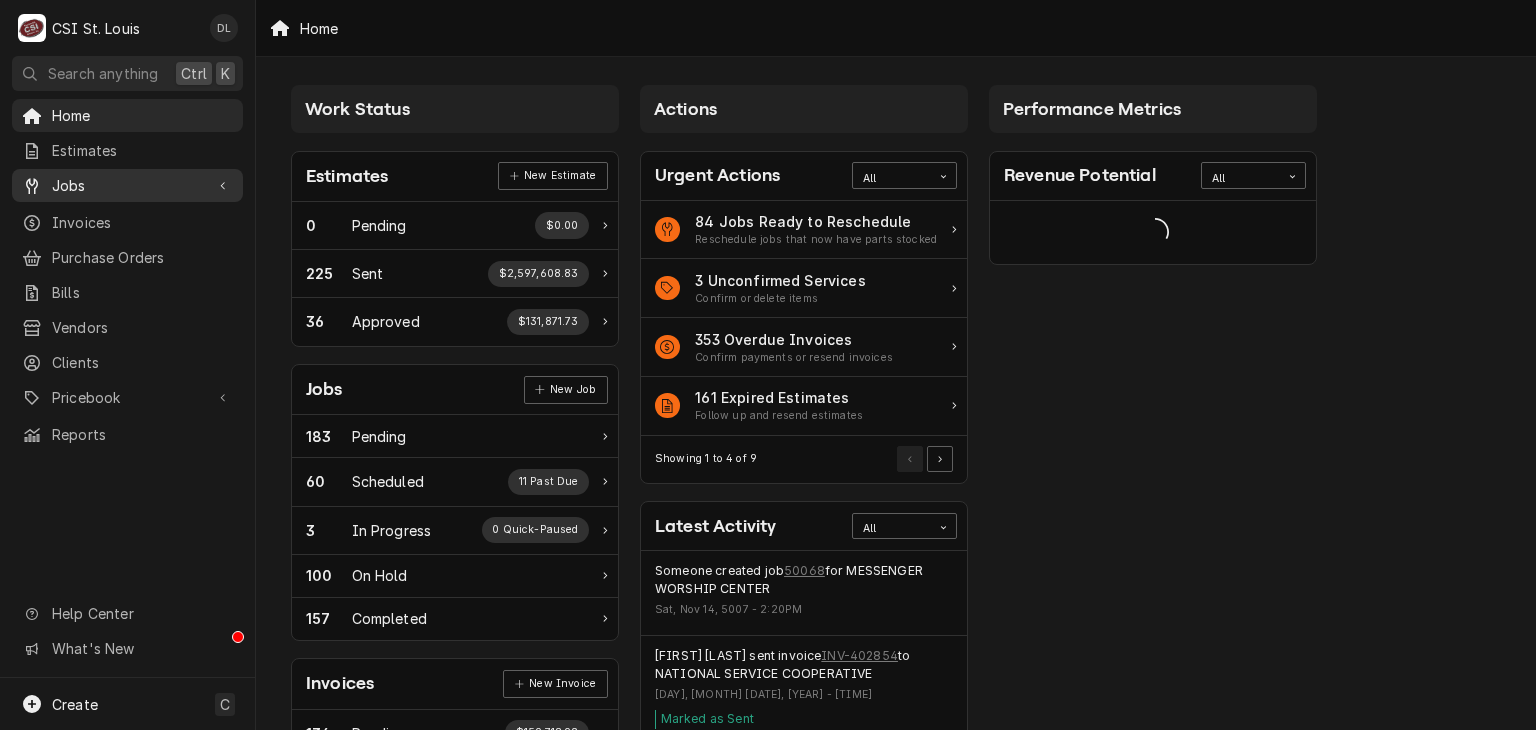 click on "Jobs" at bounding box center [127, 185] 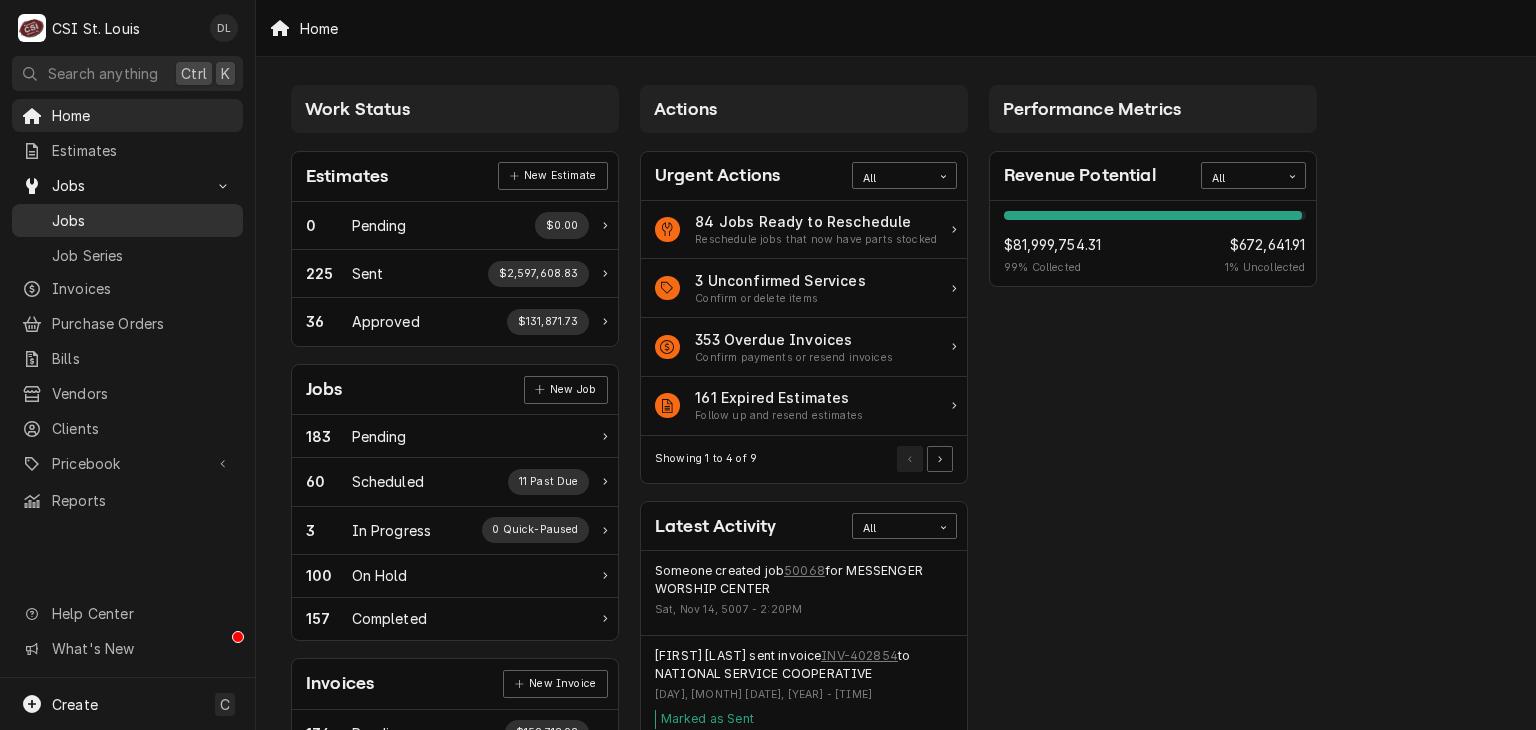 click on "Jobs" at bounding box center (142, 220) 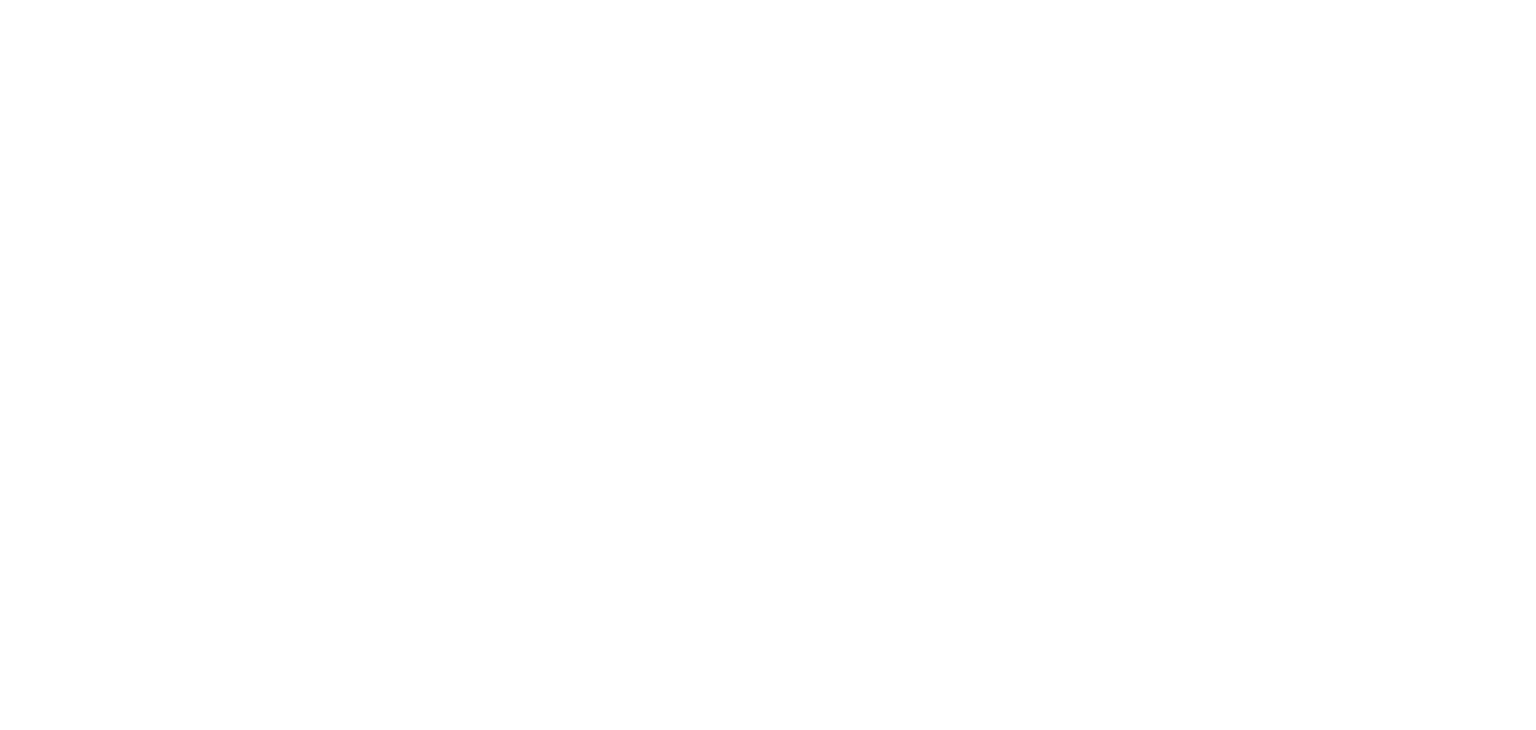scroll, scrollTop: 0, scrollLeft: 0, axis: both 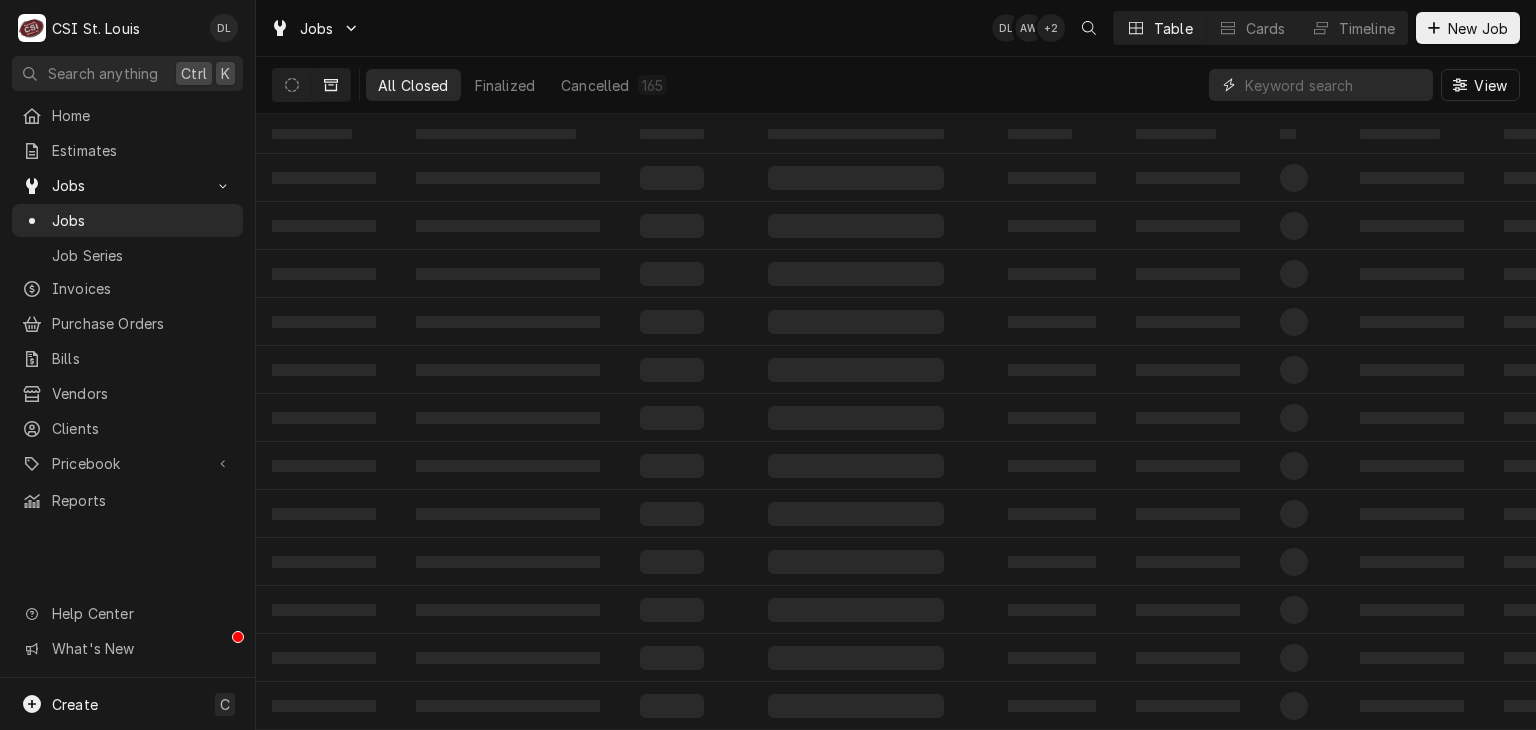 click at bounding box center [1334, 85] 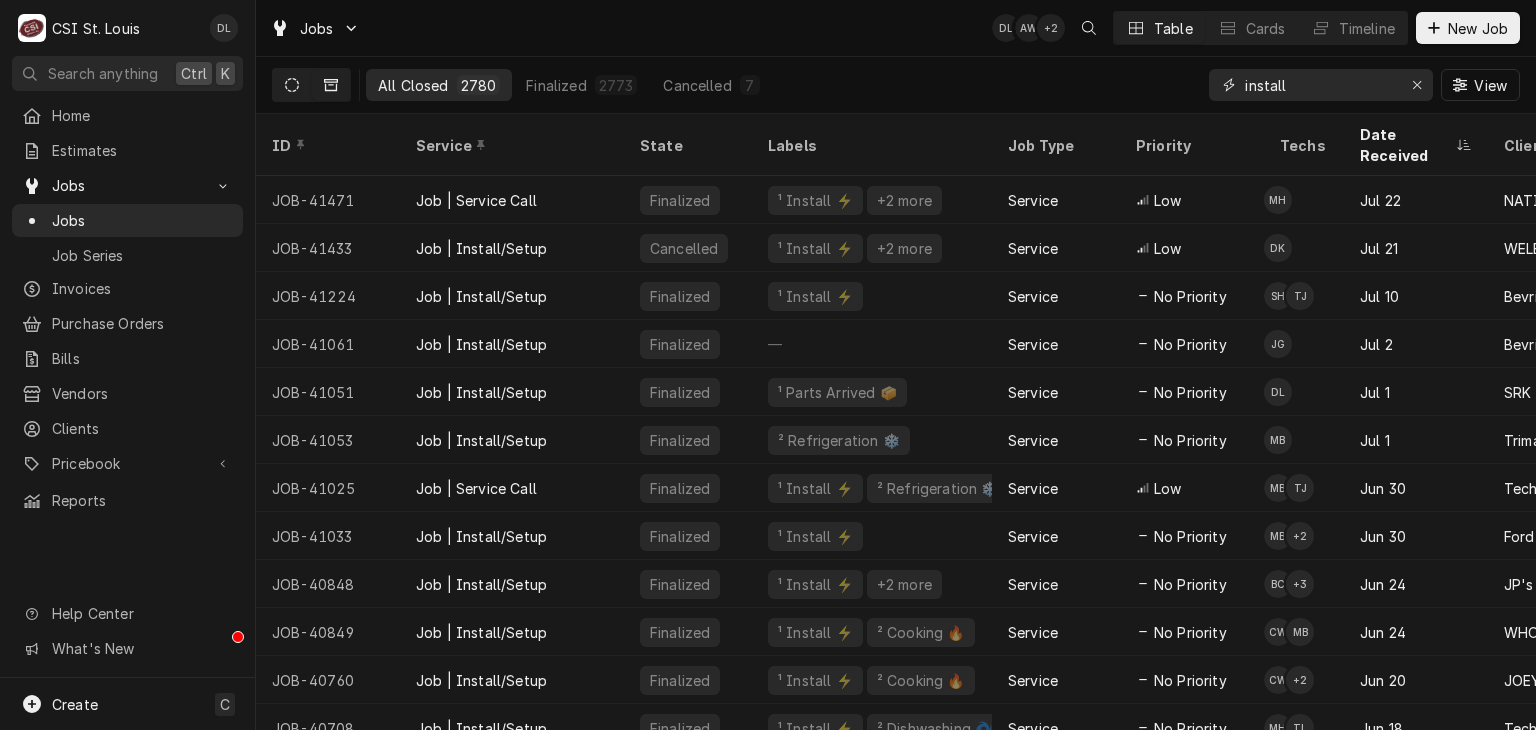 type on "install" 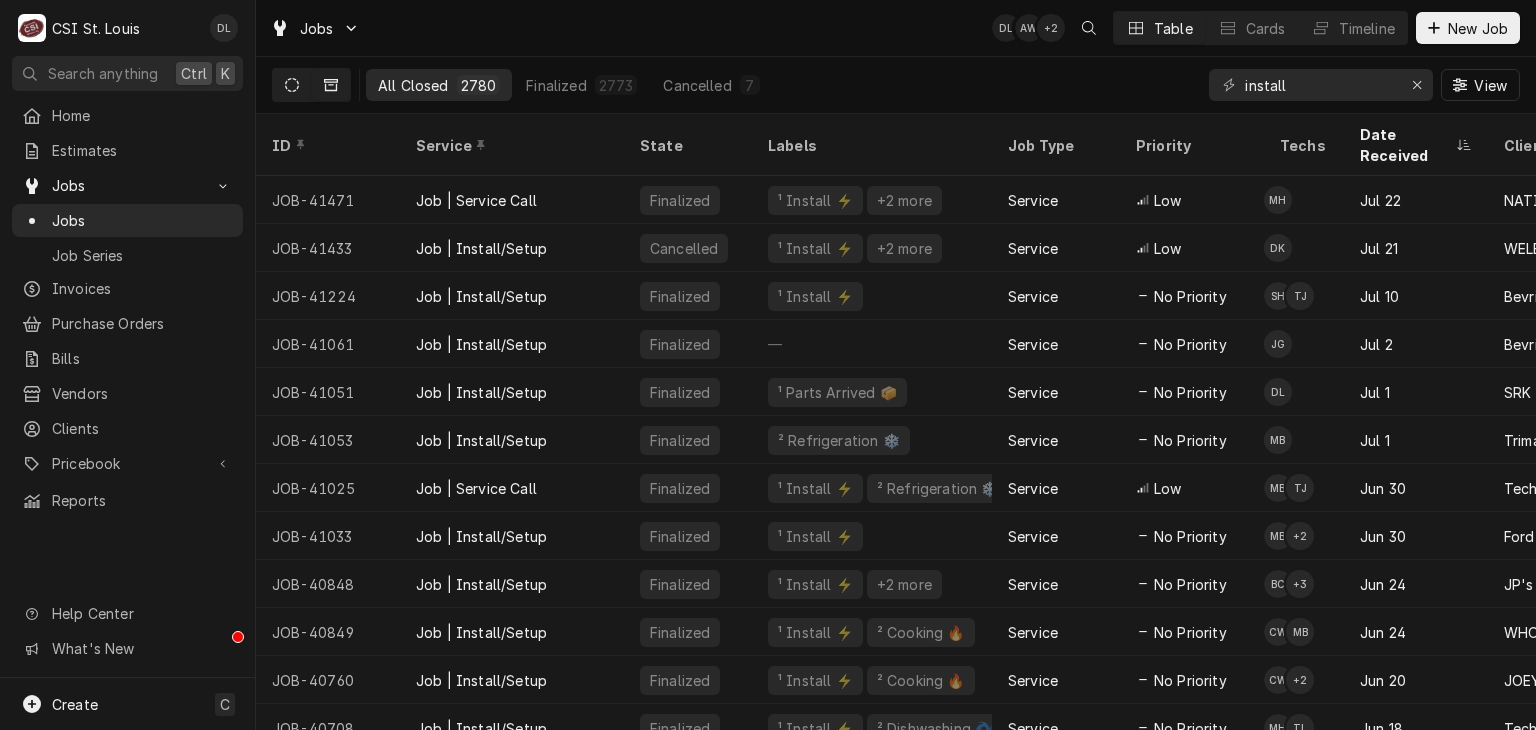 click 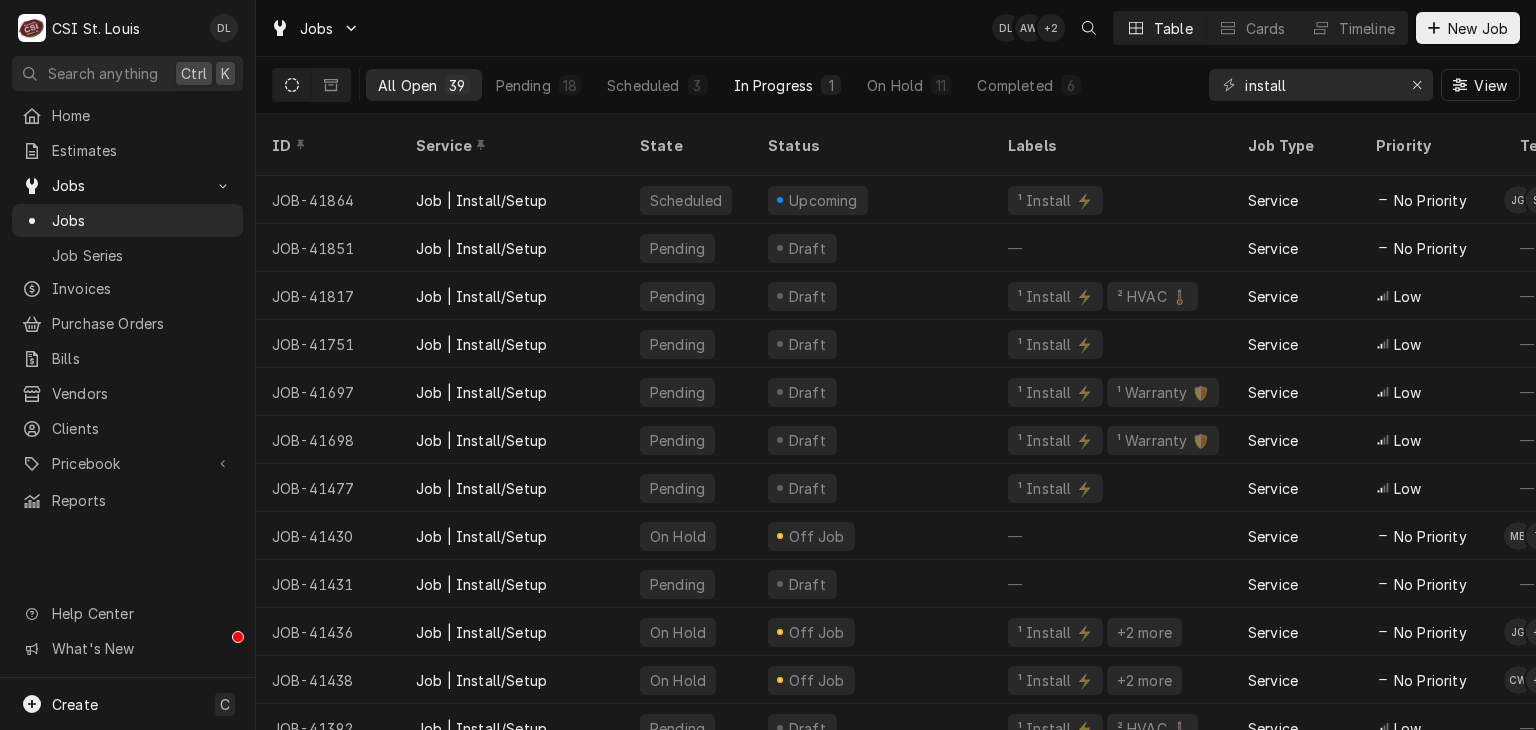 click on "In Progress" at bounding box center [774, 85] 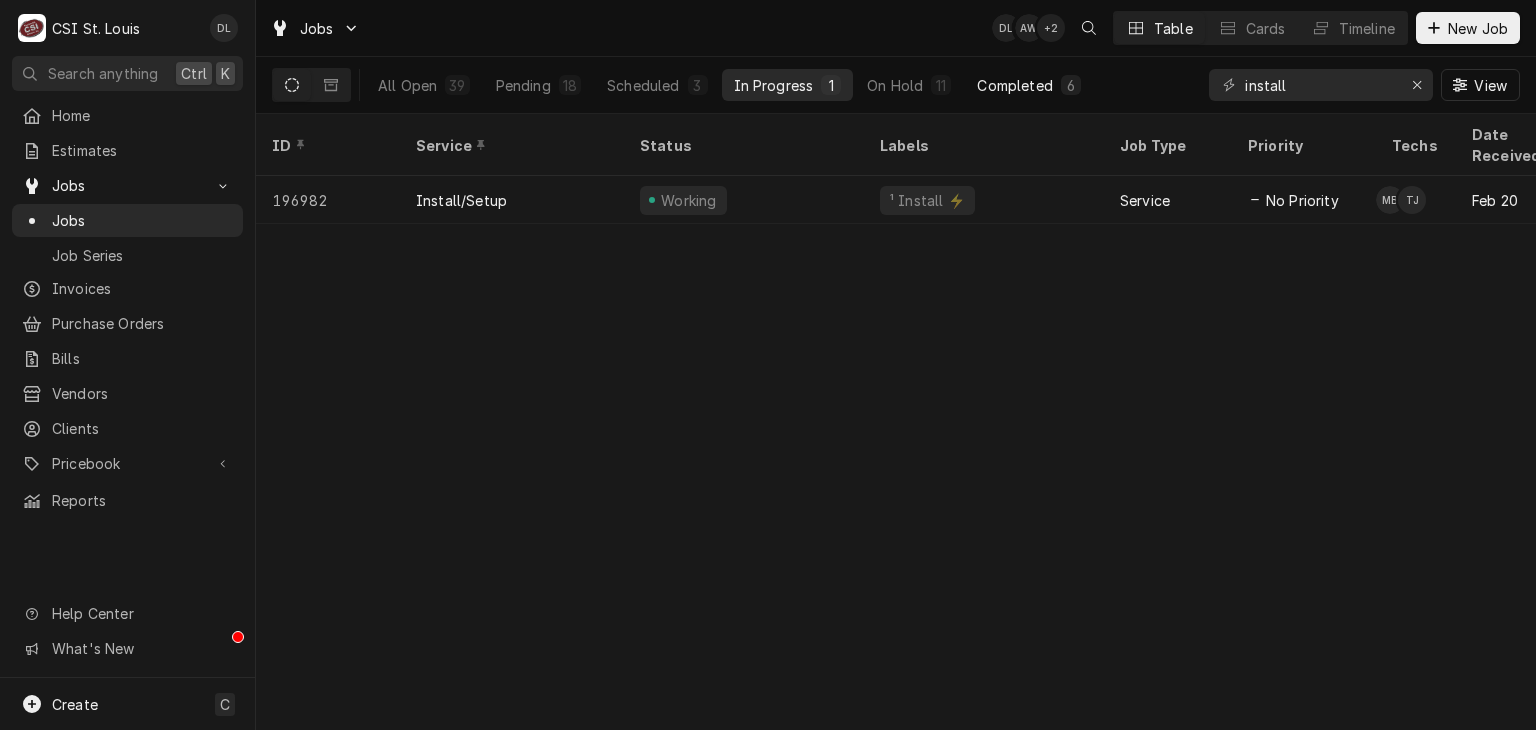 click on "Completed" at bounding box center [1014, 85] 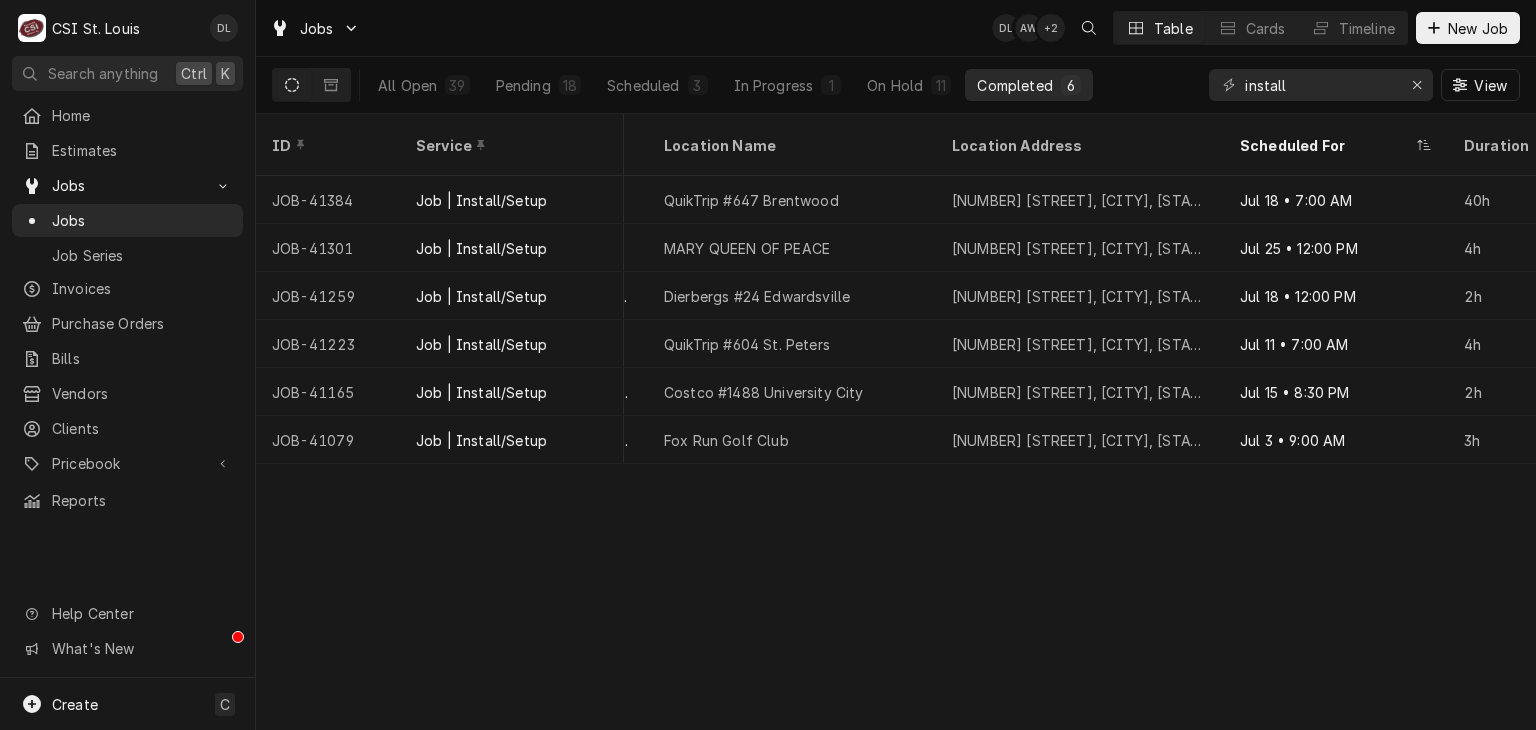 scroll, scrollTop: 0, scrollLeft: 1172, axis: horizontal 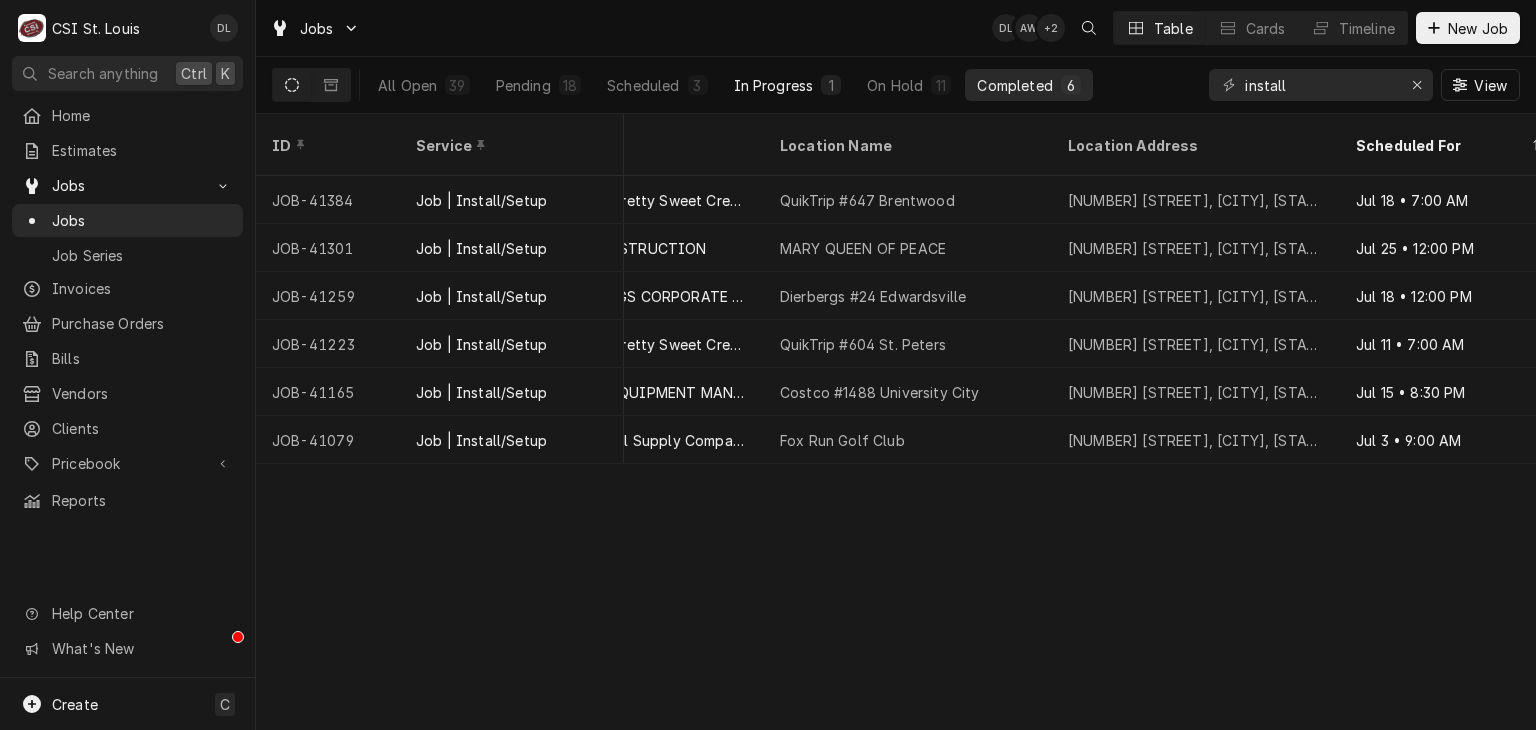 click on "In Progress" at bounding box center (774, 85) 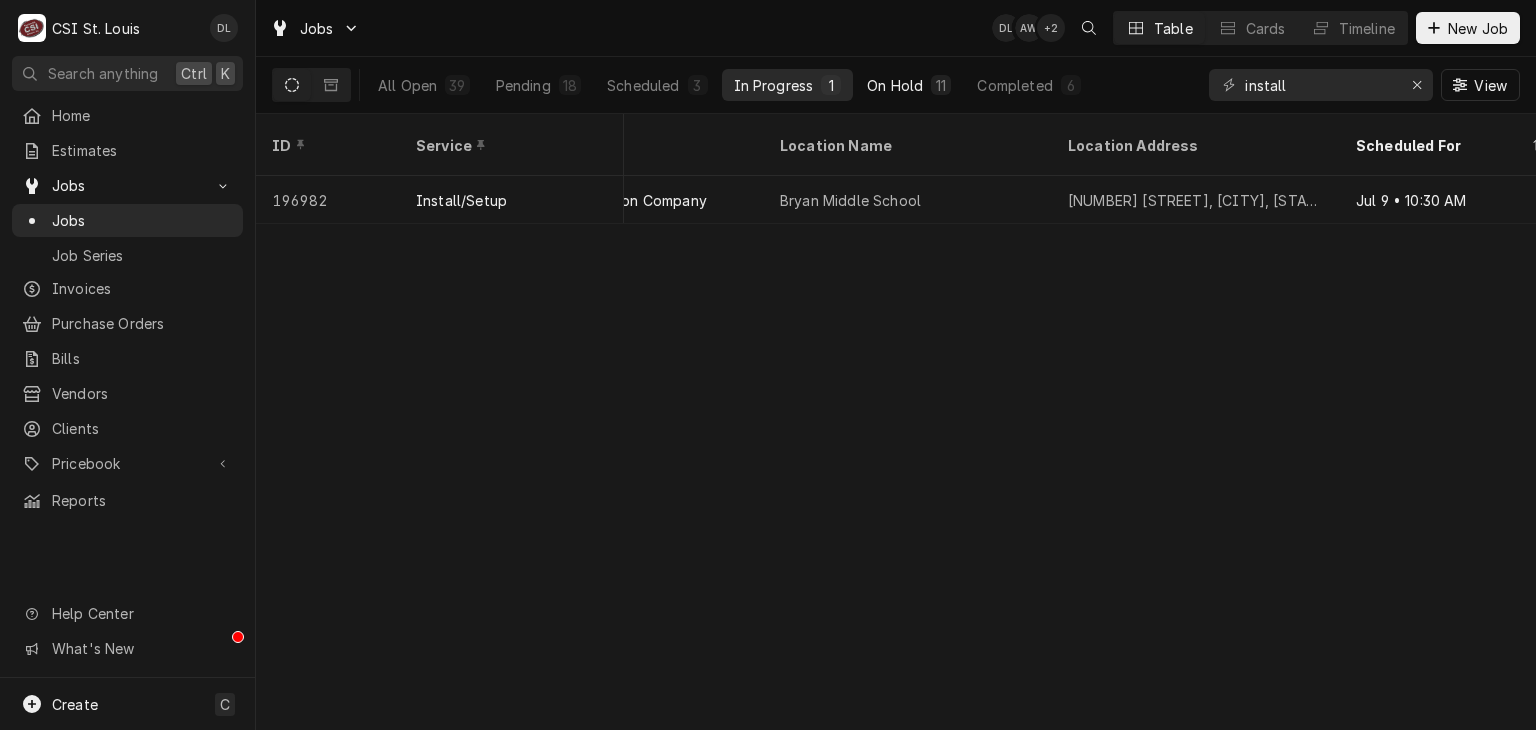 click on "On Hold 11" at bounding box center [909, 85] 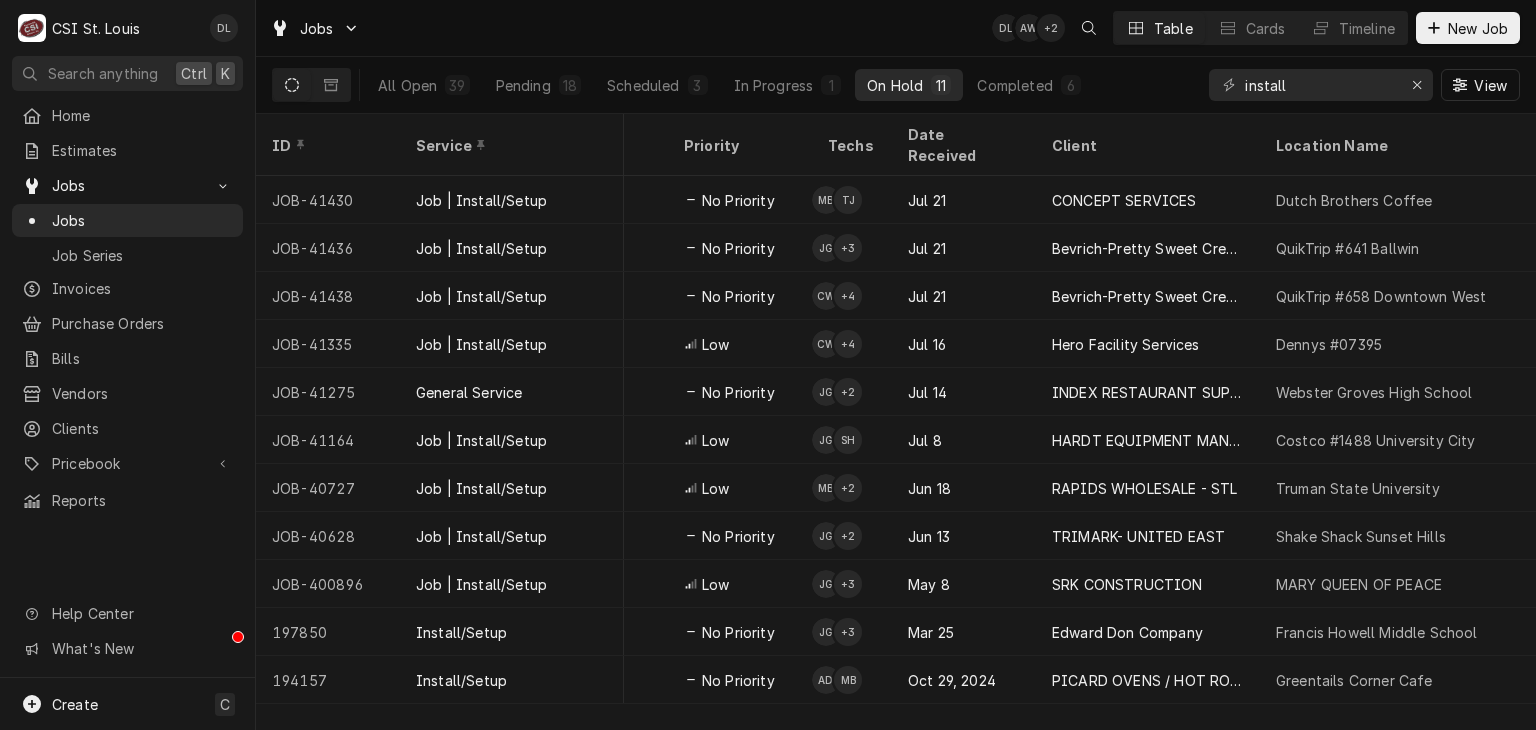 scroll, scrollTop: 0, scrollLeft: 577, axis: horizontal 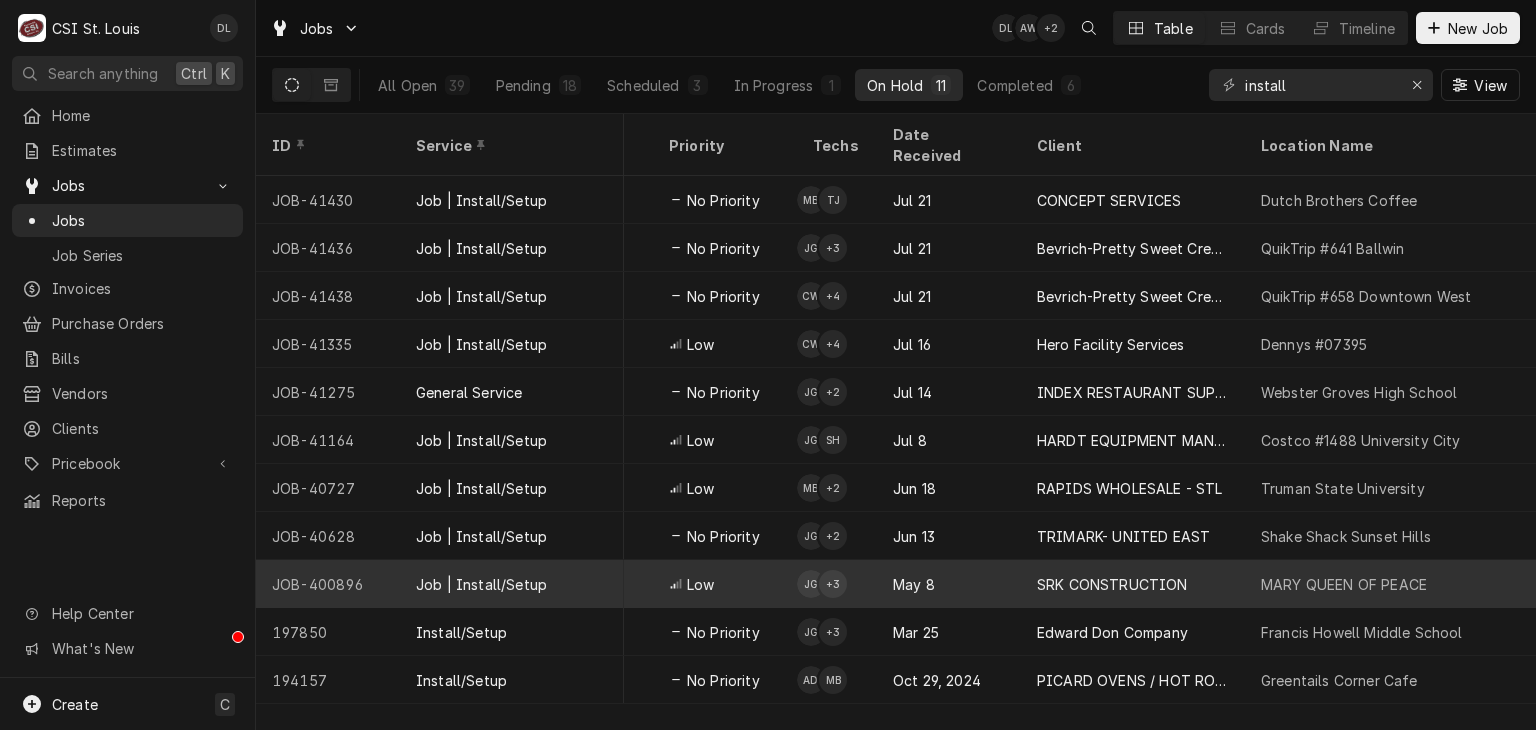 click on "SRK CONSTRUCTION" at bounding box center (1112, 584) 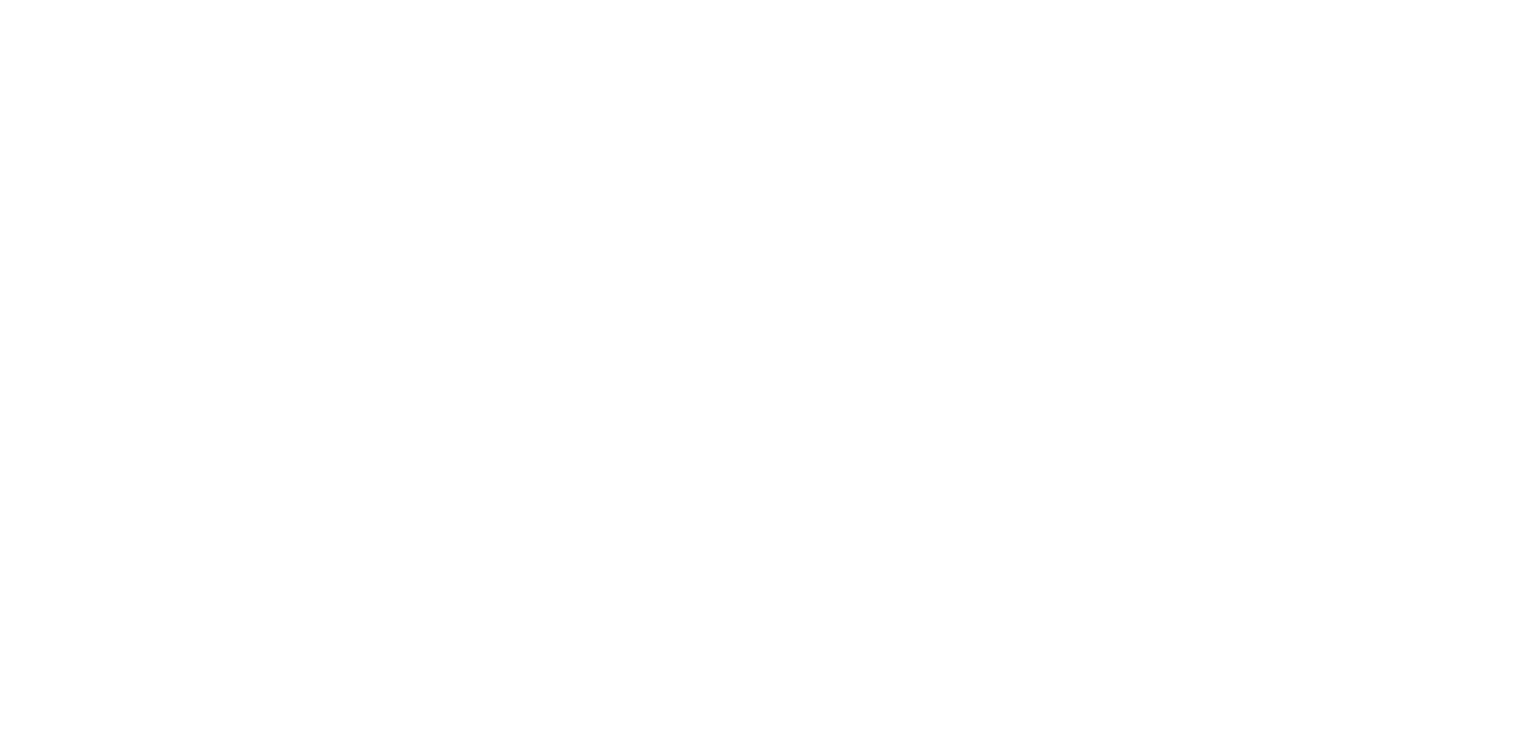 scroll, scrollTop: 0, scrollLeft: 0, axis: both 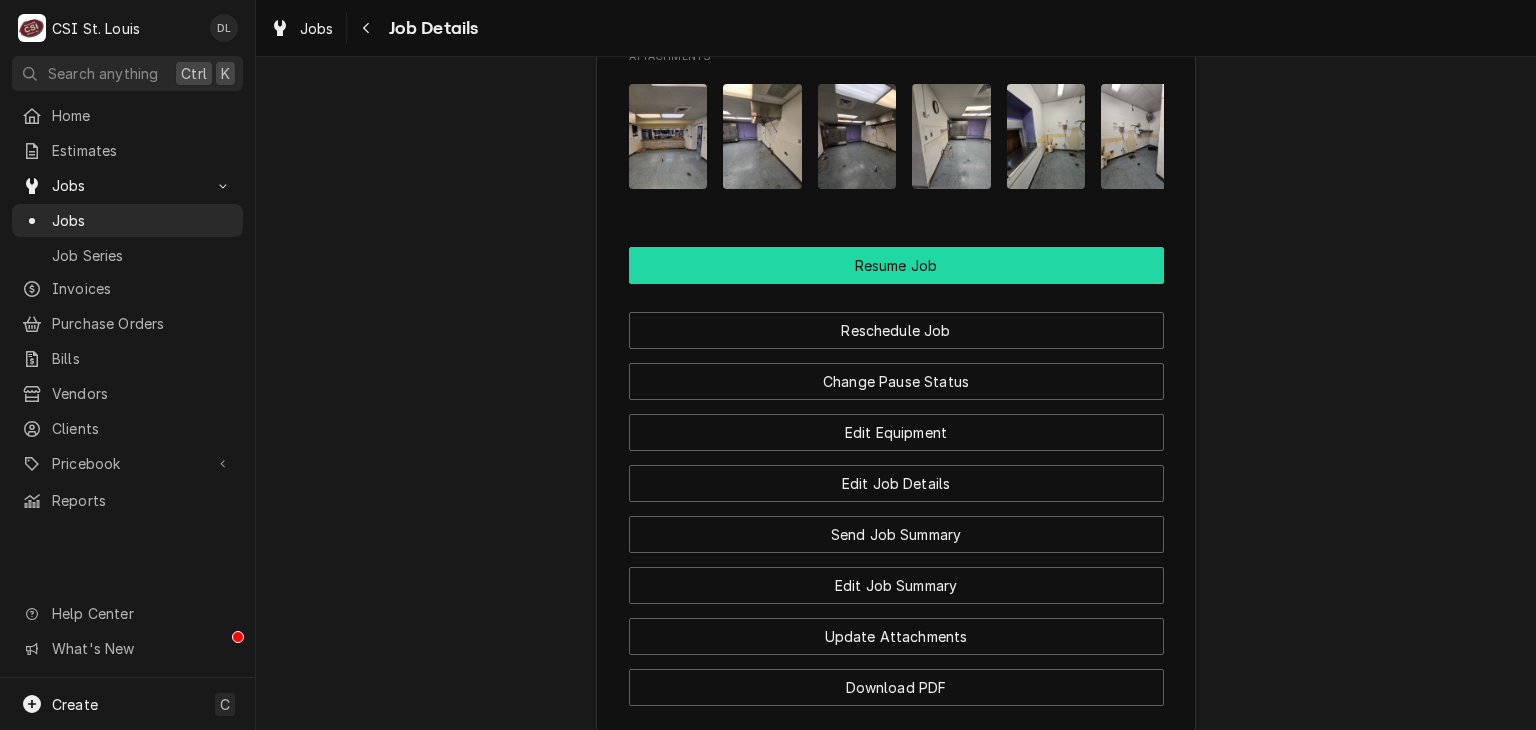 click on "Resume Job" at bounding box center [896, 265] 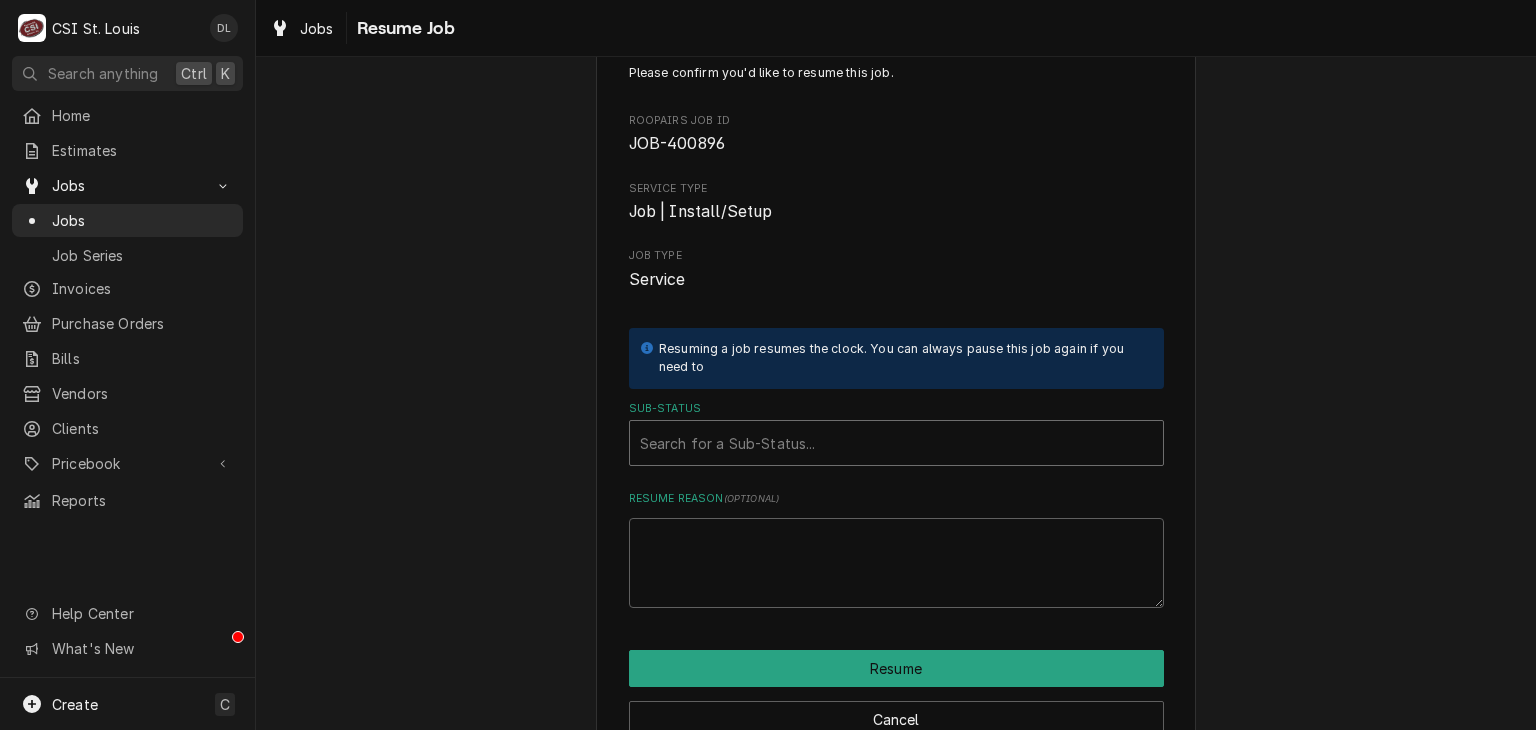 scroll, scrollTop: 106, scrollLeft: 0, axis: vertical 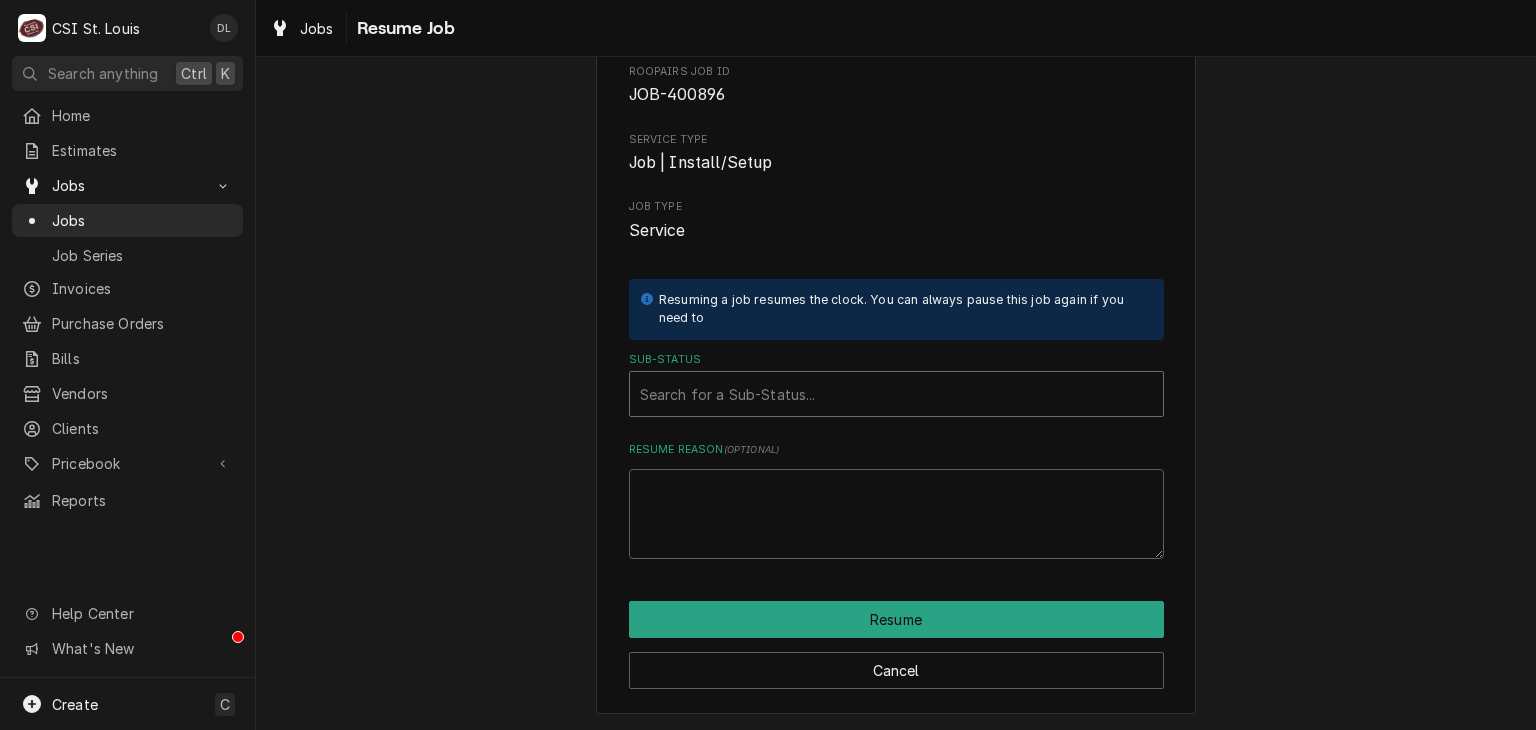 click at bounding box center (896, 394) 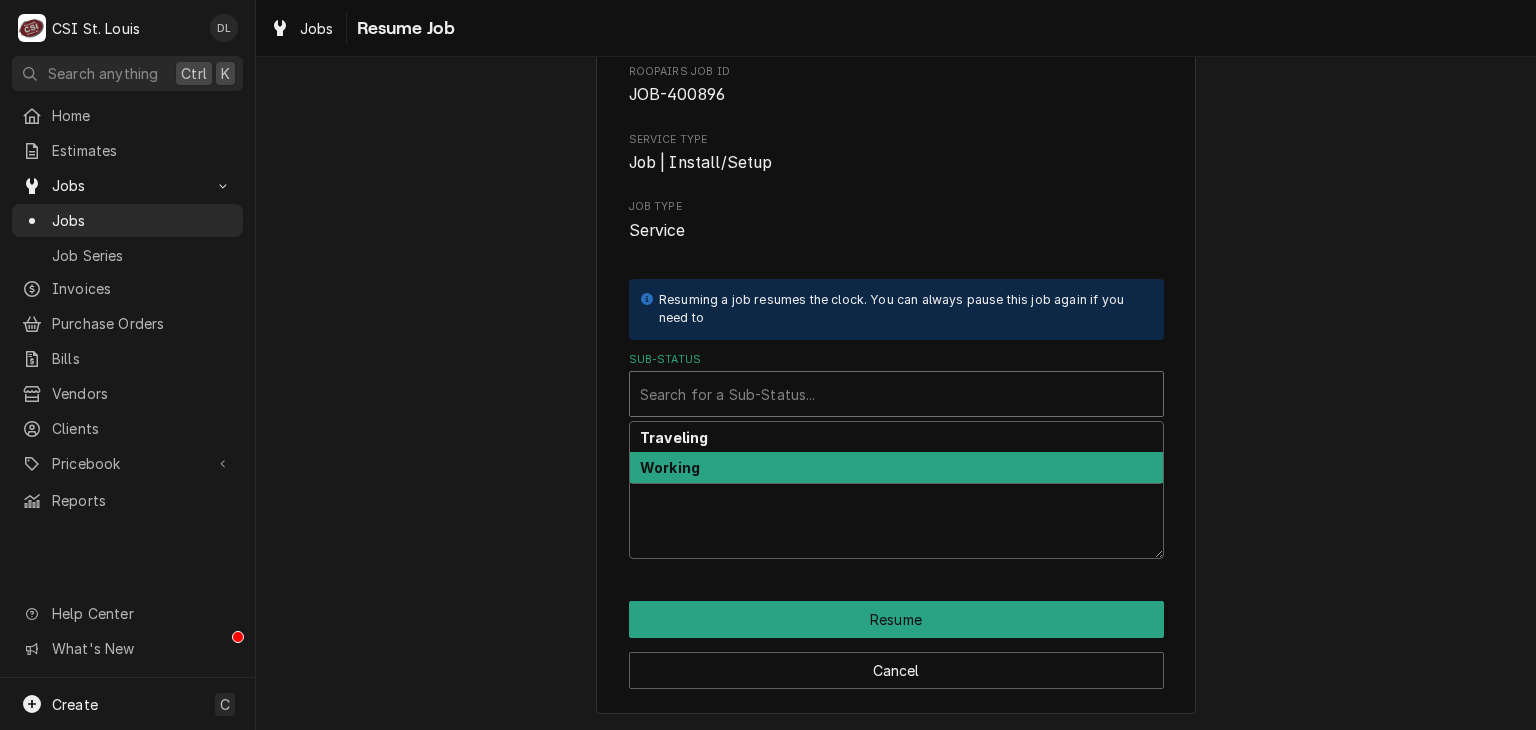 click on "Working" at bounding box center (896, 467) 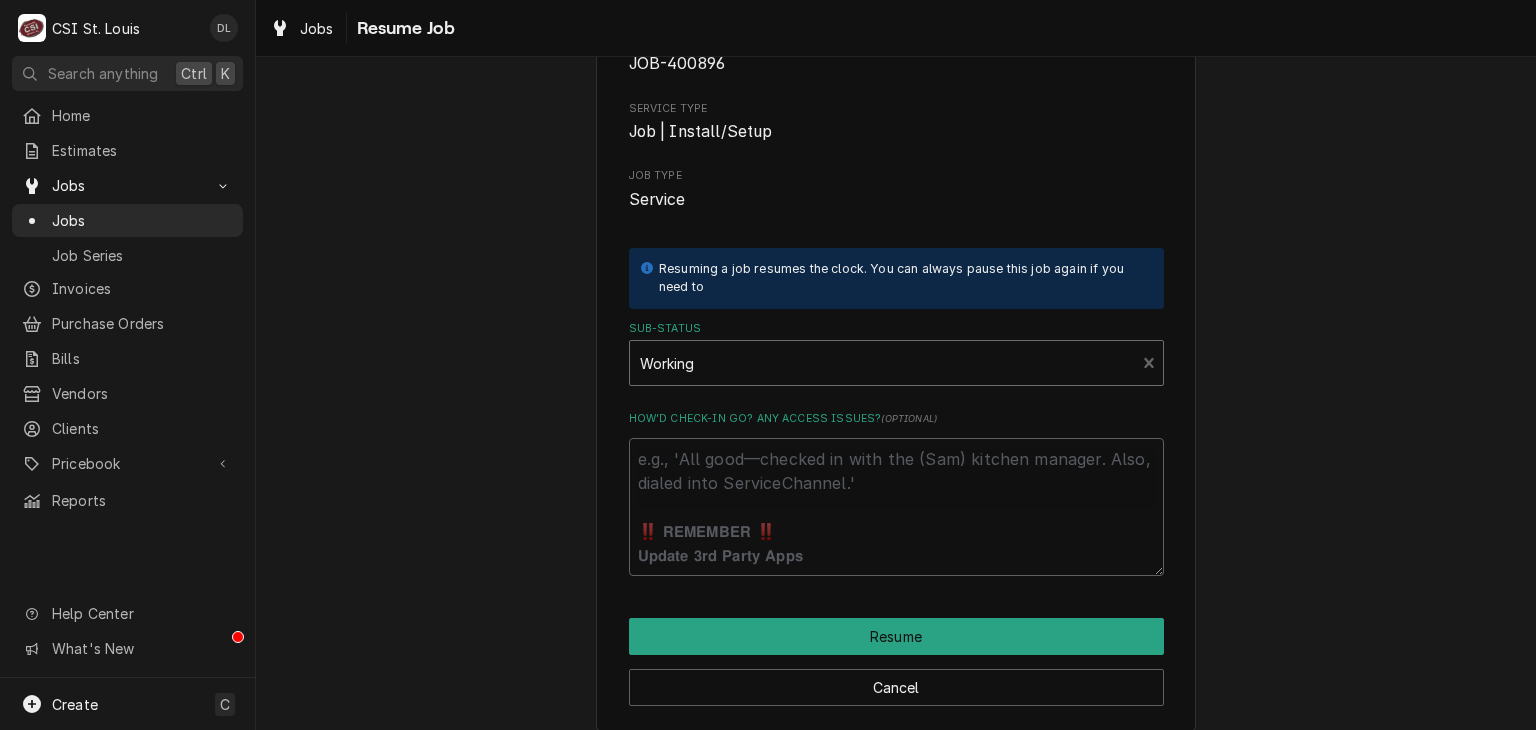 scroll, scrollTop: 154, scrollLeft: 0, axis: vertical 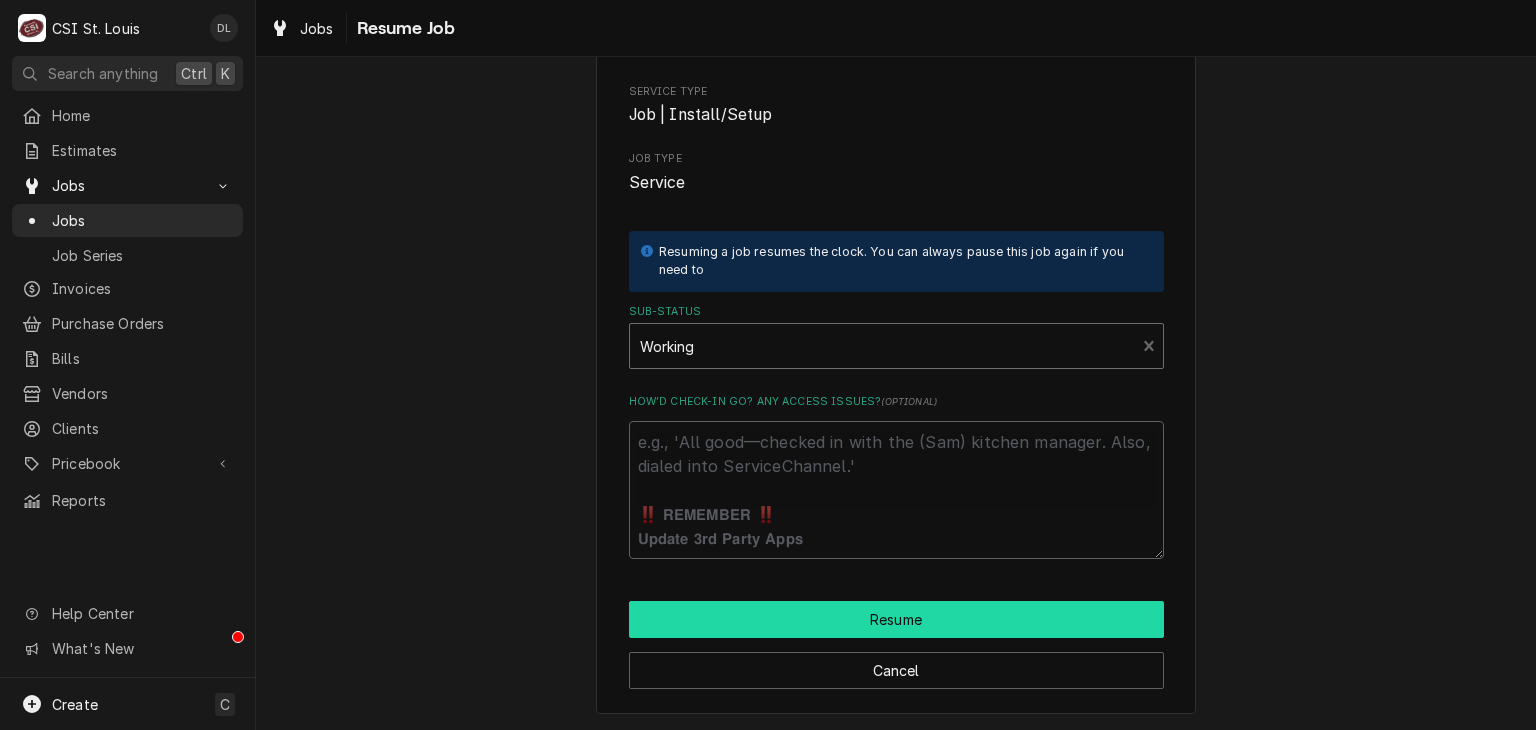 click on "Resume" at bounding box center (896, 619) 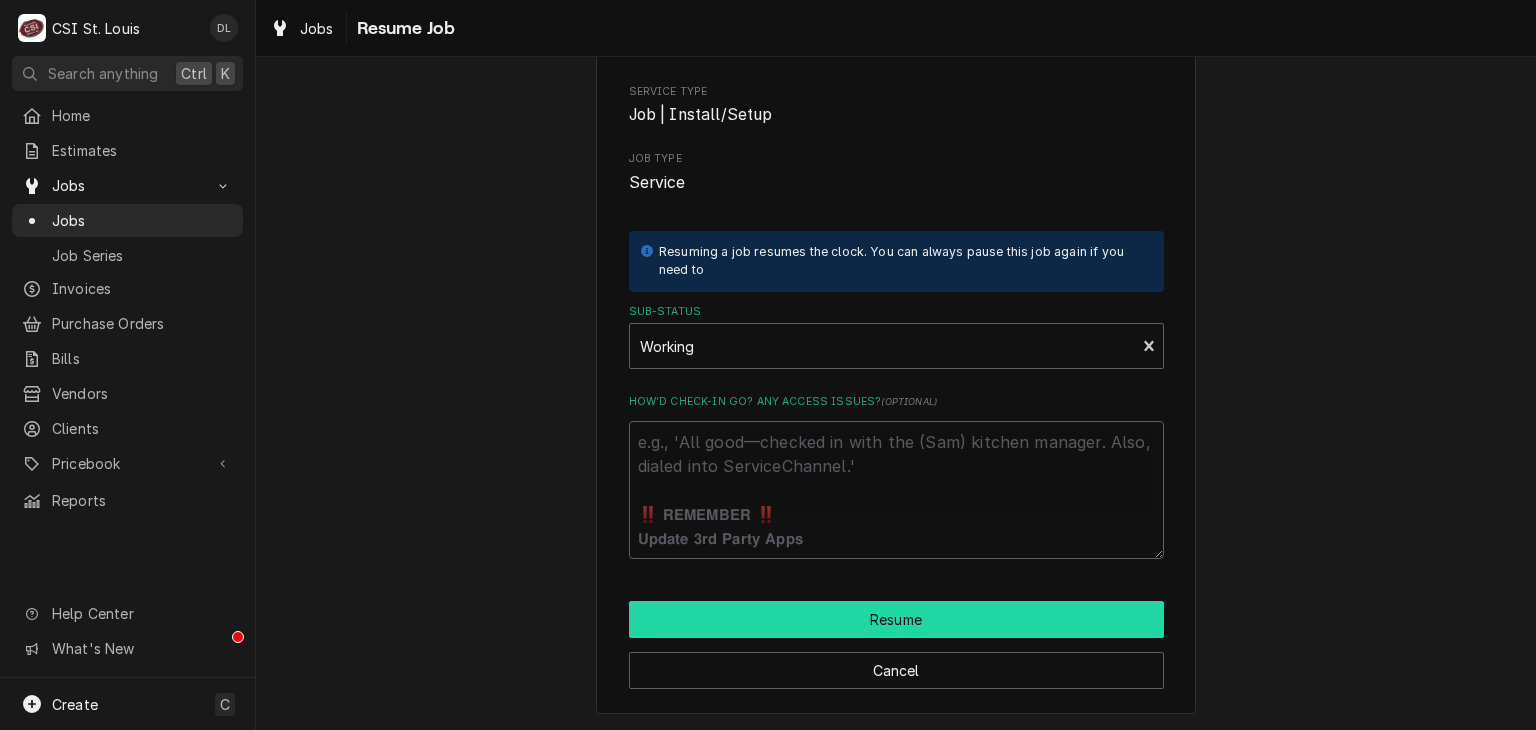type on "x" 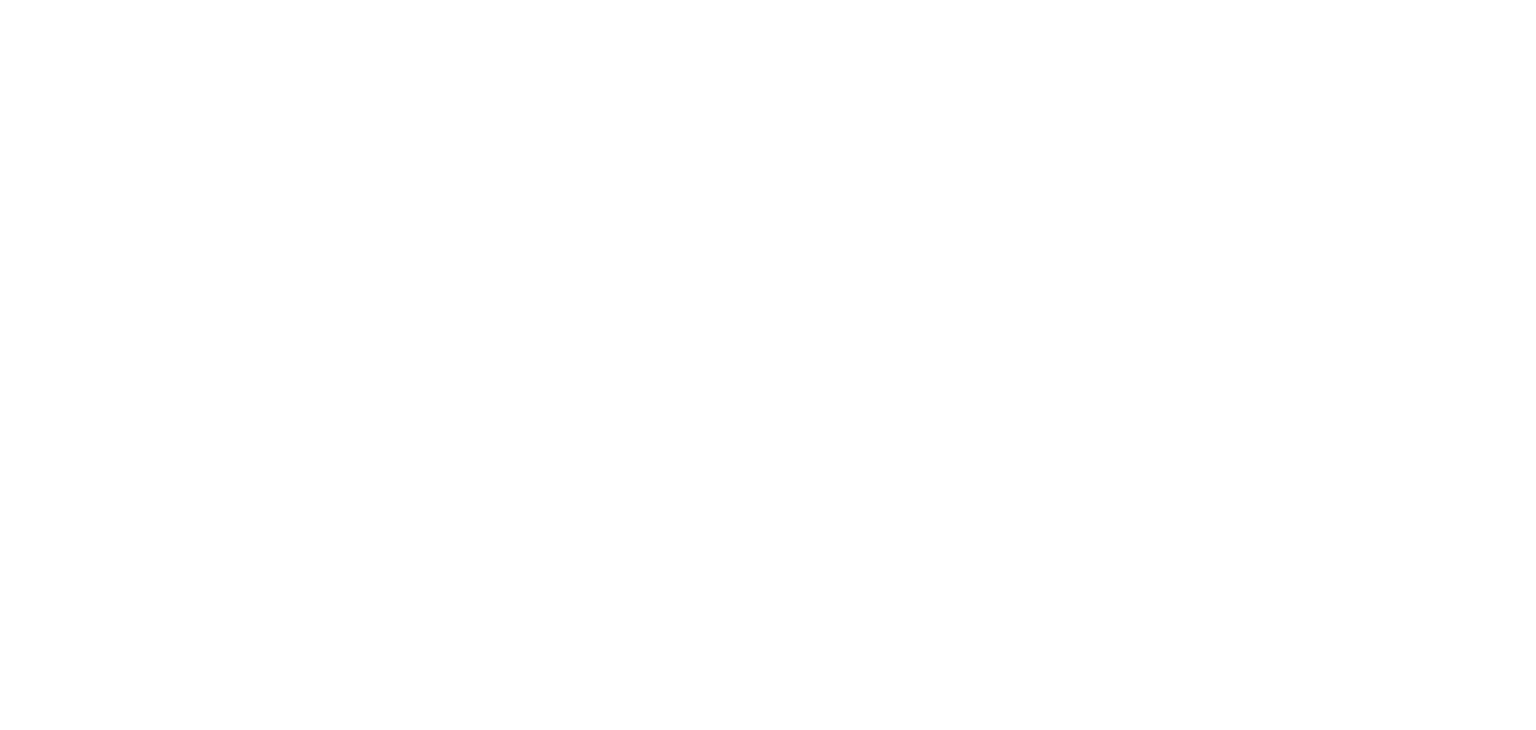 scroll, scrollTop: 0, scrollLeft: 0, axis: both 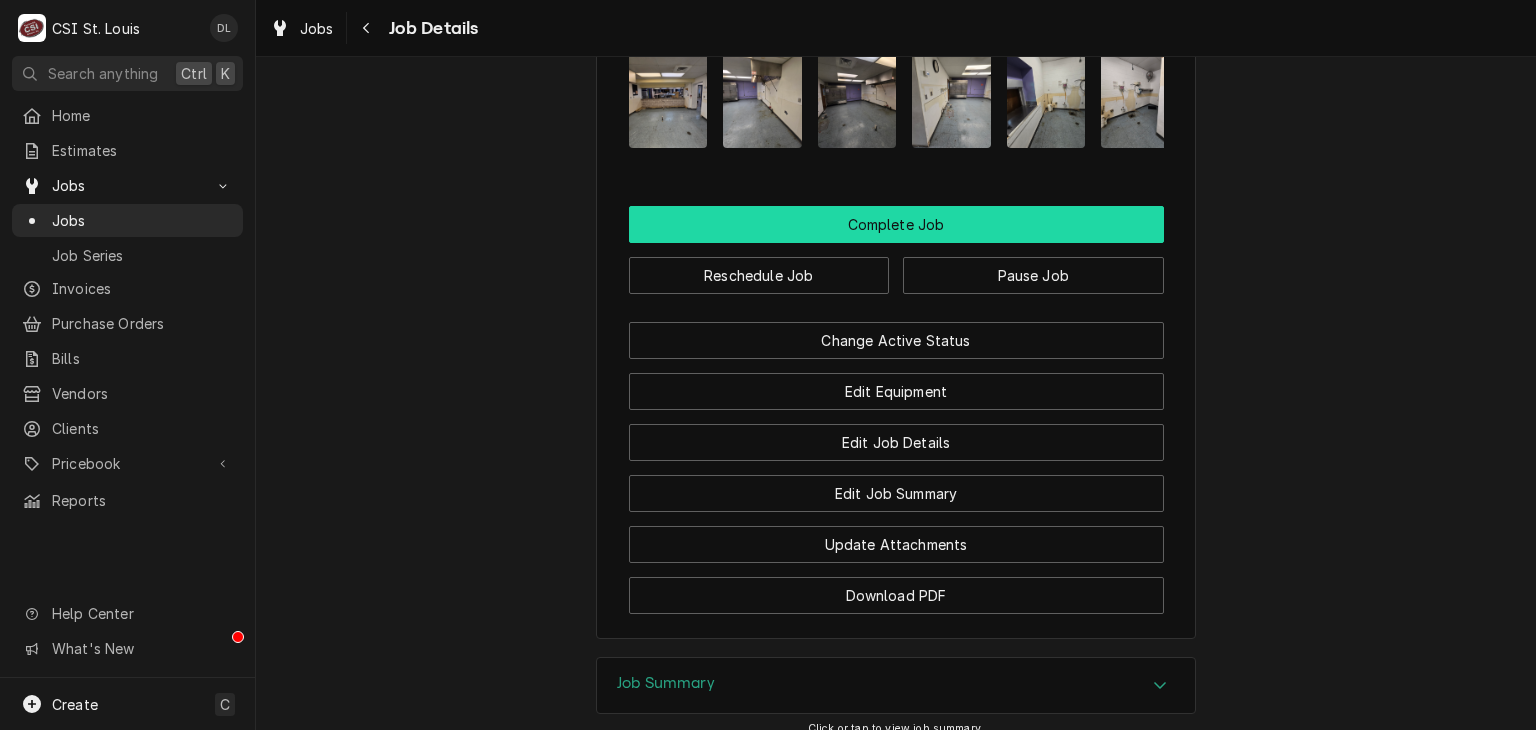 click on "Complete Job" at bounding box center (896, 224) 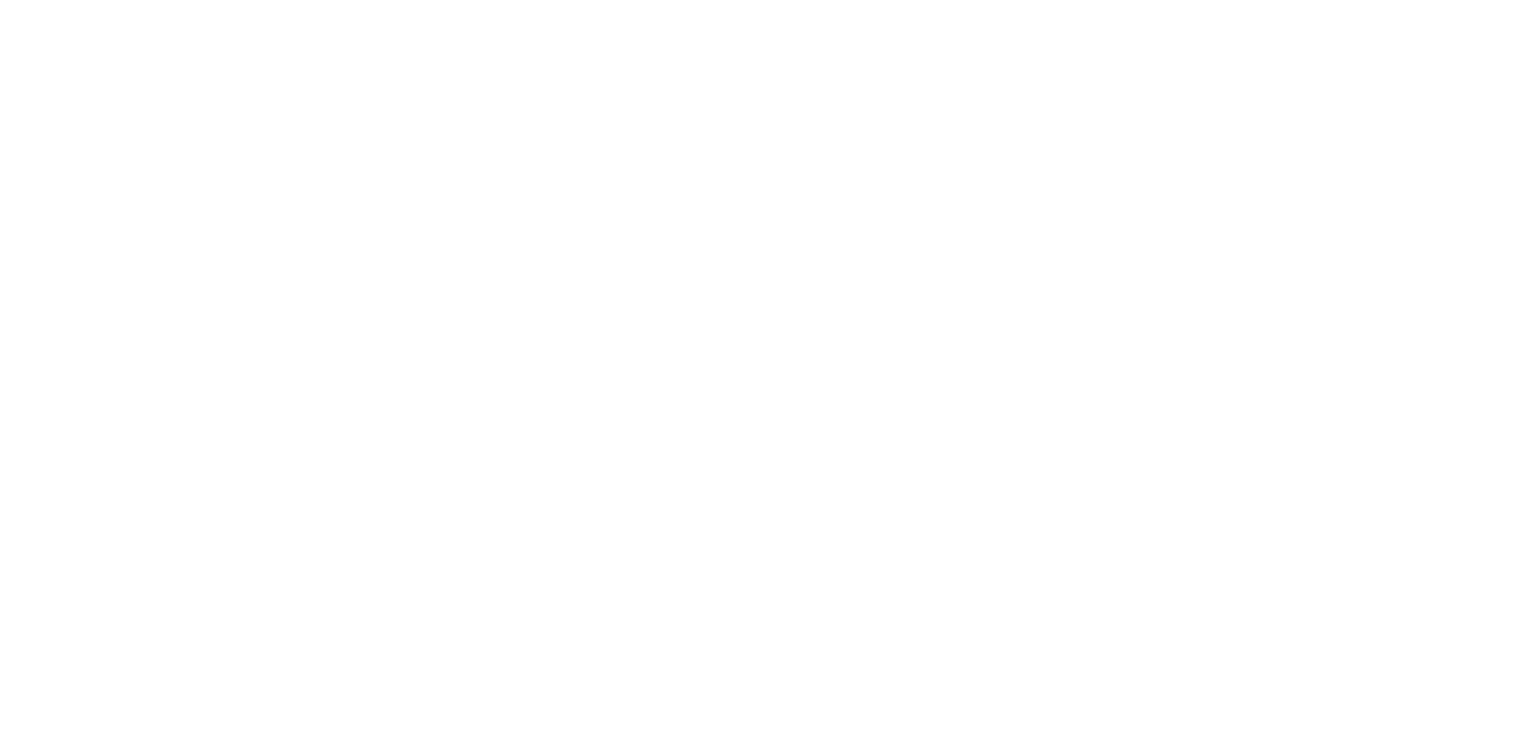 scroll, scrollTop: 0, scrollLeft: 0, axis: both 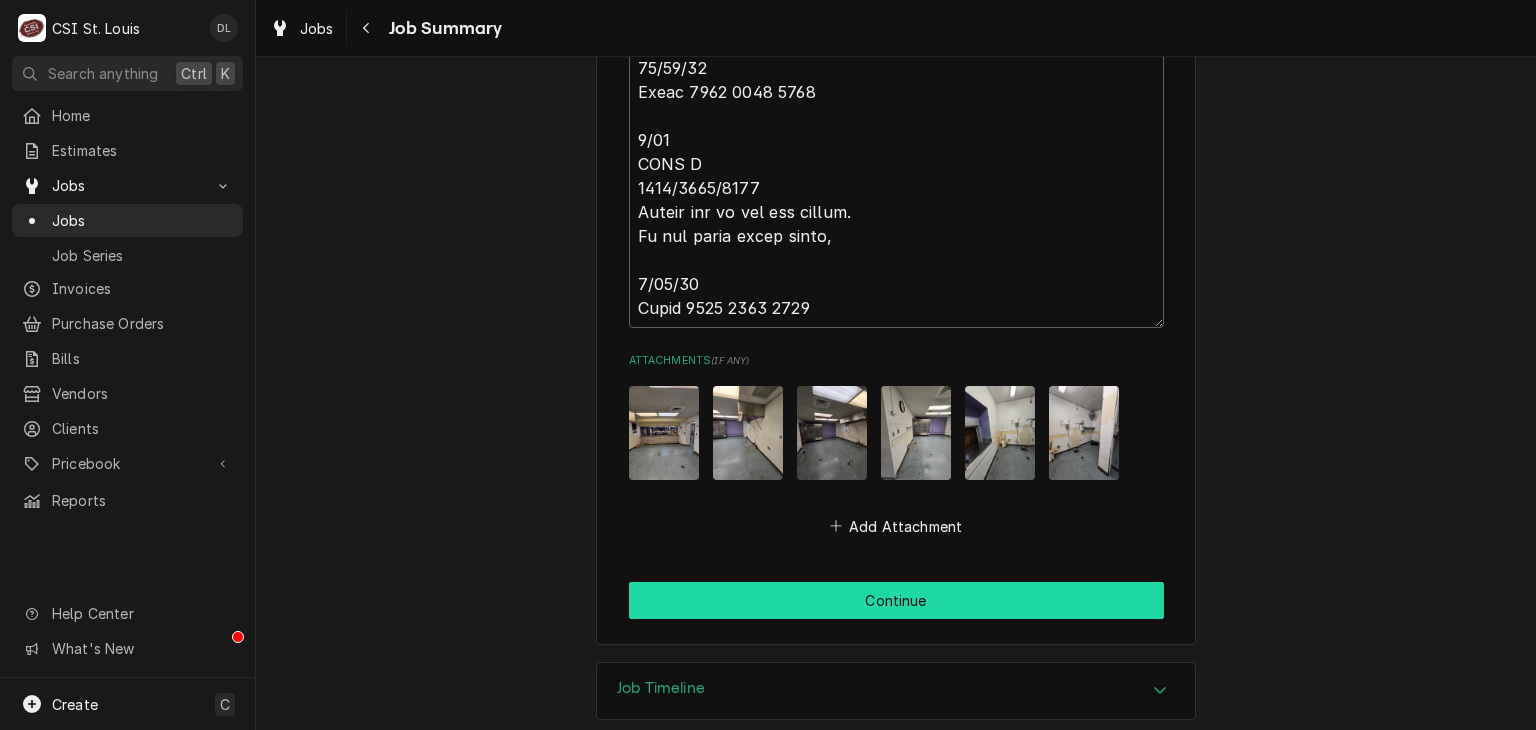 click on "Continue" at bounding box center [896, 600] 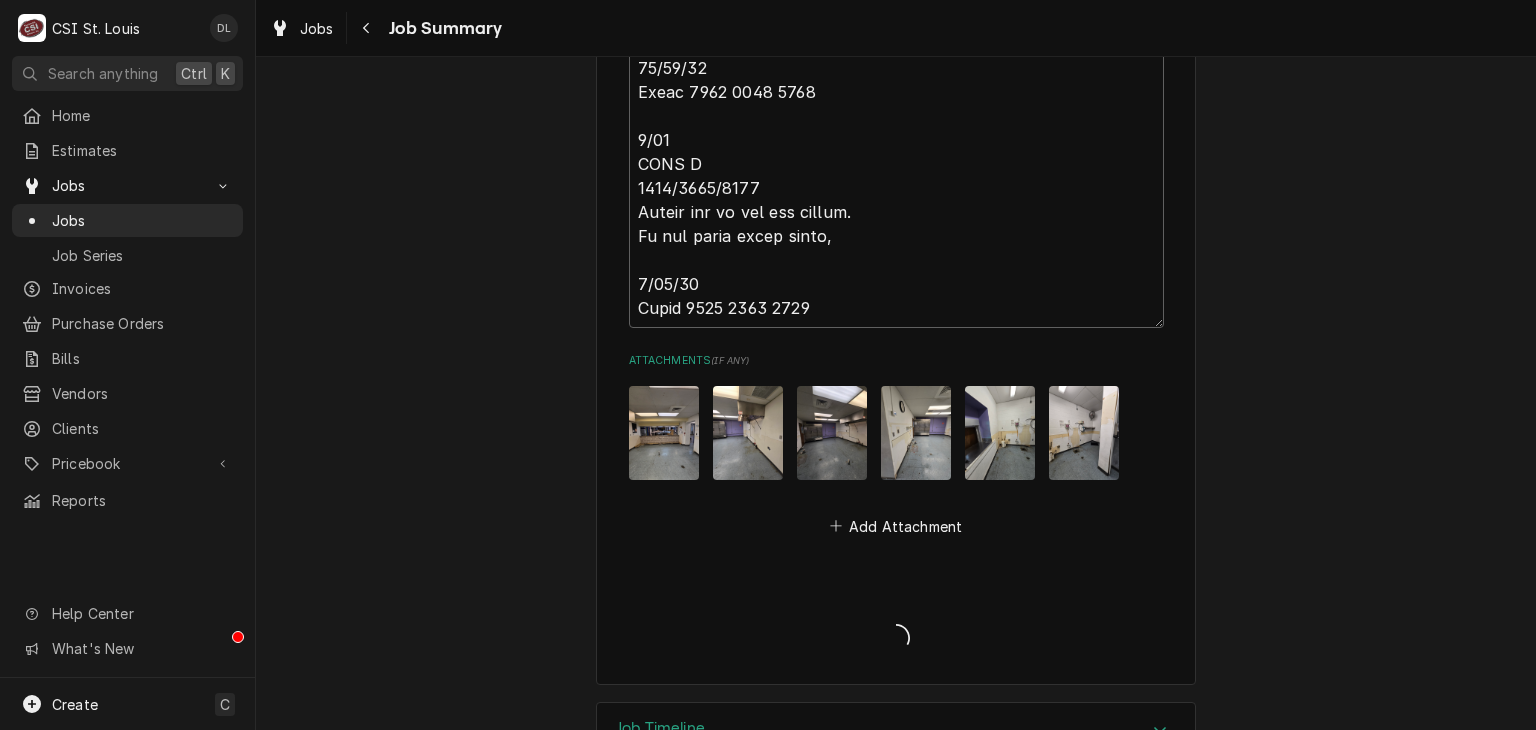 type on "x" 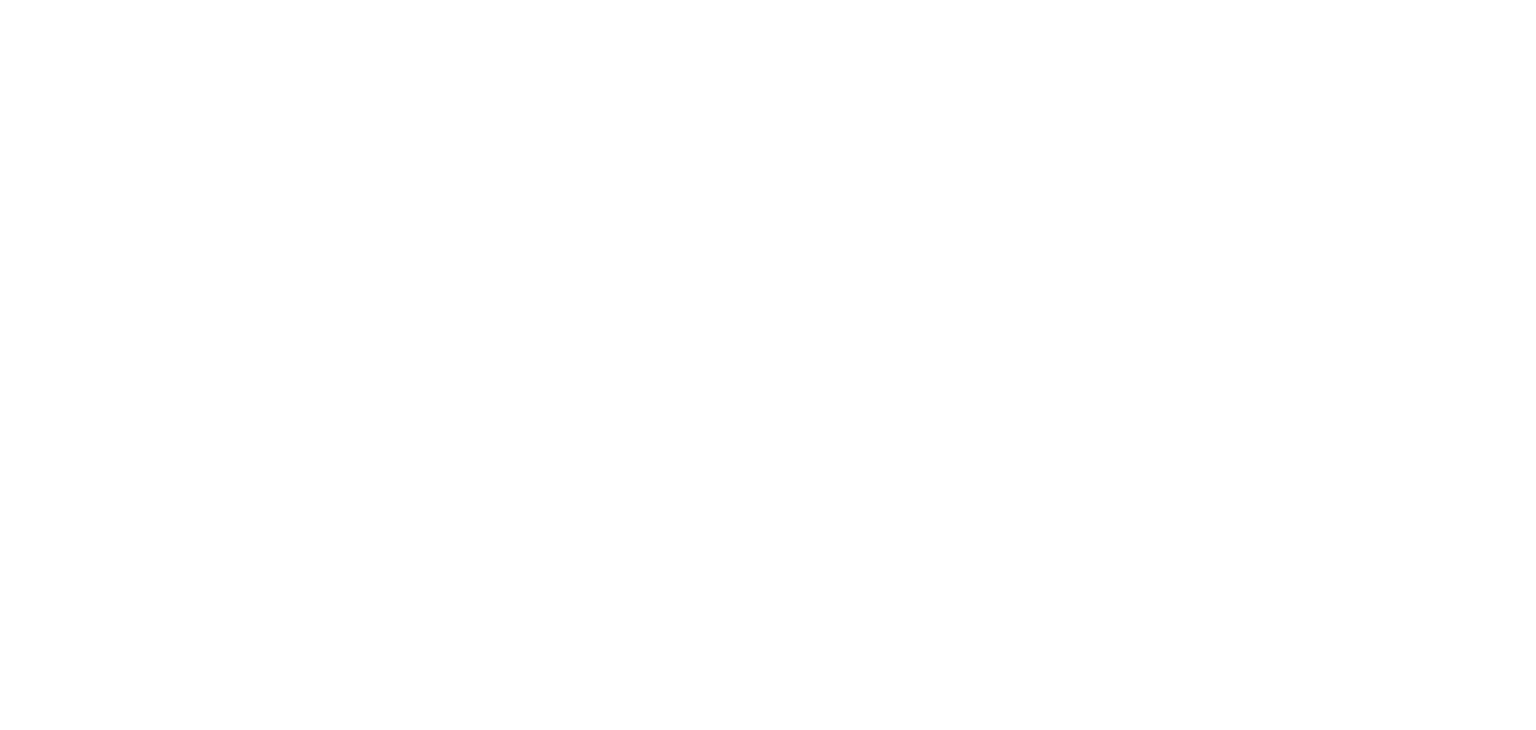 scroll, scrollTop: 0, scrollLeft: 0, axis: both 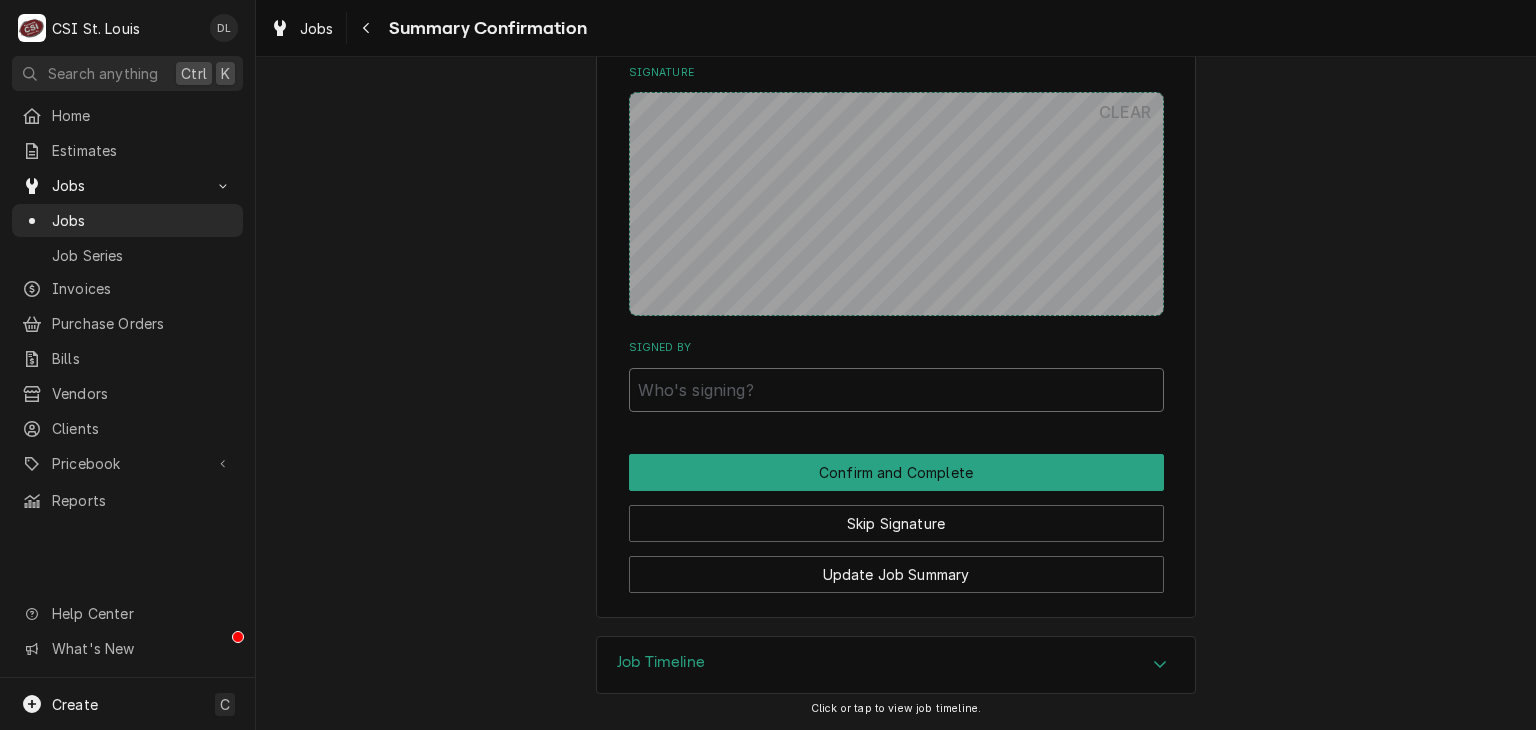 click on "Signed By" at bounding box center (896, 390) 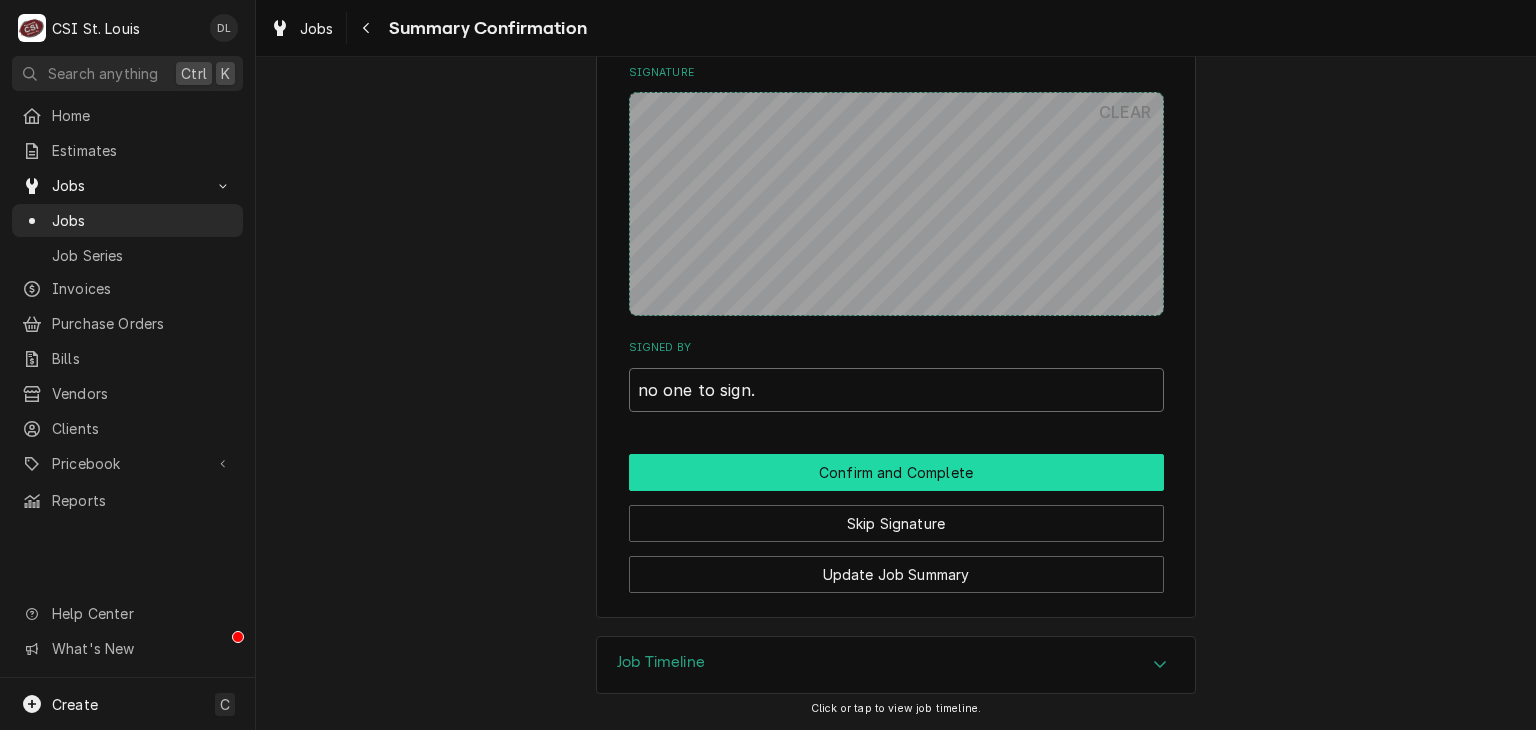 type on "no one to sign." 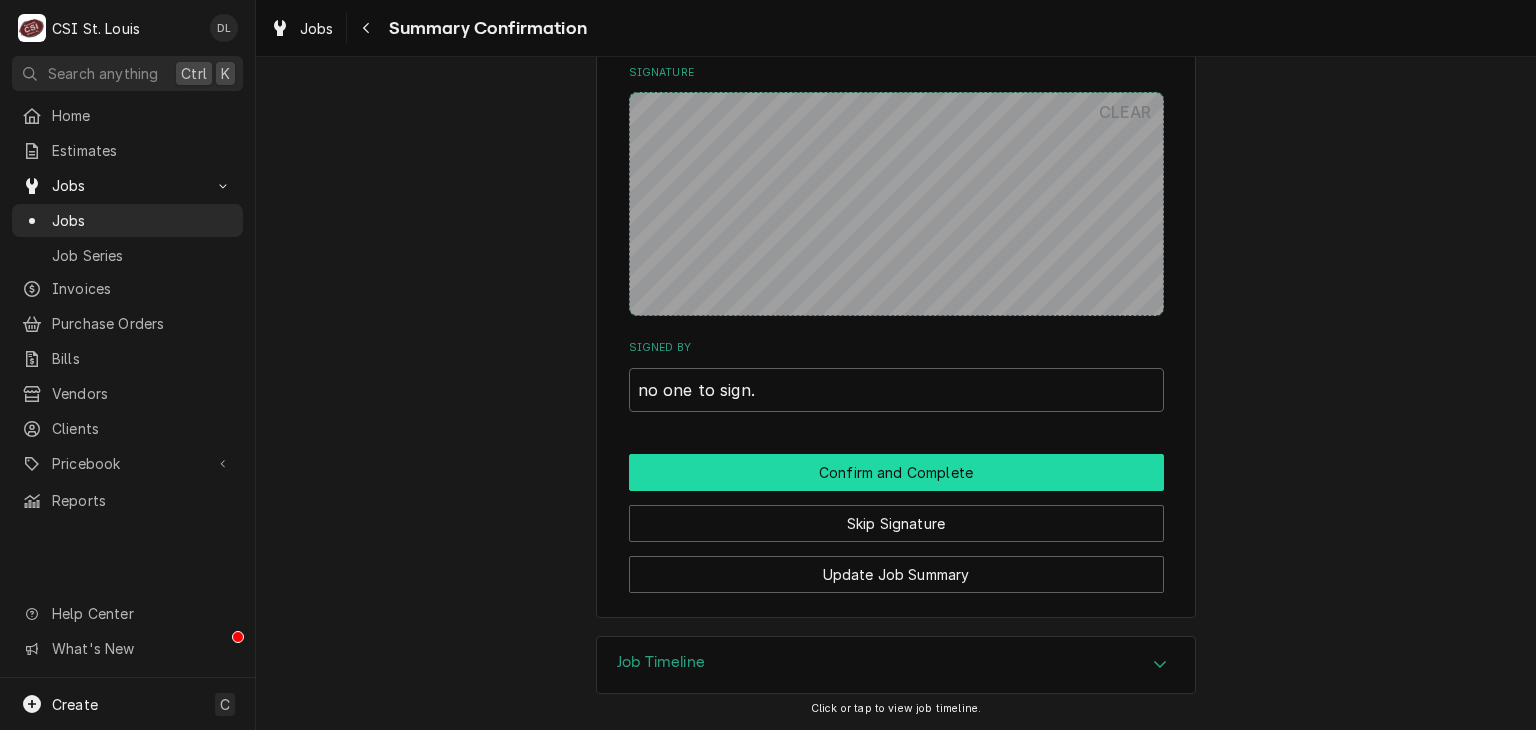 click on "Confirm and Complete" at bounding box center (896, 472) 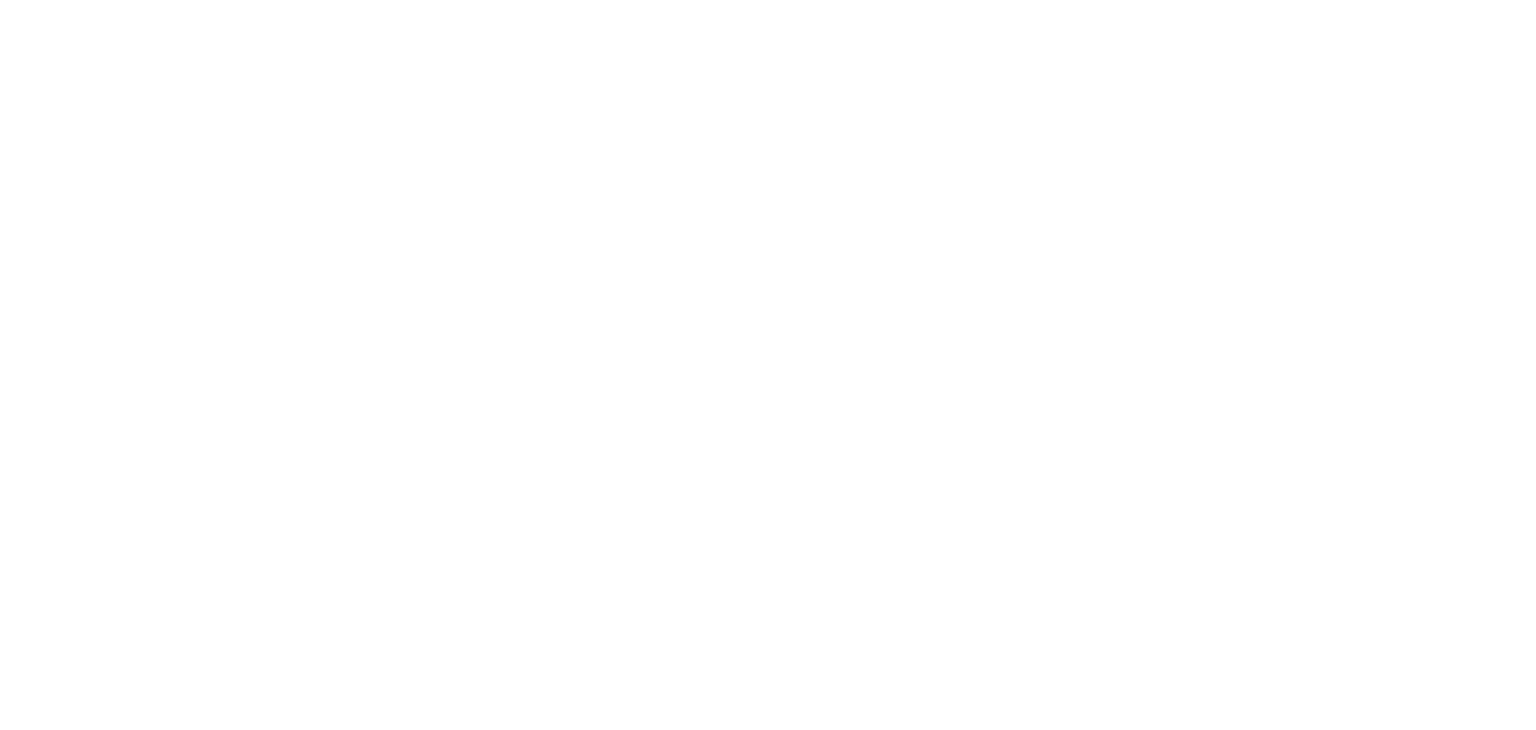 scroll, scrollTop: 0, scrollLeft: 0, axis: both 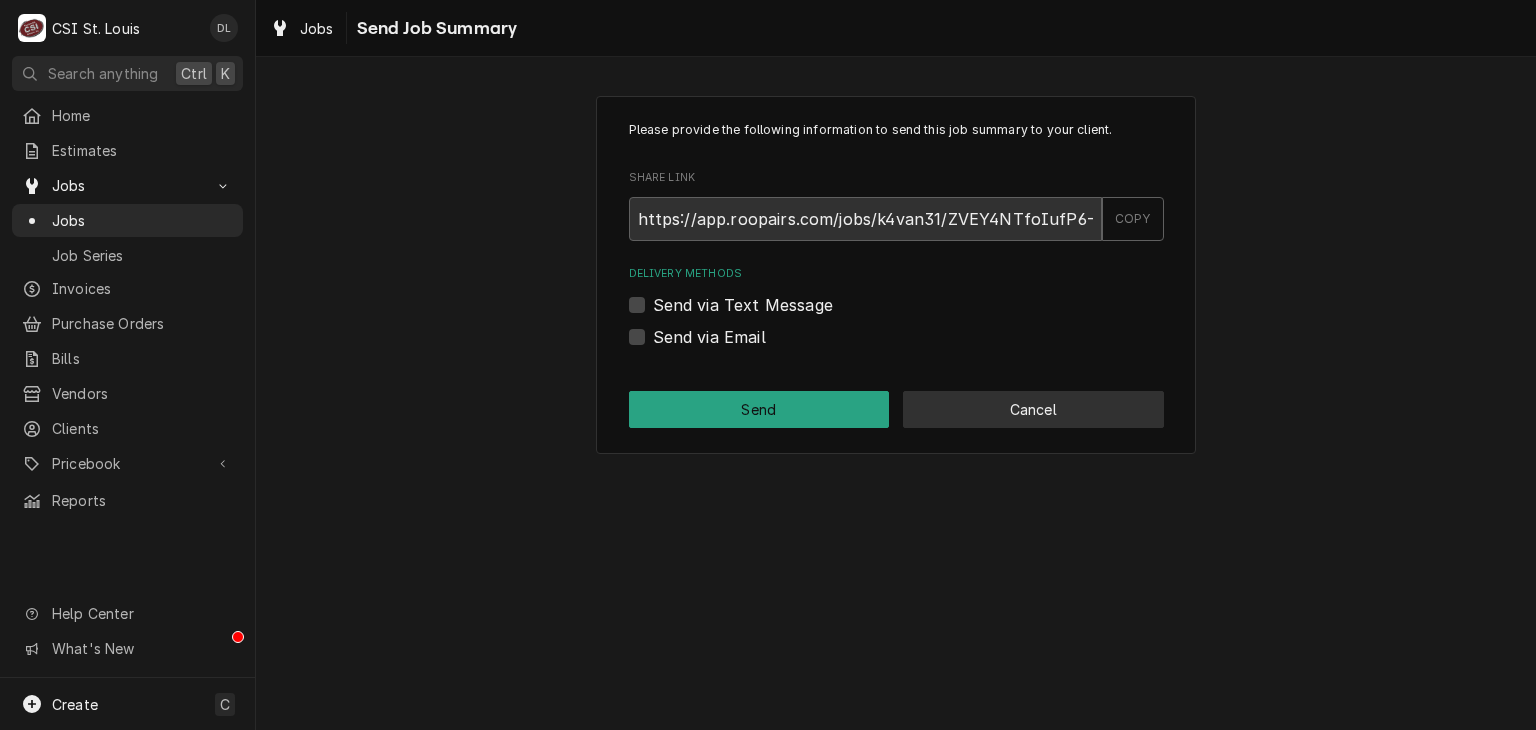 click on "Cancel" at bounding box center [1033, 409] 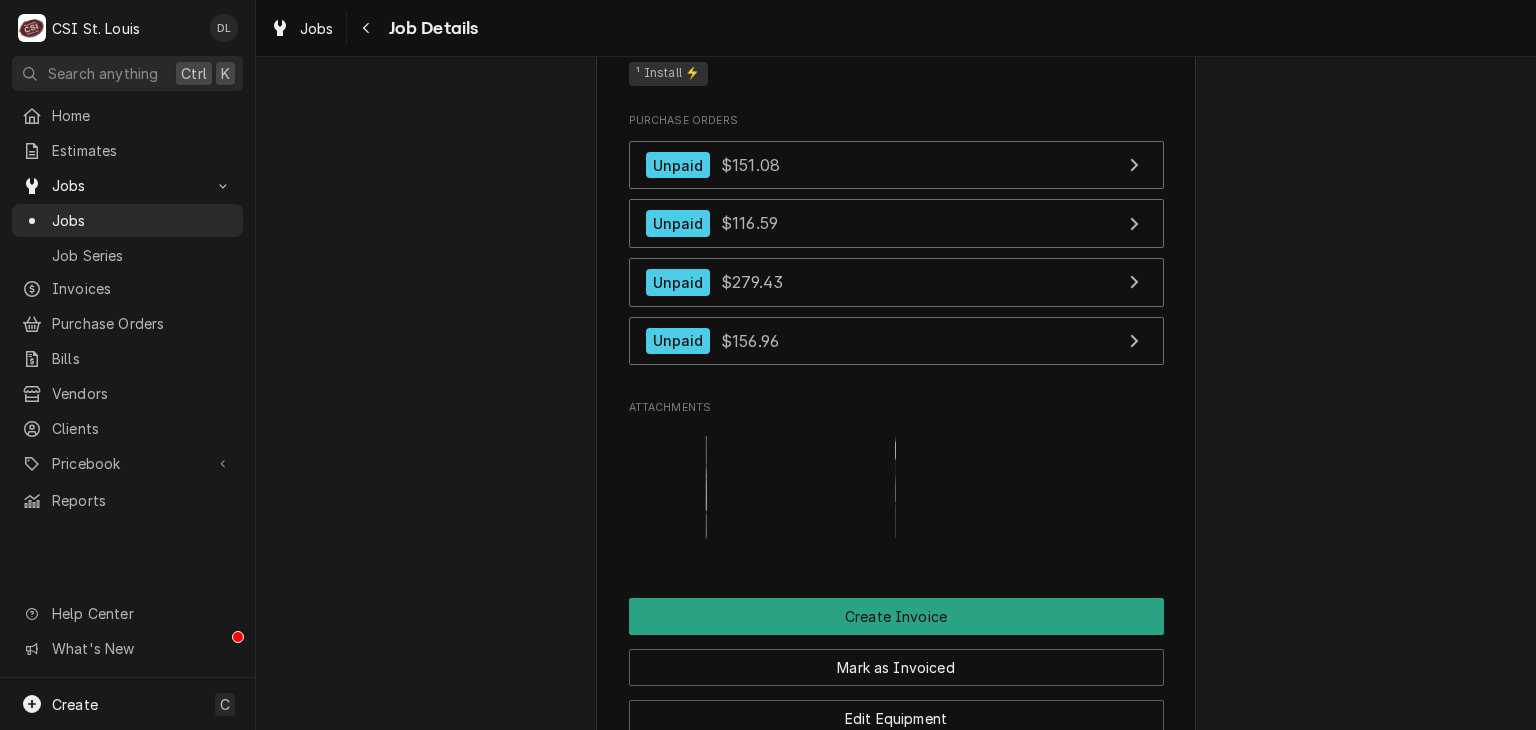 scroll, scrollTop: 2120, scrollLeft: 0, axis: vertical 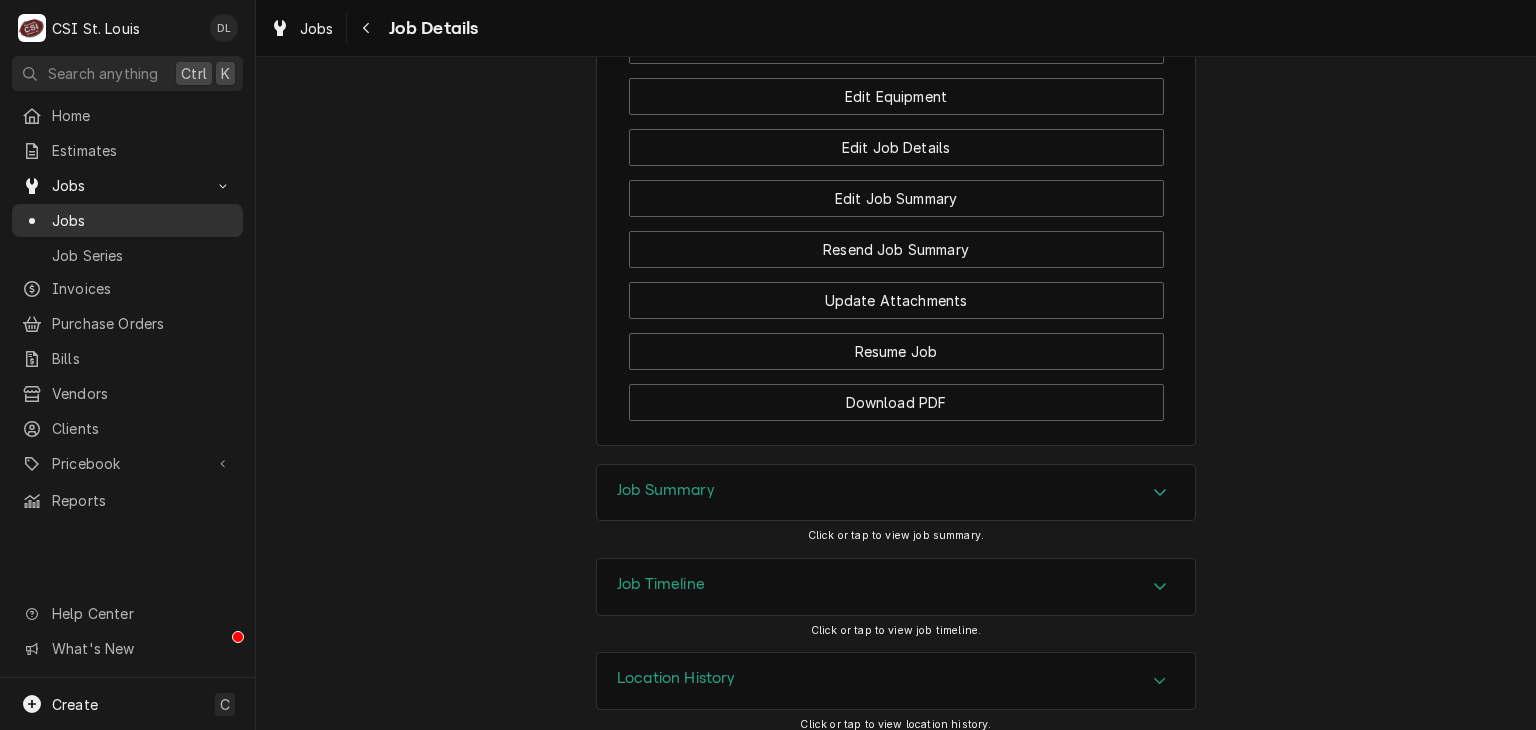 click on "Jobs" at bounding box center [142, 220] 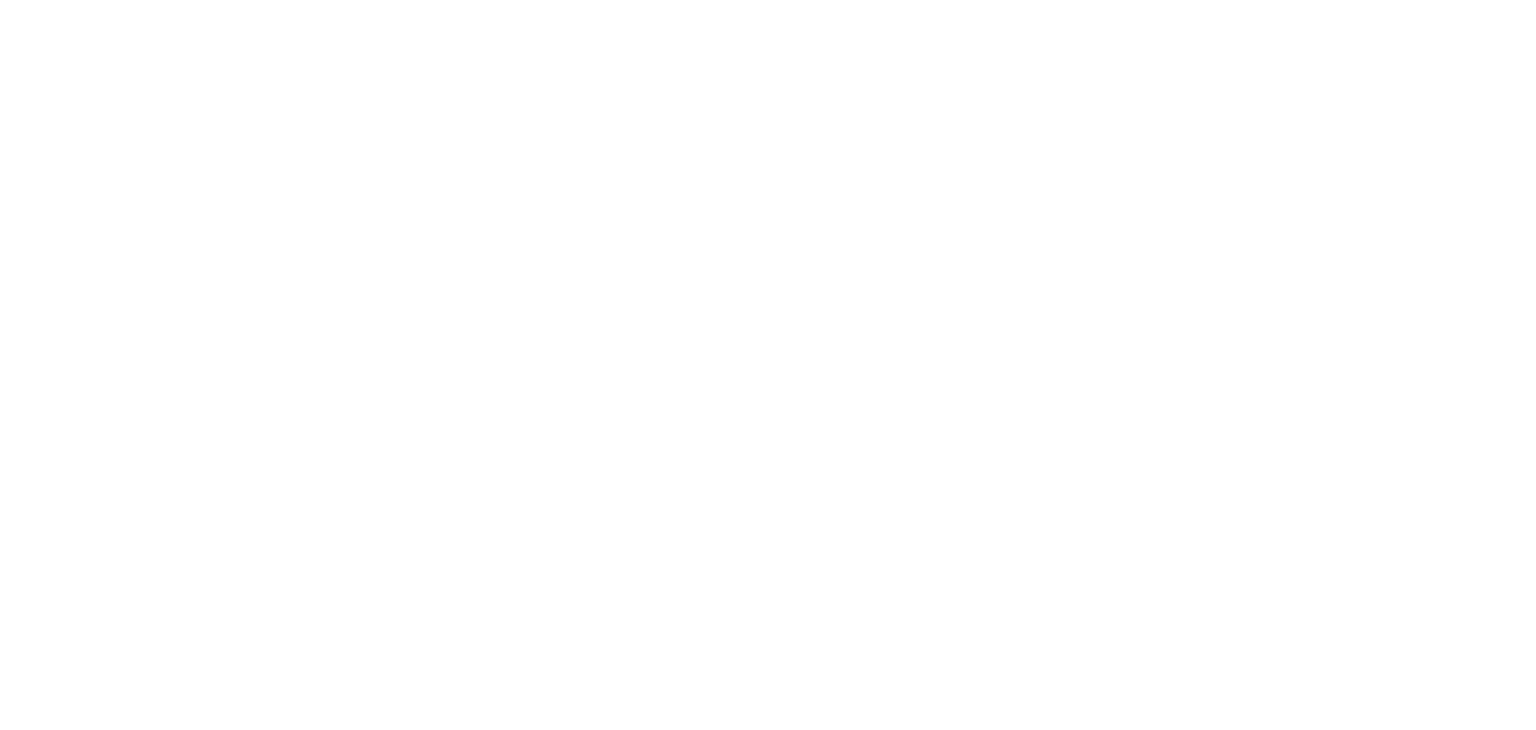 scroll, scrollTop: 0, scrollLeft: 0, axis: both 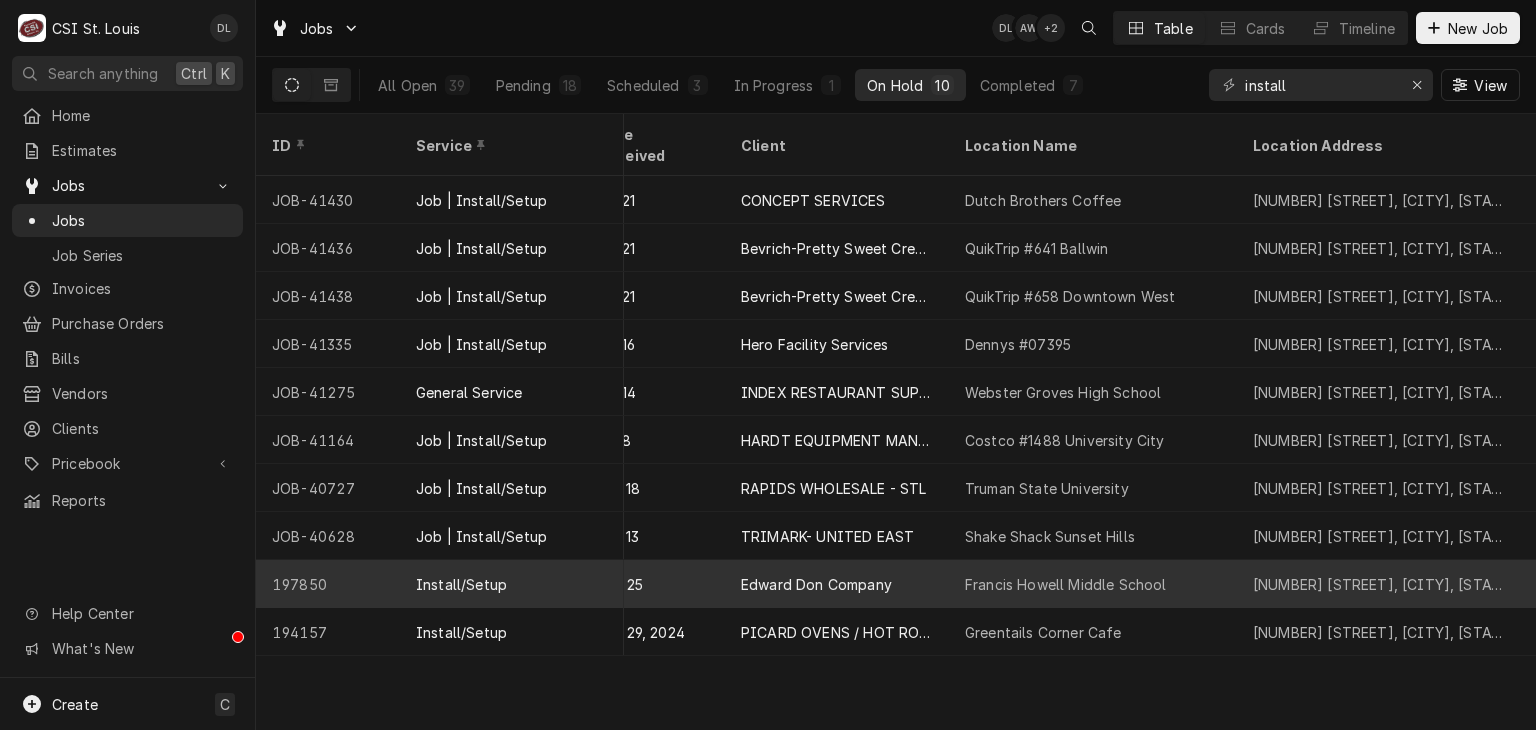 click on "Edward Don Company" at bounding box center (816, 584) 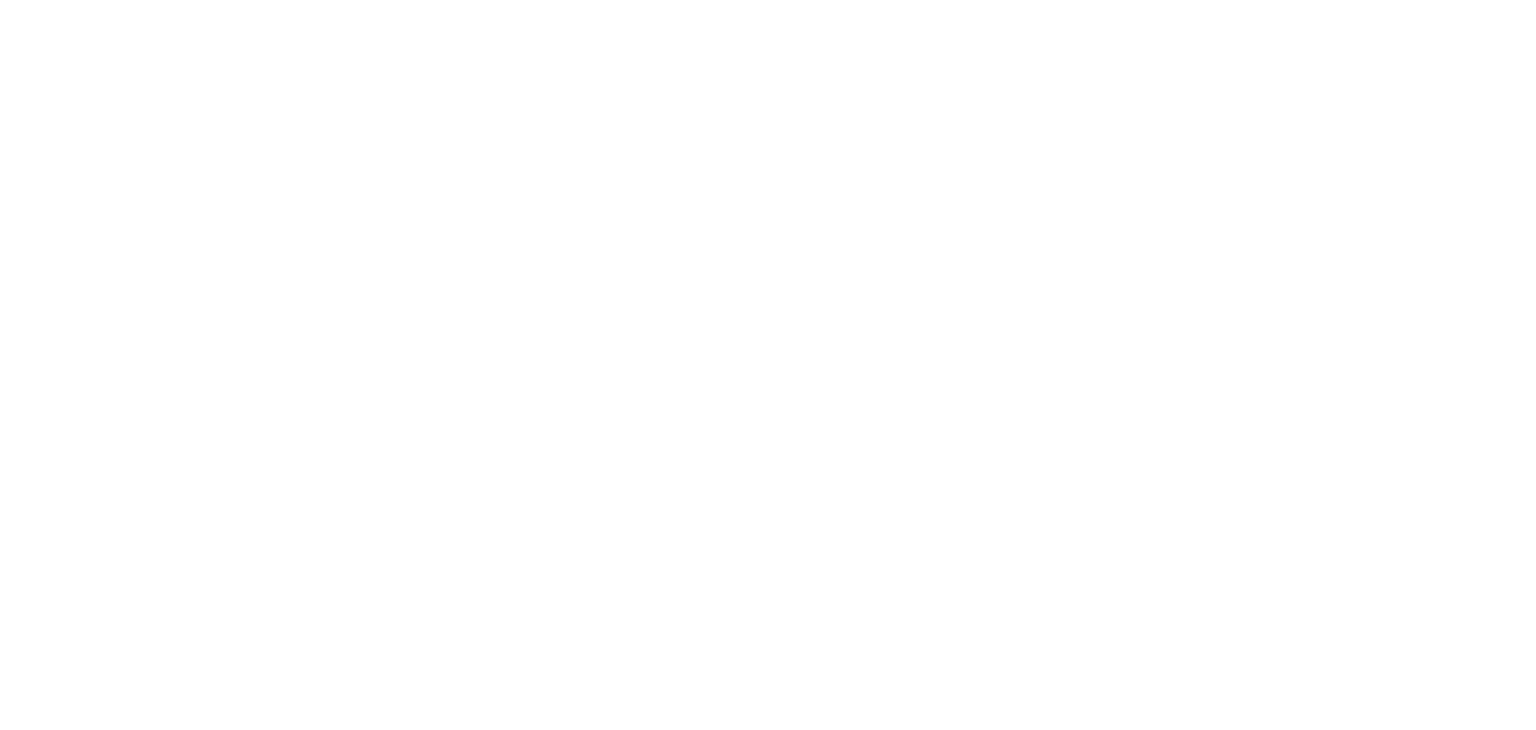 scroll, scrollTop: 0, scrollLeft: 0, axis: both 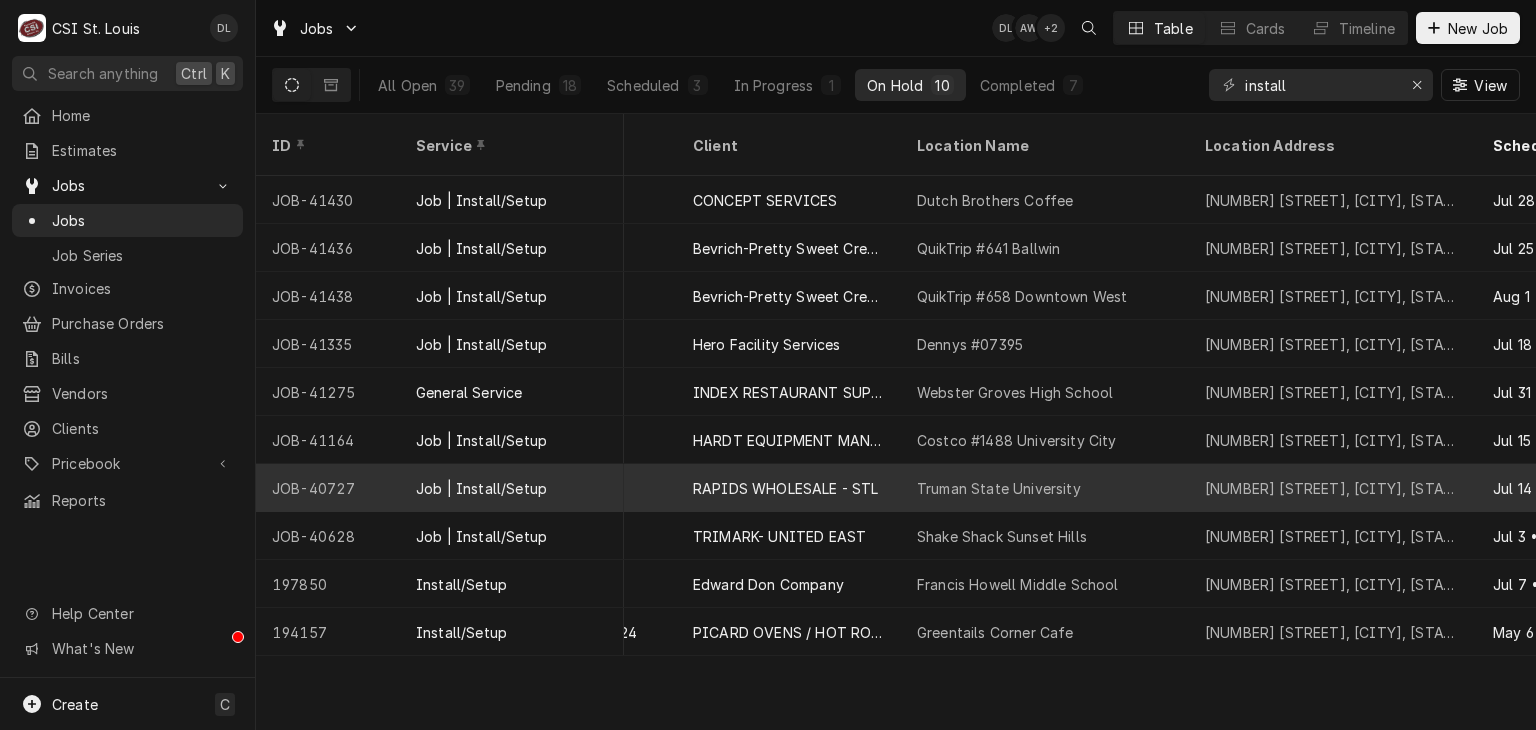 click on "Truman State University" at bounding box center (999, 488) 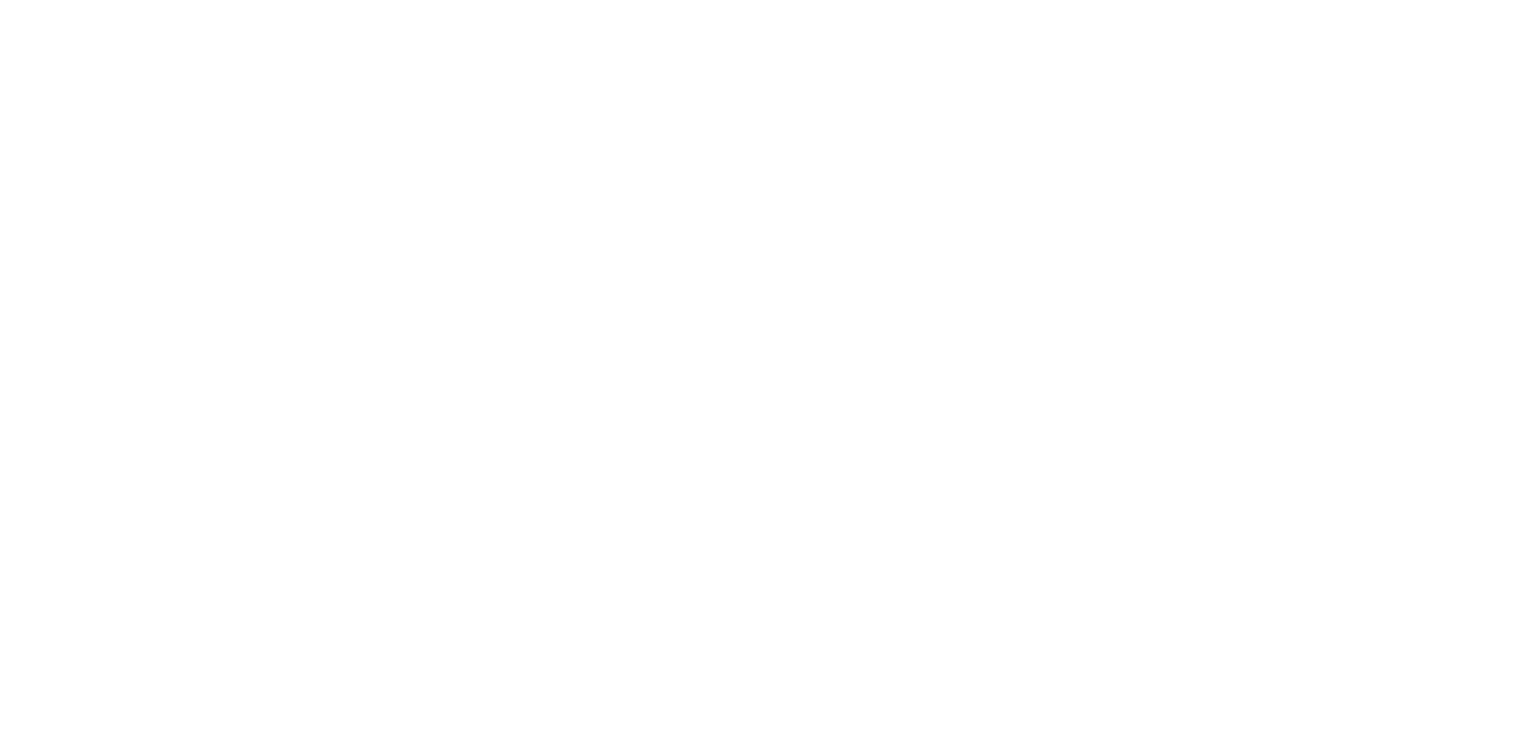 scroll, scrollTop: 0, scrollLeft: 0, axis: both 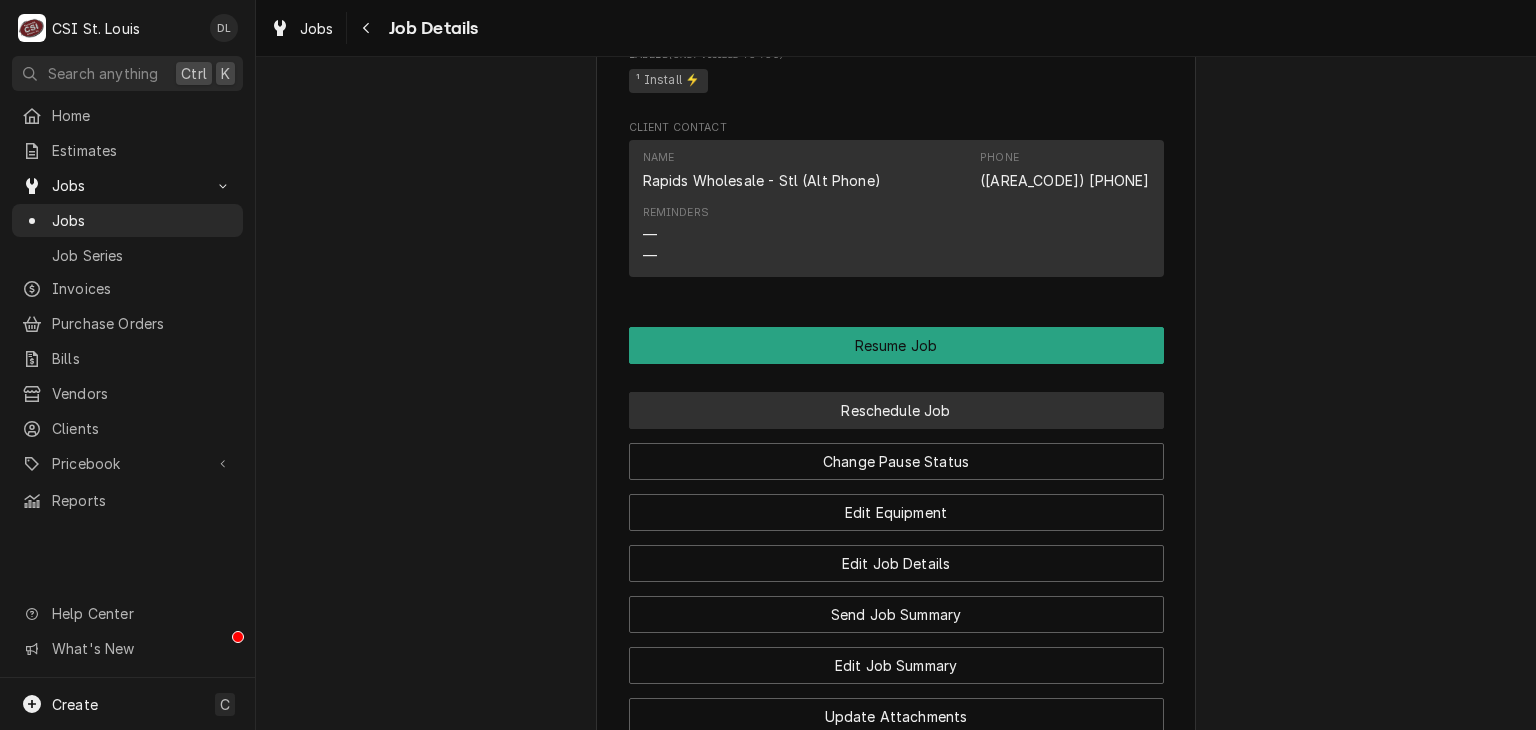 click on "Reschedule Job" at bounding box center (896, 410) 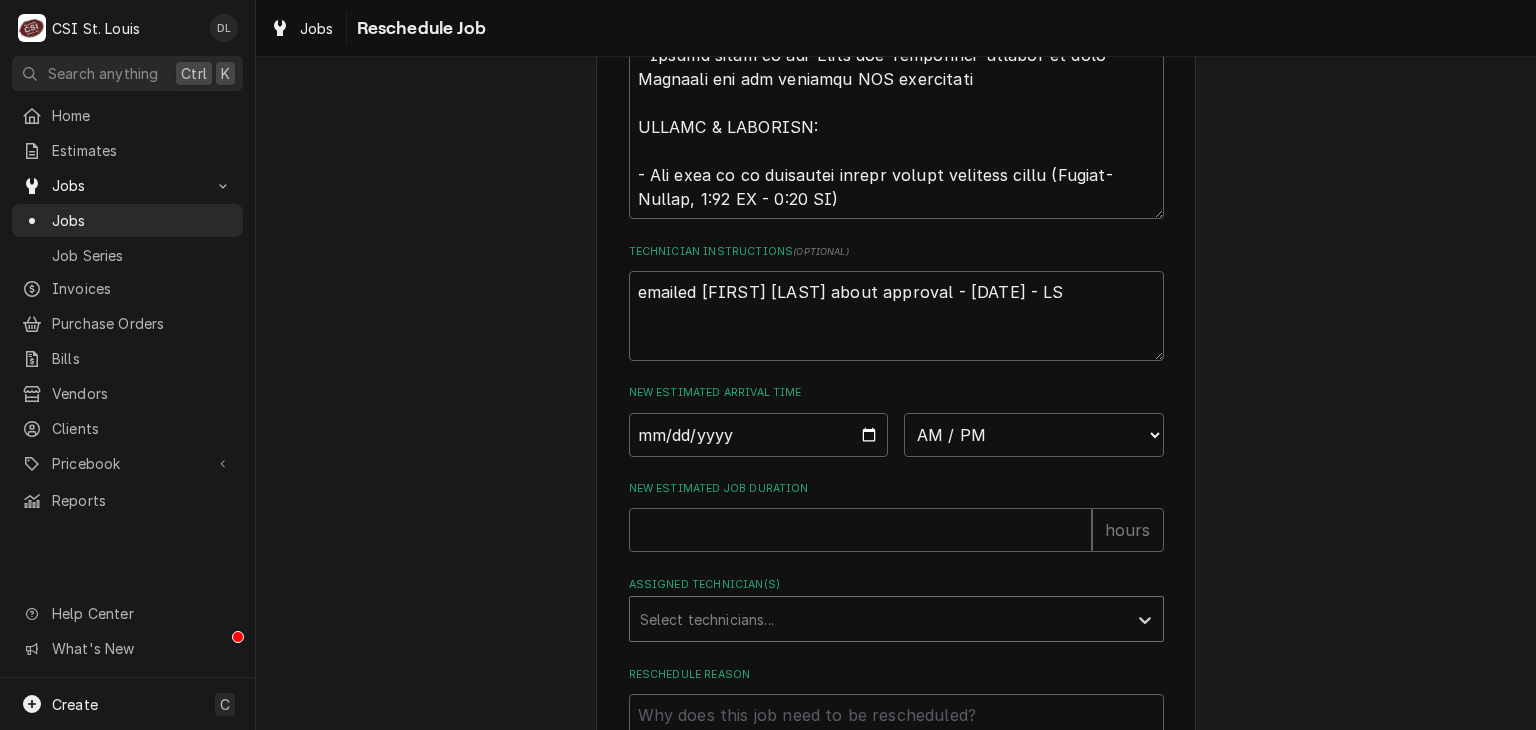 scroll, scrollTop: 1579, scrollLeft: 0, axis: vertical 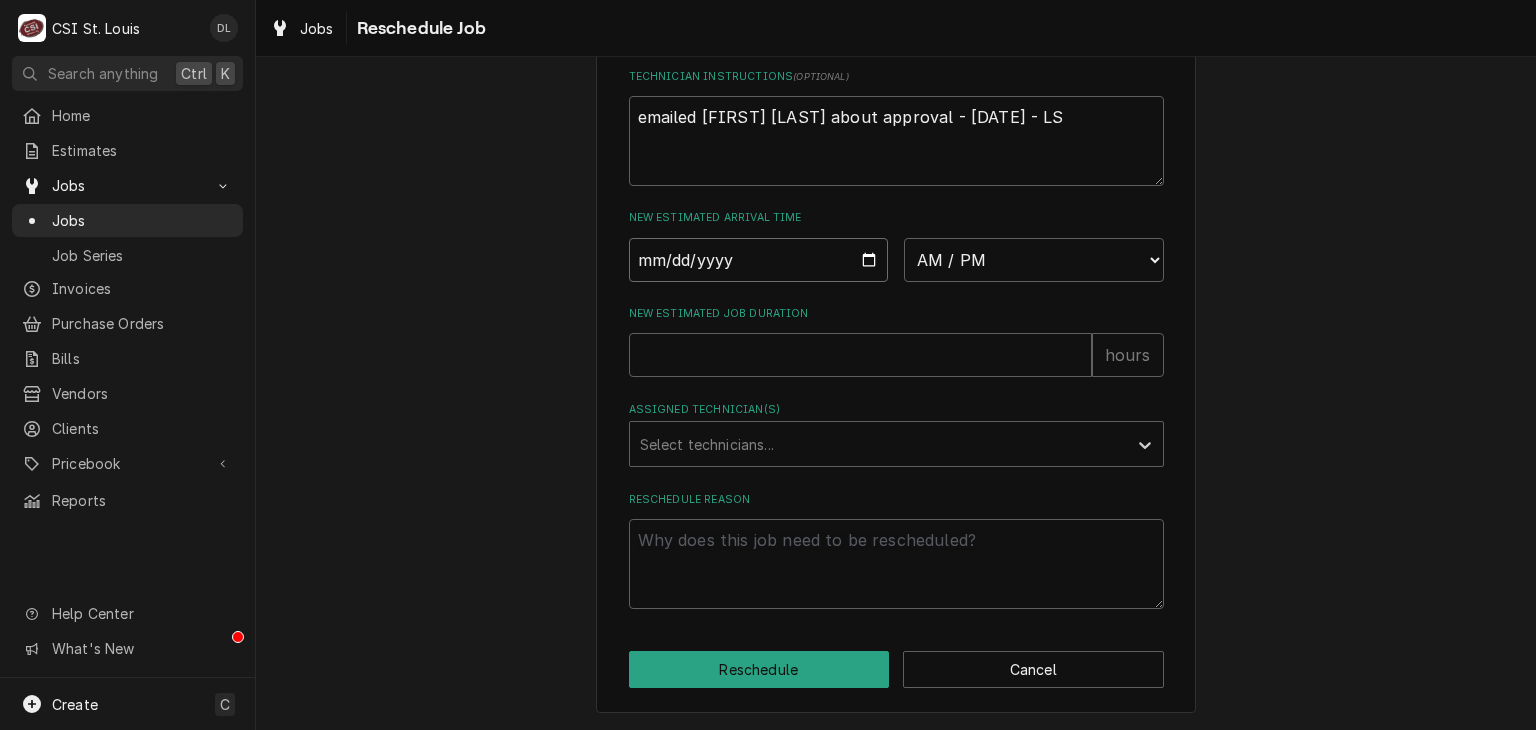 click at bounding box center (759, 260) 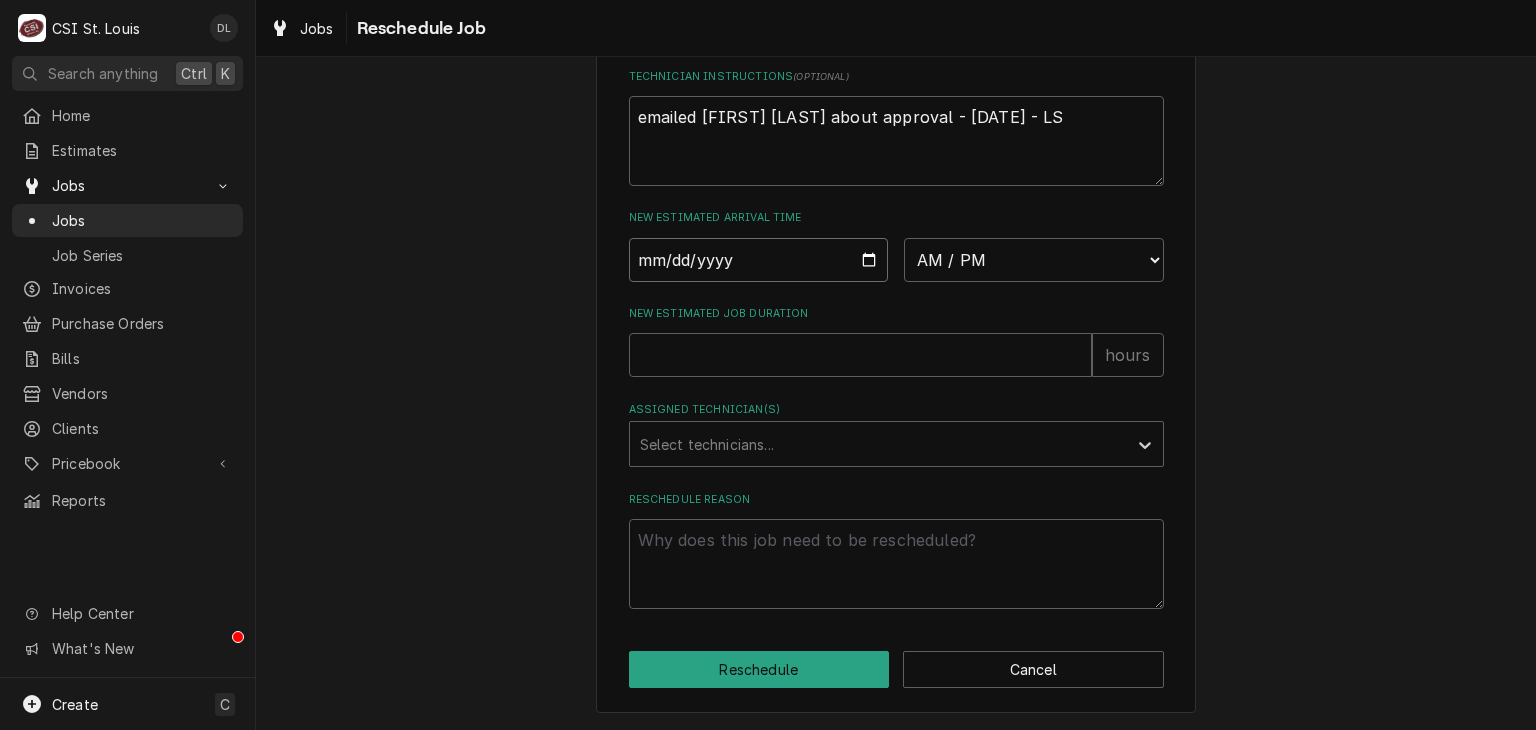 type on "x" 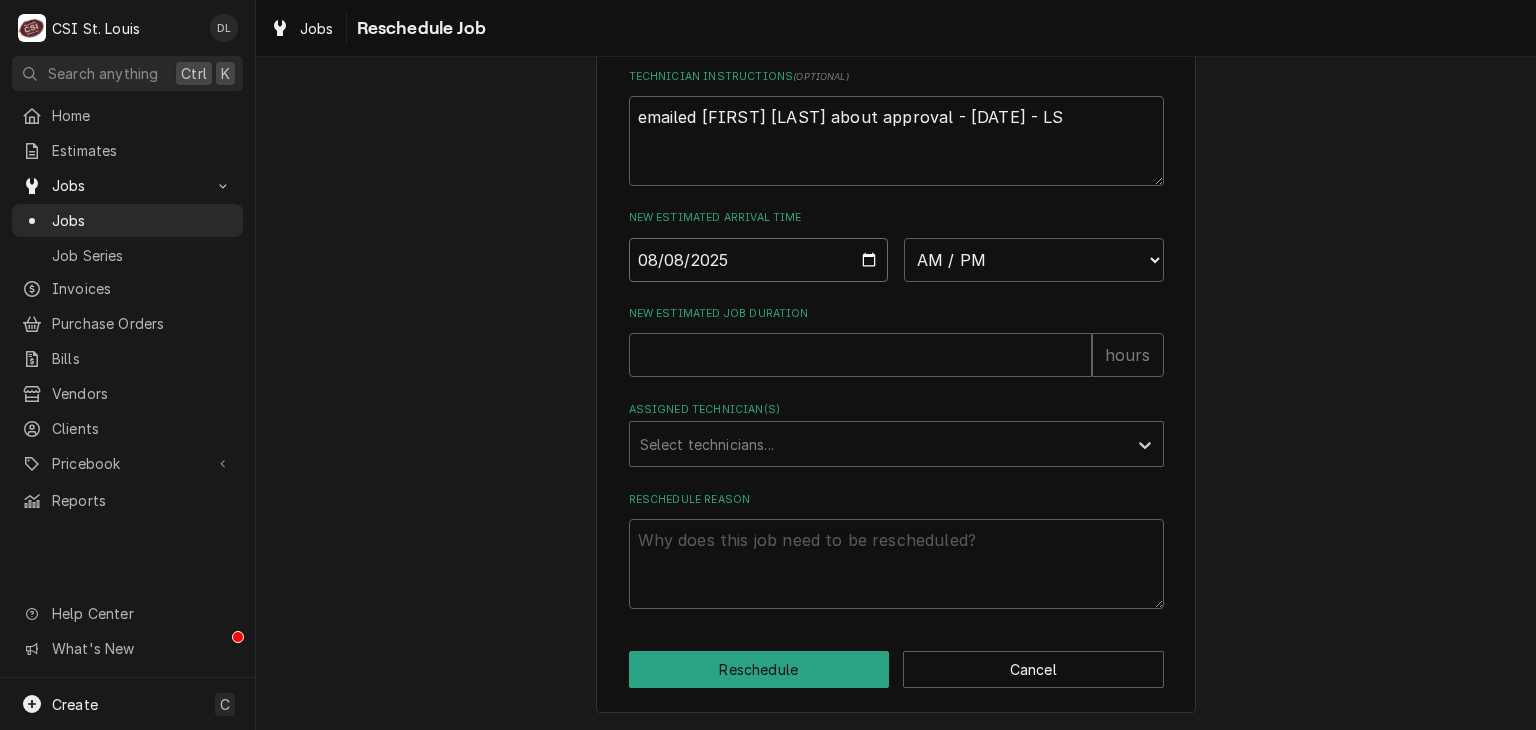 type on "2025-08-08" 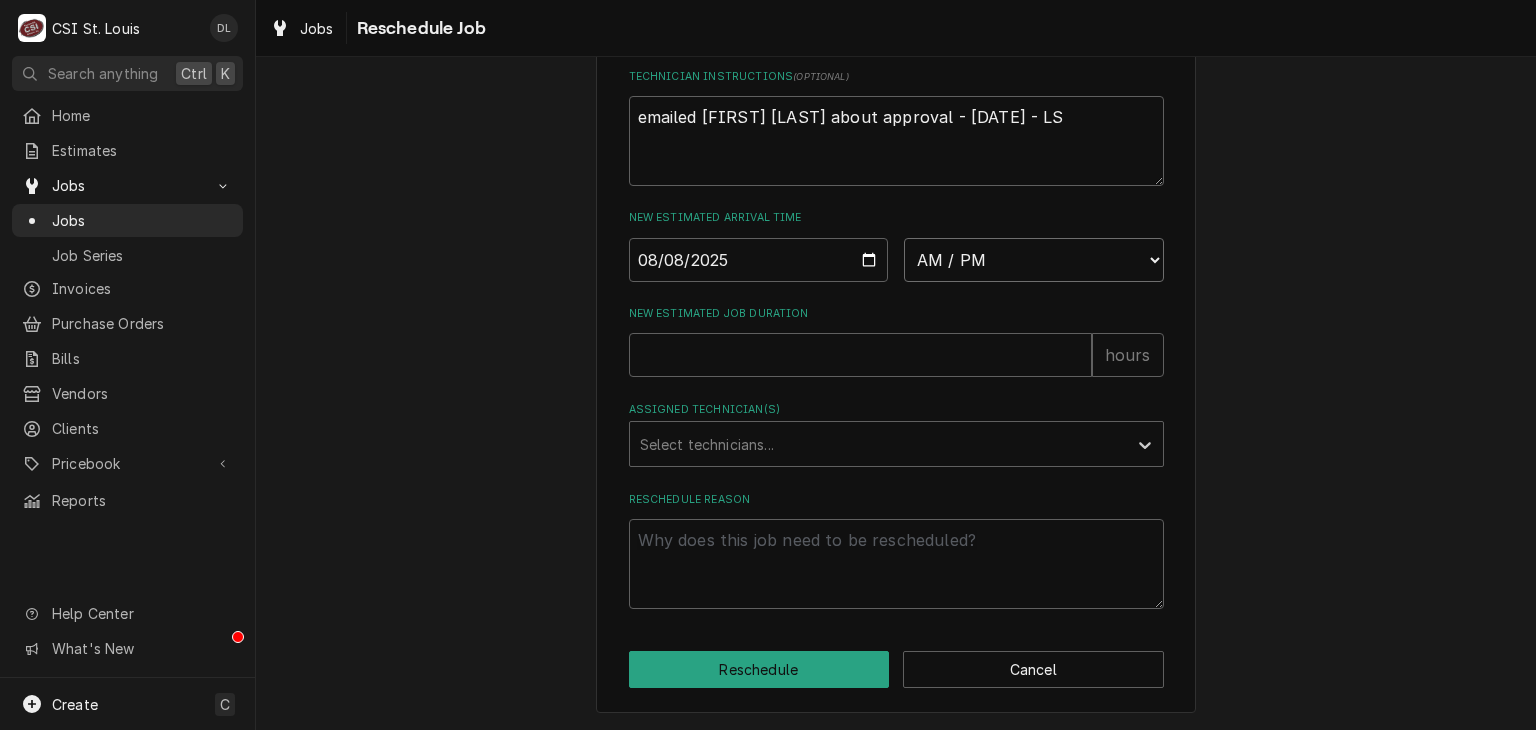 click on "AM / PM 6:00 AM 6:15 AM 6:30 AM 6:45 AM 7:00 AM 7:15 AM 7:30 AM 7:45 AM 8:00 AM 8:15 AM 8:30 AM 8:45 AM 9:00 AM 9:15 AM 9:30 AM 9:45 AM 10:00 AM 10:15 AM 10:30 AM 10:45 AM 11:00 AM 11:15 AM 11:30 AM 11:45 AM 12:00 PM 12:15 PM 12:30 PM 12:45 PM 1:00 PM 1:15 PM 1:30 PM 1:45 PM 2:00 PM 2:15 PM 2:30 PM 2:45 PM 3:00 PM 3:15 PM 3:30 PM 3:45 PM 4:00 PM 4:15 PM 4:30 PM 4:45 PM 5:00 PM 5:15 PM 5:30 PM 5:45 PM 6:00 PM 6:15 PM 6:30 PM 6:45 PM 7:00 PM 7:15 PM 7:30 PM 7:45 PM 8:00 PM 8:15 PM 8:30 PM 8:45 PM 9:00 PM 9:15 PM 9:30 PM 9:45 PM 10:00 PM 10:15 PM 10:30 PM 10:45 PM 11:00 PM 11:15 PM 11:30 PM 11:45 PM 12:00 AM 12:15 AM 12:30 AM 12:45 AM 1:00 AM 1:15 AM 1:30 AM 1:45 AM 2:00 AM 2:15 AM 2:30 AM 2:45 AM 3:00 AM 3:15 AM 3:30 AM 3:45 AM 4:00 AM 4:15 AM 4:30 AM 4:45 AM 5:00 AM 5:15 AM 5:30 AM 5:45 AM" at bounding box center [1034, 260] 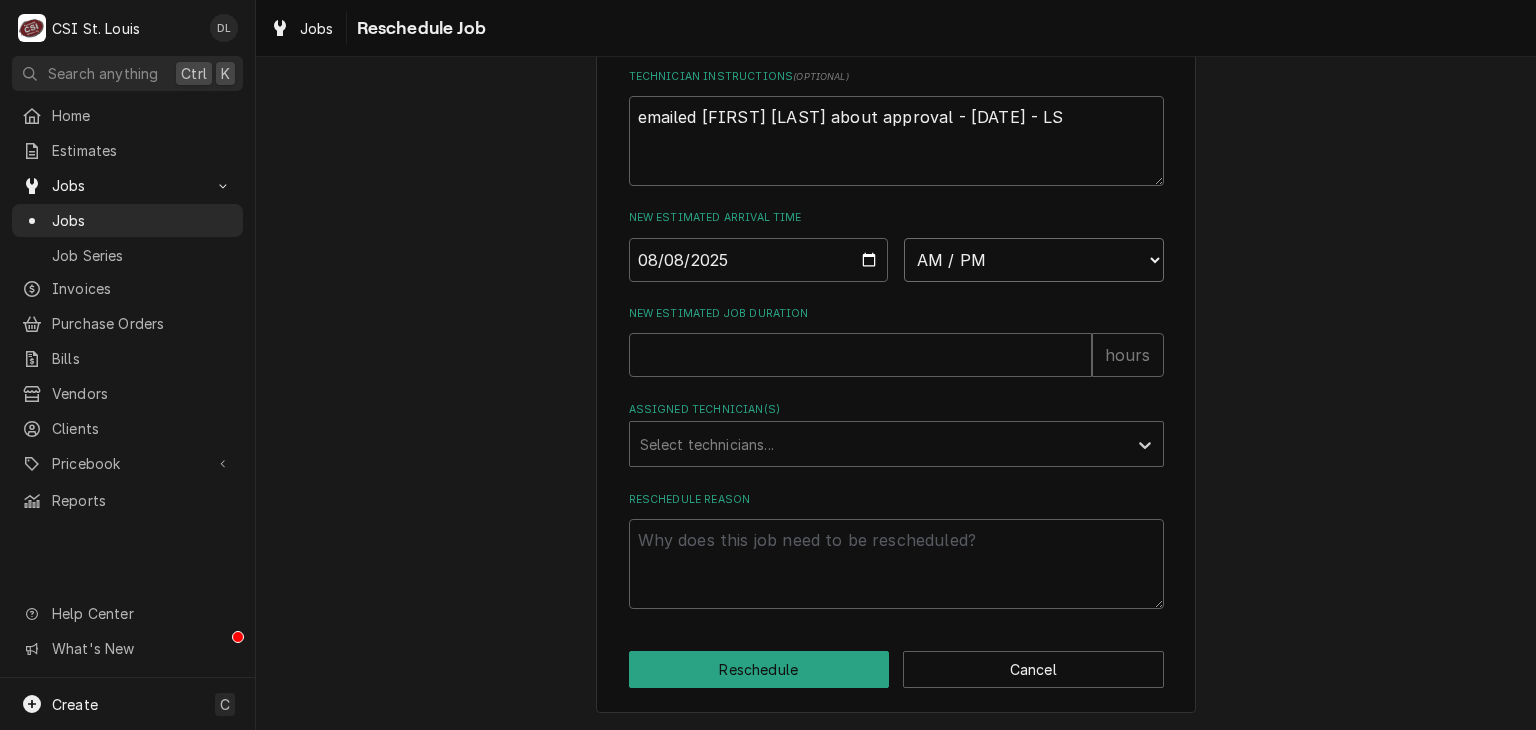 select on "08:00:00" 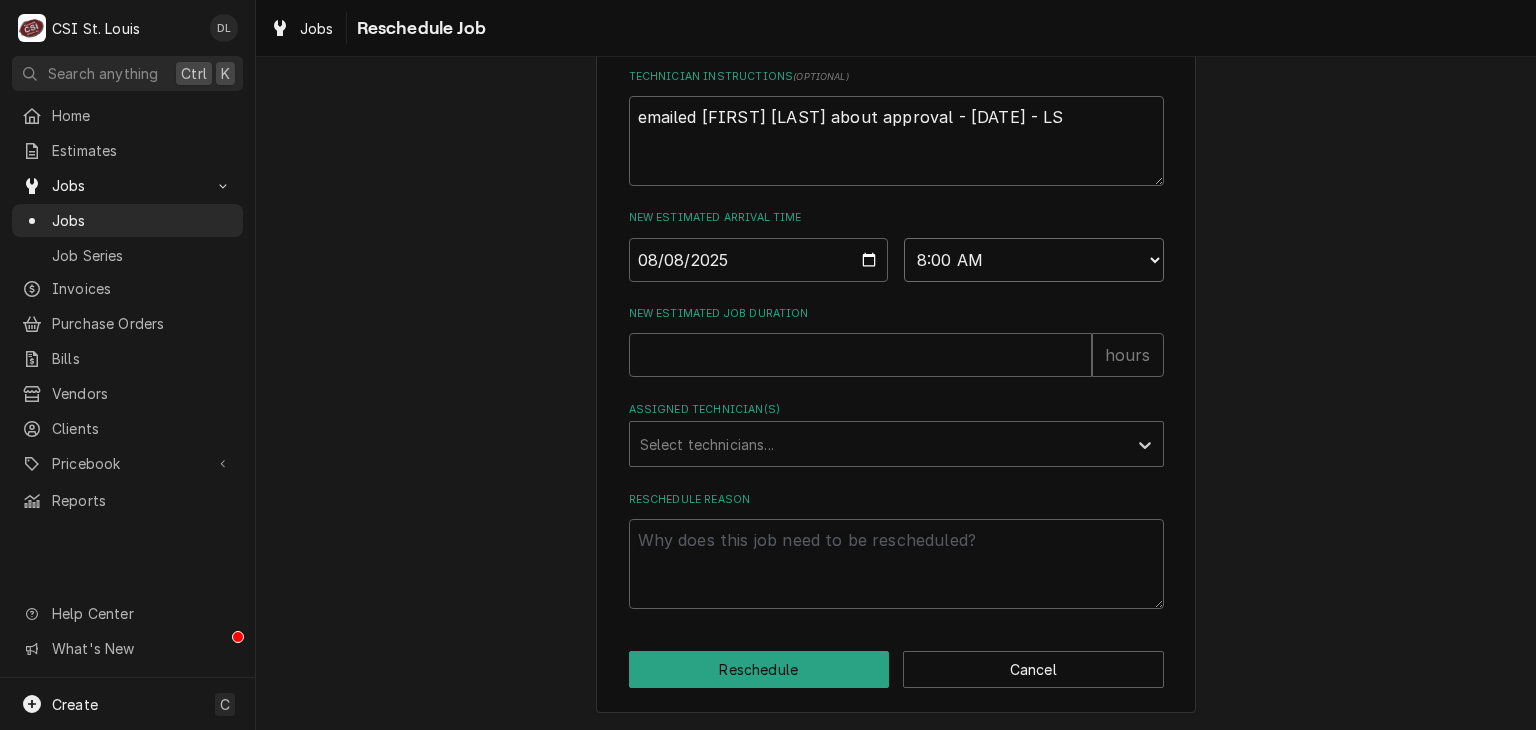 click on "AM / PM 6:00 AM 6:15 AM 6:30 AM 6:45 AM 7:00 AM 7:15 AM 7:30 AM 7:45 AM 8:00 AM 8:15 AM 8:30 AM 8:45 AM 9:00 AM 9:15 AM 9:30 AM 9:45 AM 10:00 AM 10:15 AM 10:30 AM 10:45 AM 11:00 AM 11:15 AM 11:30 AM 11:45 AM 12:00 PM 12:15 PM 12:30 PM 12:45 PM 1:00 PM 1:15 PM 1:30 PM 1:45 PM 2:00 PM 2:15 PM 2:30 PM 2:45 PM 3:00 PM 3:15 PM 3:30 PM 3:45 PM 4:00 PM 4:15 PM 4:30 PM 4:45 PM 5:00 PM 5:15 PM 5:30 PM 5:45 PM 6:00 PM 6:15 PM 6:30 PM 6:45 PM 7:00 PM 7:15 PM 7:30 PM 7:45 PM 8:00 PM 8:15 PM 8:30 PM 8:45 PM 9:00 PM 9:15 PM 9:30 PM 9:45 PM 10:00 PM 10:15 PM 10:30 PM 10:45 PM 11:00 PM 11:15 PM 11:30 PM 11:45 PM 12:00 AM 12:15 AM 12:30 AM 12:45 AM 1:00 AM 1:15 AM 1:30 AM 1:45 AM 2:00 AM 2:15 AM 2:30 AM 2:45 AM 3:00 AM 3:15 AM 3:30 AM 3:45 AM 4:00 AM 4:15 AM 4:30 AM 4:45 AM 5:00 AM 5:15 AM 5:30 AM 5:45 AM" at bounding box center (1034, 260) 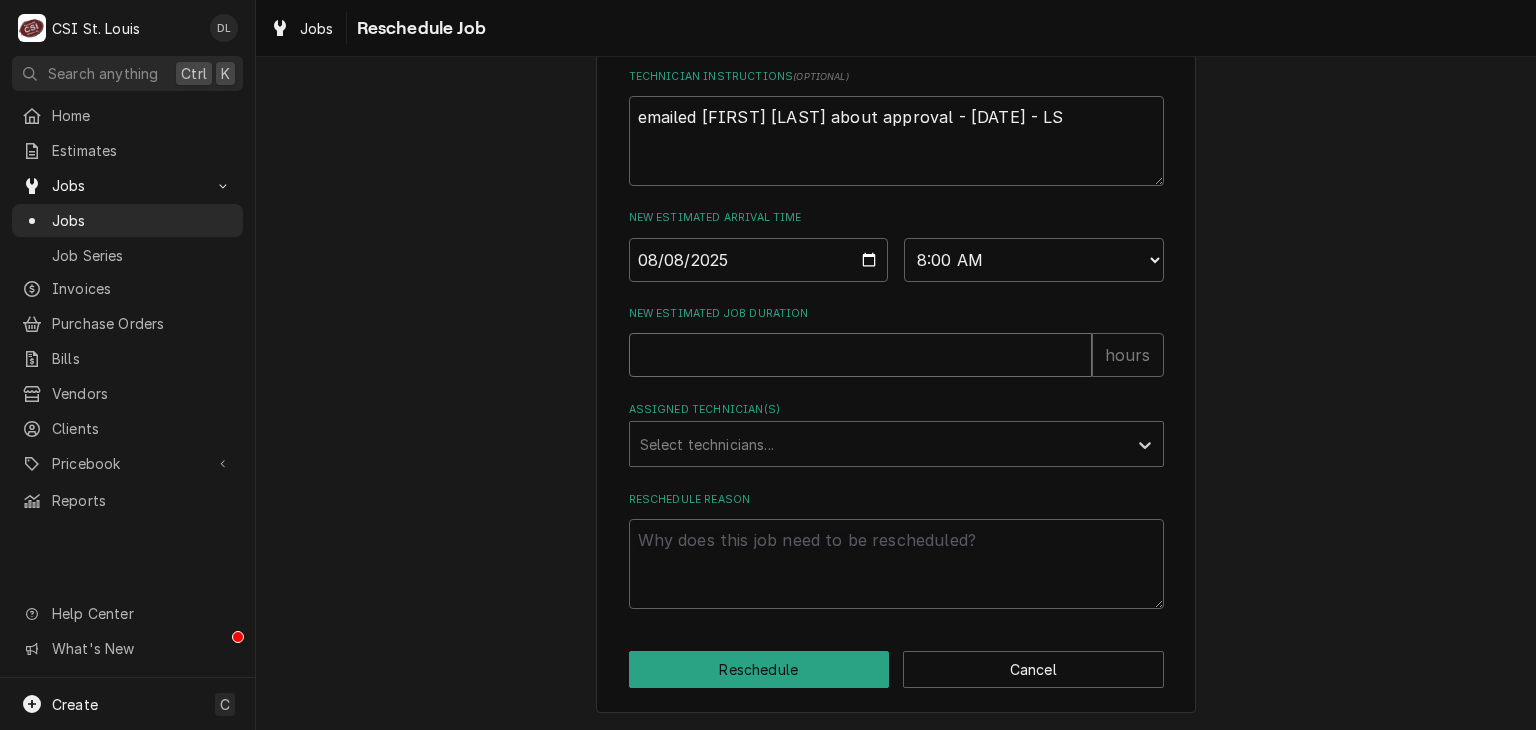 click on "New Estimated Job Duration" at bounding box center (860, 355) 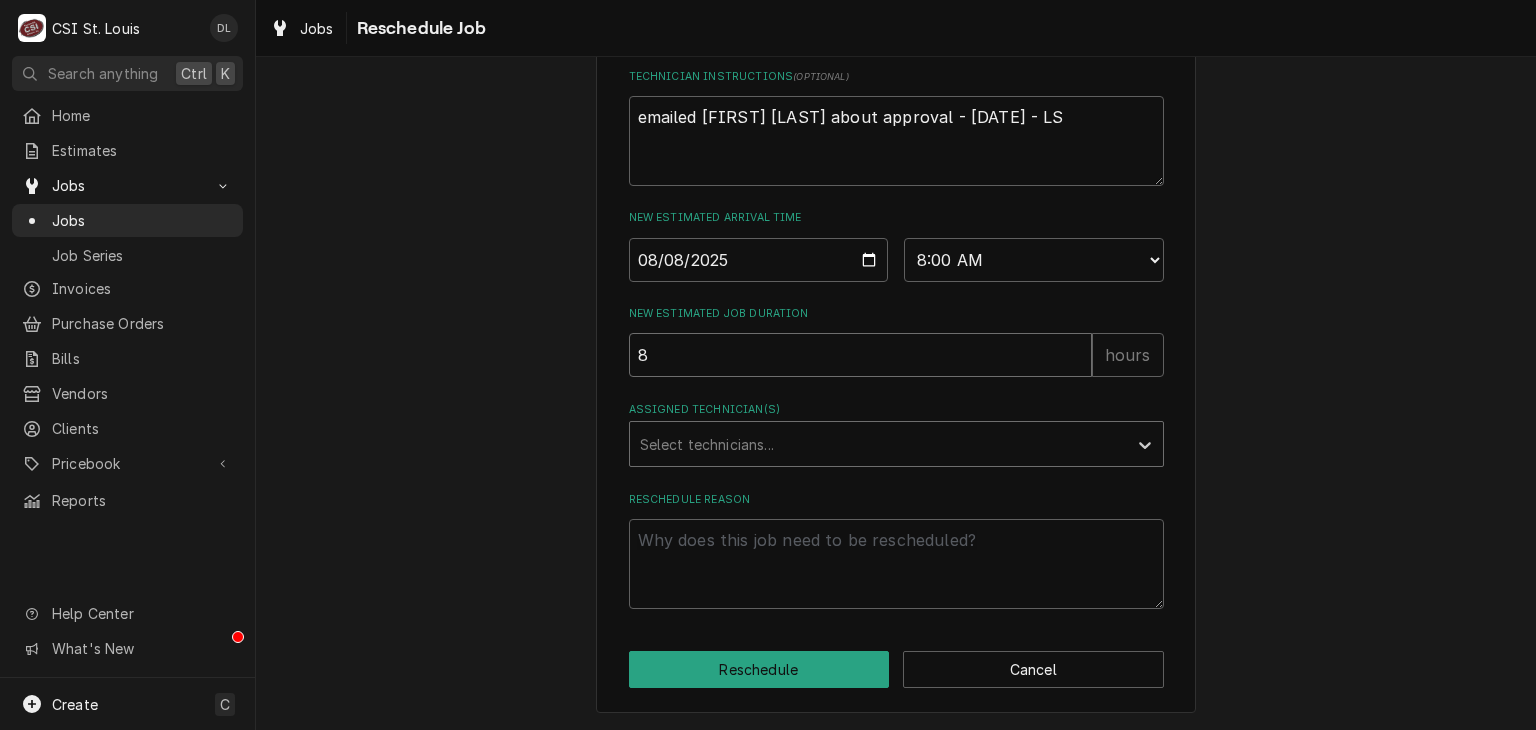 type on "8" 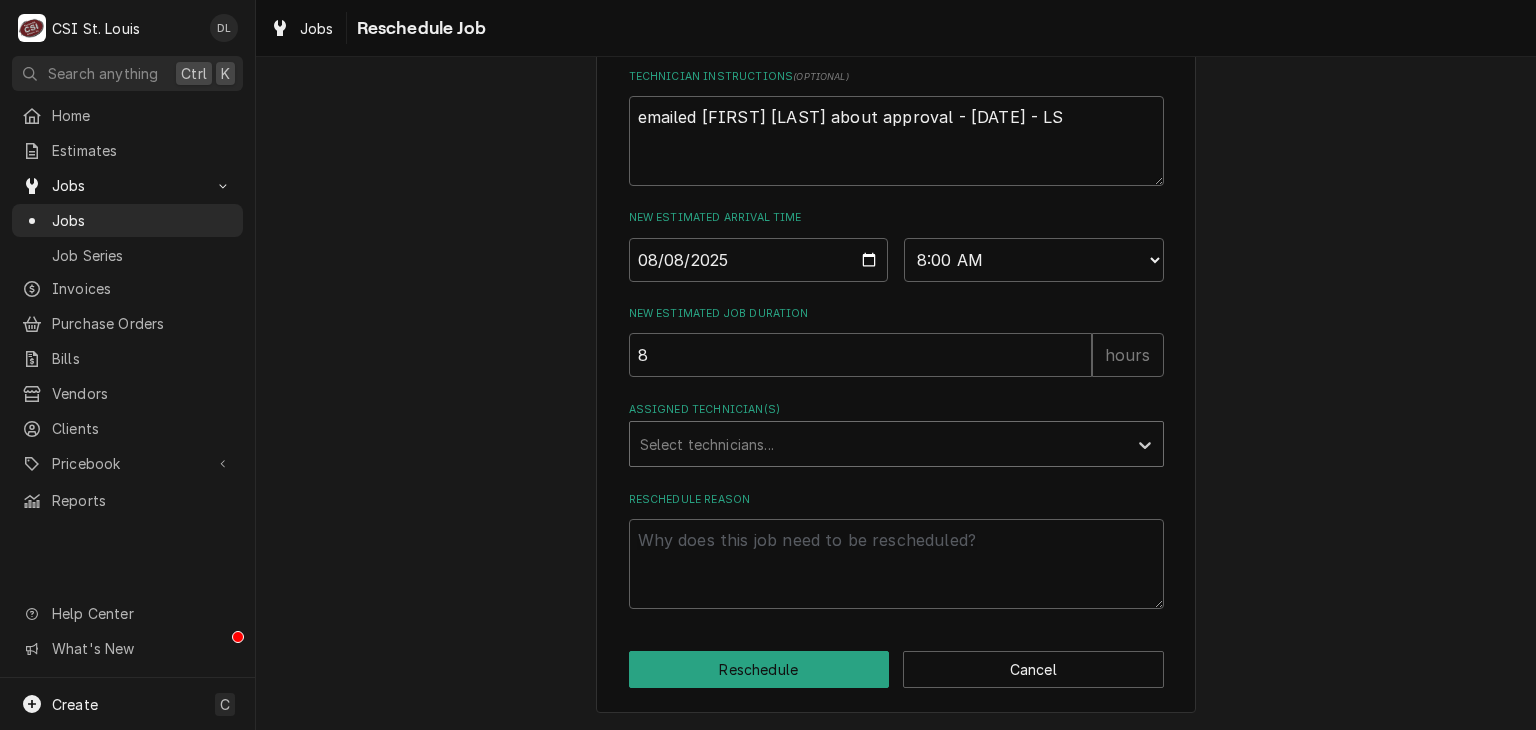 click at bounding box center [878, 444] 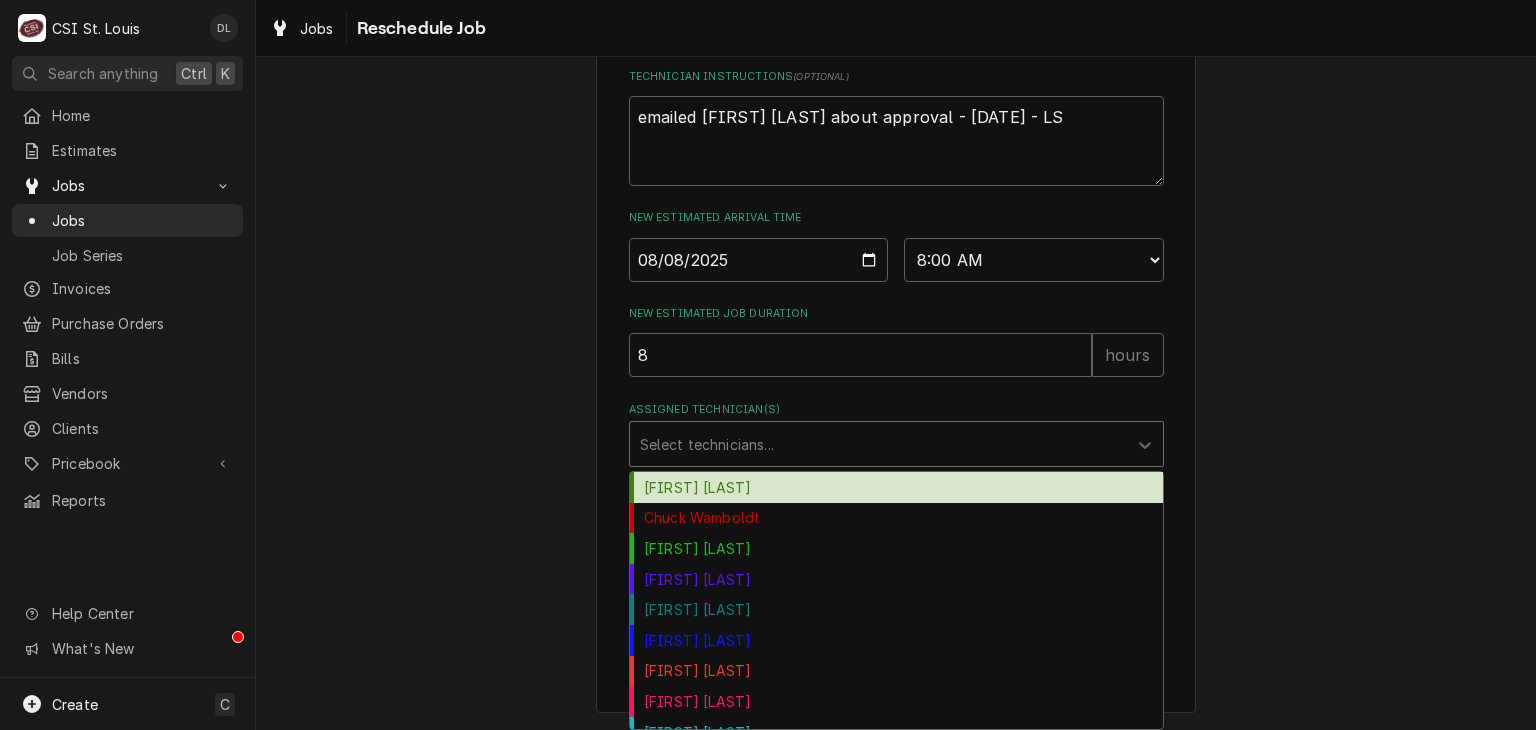 type on "j" 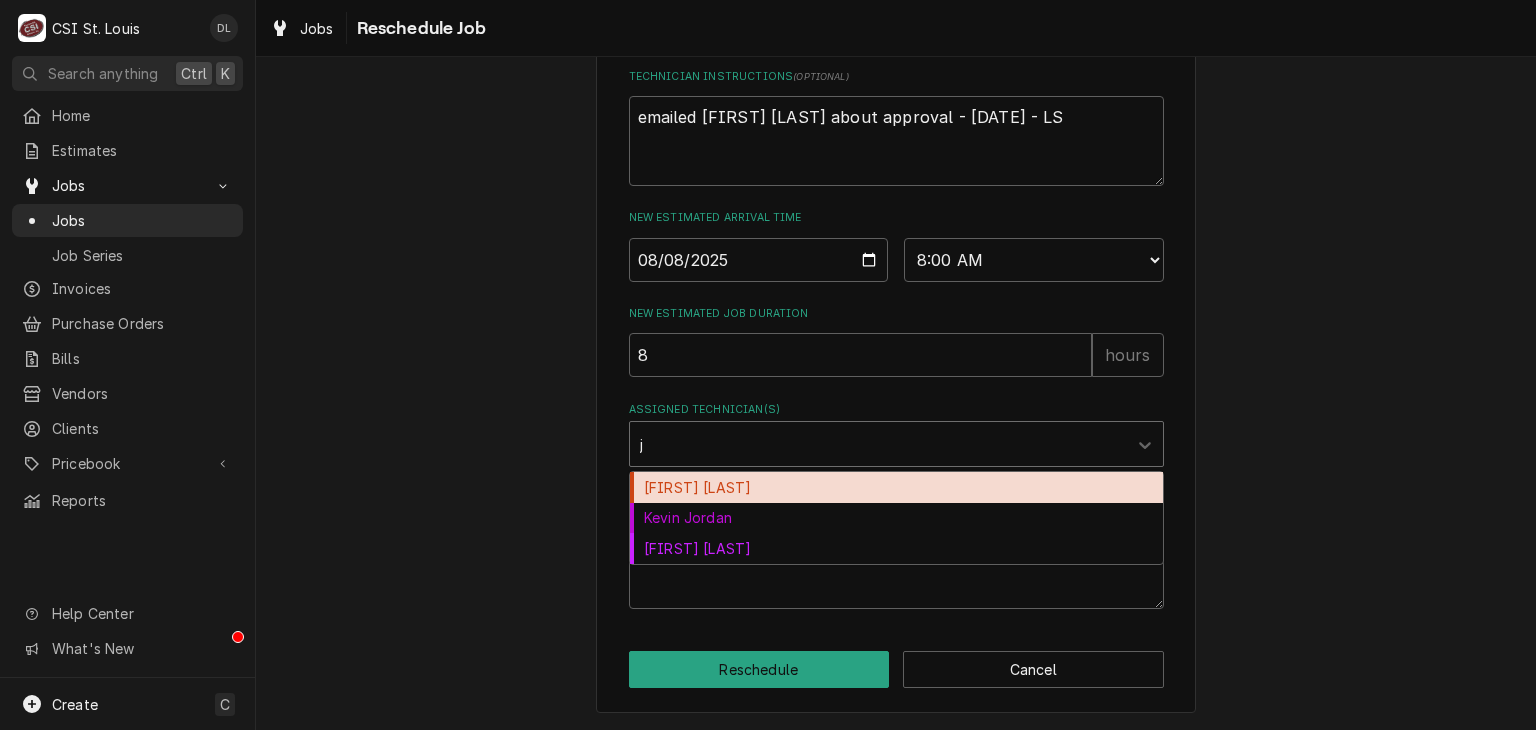 type 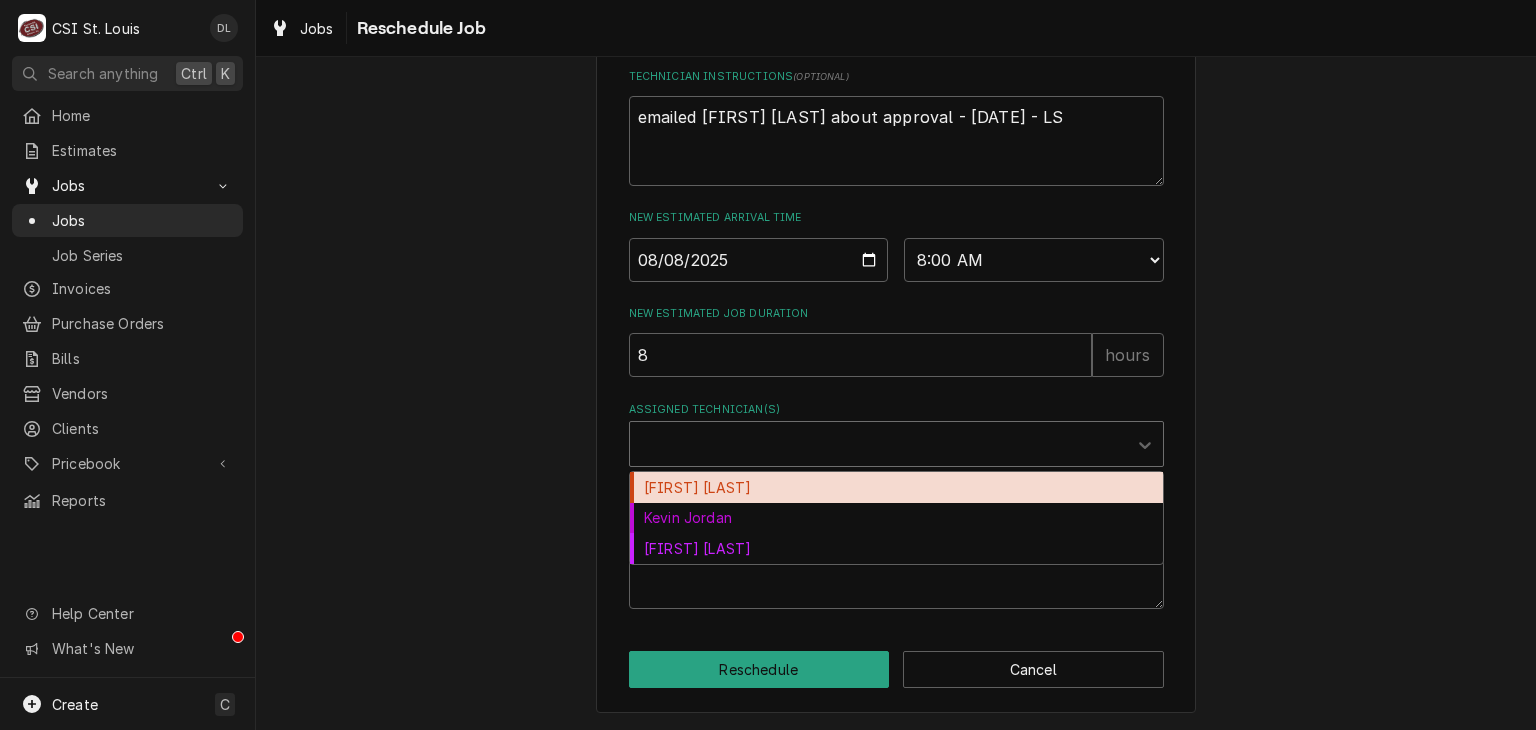 type on "x" 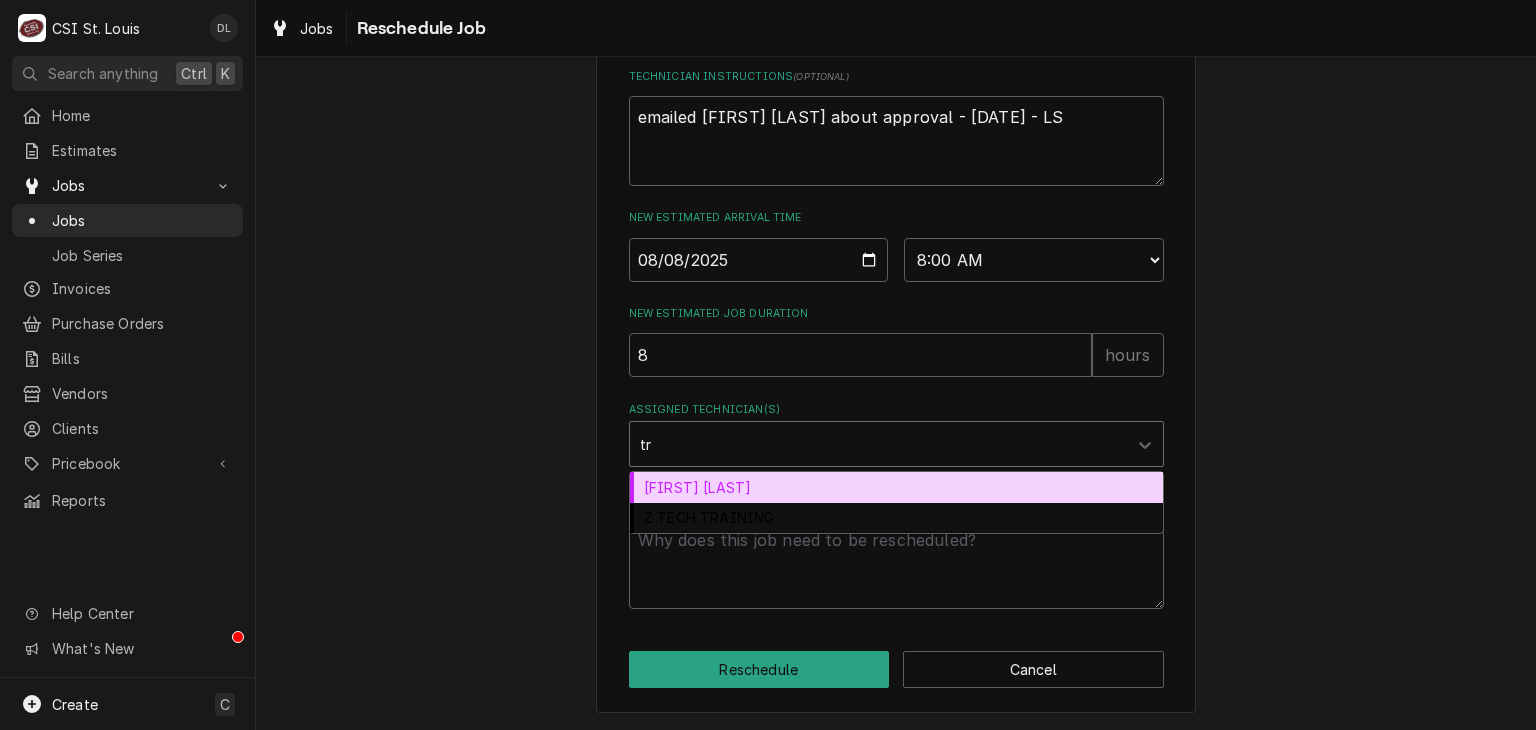 type on "tre" 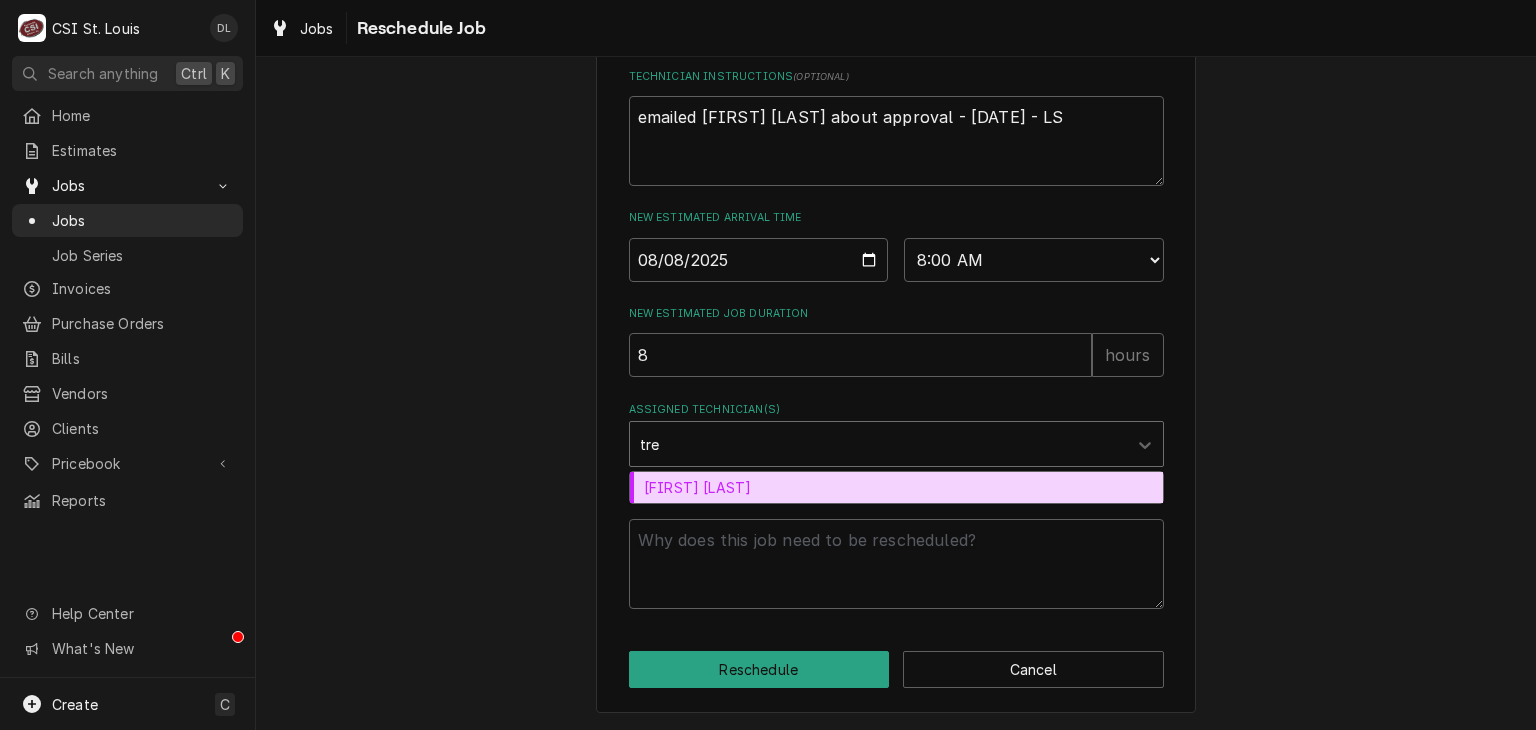 type on "x" 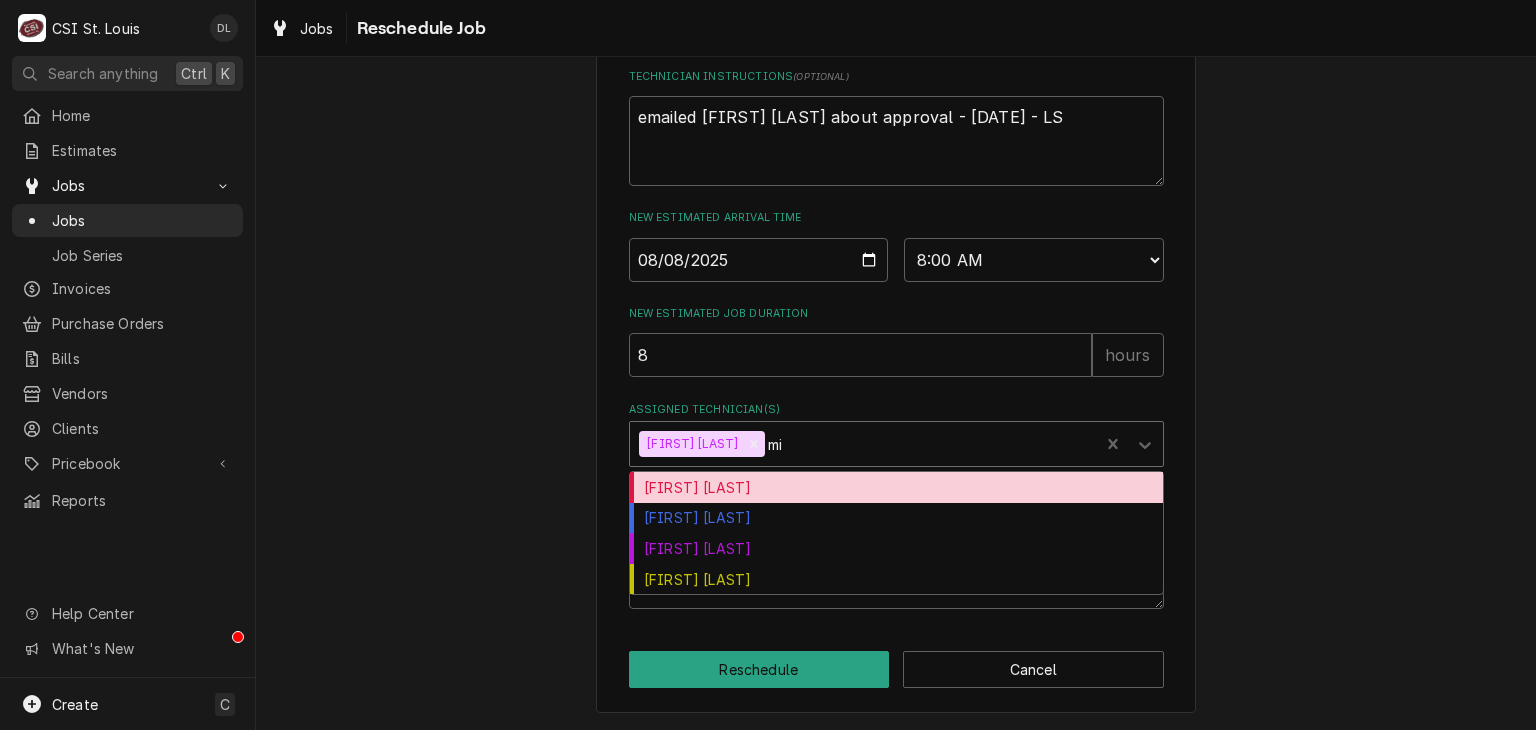 type on "mik" 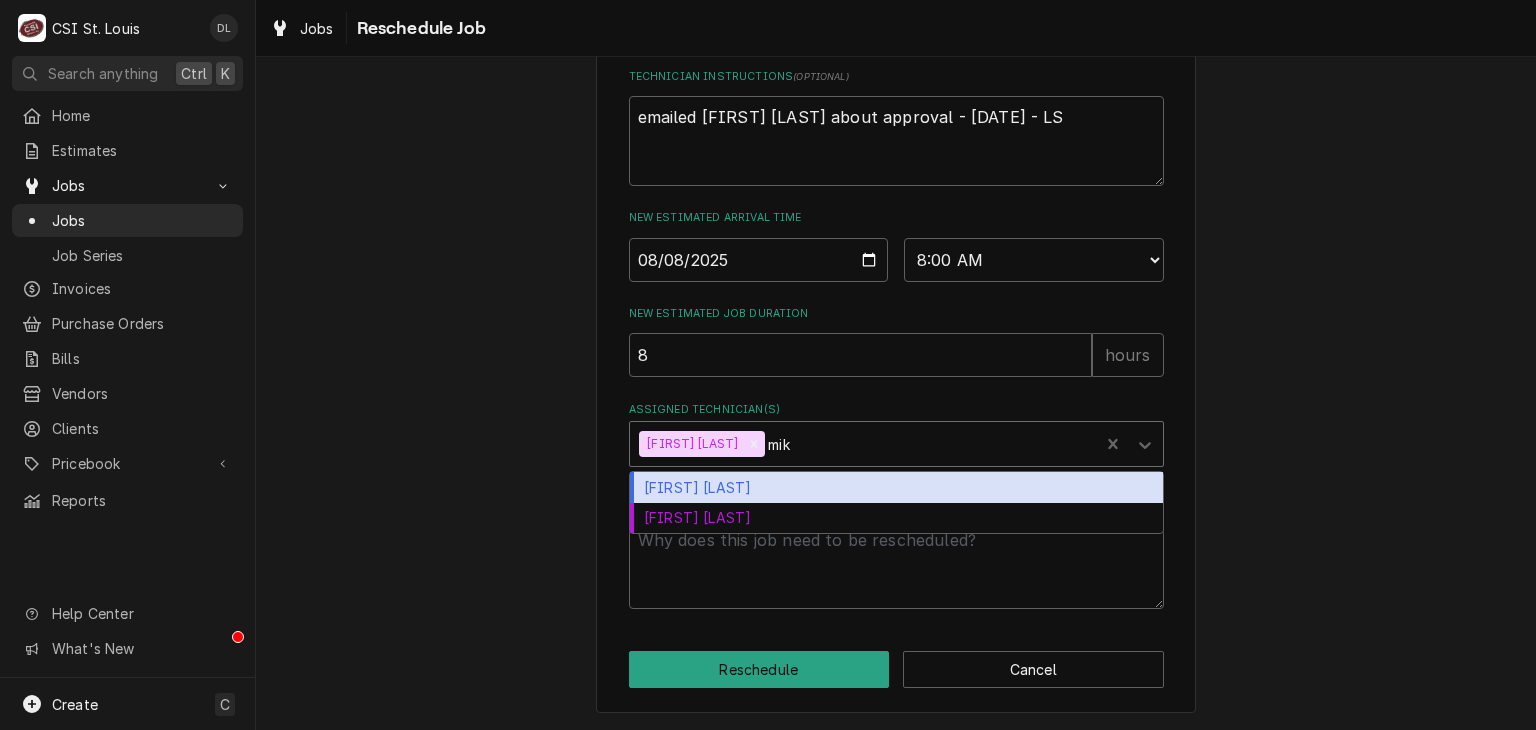 type on "x" 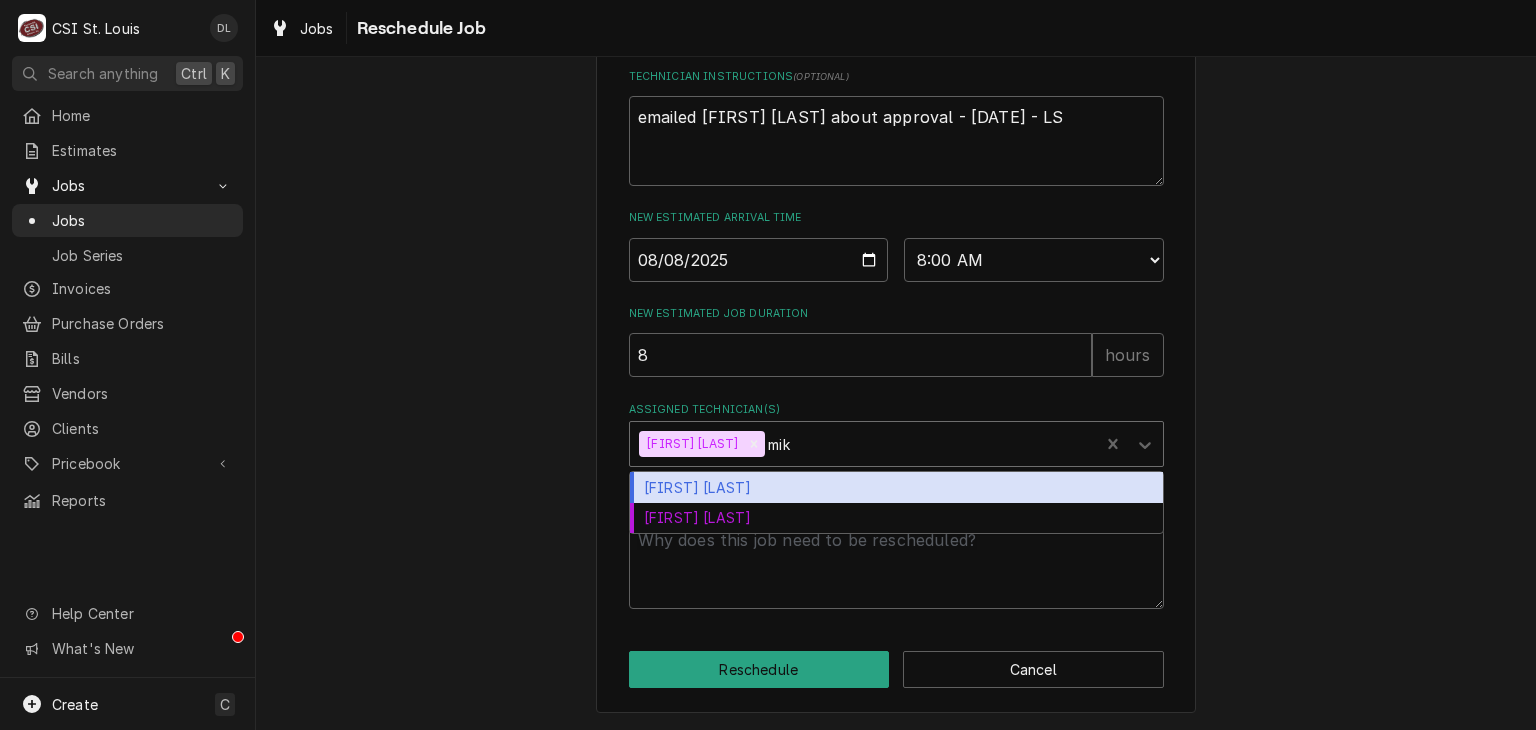 type 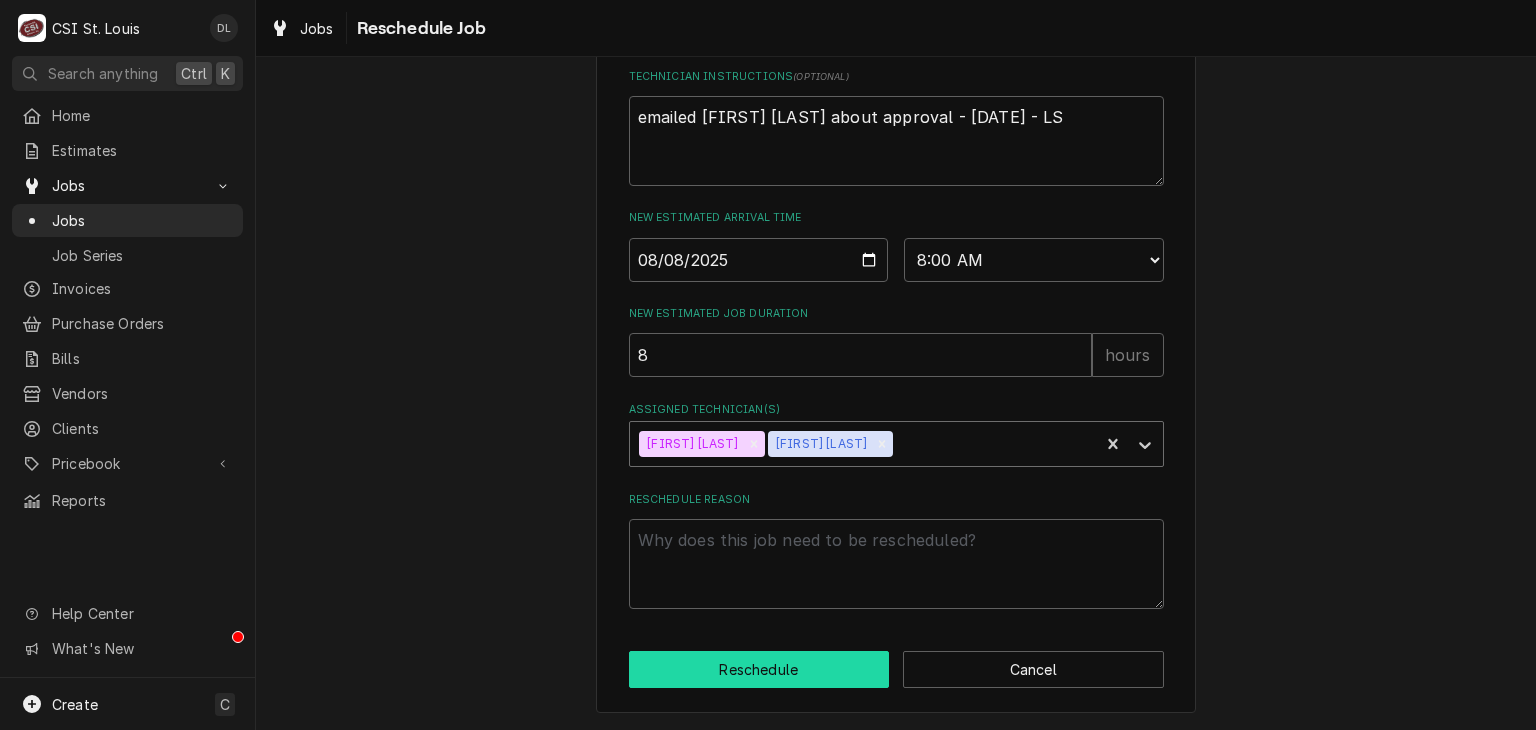 type 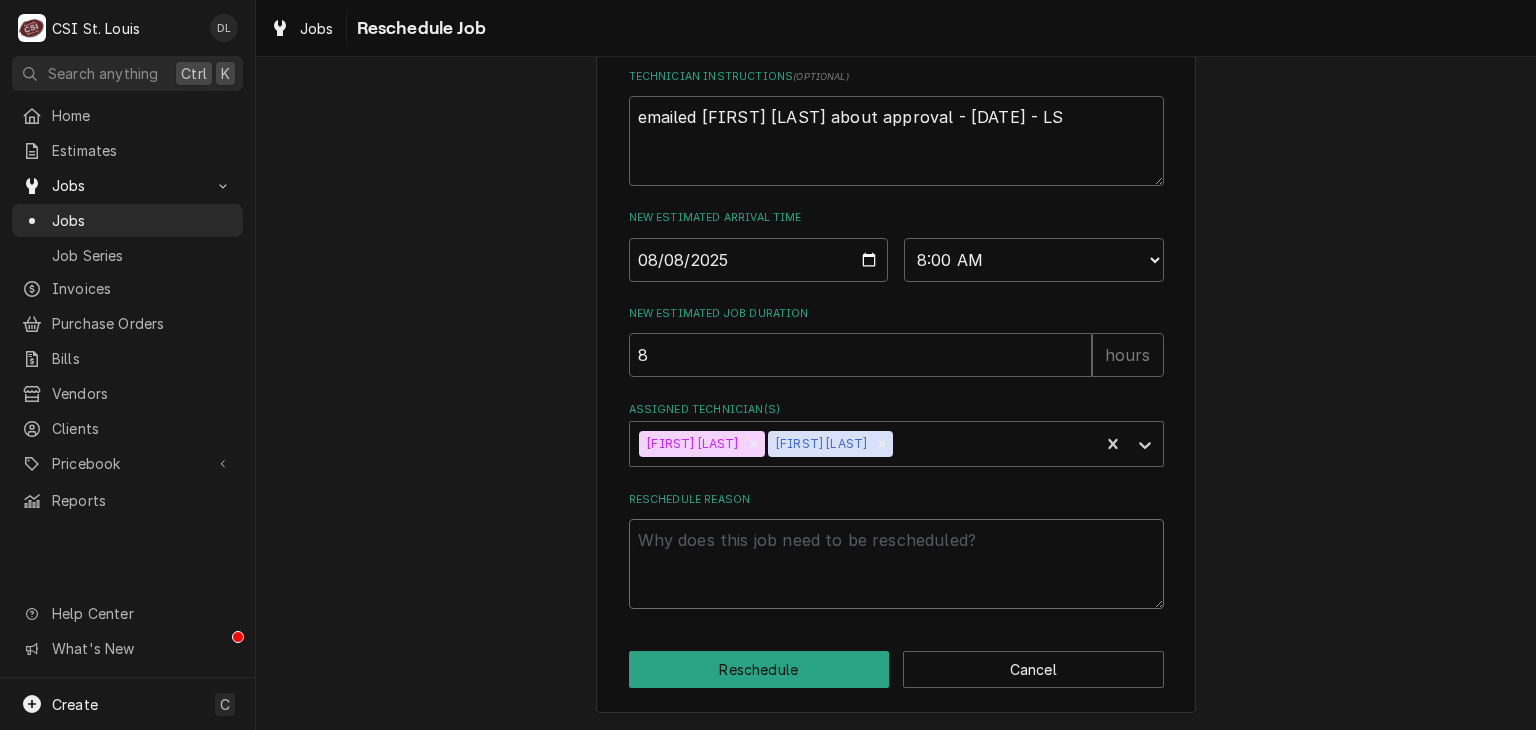 click on "Reschedule Reason" at bounding box center (896, 564) 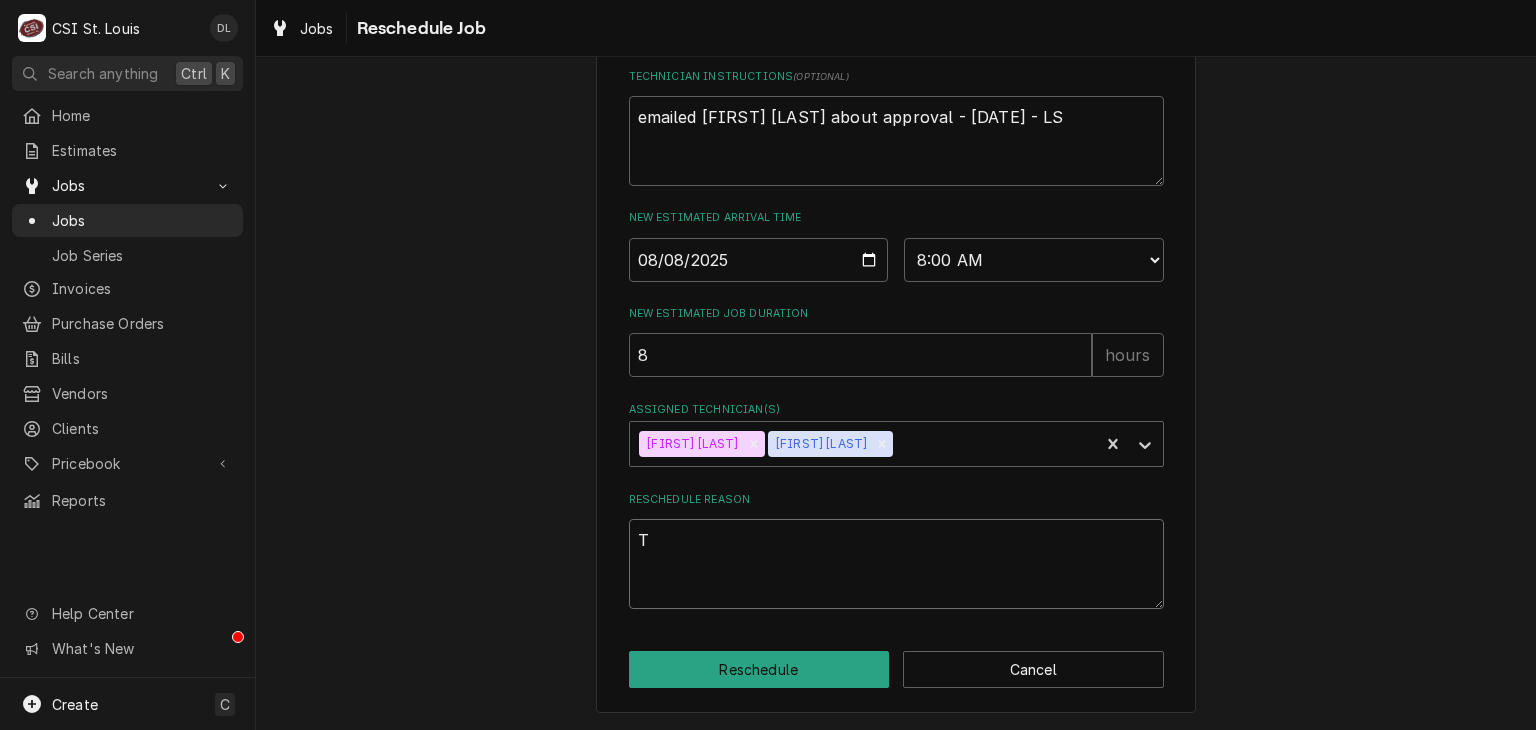 type on "x" 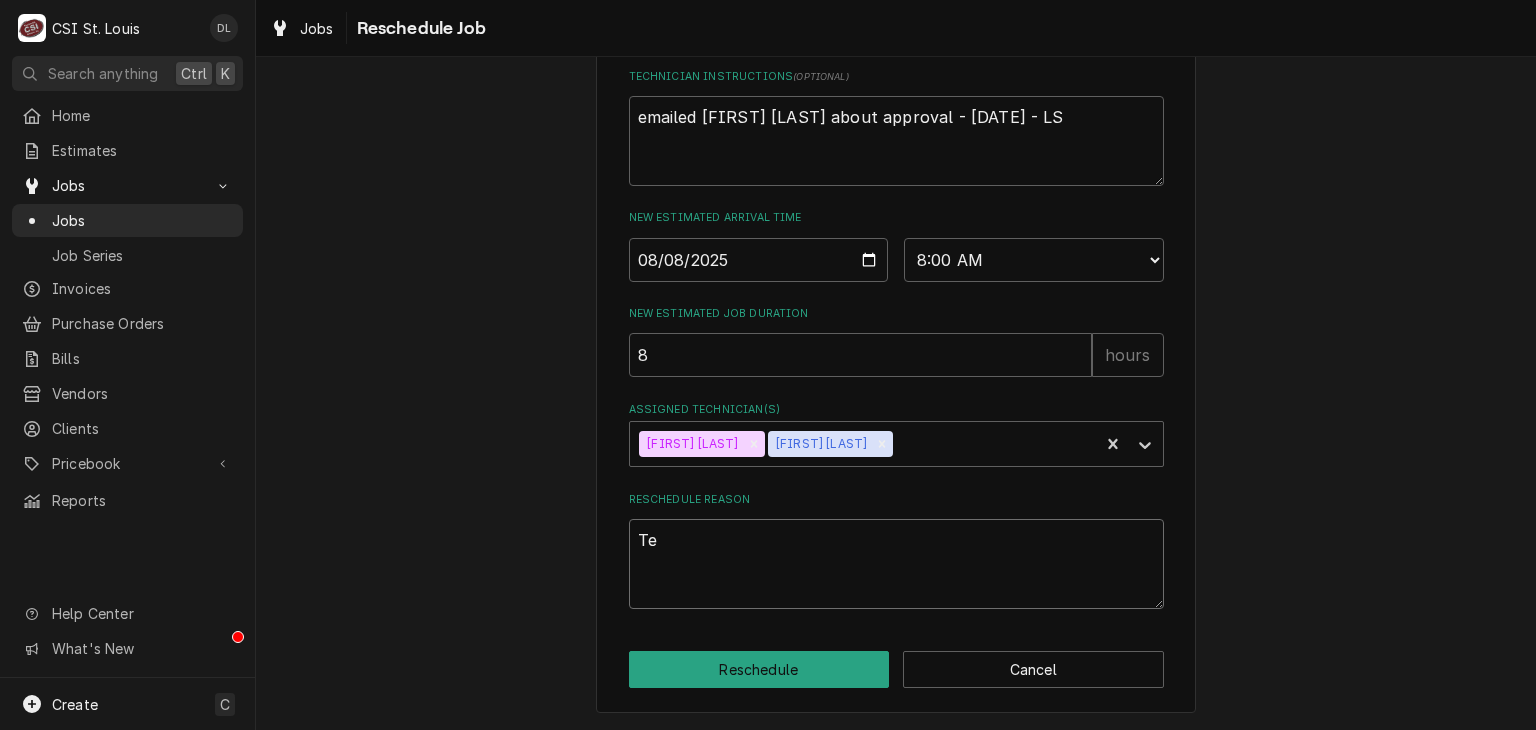 type on "x" 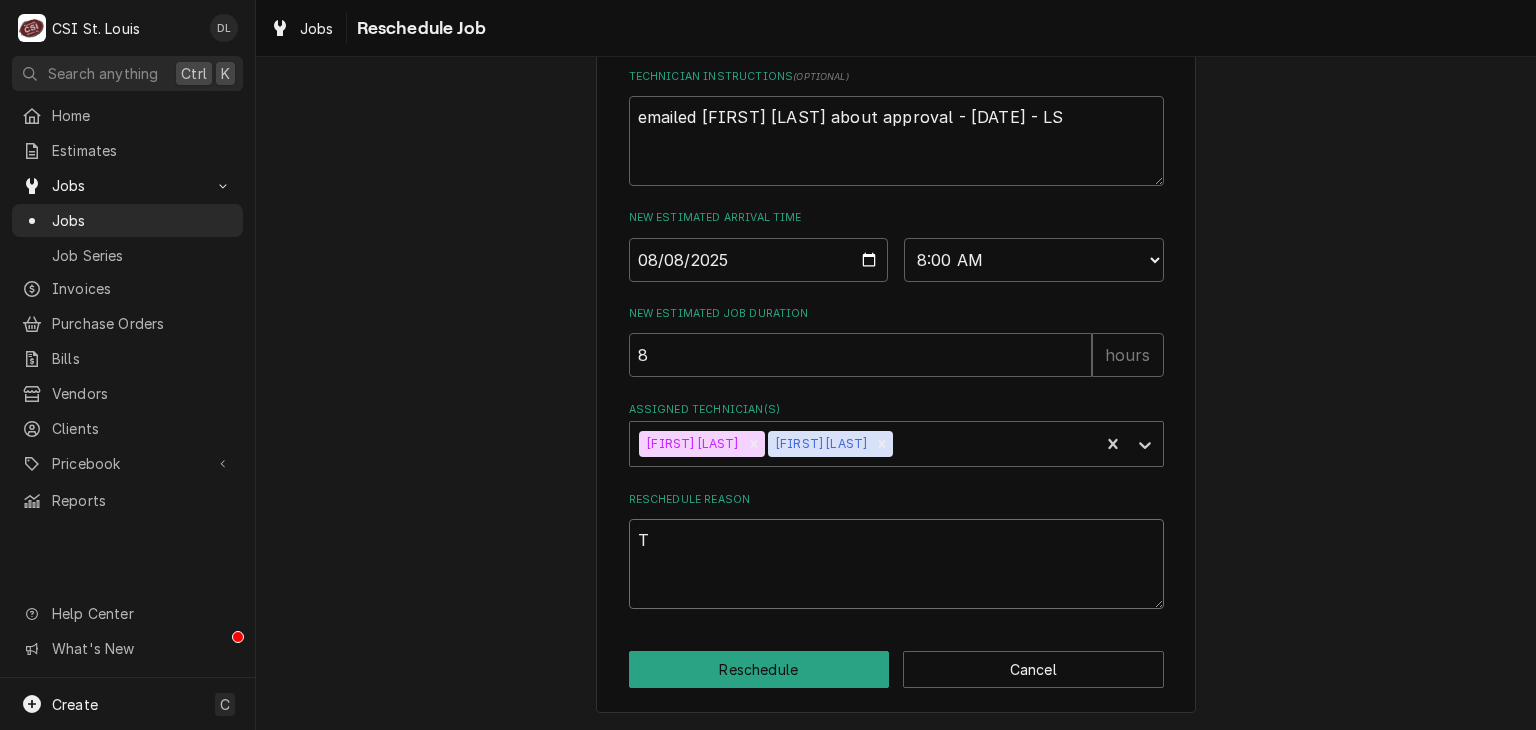 type on "x" 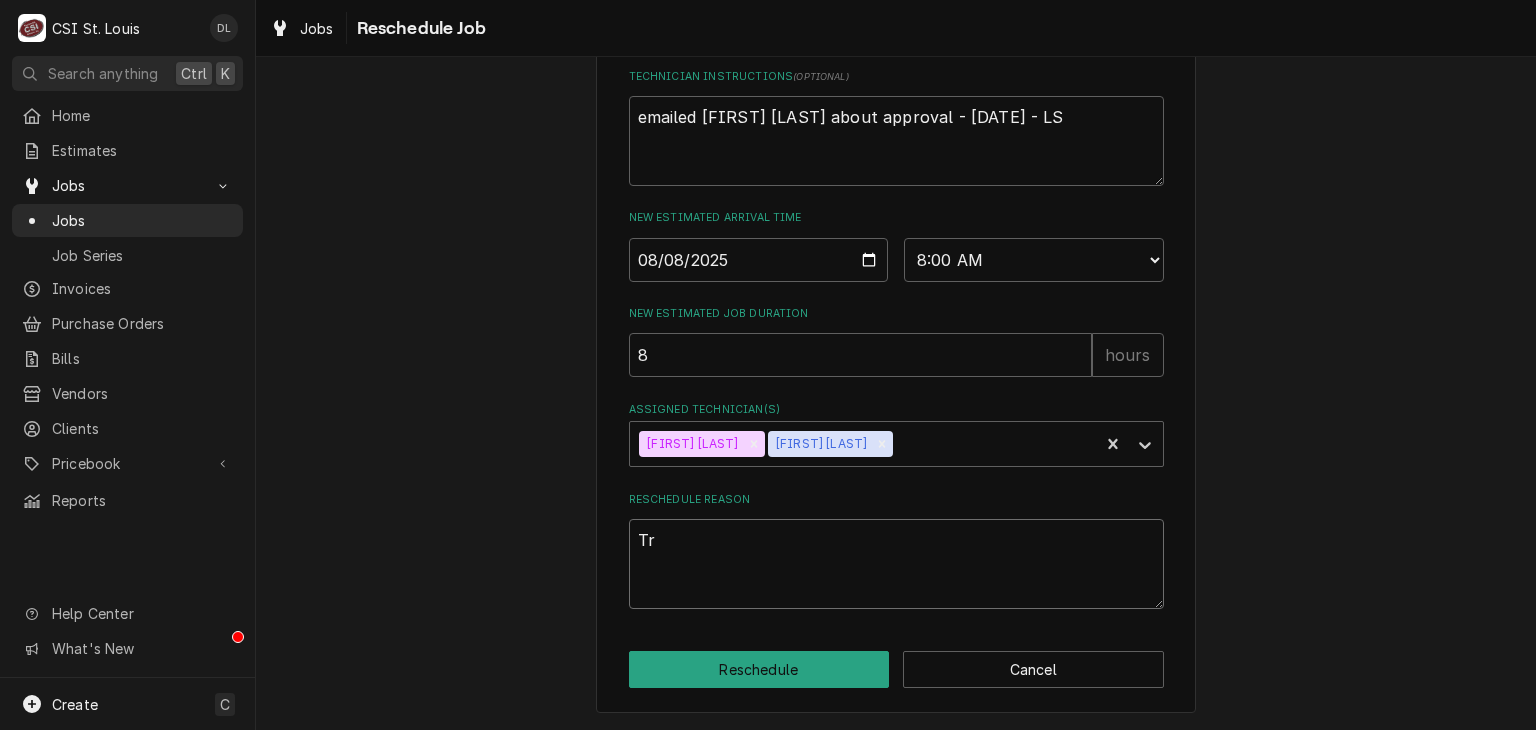 type on "x" 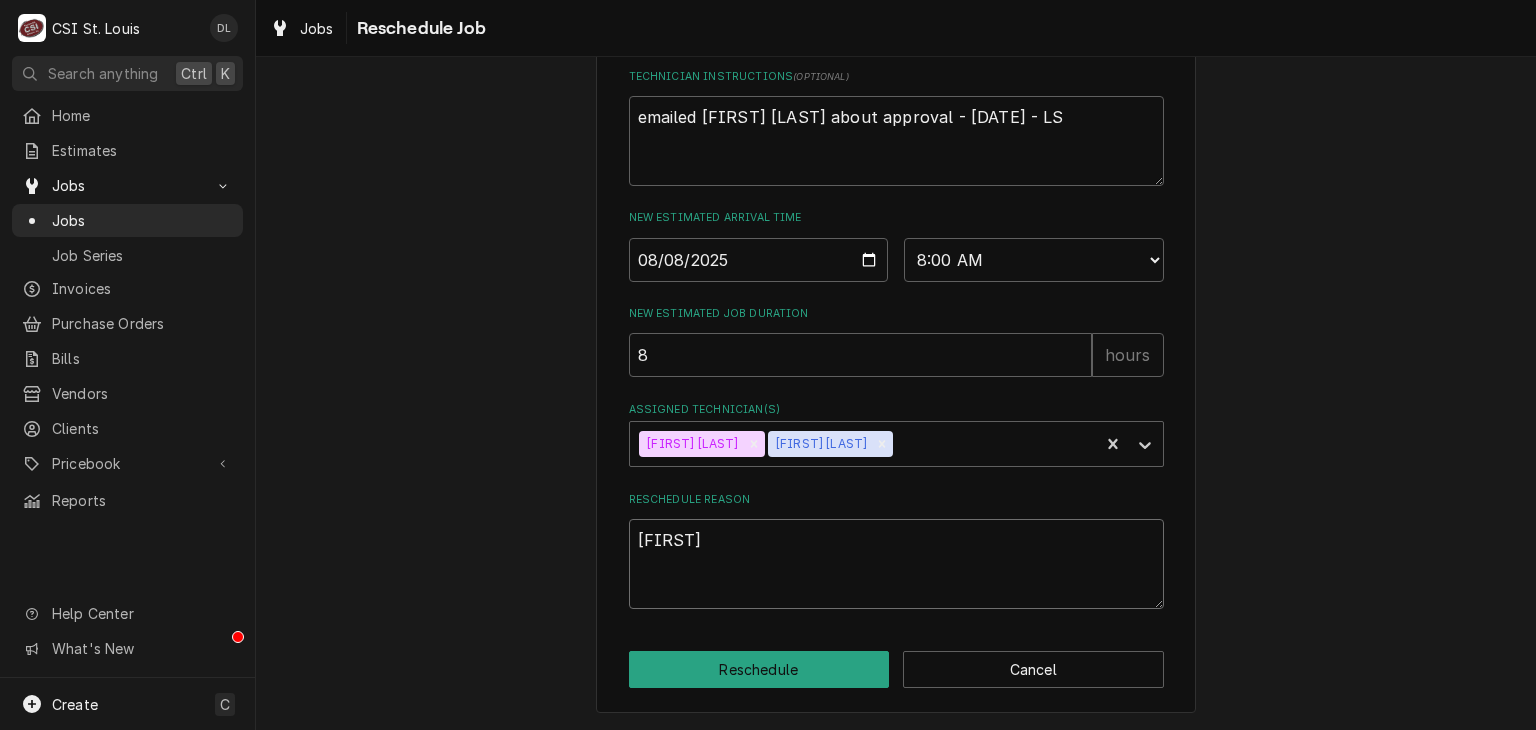 type on "x" 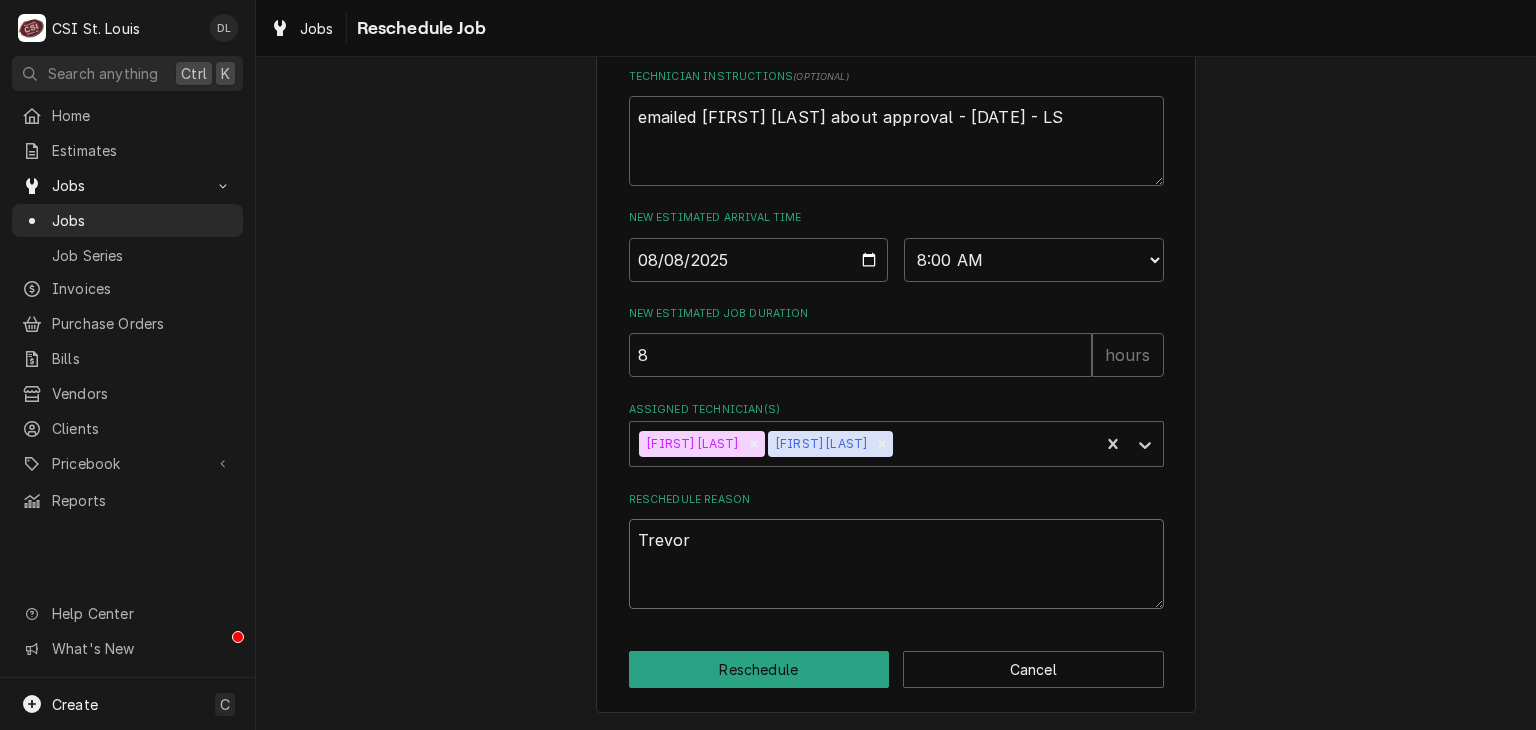 type on "x" 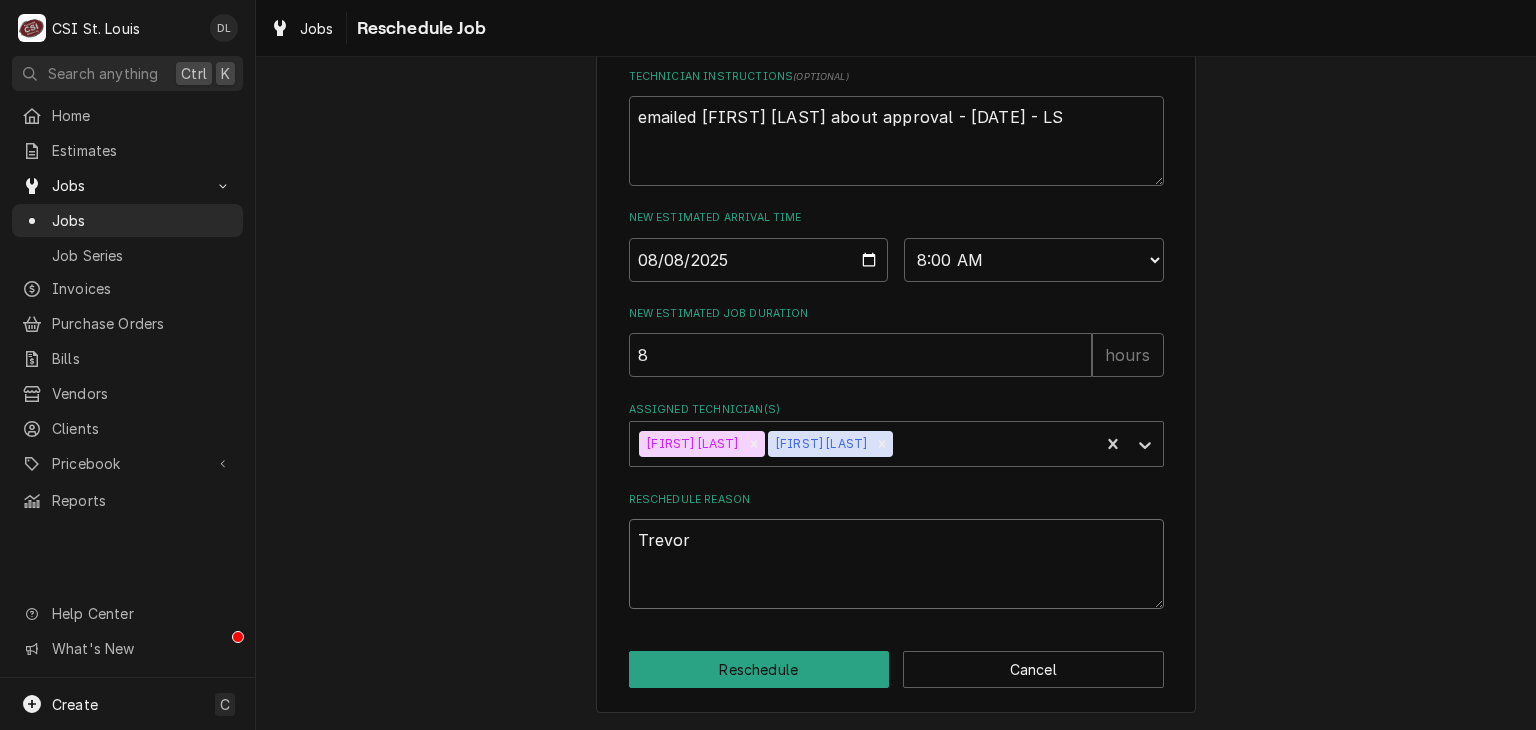 type on "Trevor t" 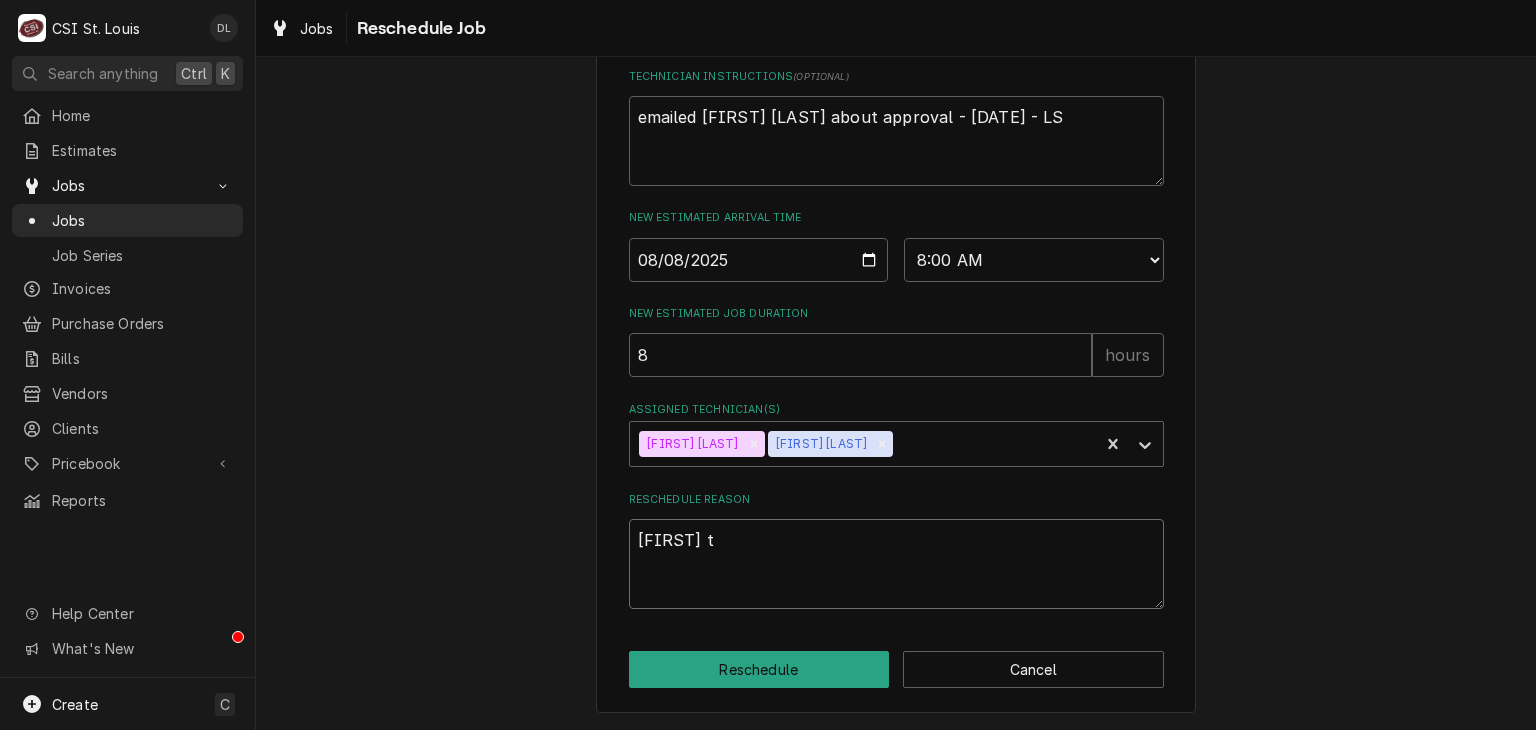 type on "x" 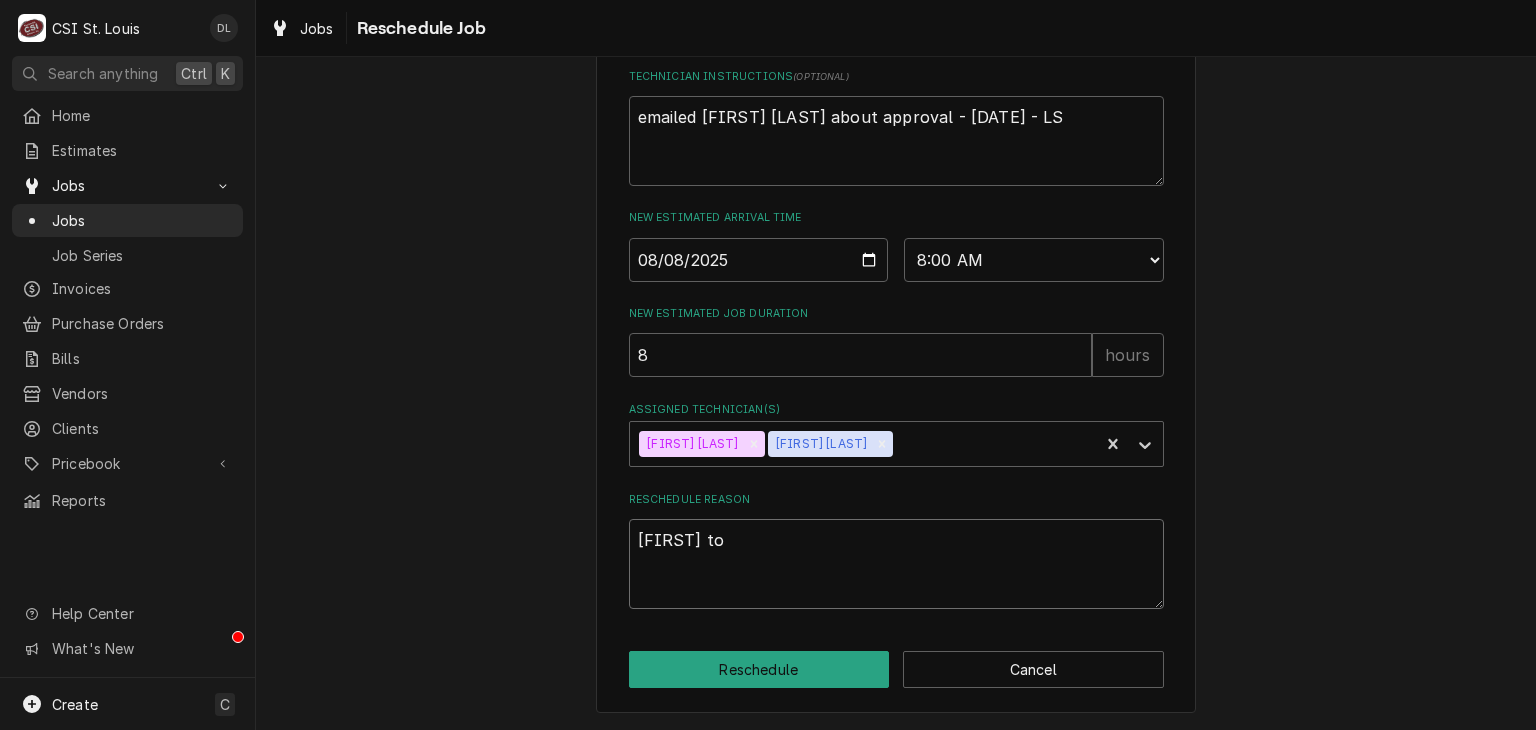type on "x" 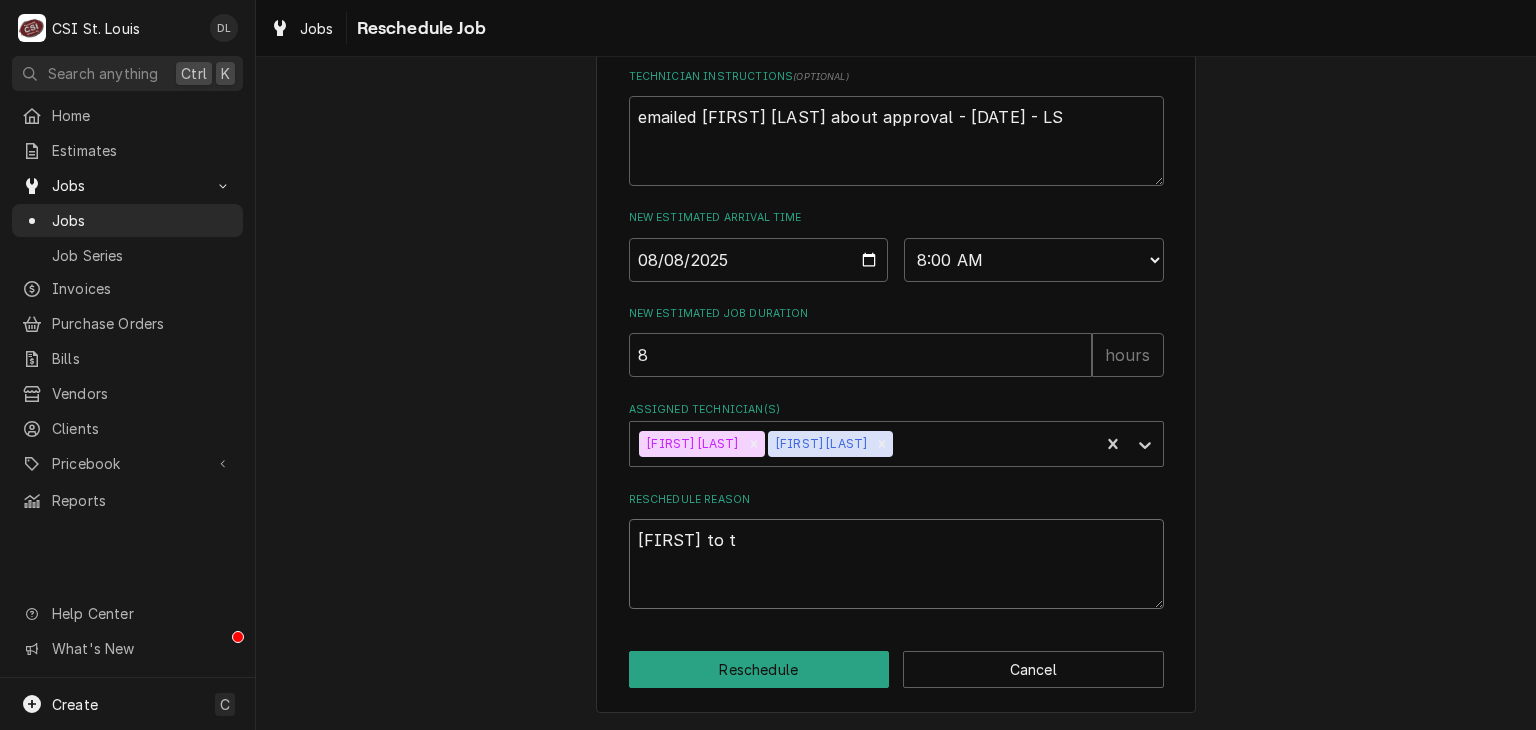 type on "x" 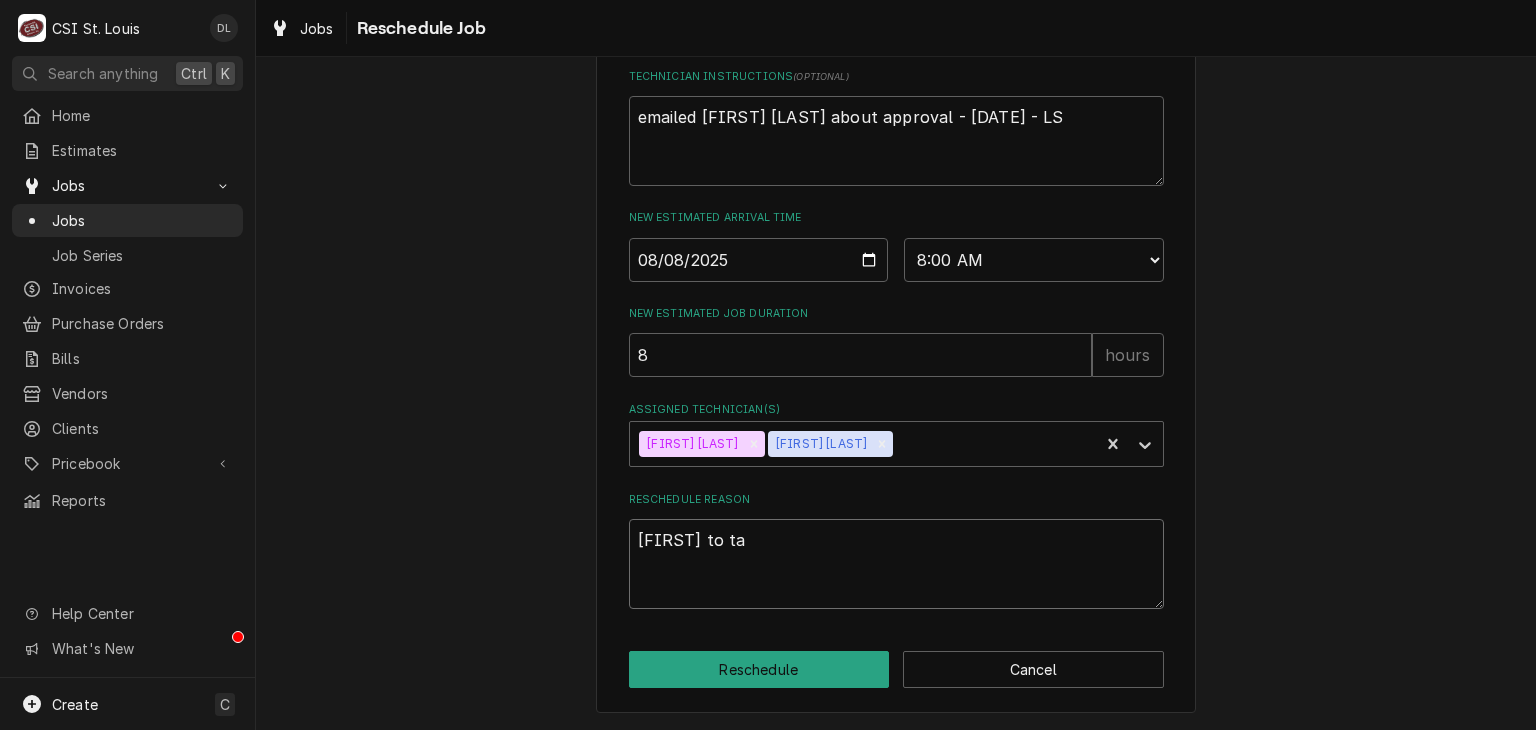 type on "x" 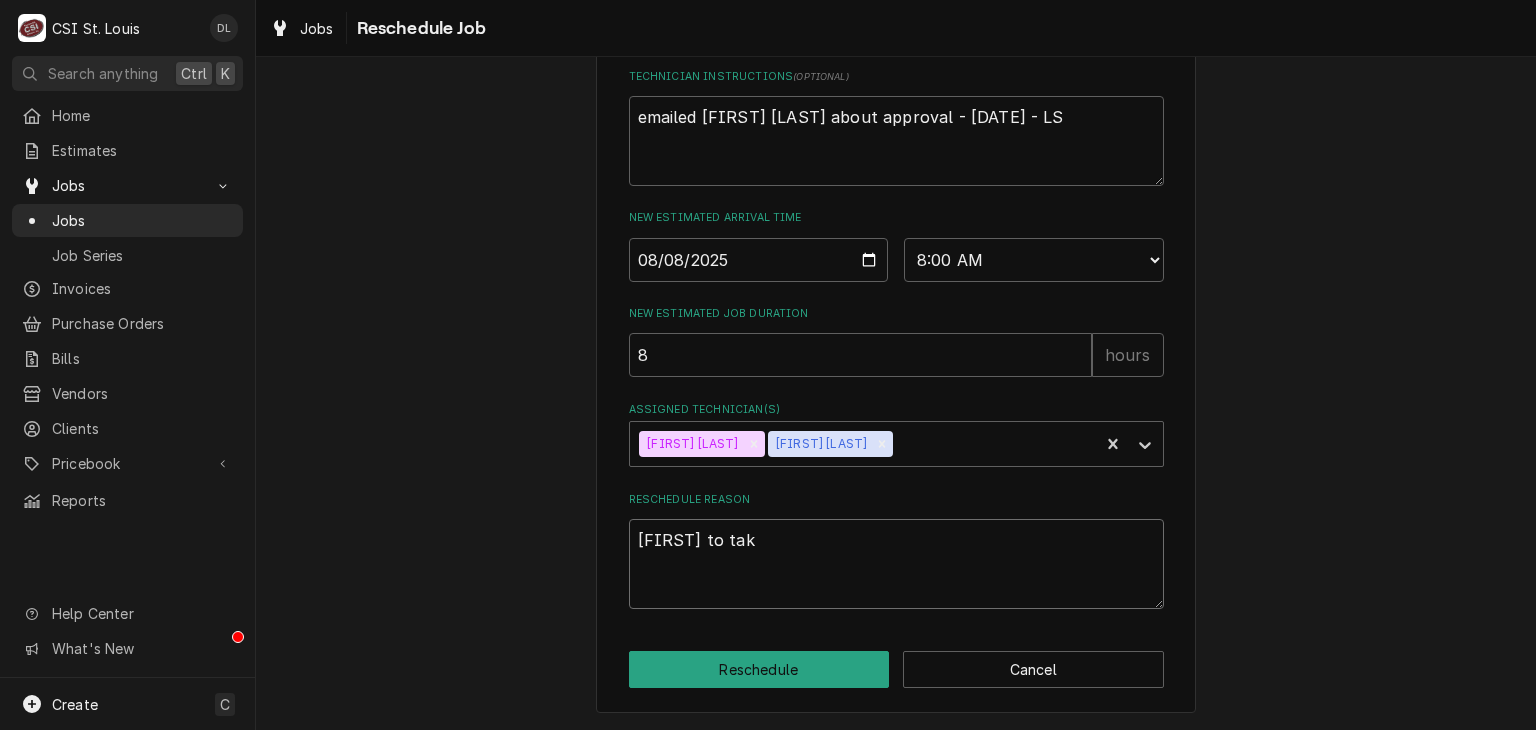 type on "x" 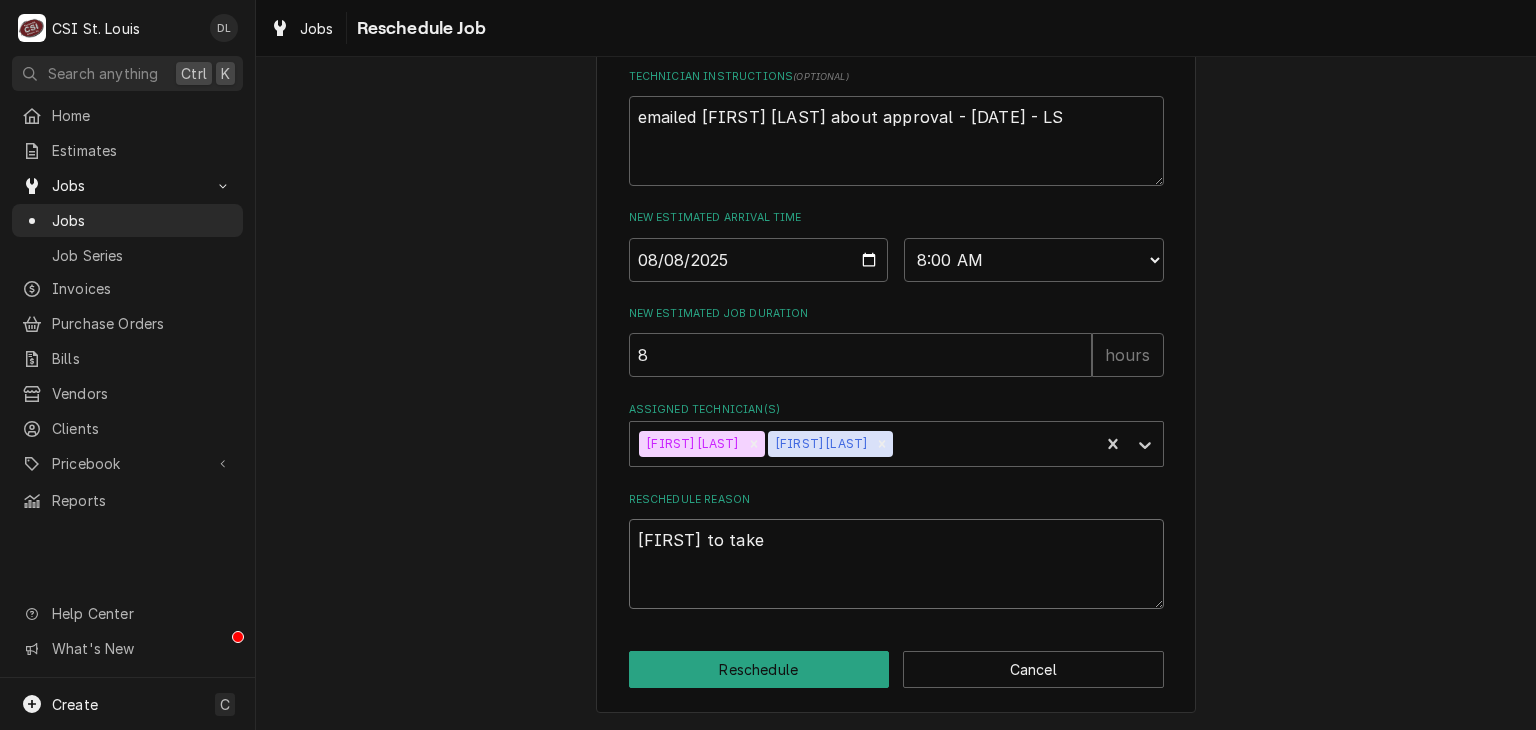 type on "x" 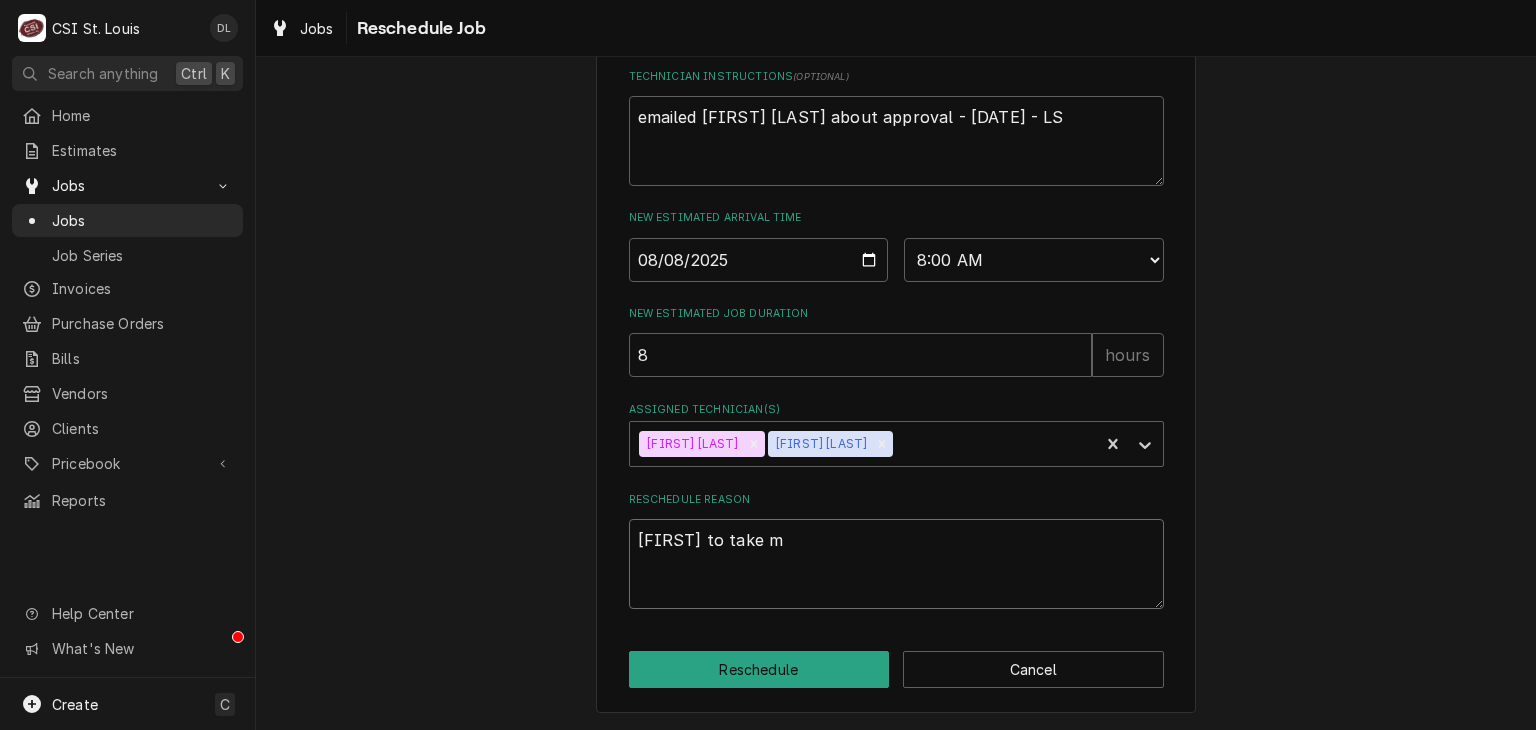 type on "x" 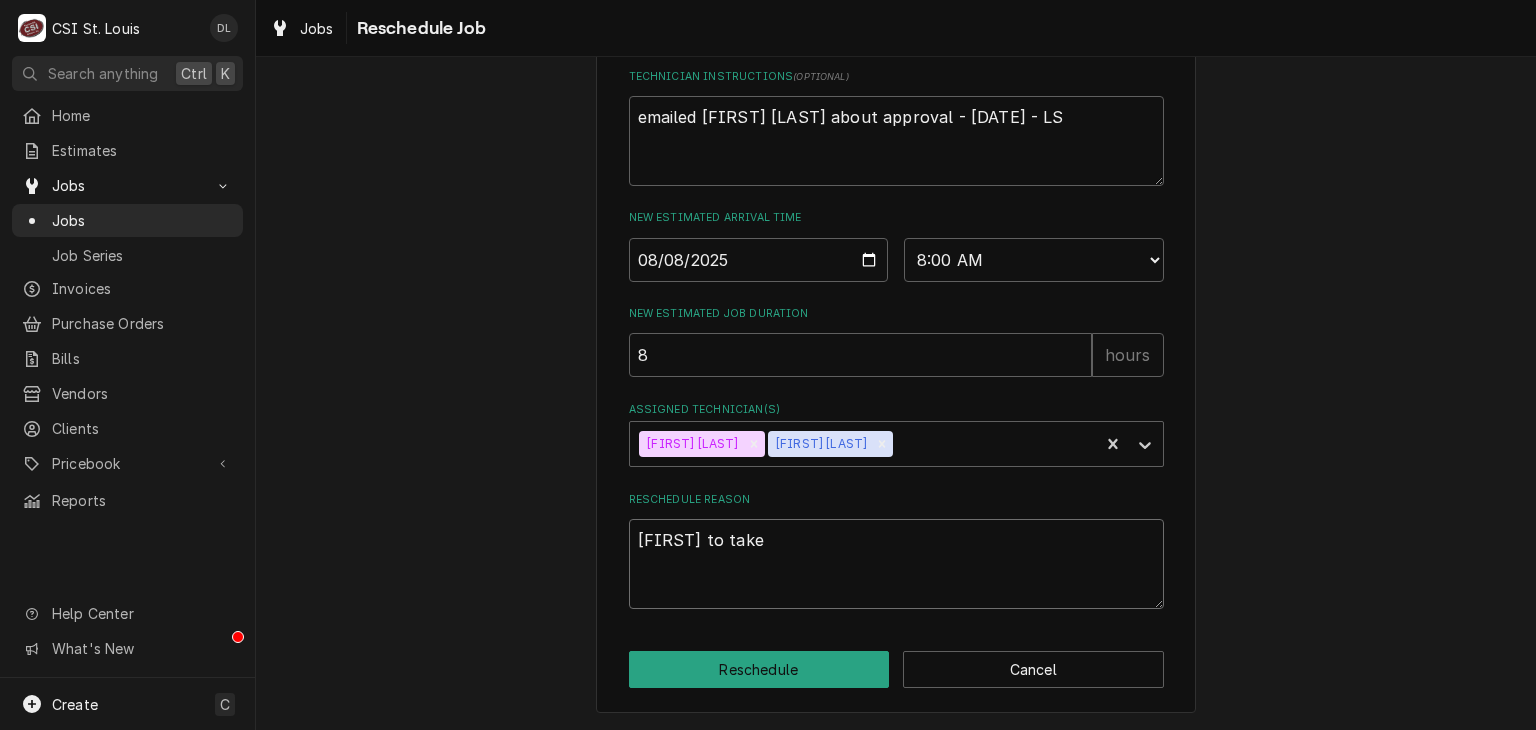 type on "x" 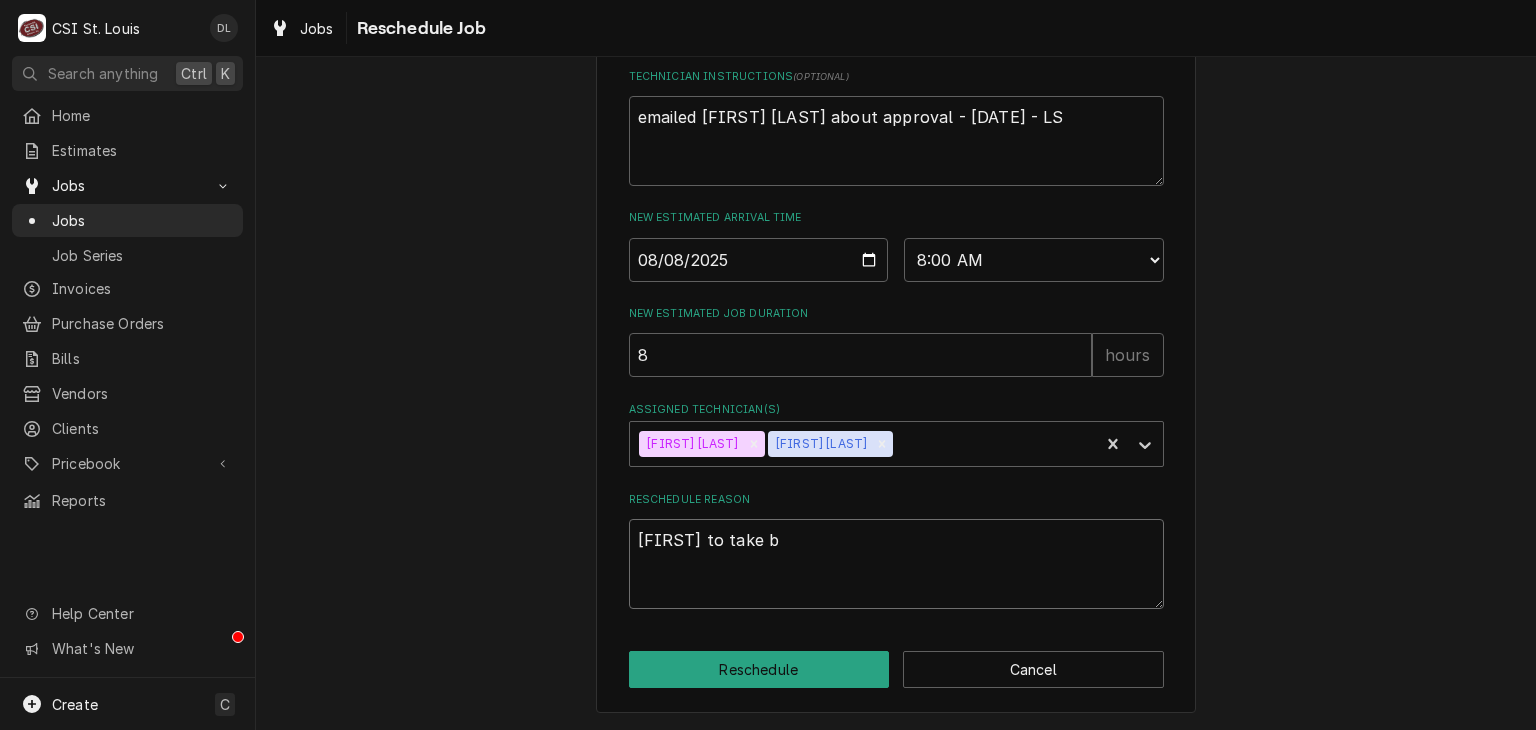 type on "x" 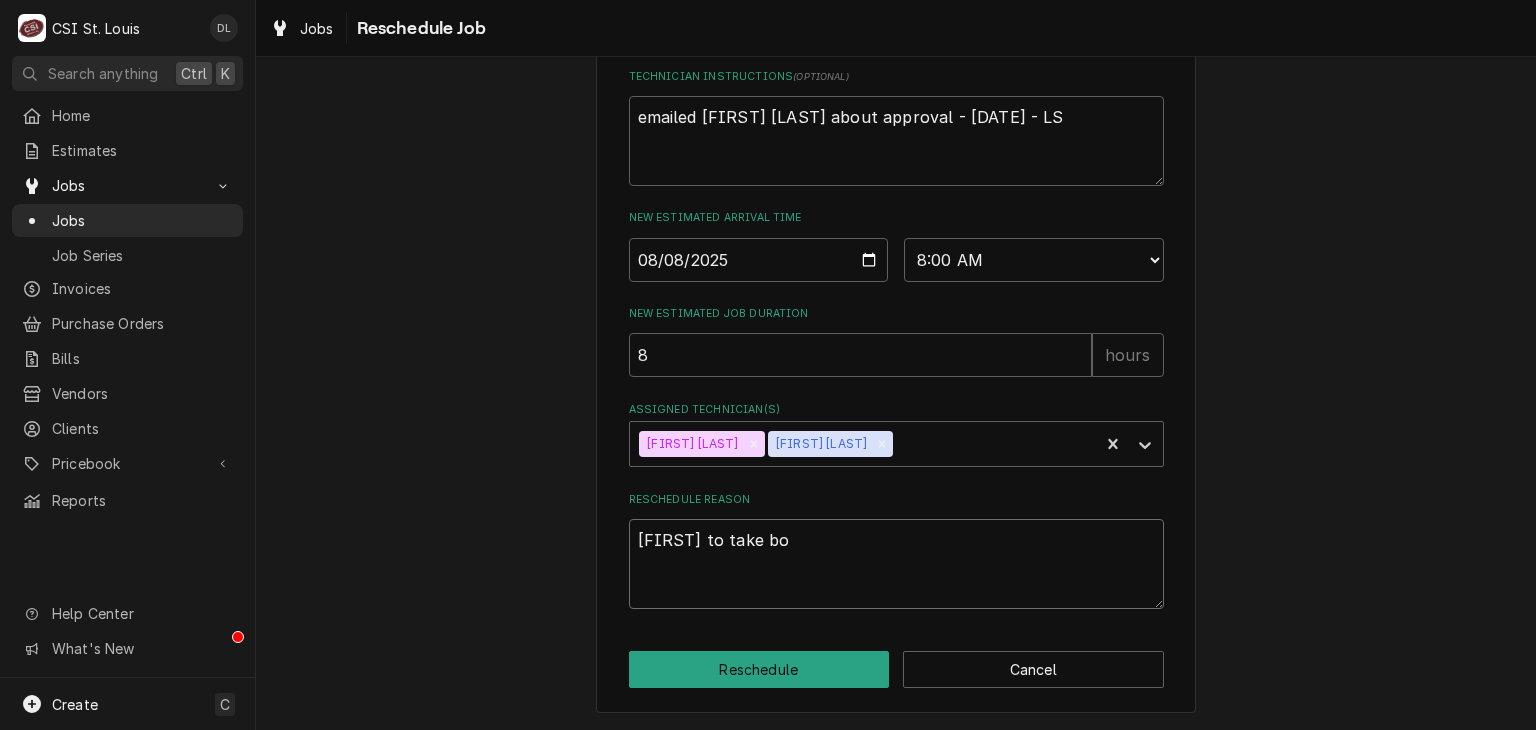 type on "x" 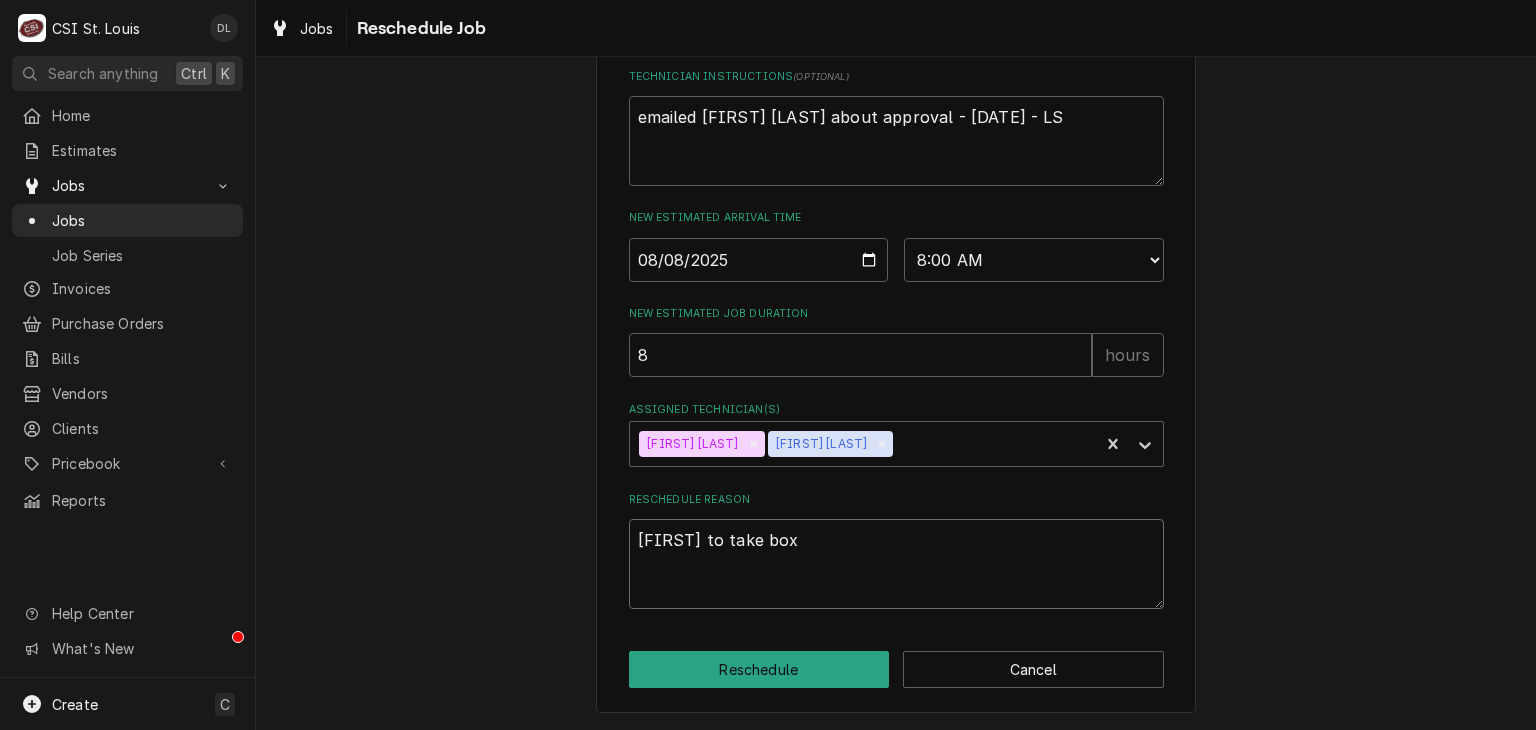 type on "x" 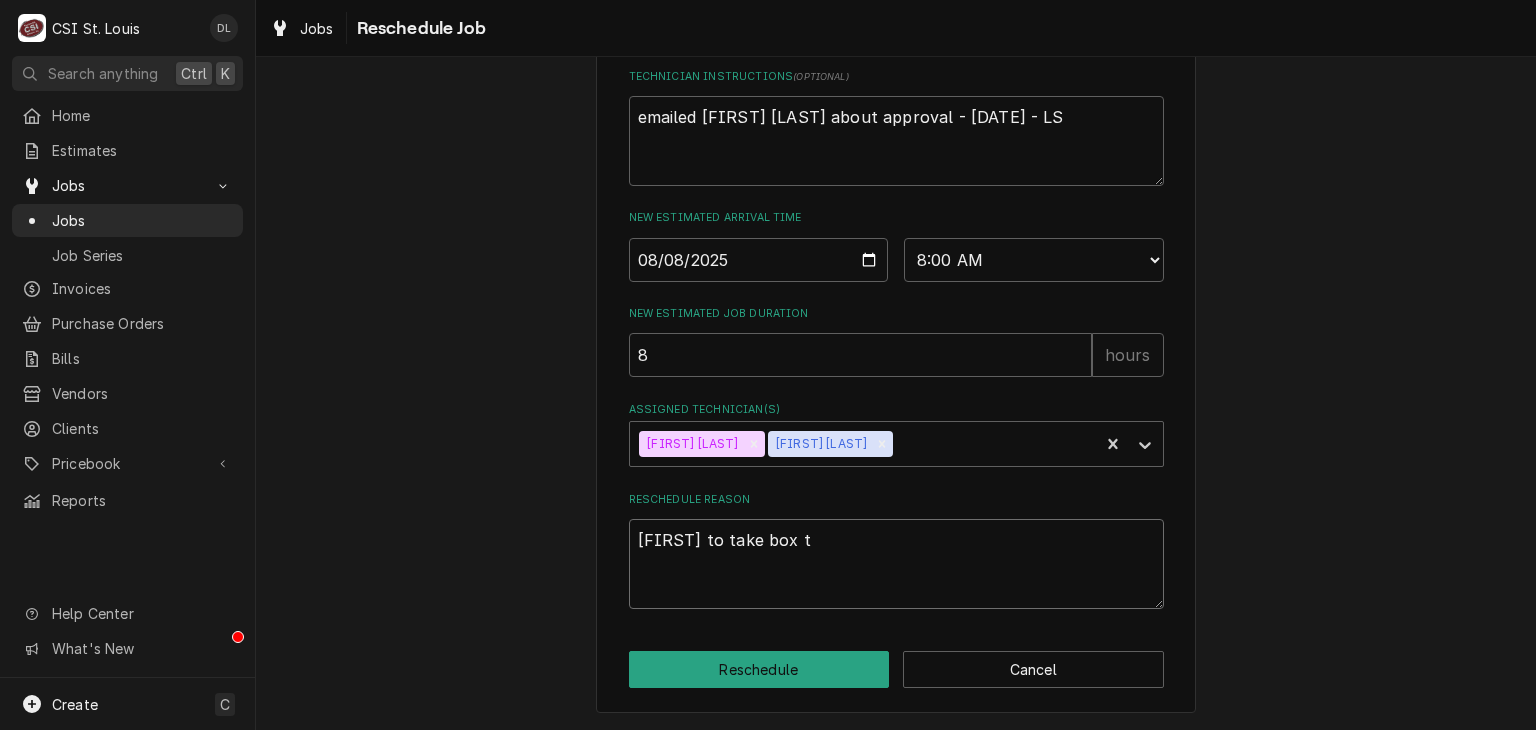 type on "x" 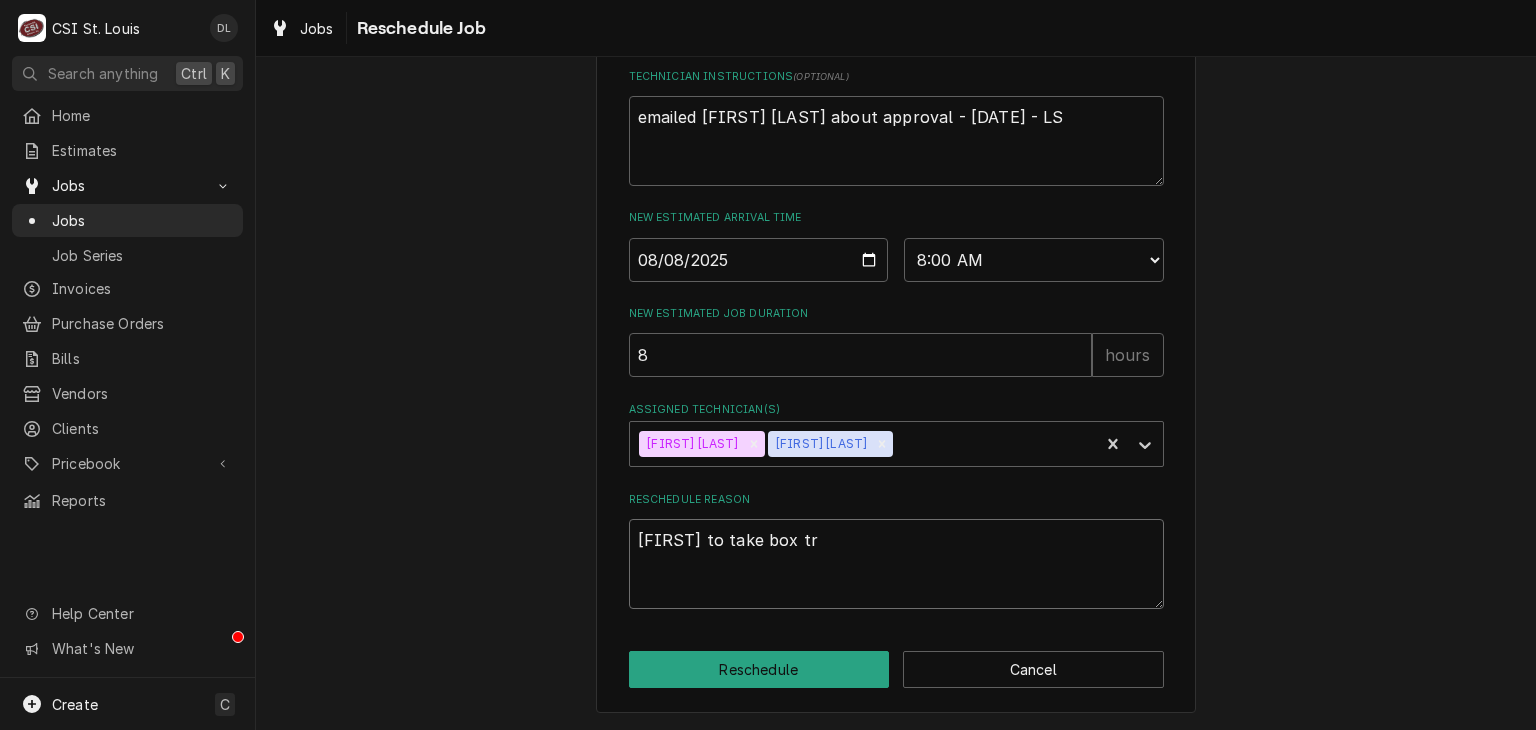 type on "x" 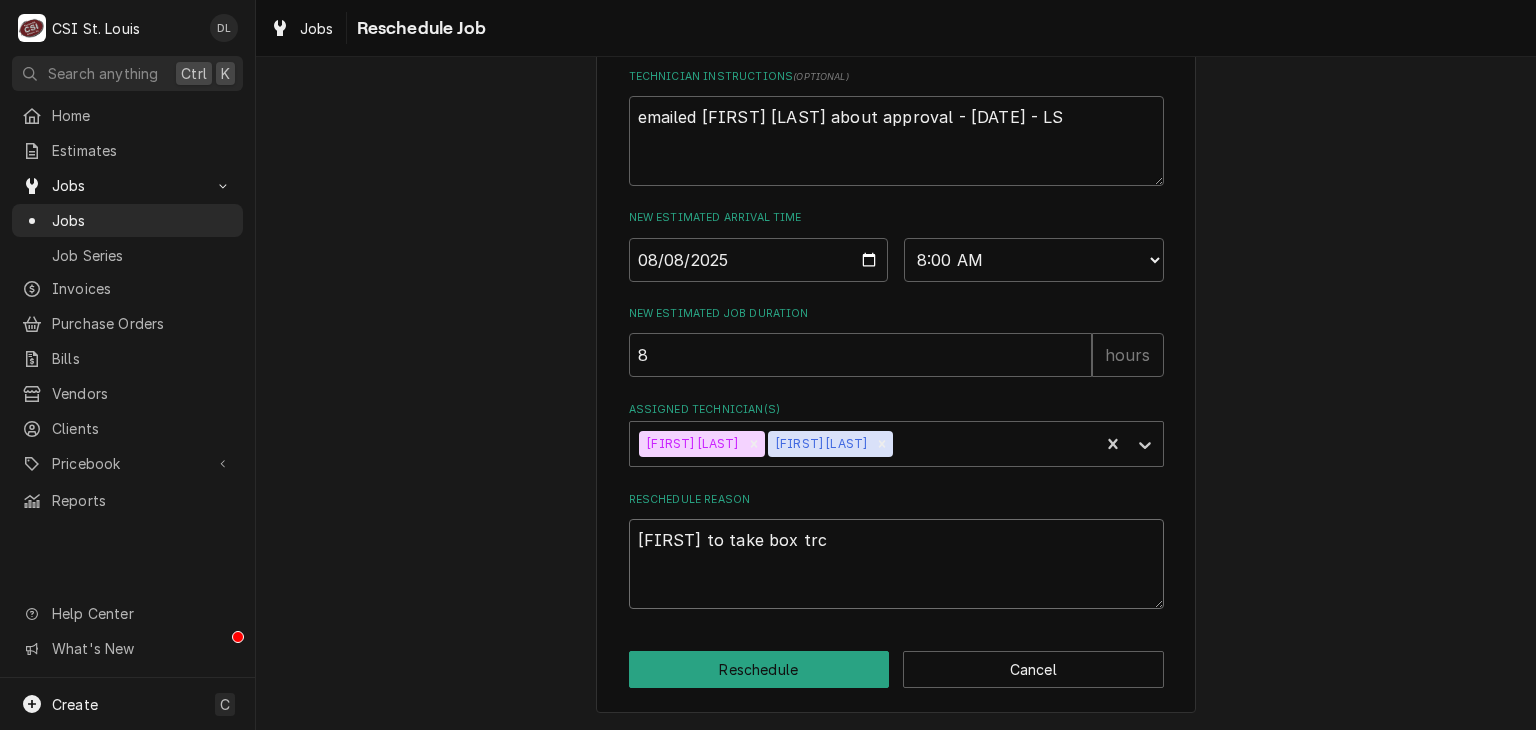 type on "x" 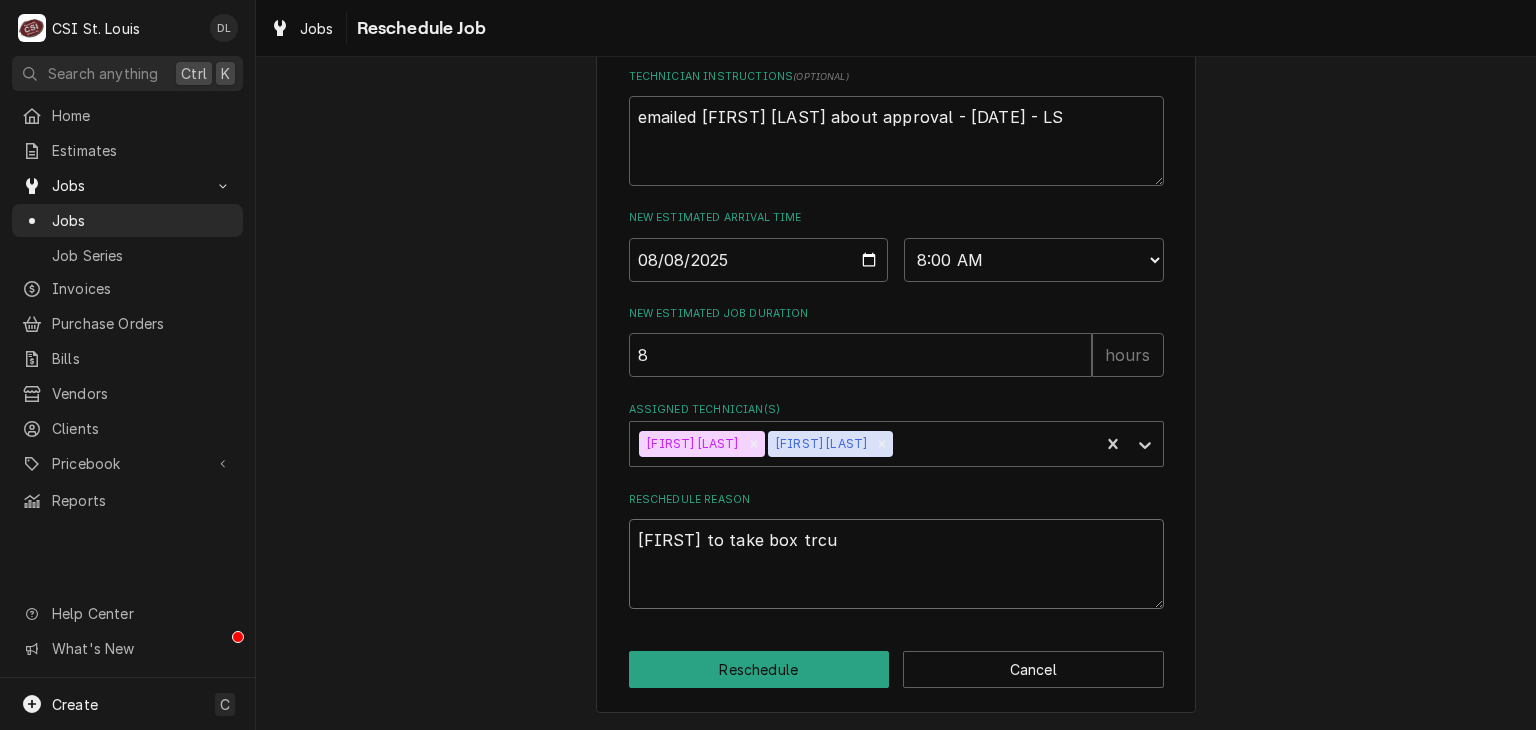 type on "x" 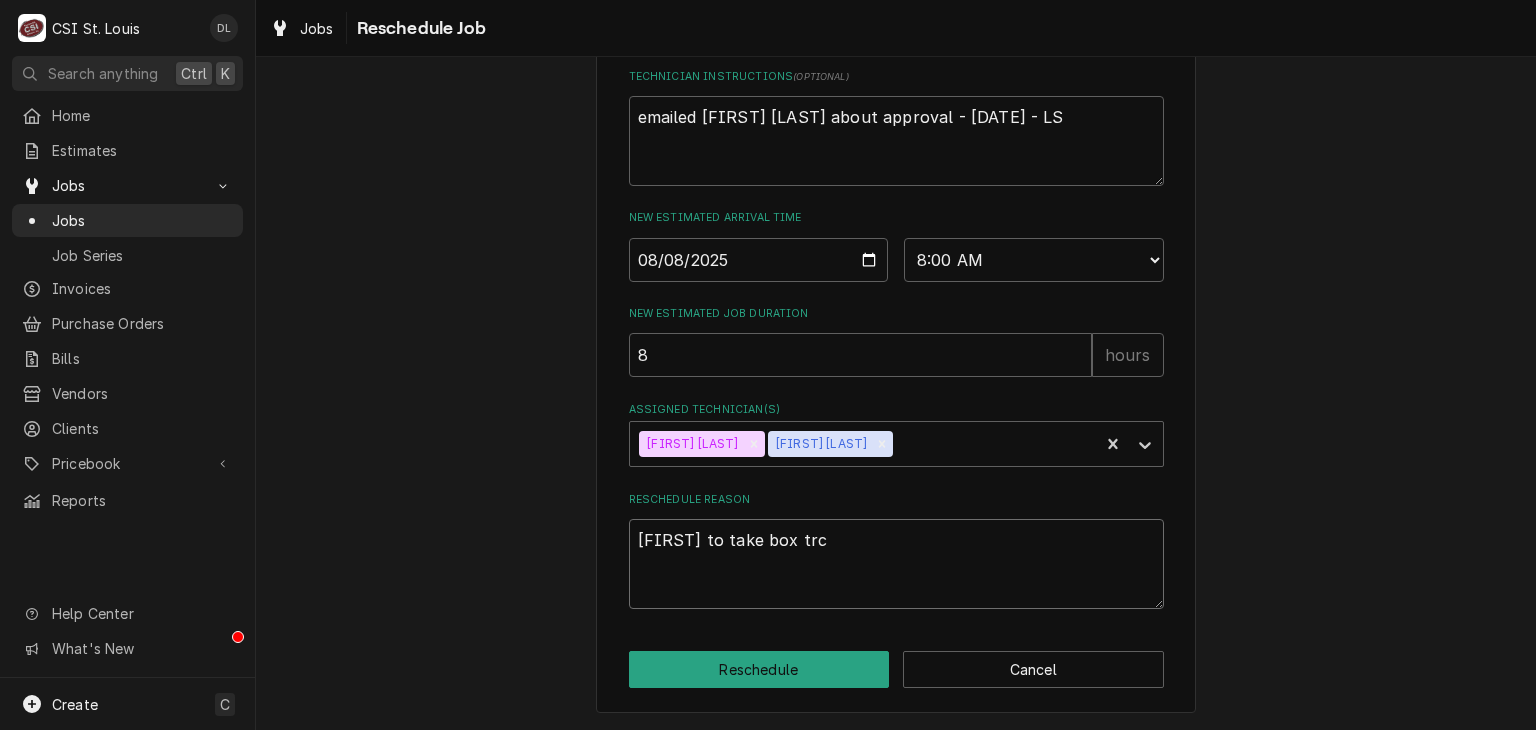 type on "x" 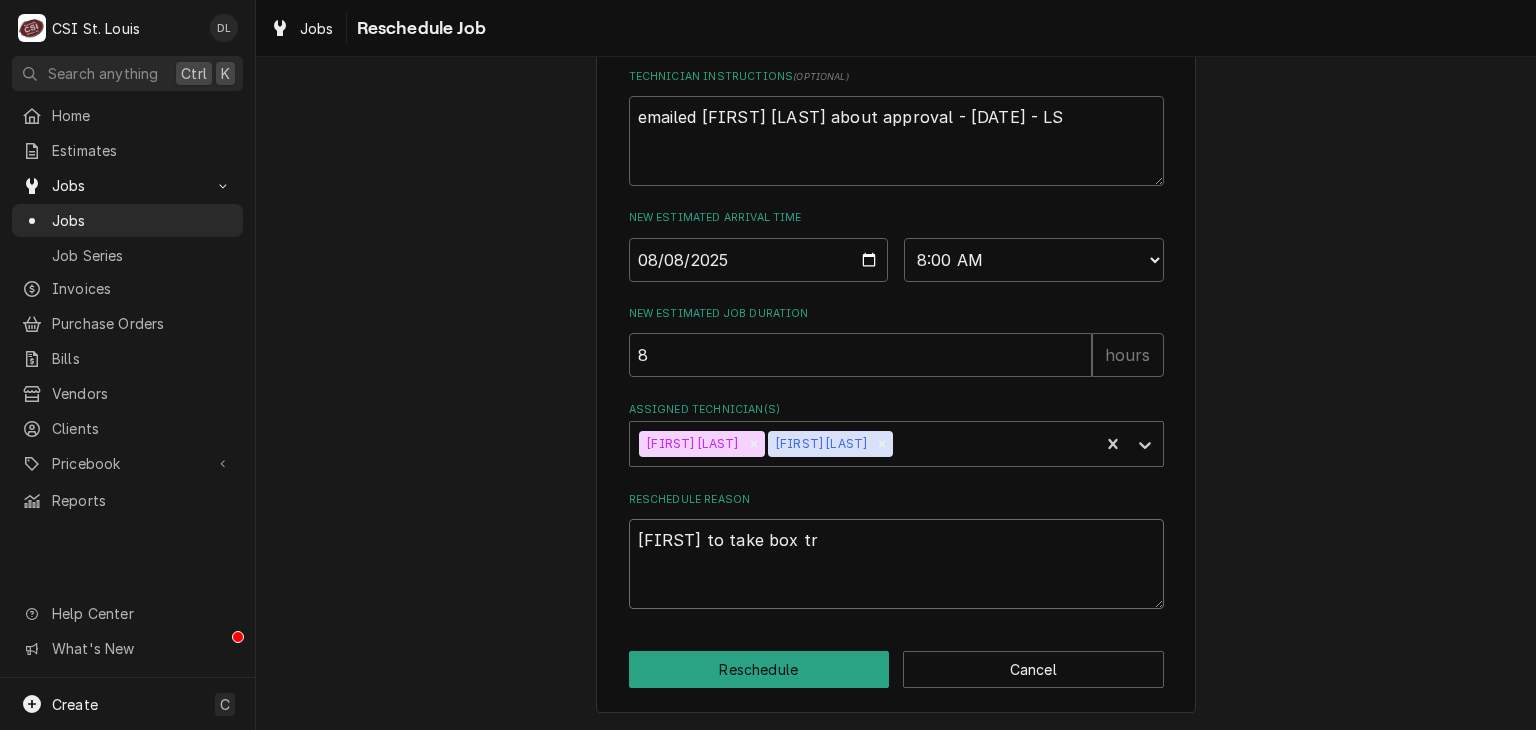 type on "x" 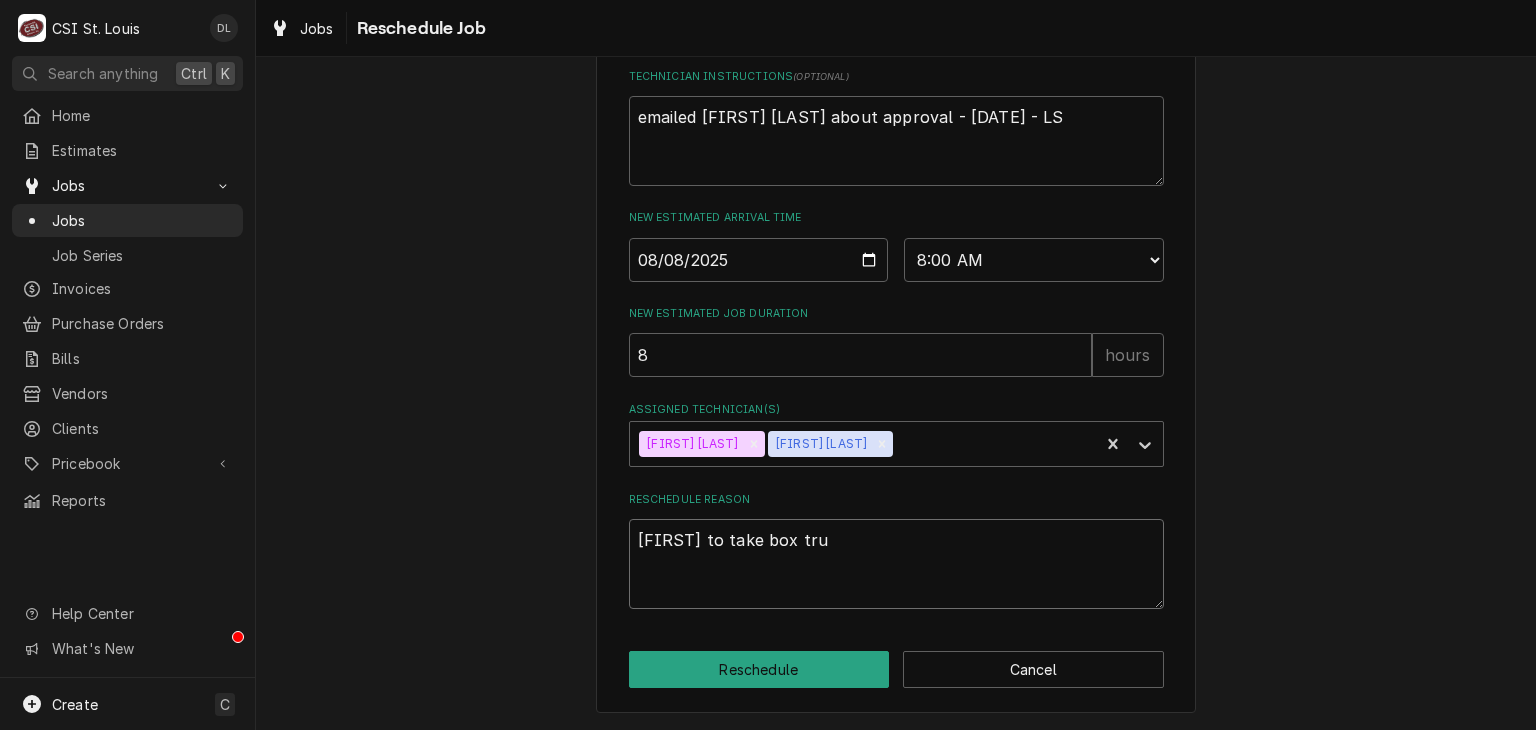 type on "x" 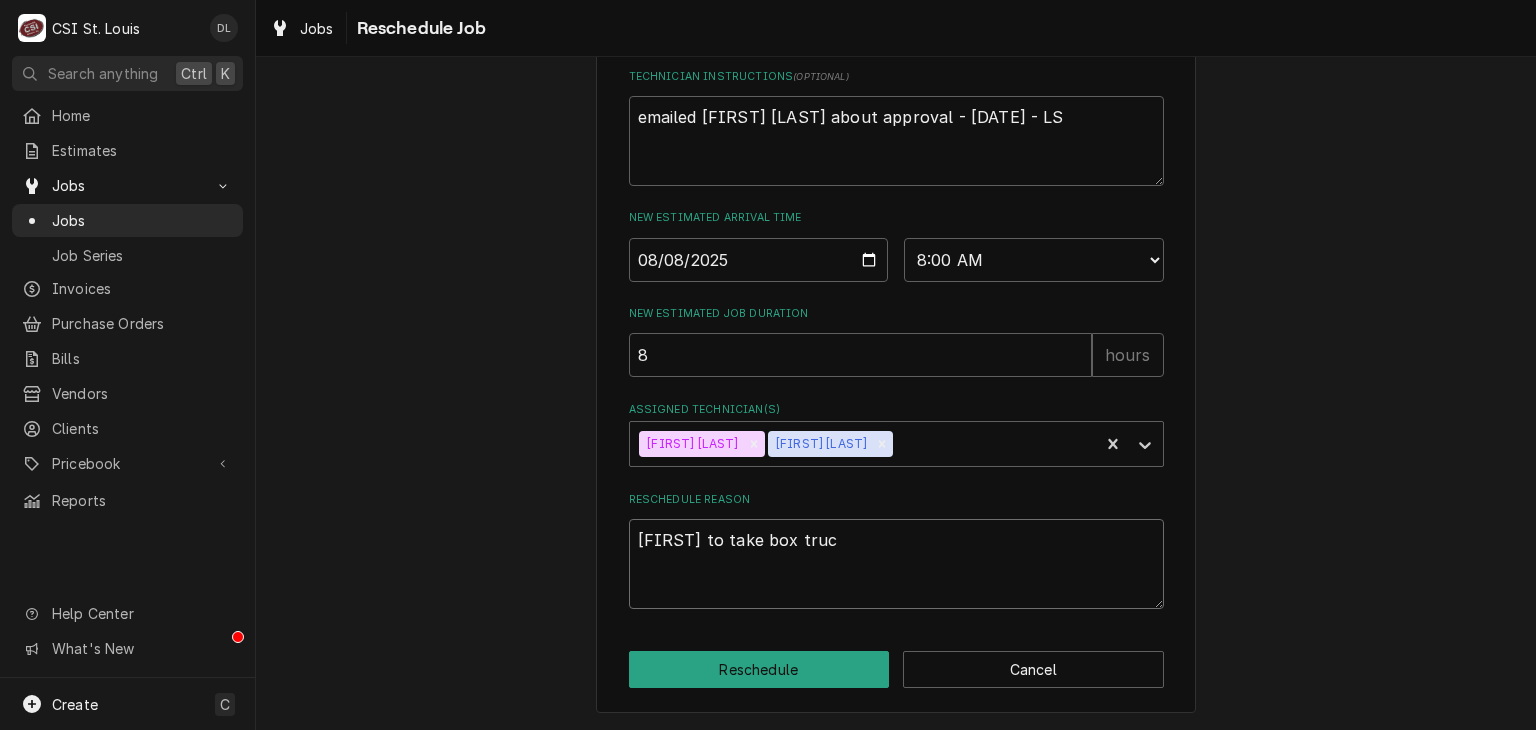 type on "x" 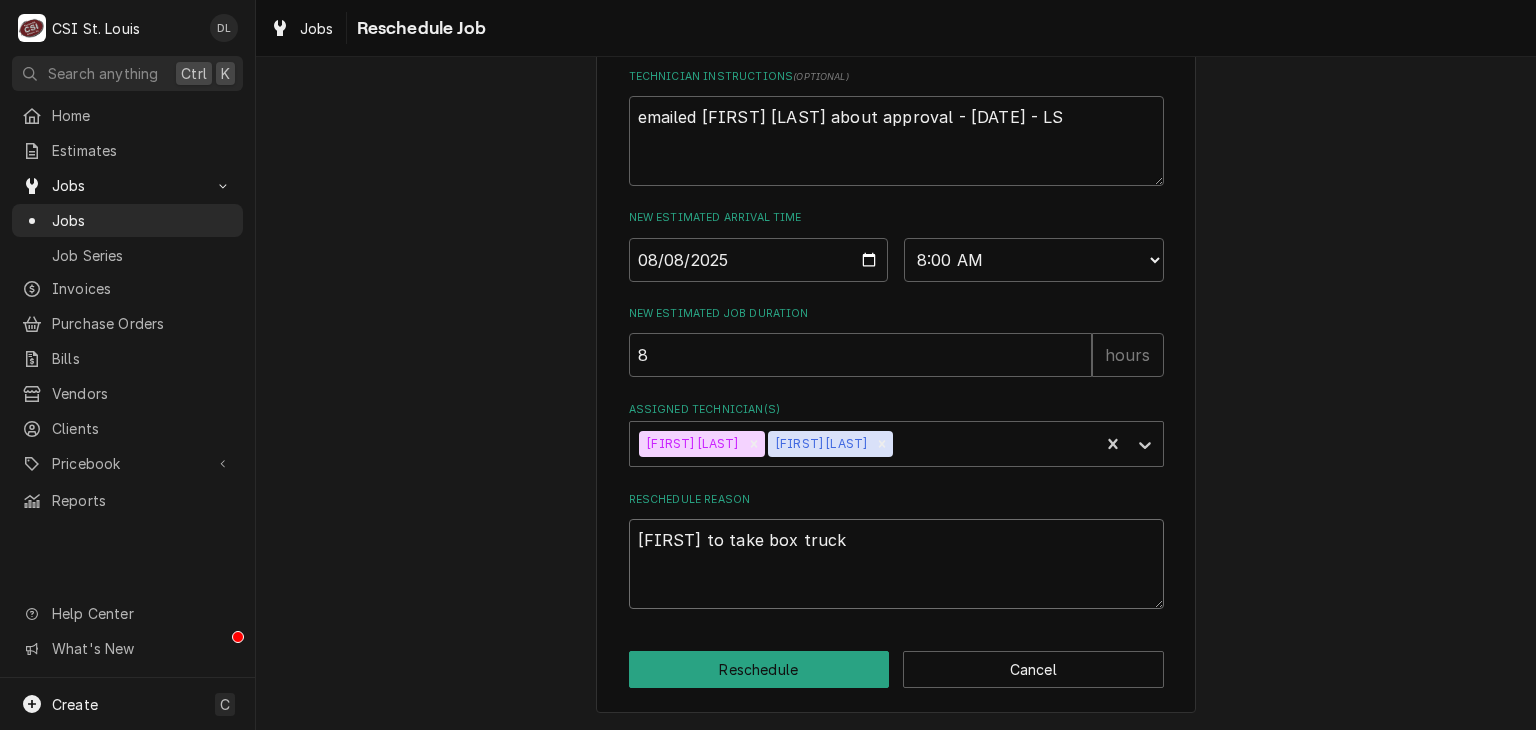 type on "x" 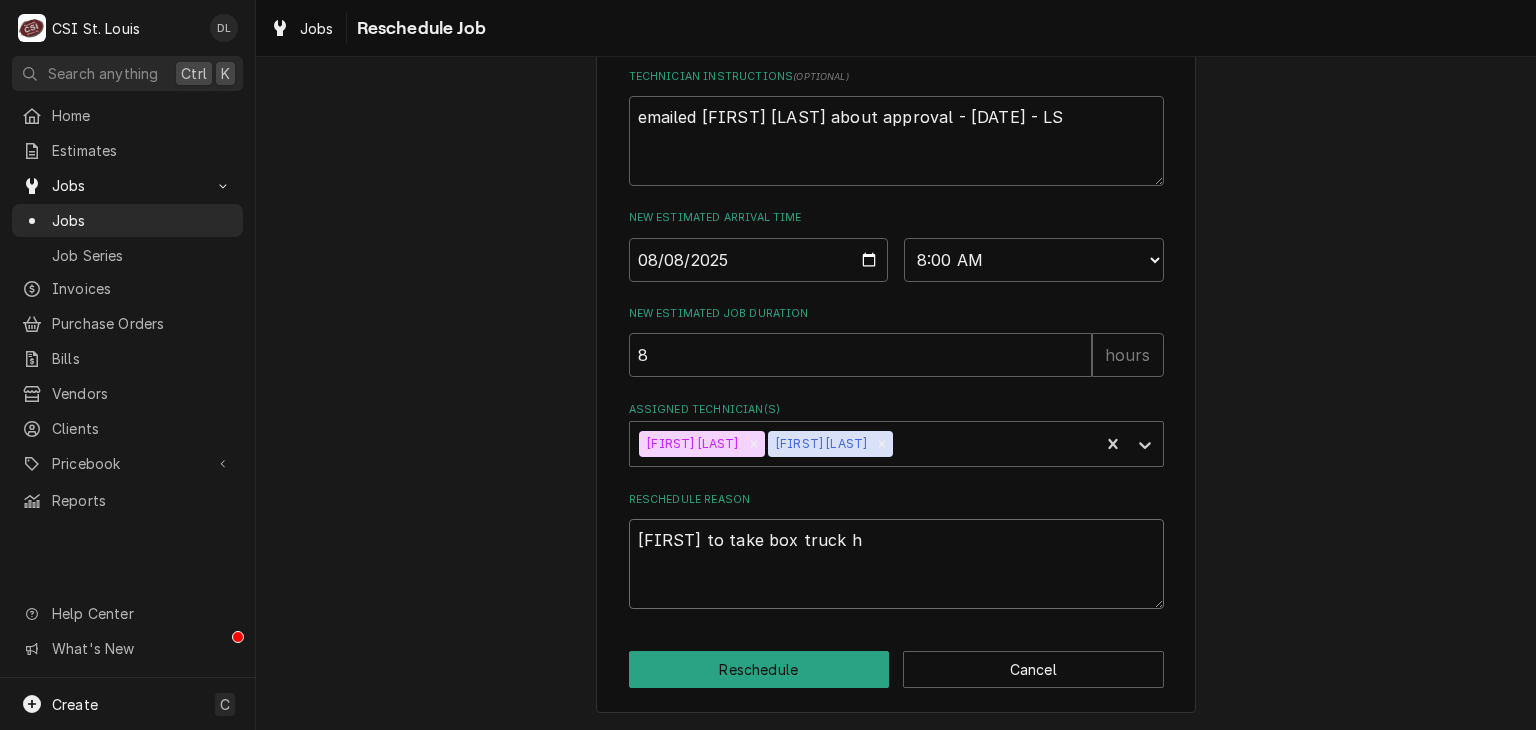 type on "x" 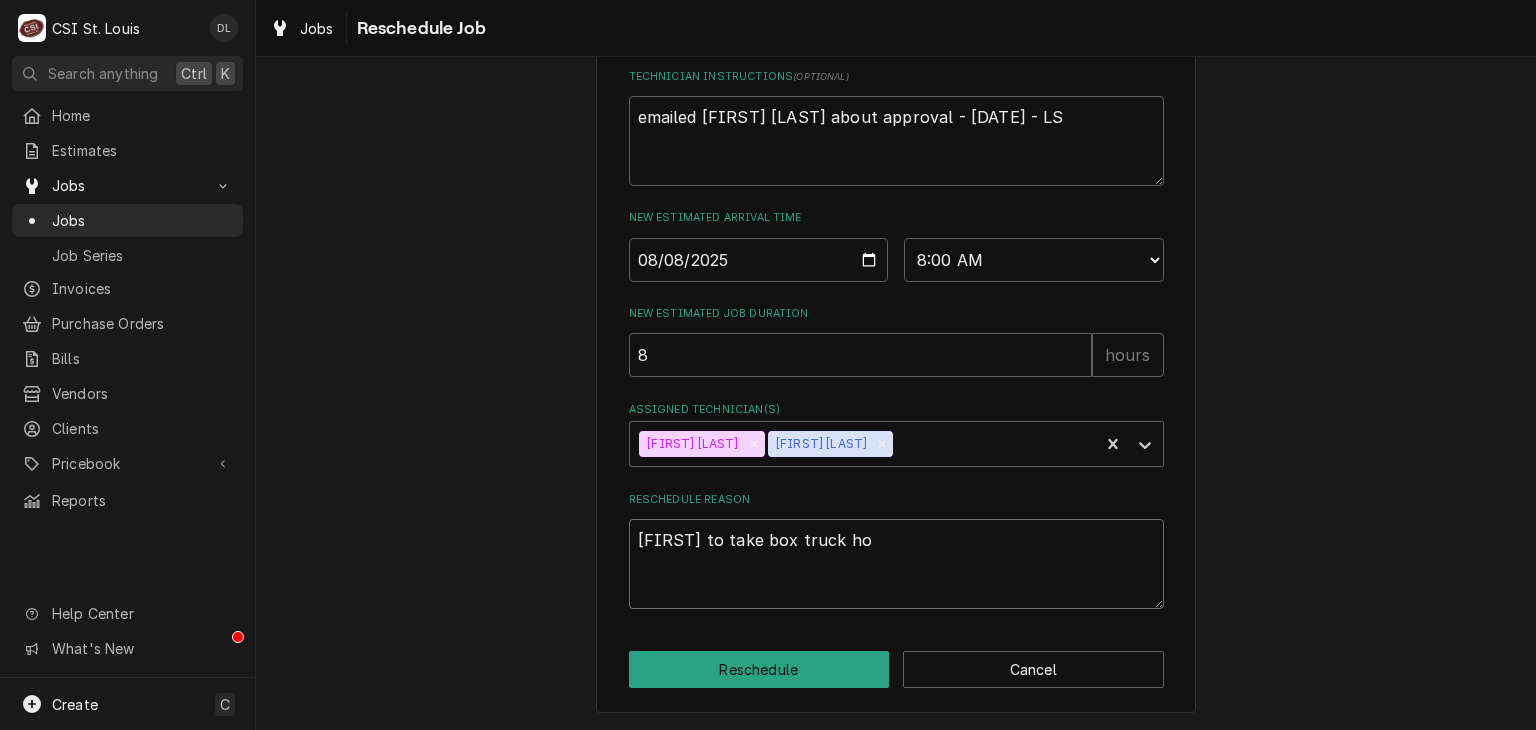 type on "x" 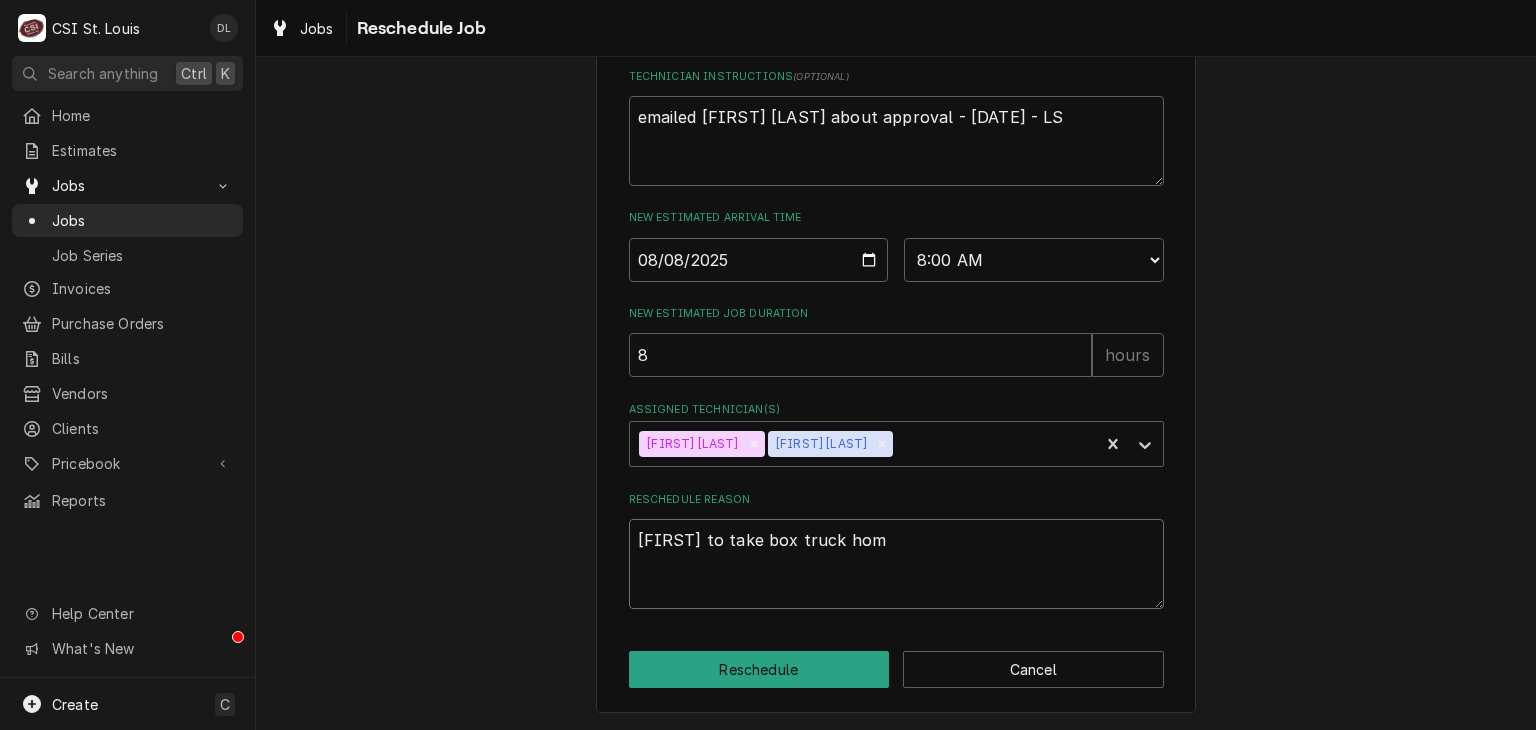 type on "x" 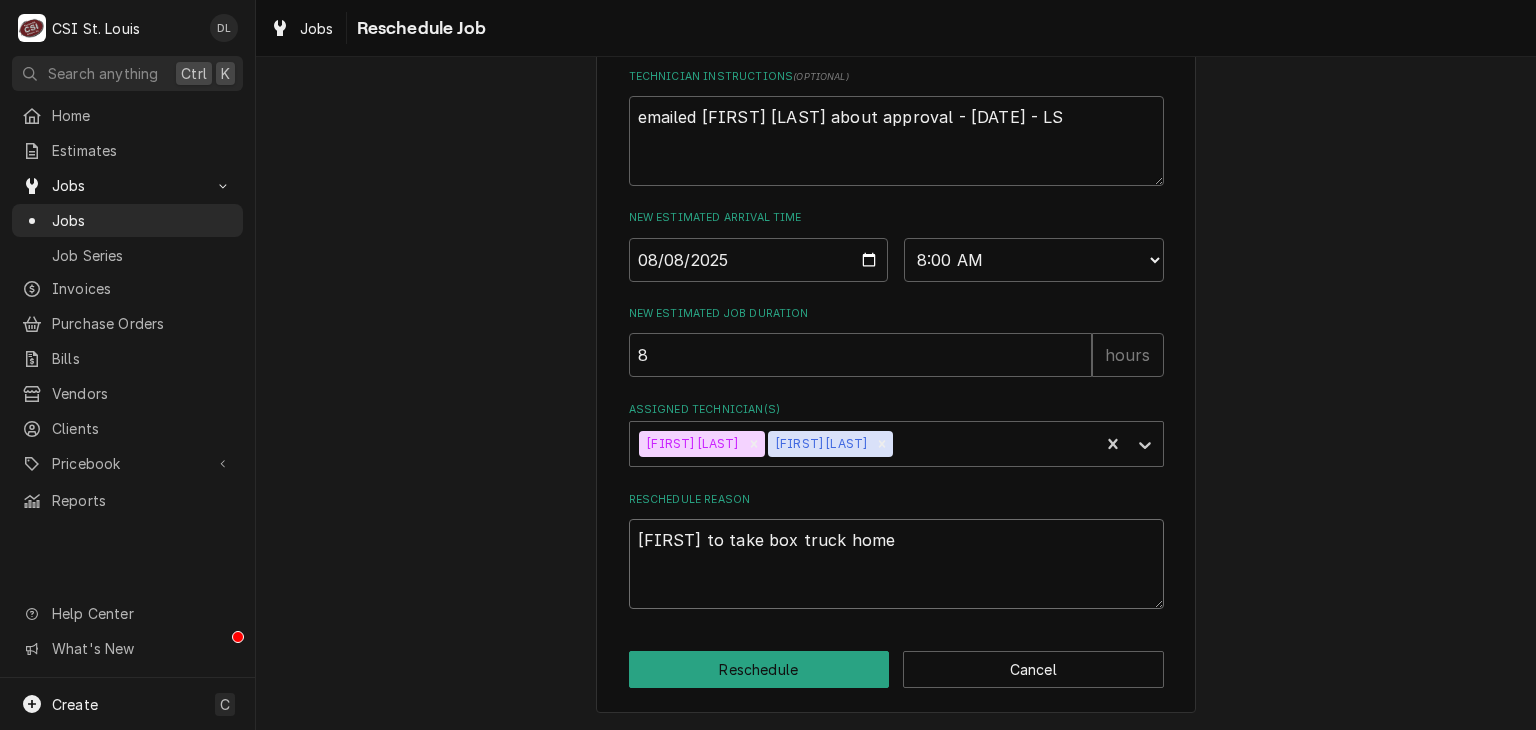 type on "x" 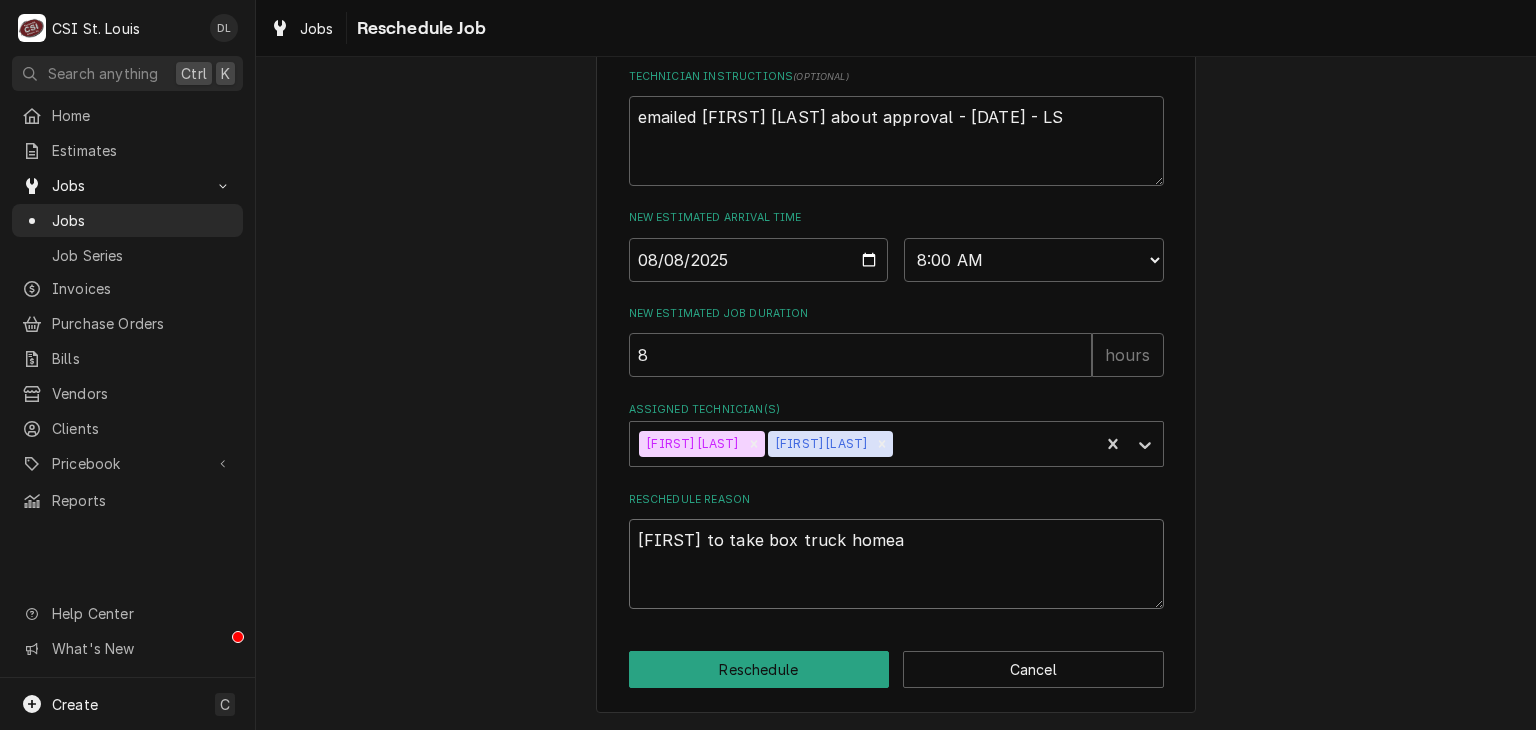 type on "x" 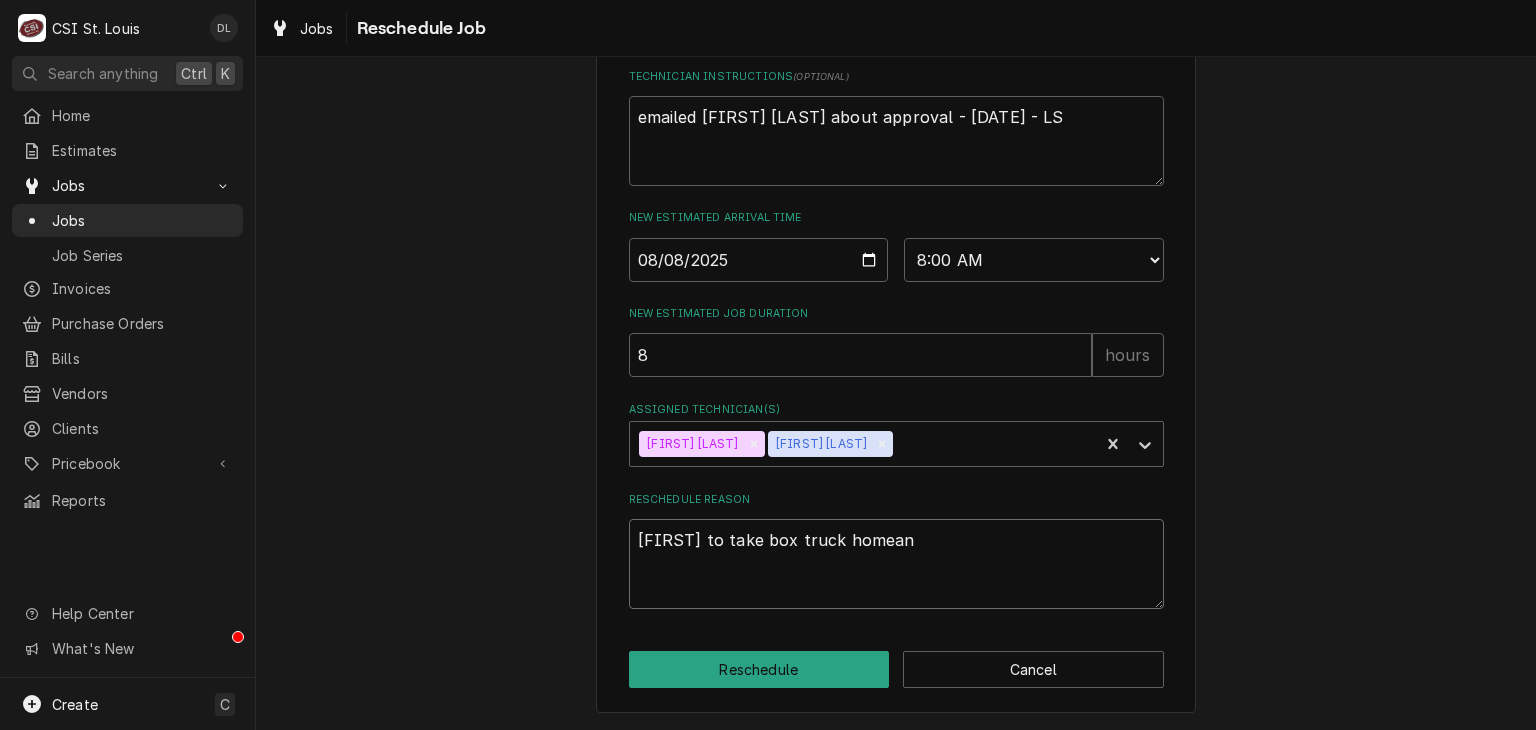 type on "x" 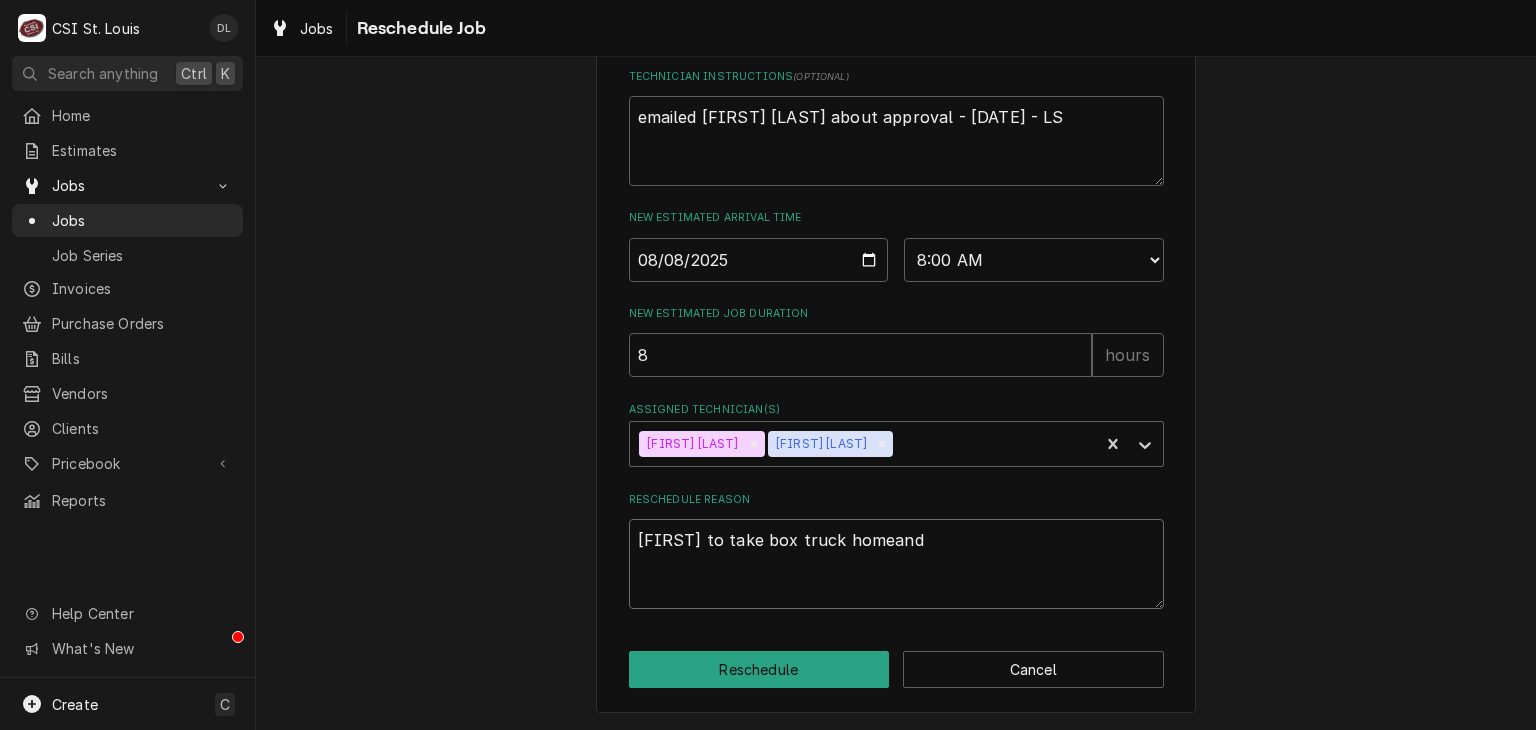type on "Trevor to take box truck homeand" 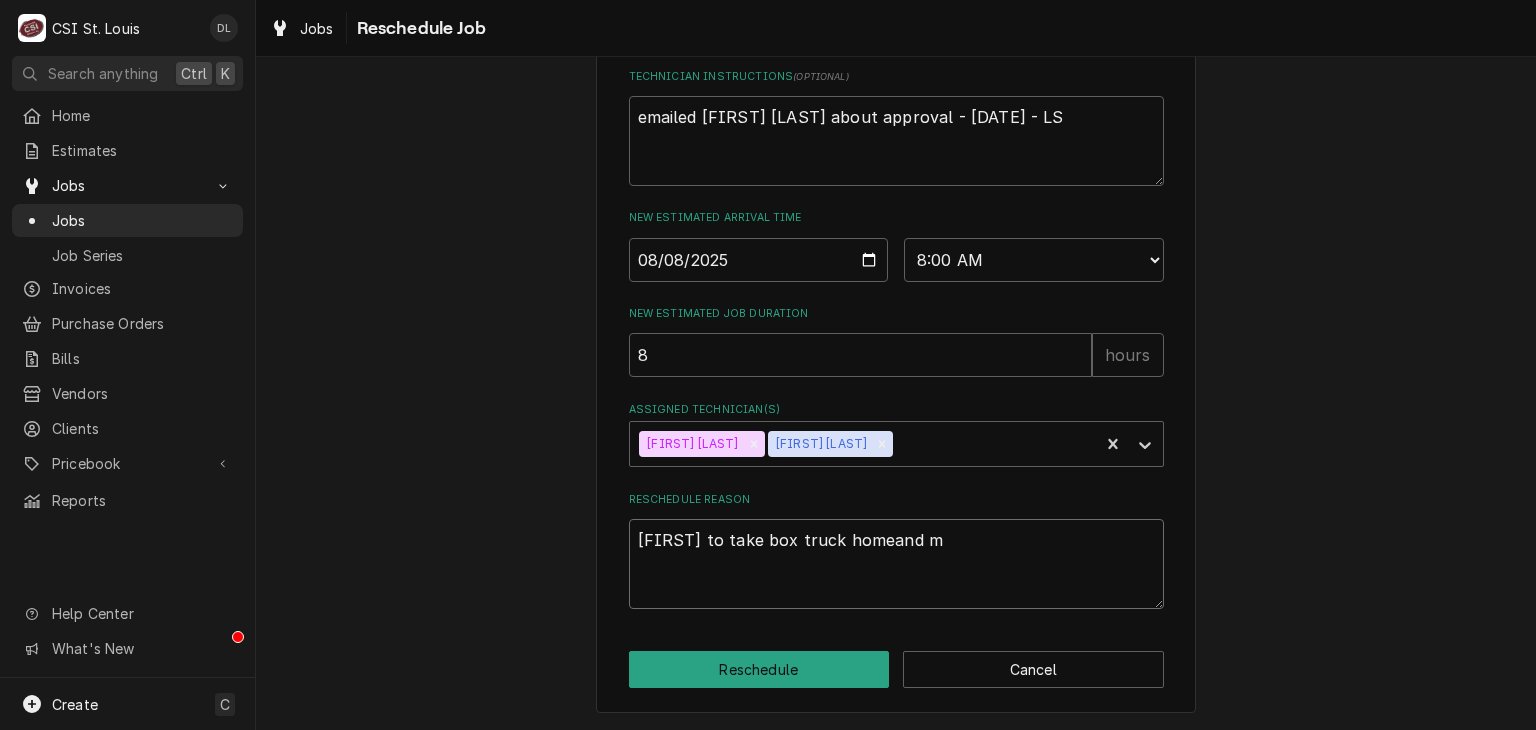 type on "x" 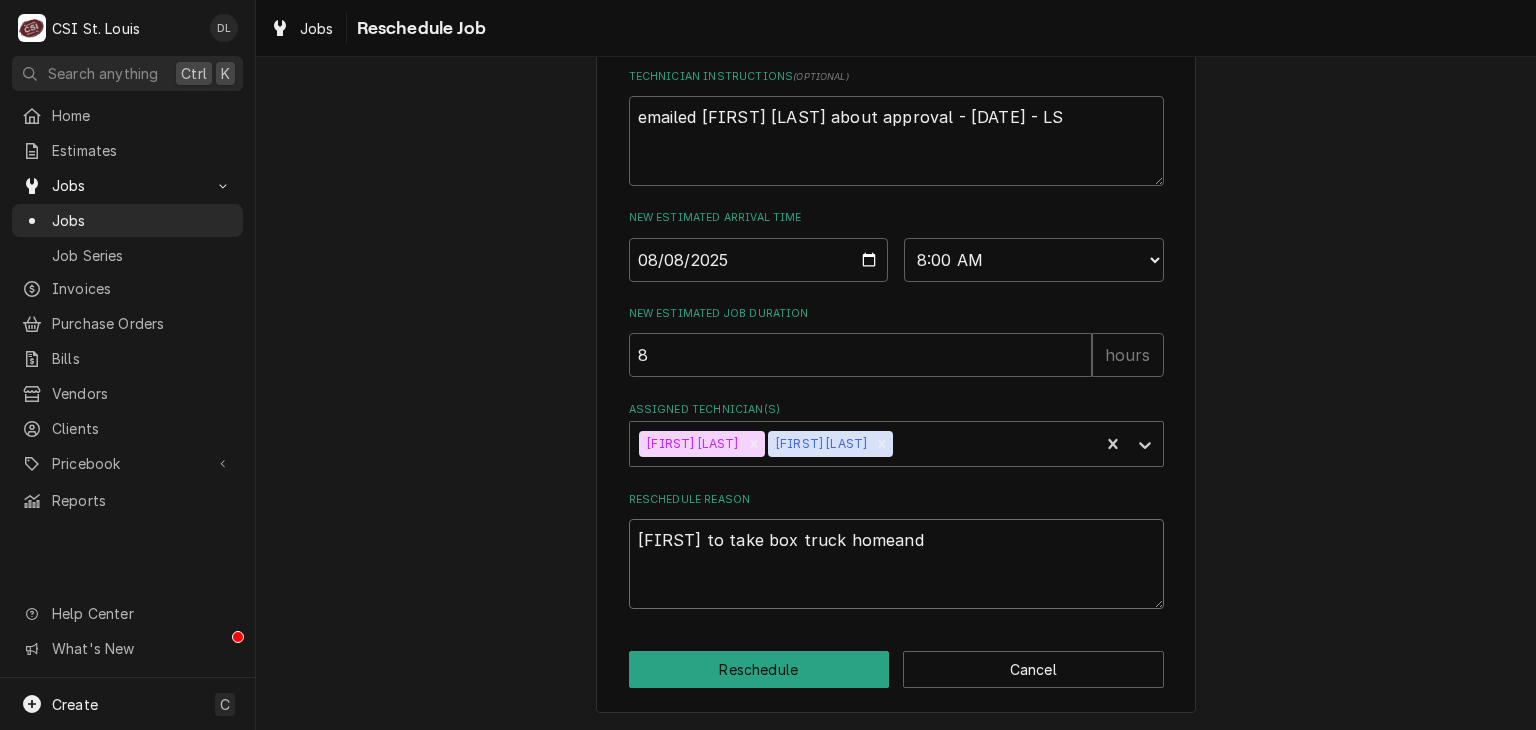 type on "x" 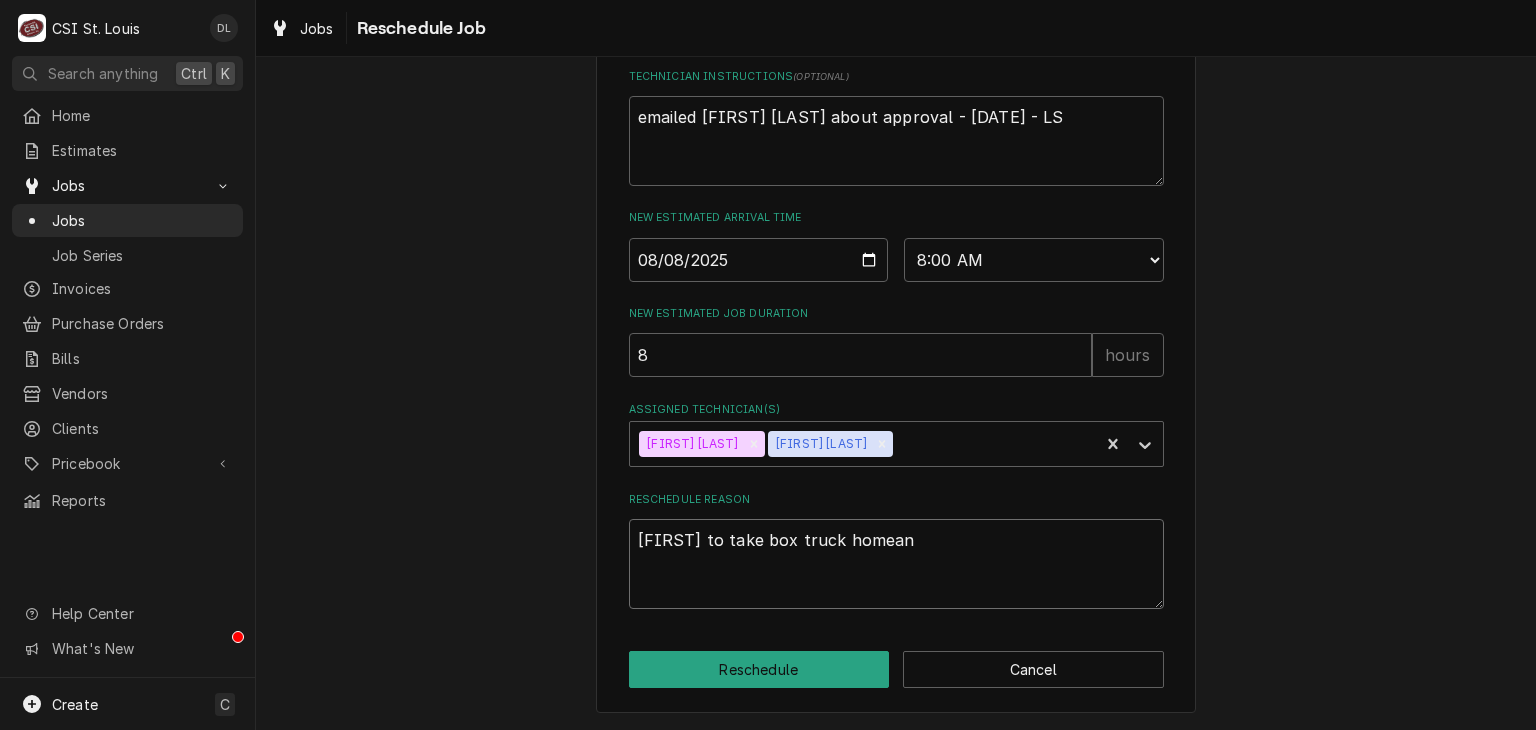 type on "x" 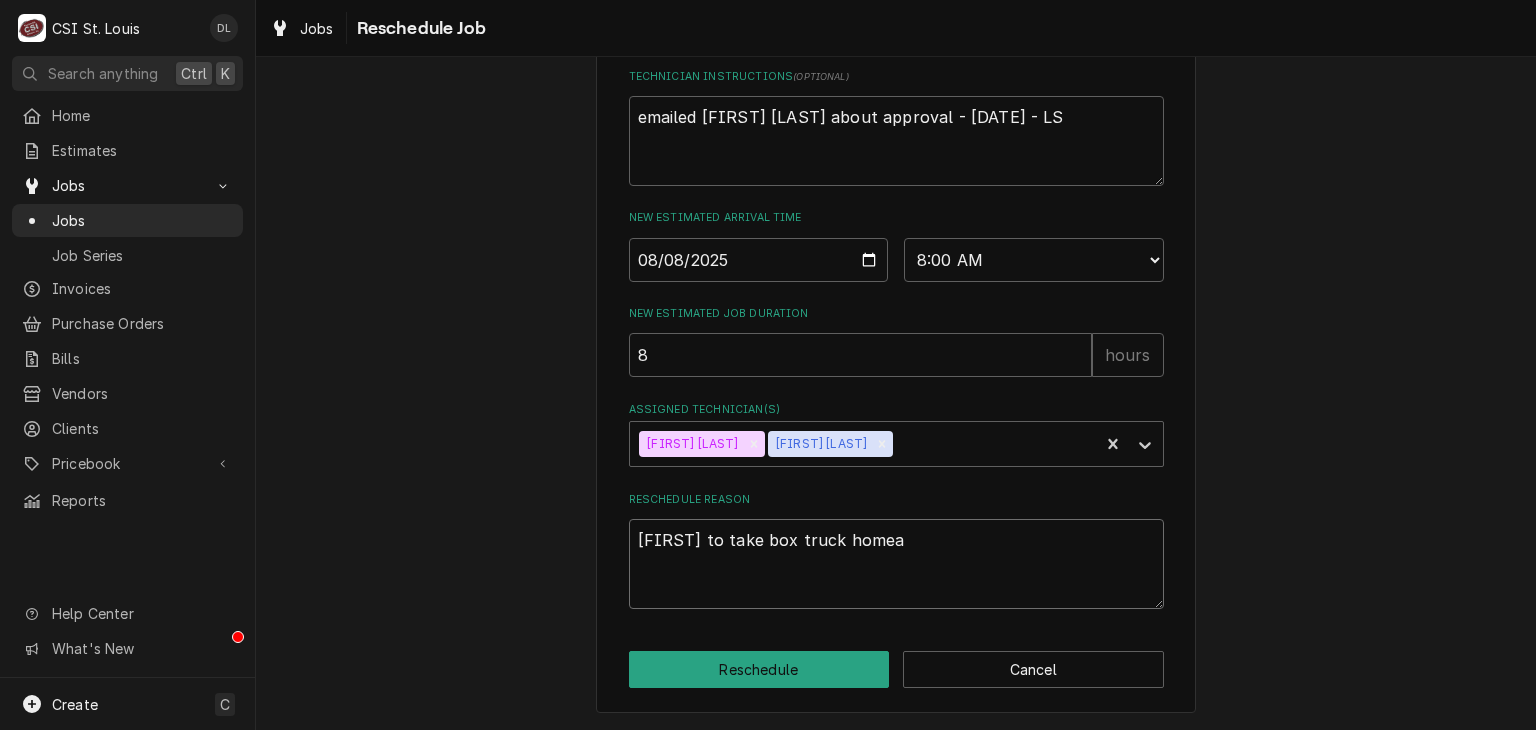 type on "x" 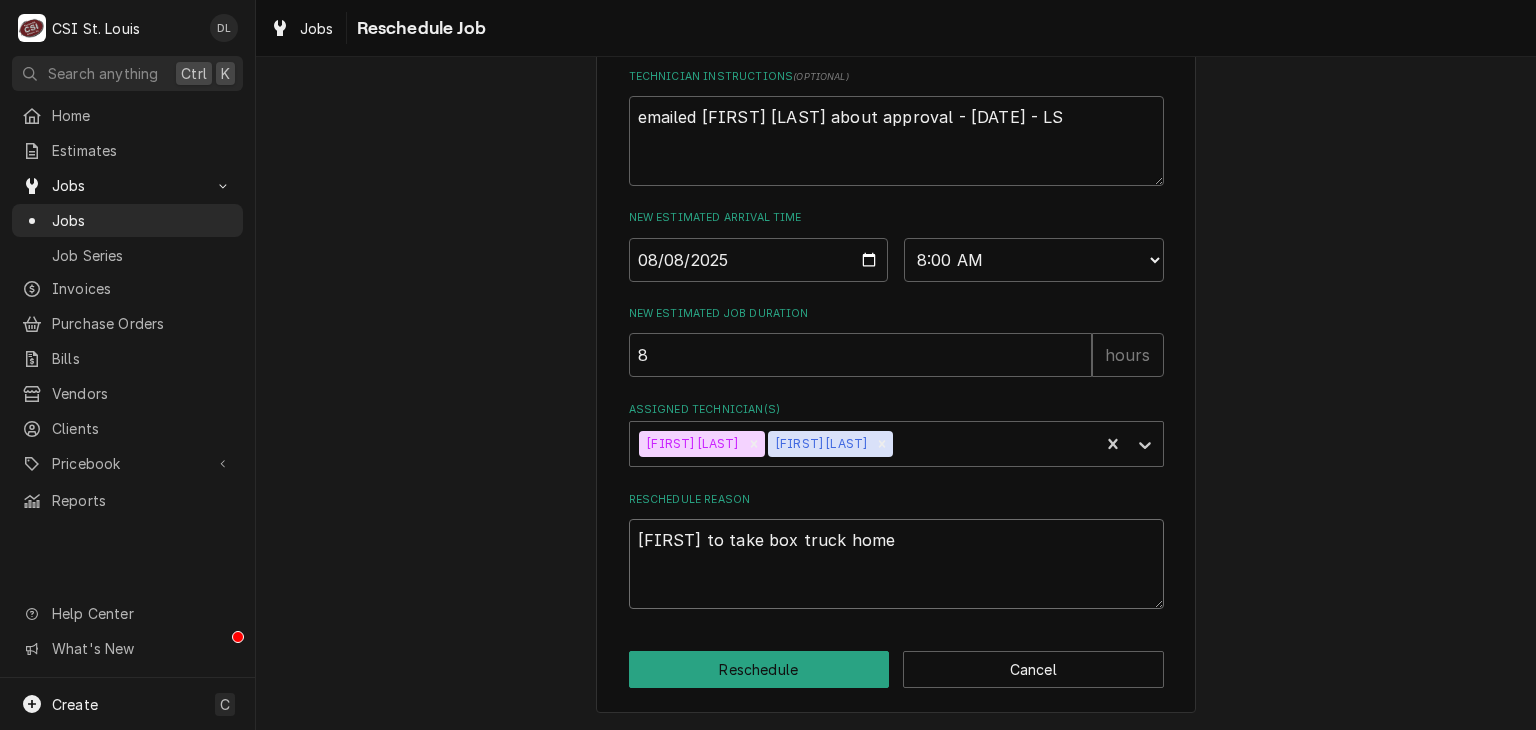 type on "x" 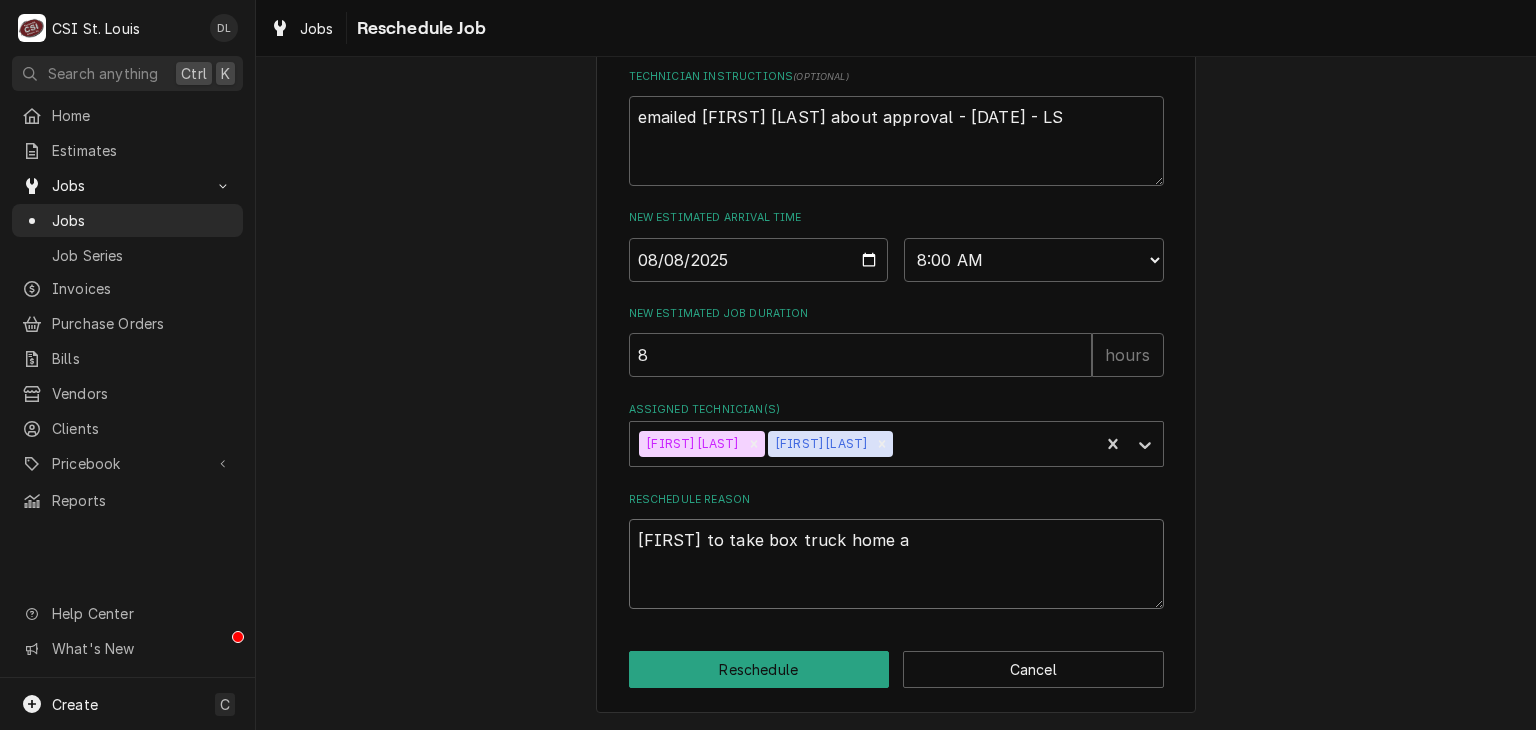 type on "x" 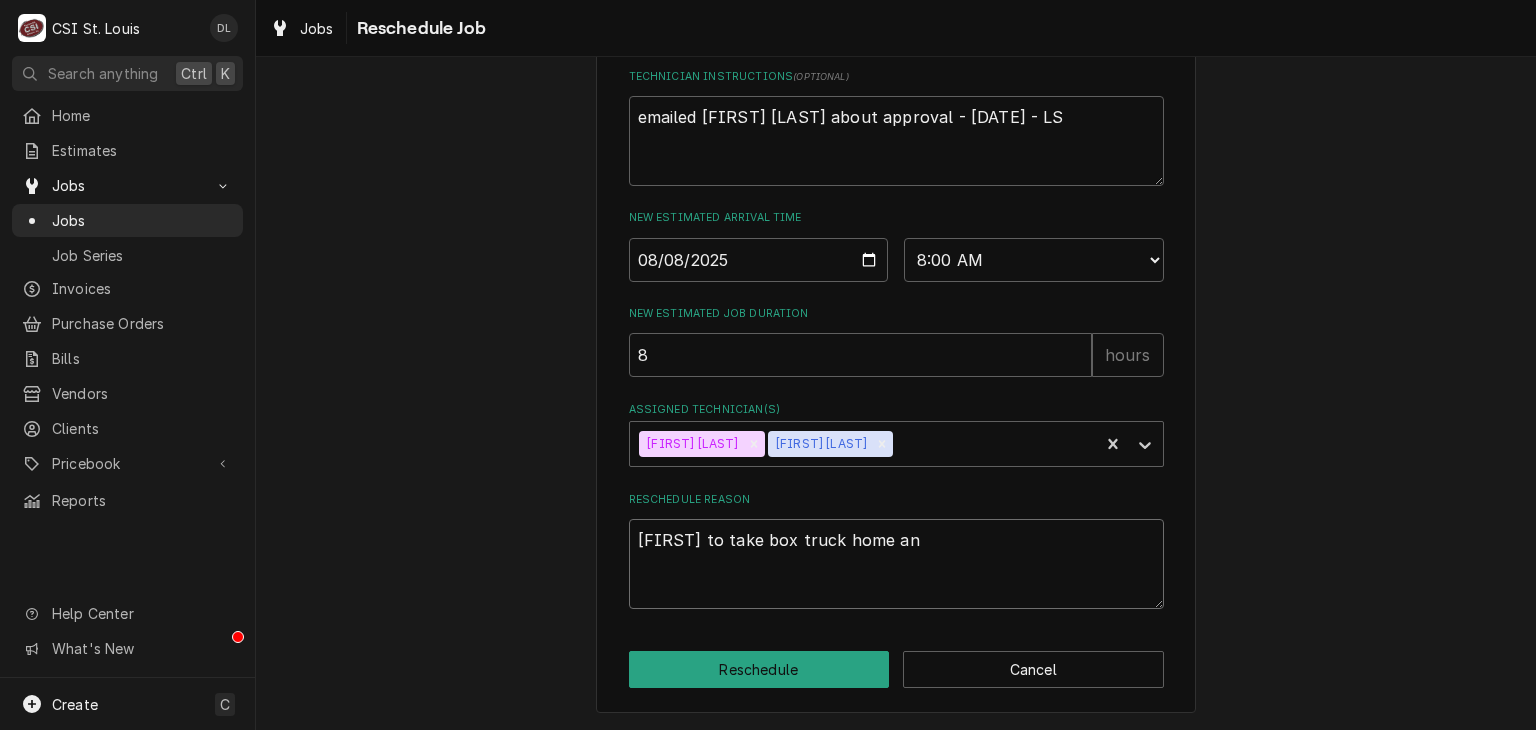 type on "x" 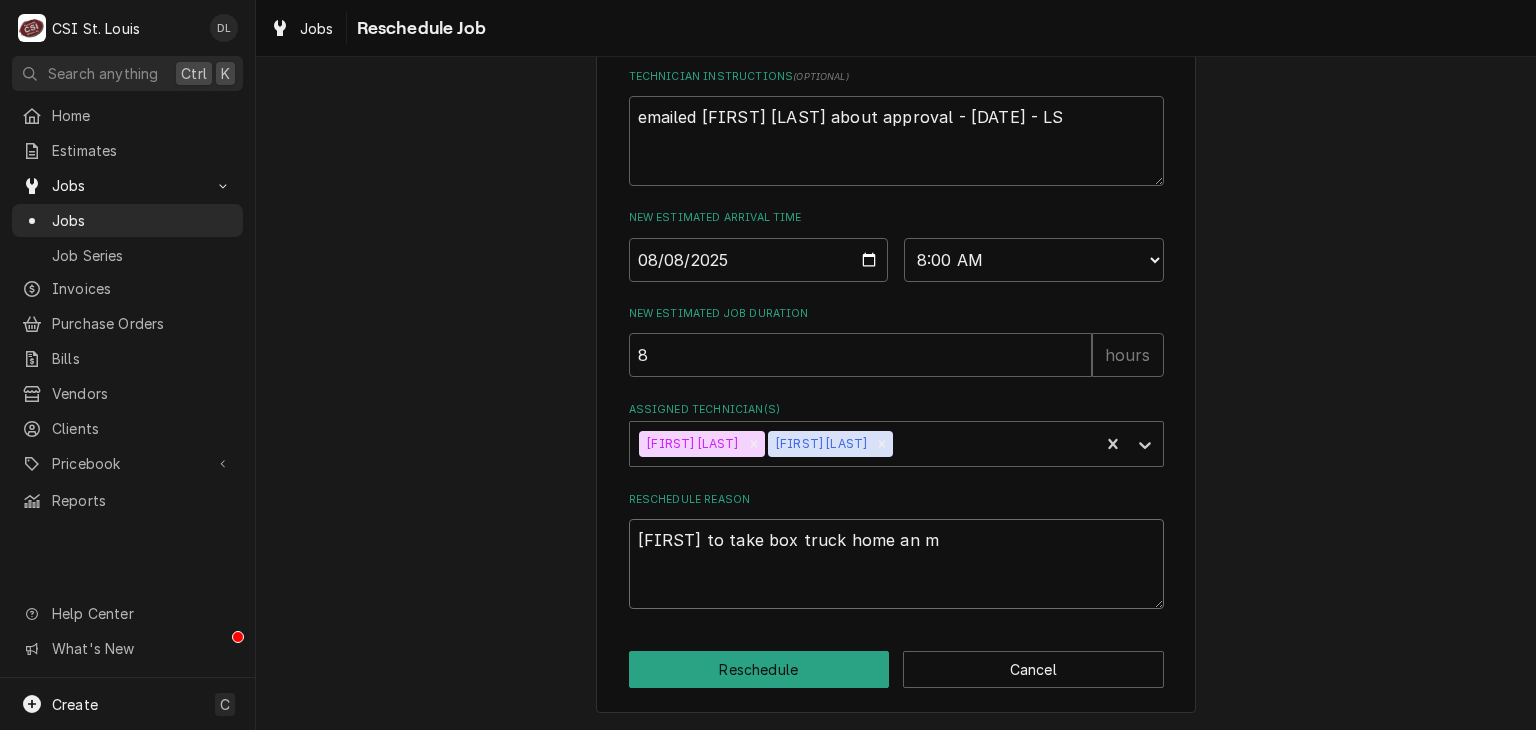 type on "x" 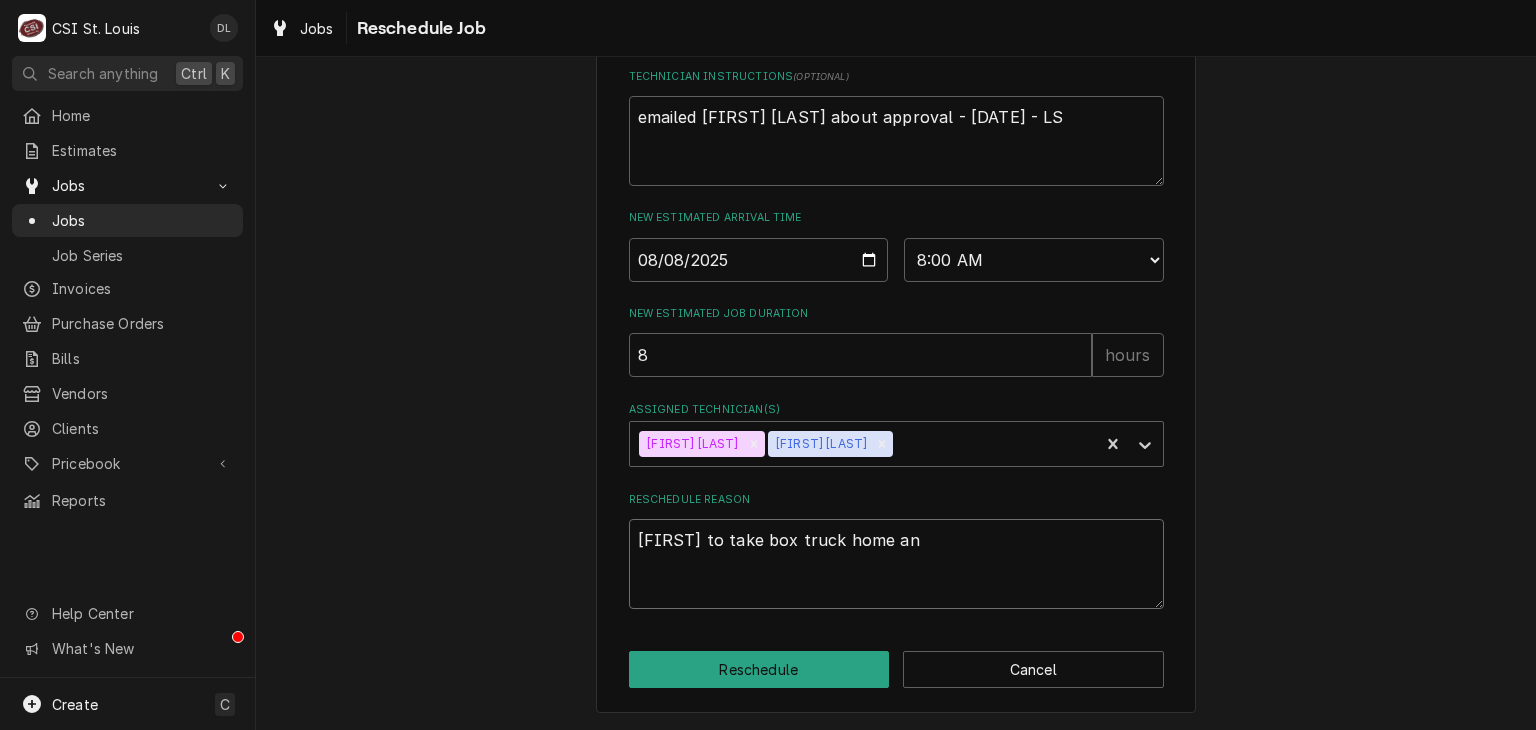 type on "x" 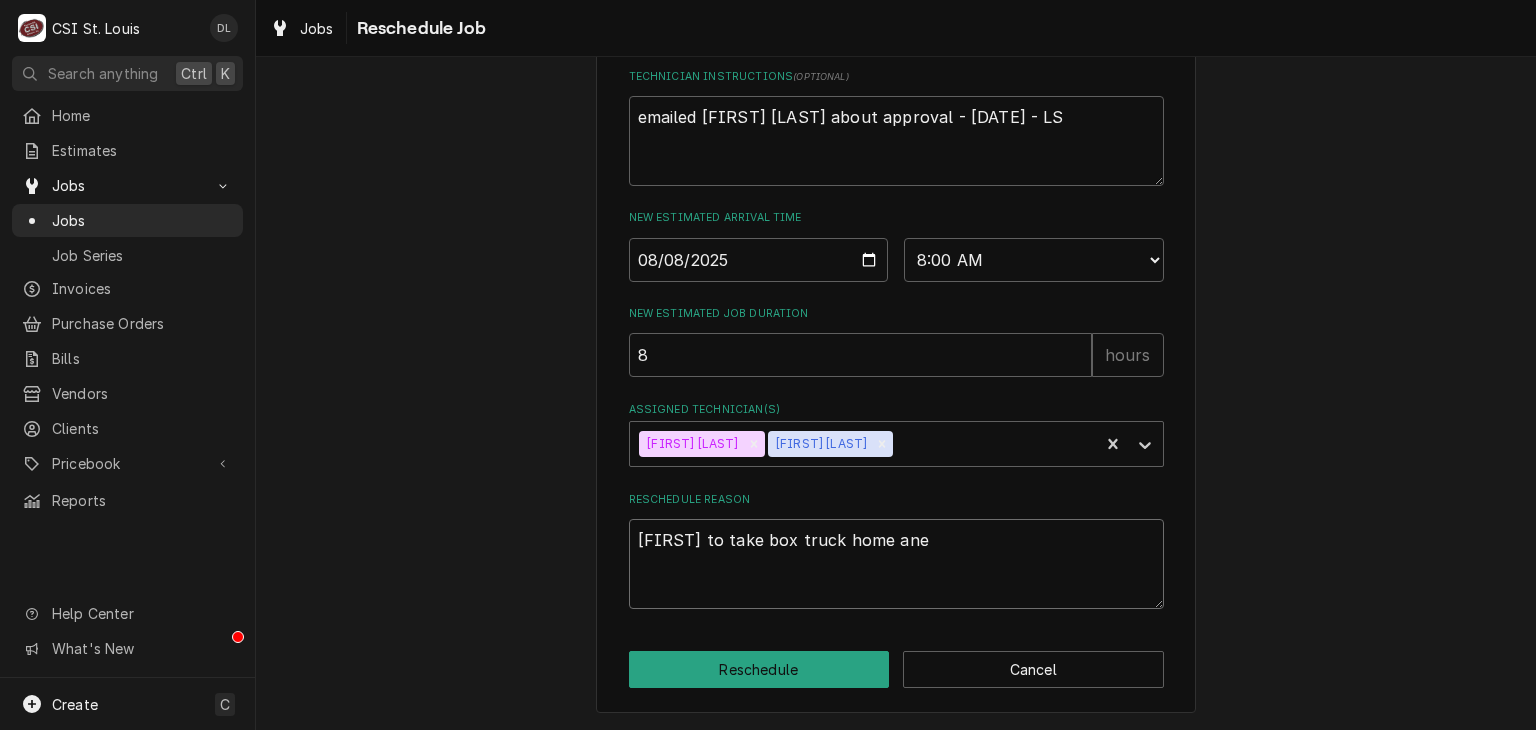 type on "x" 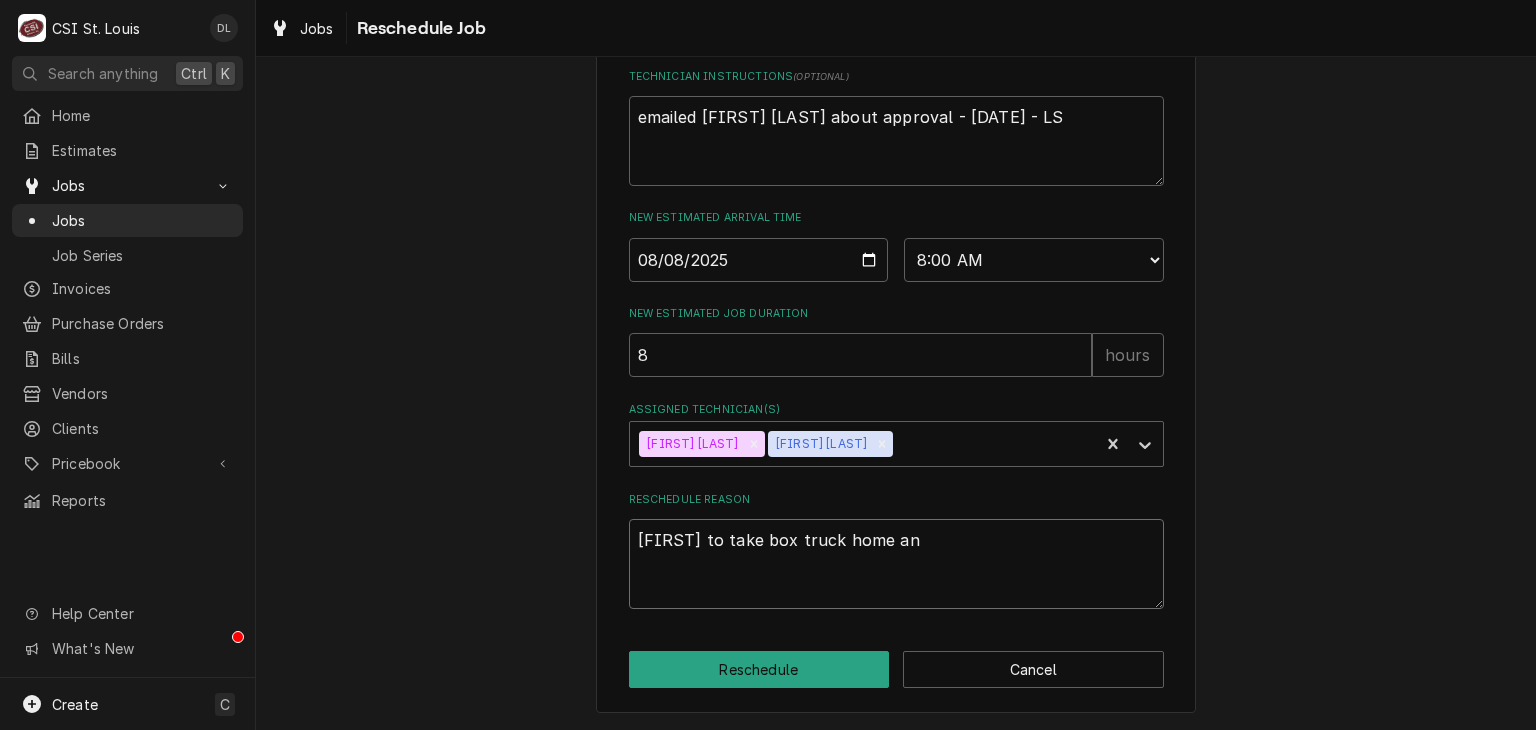 type on "x" 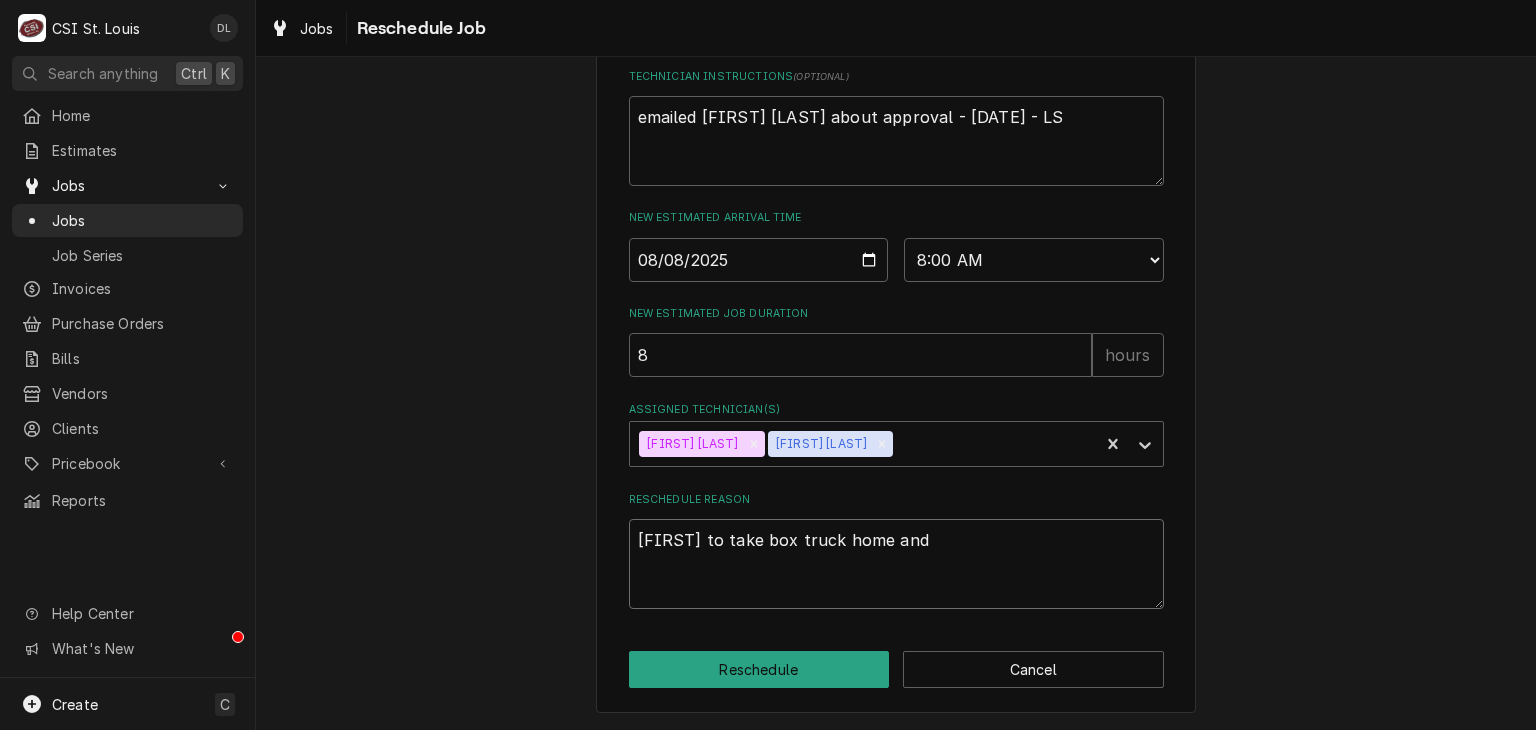type on "x" 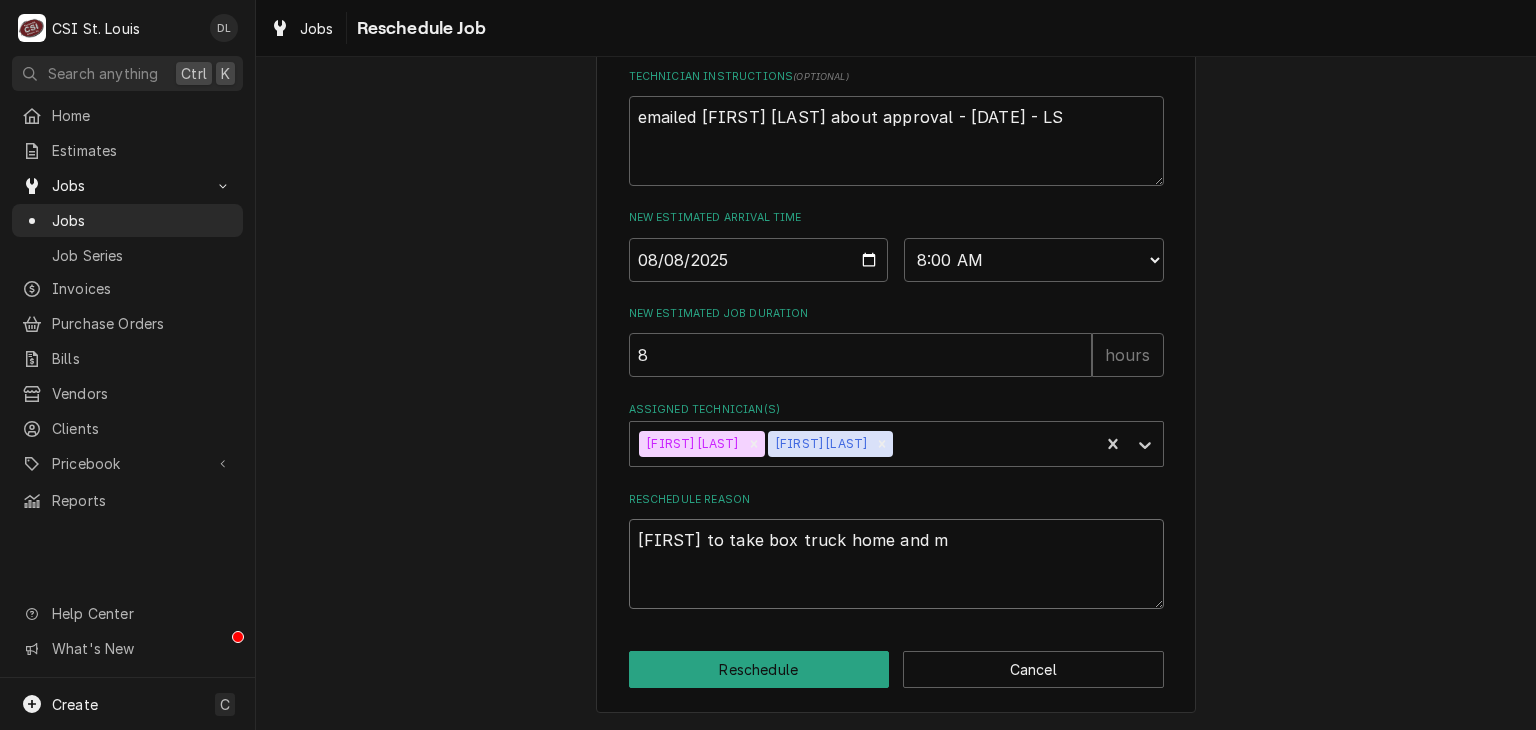 type on "x" 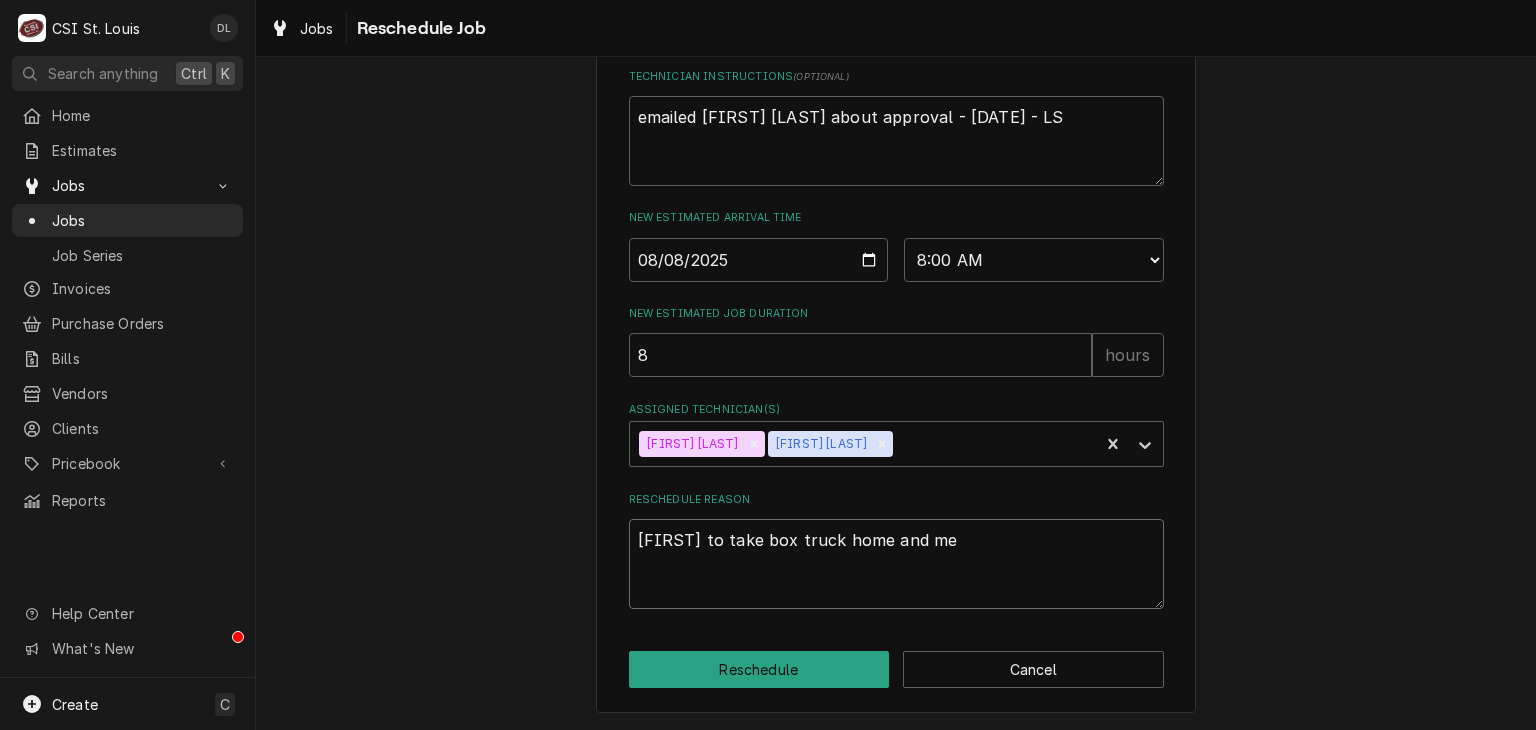 type on "x" 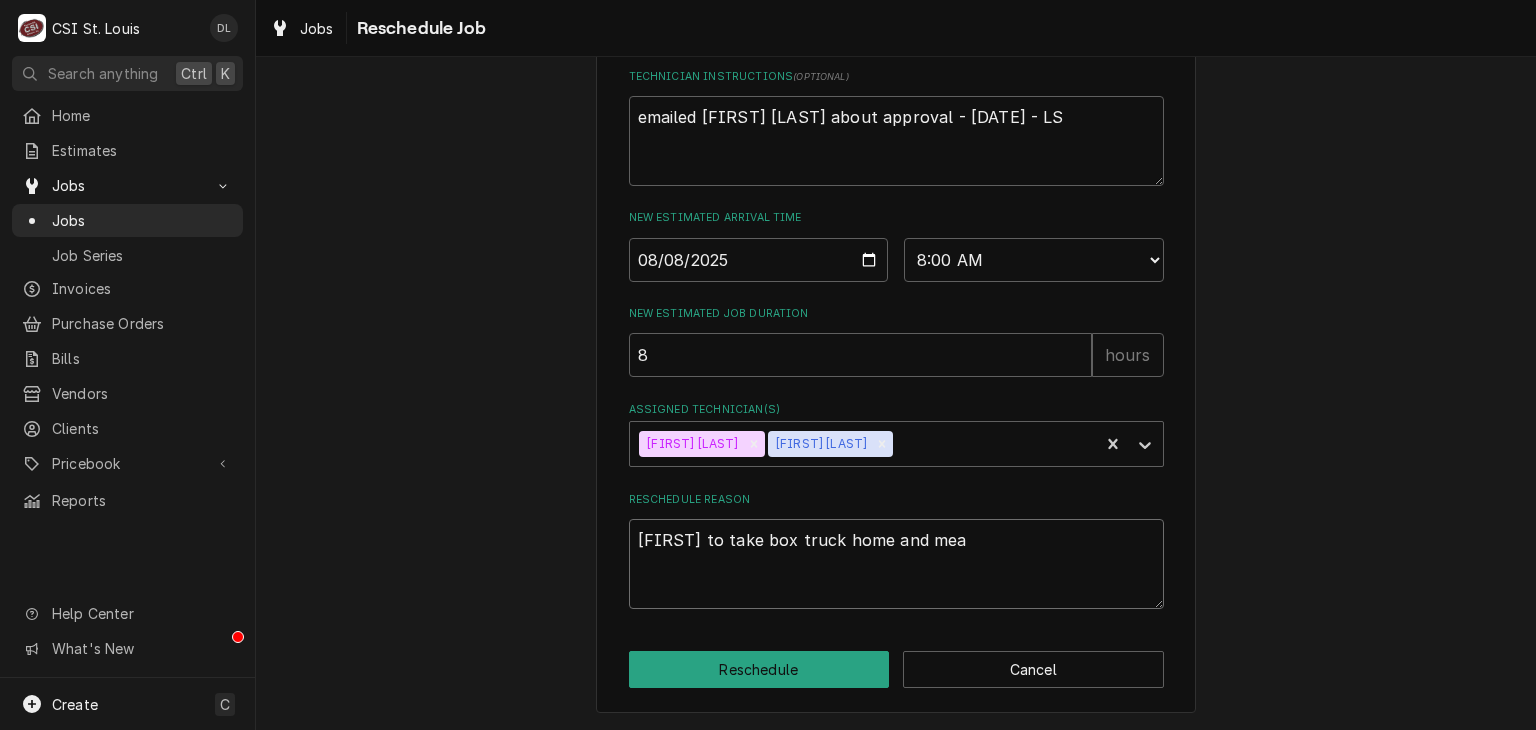 type on "x" 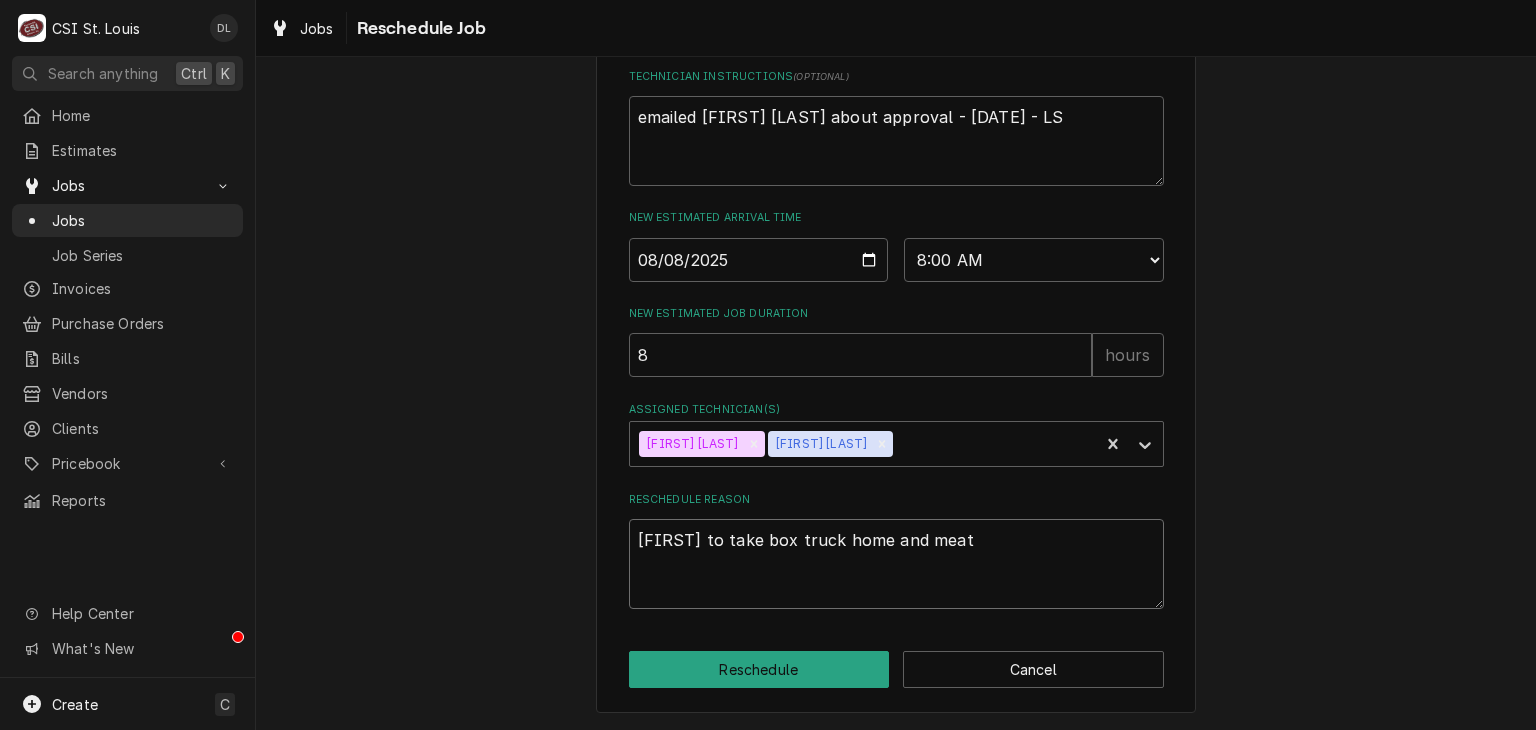 type on "x" 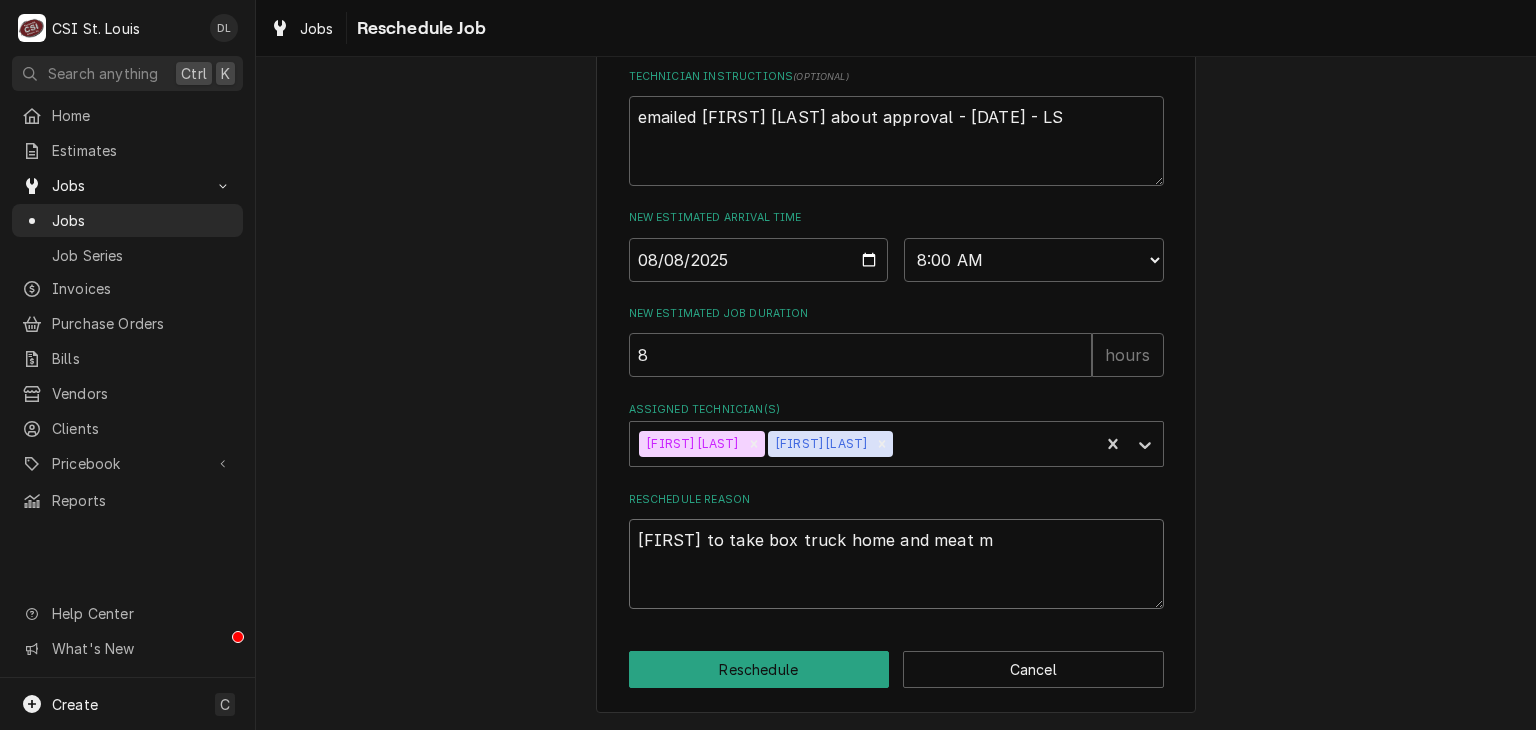 type on "x" 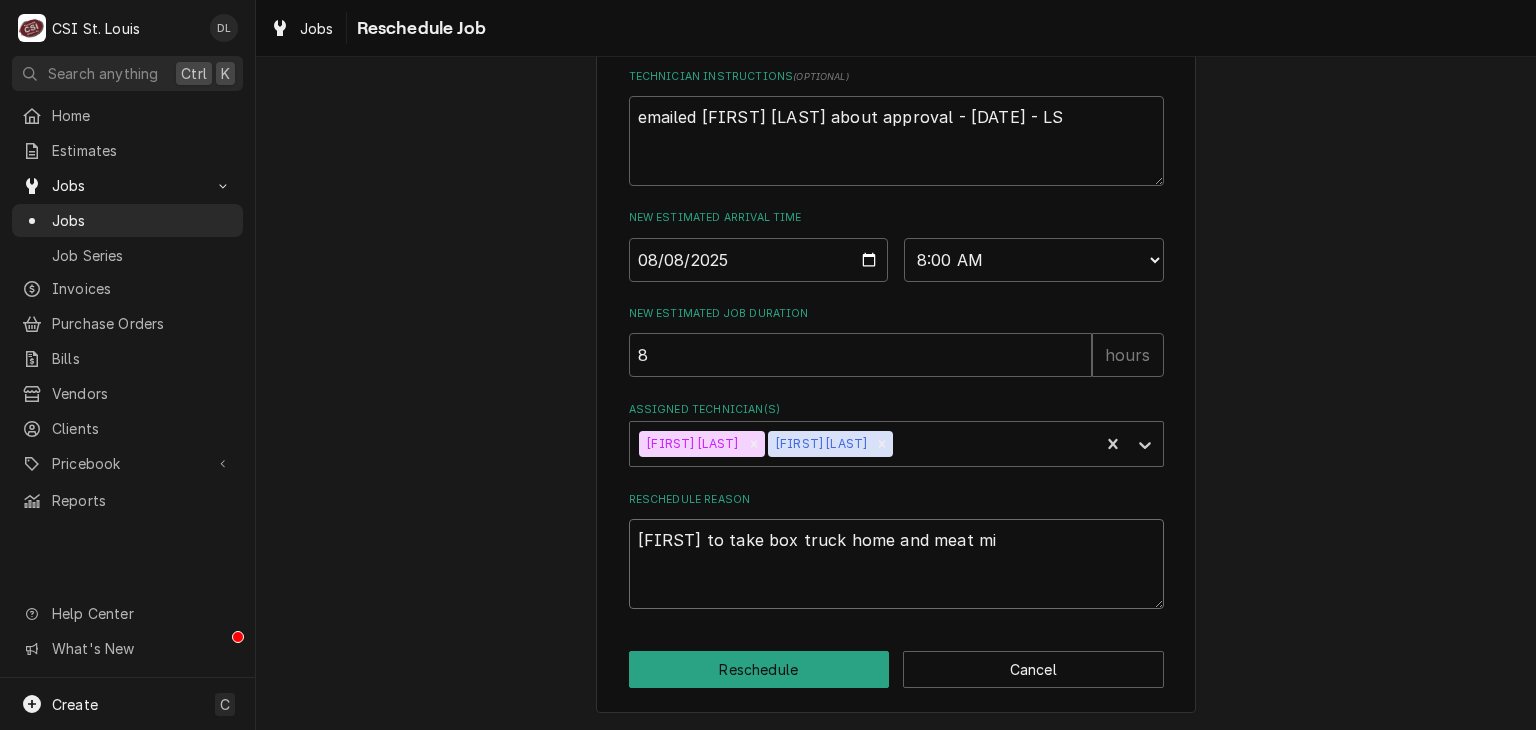 type on "x" 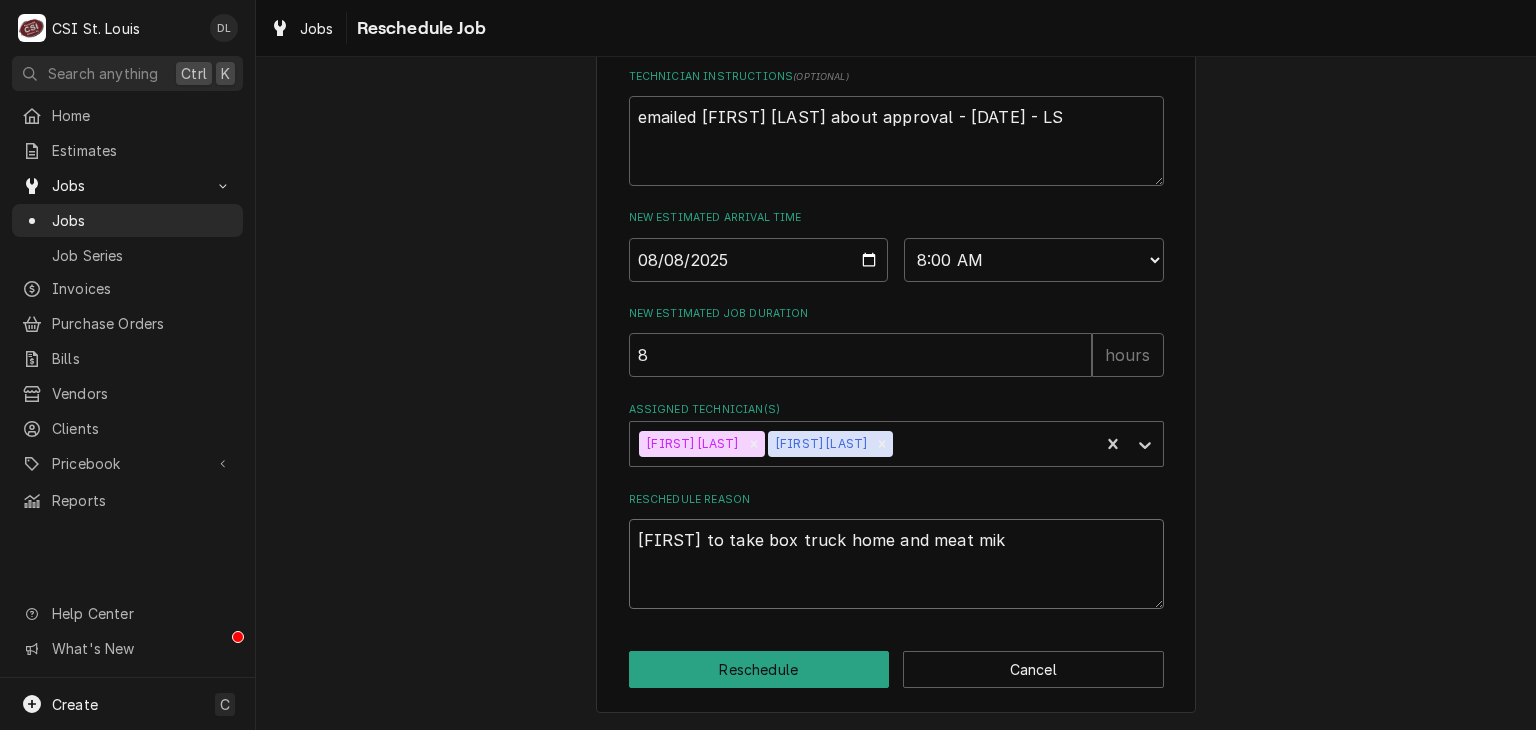 type on "x" 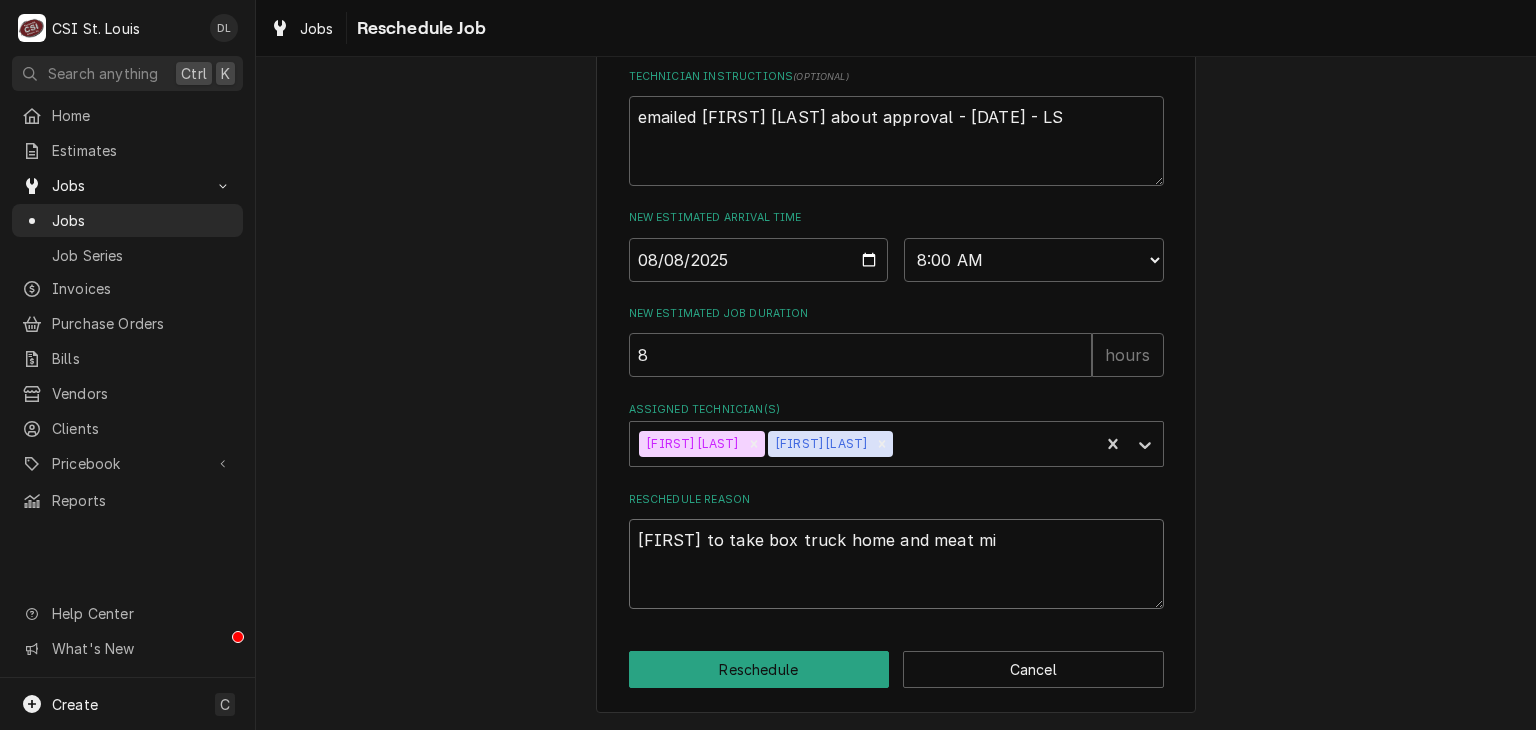 type on "x" 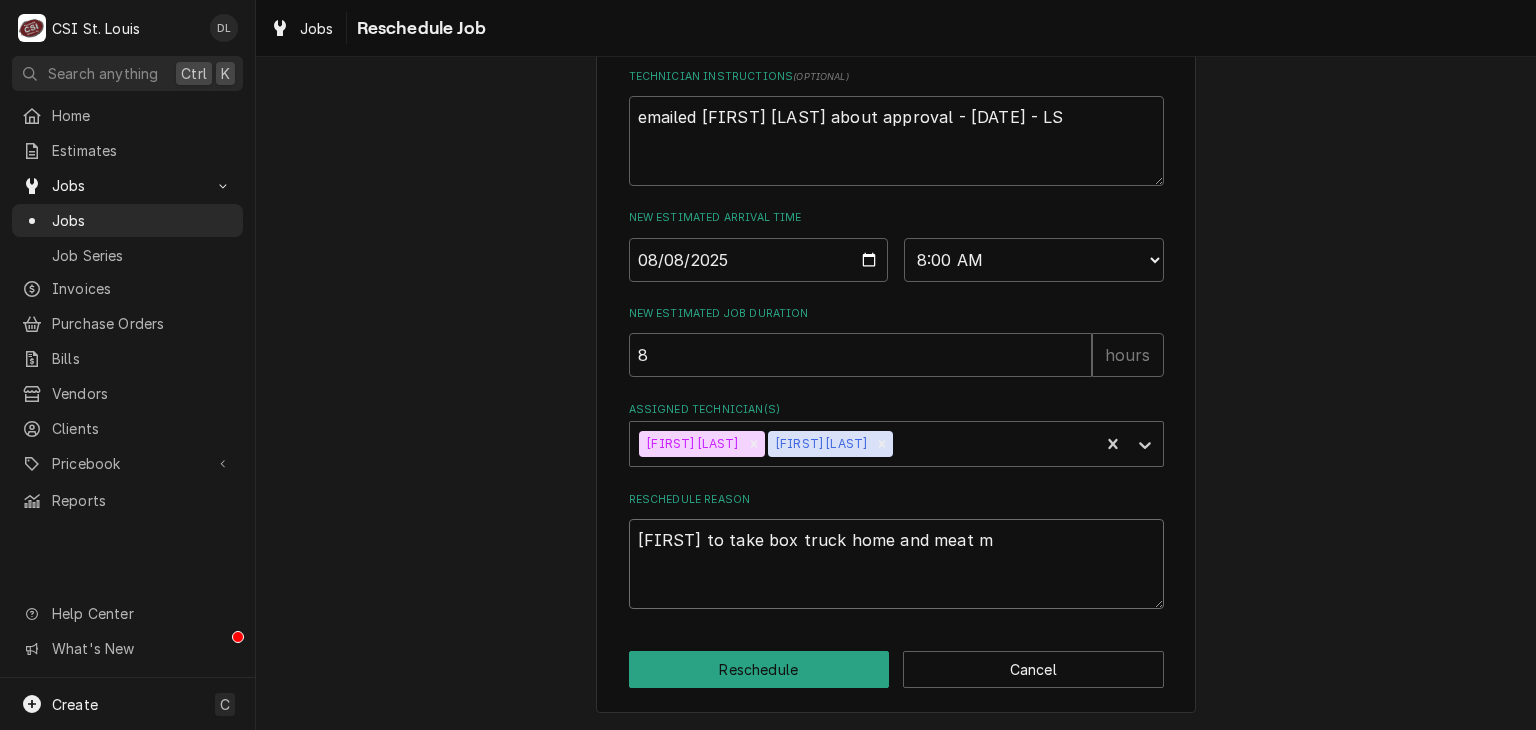 type on "x" 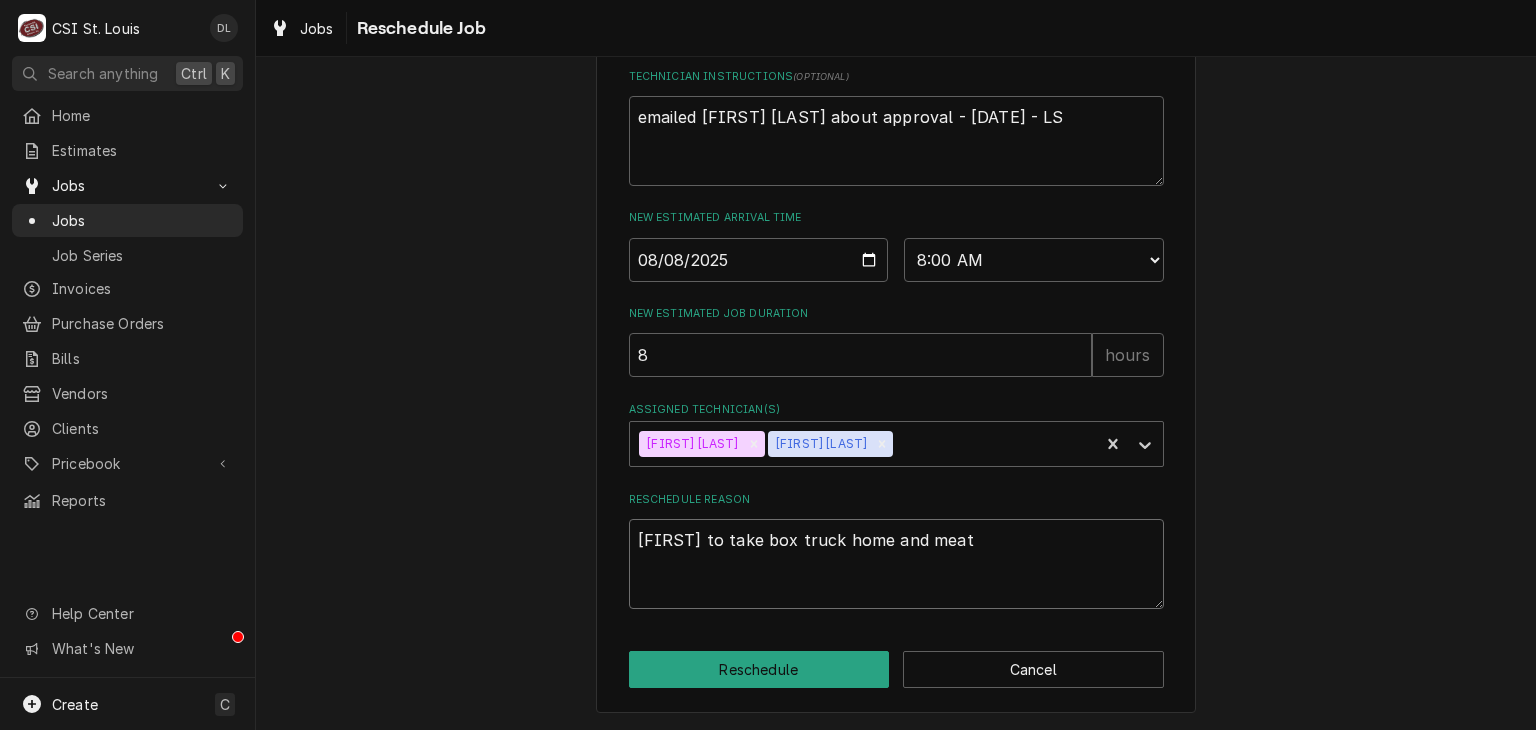 type on "x" 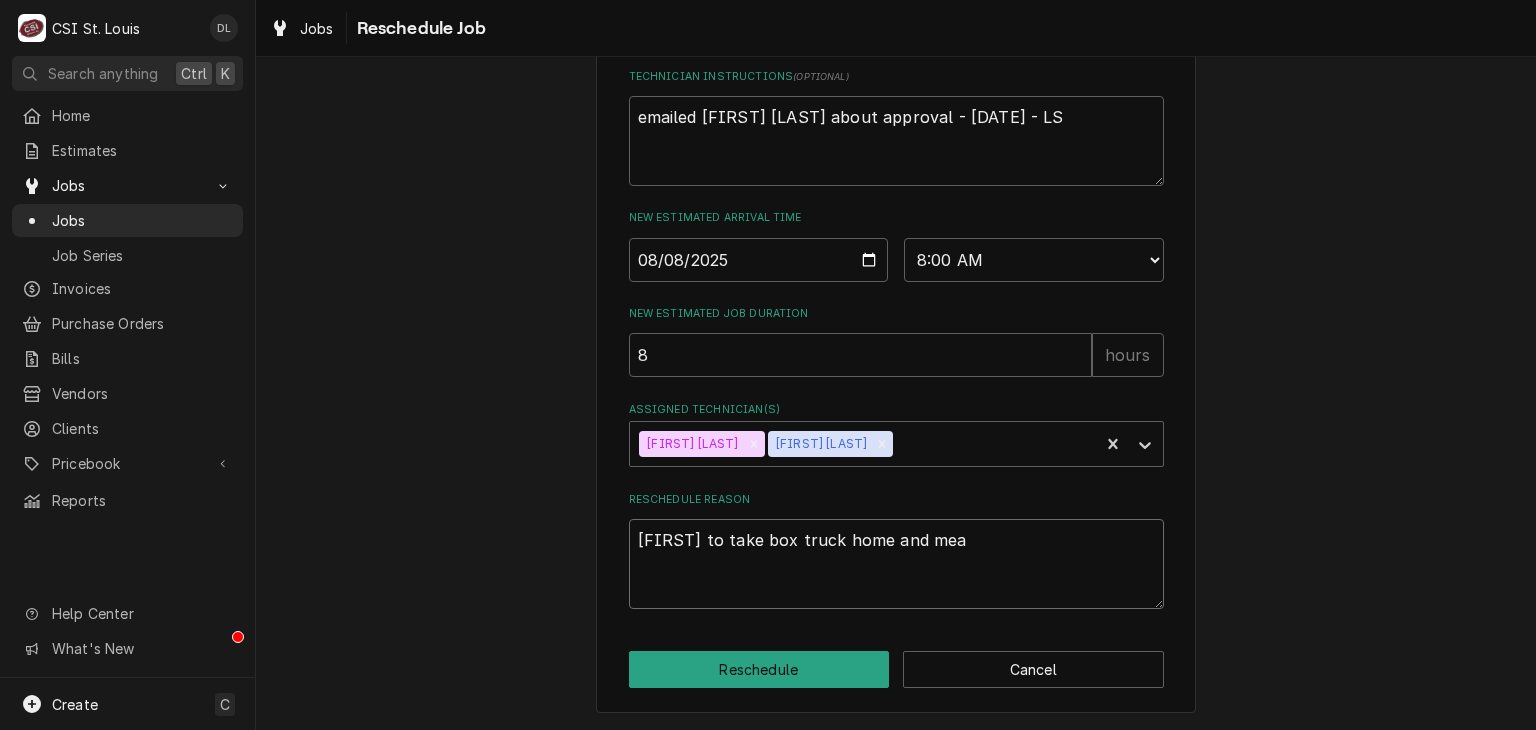 type on "x" 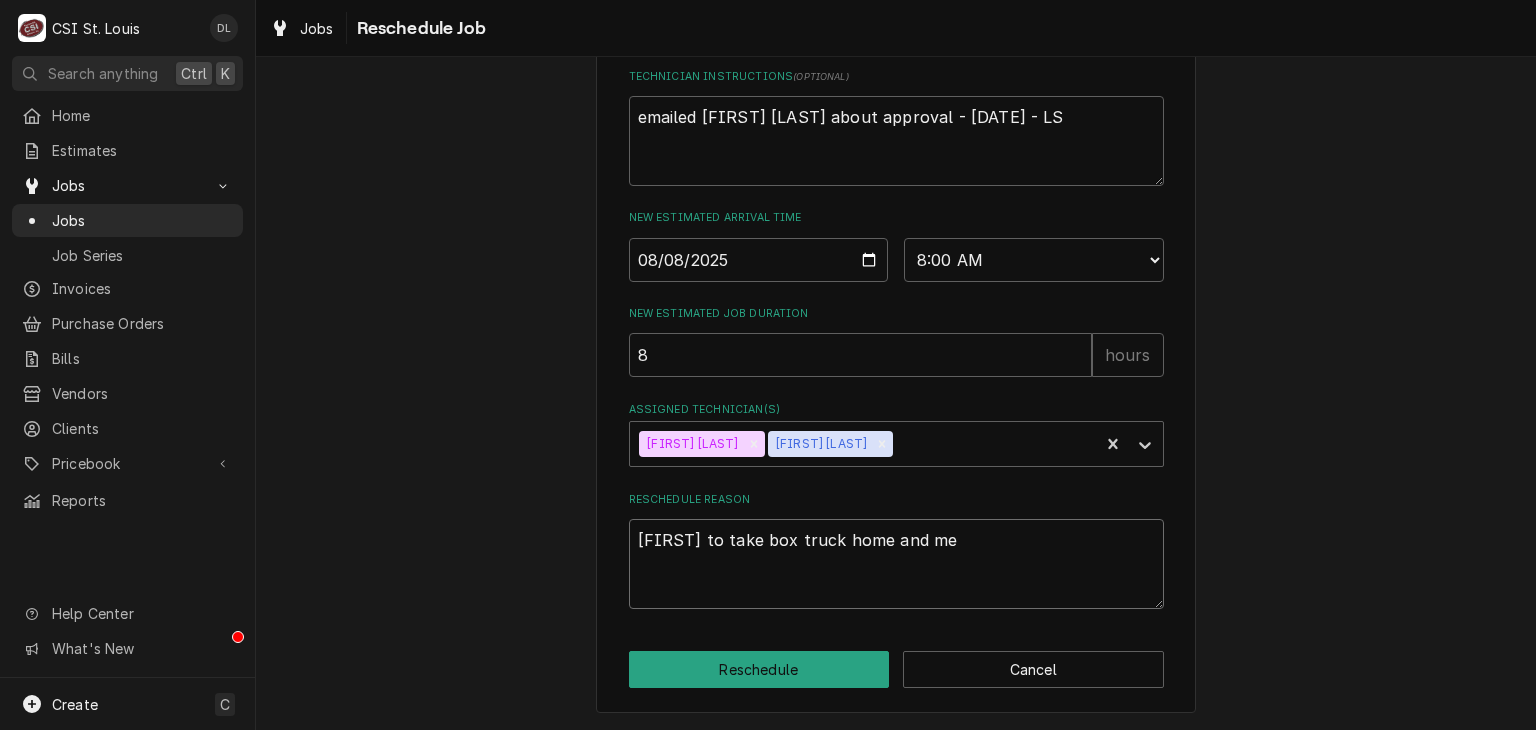 type on "x" 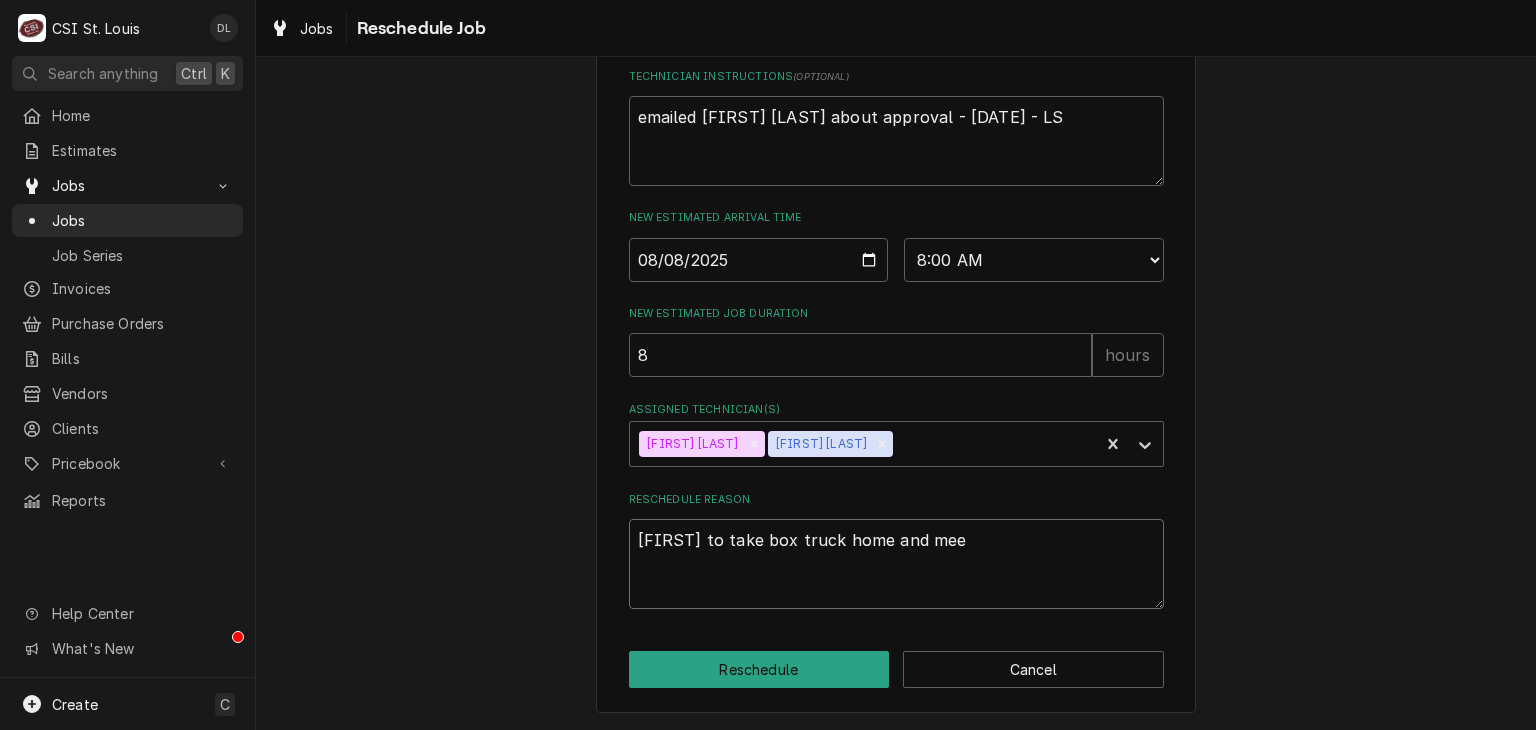 type on "x" 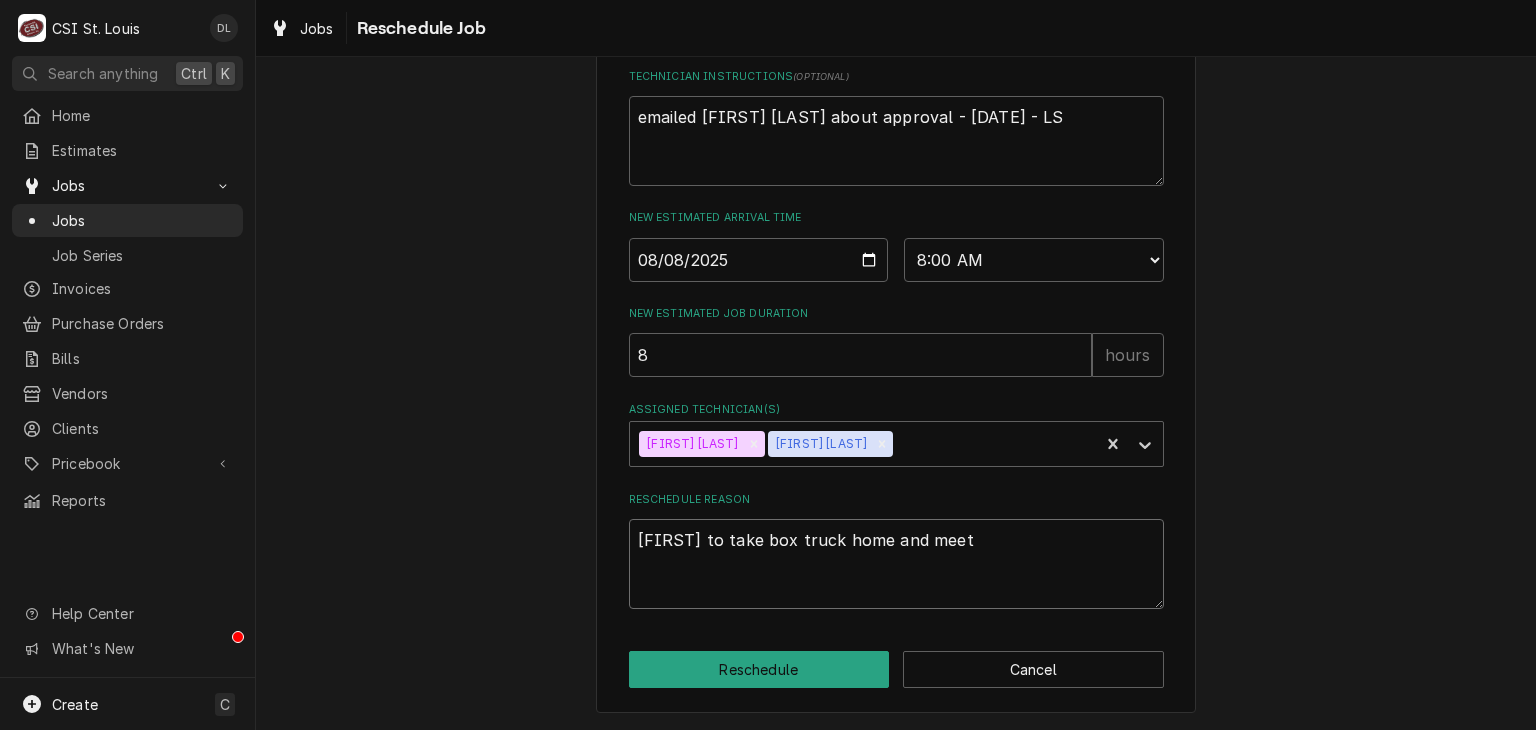 type on "x" 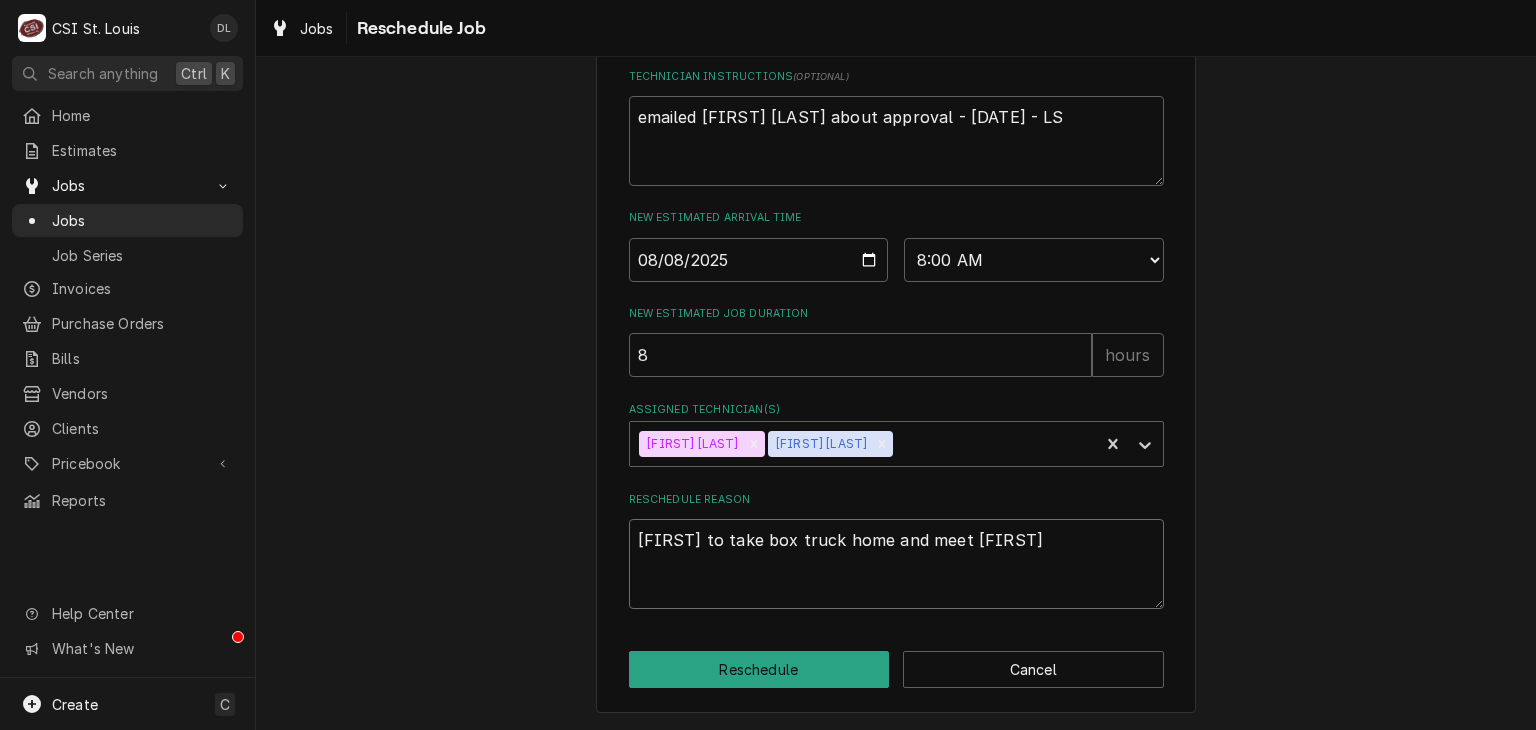 type on "x" 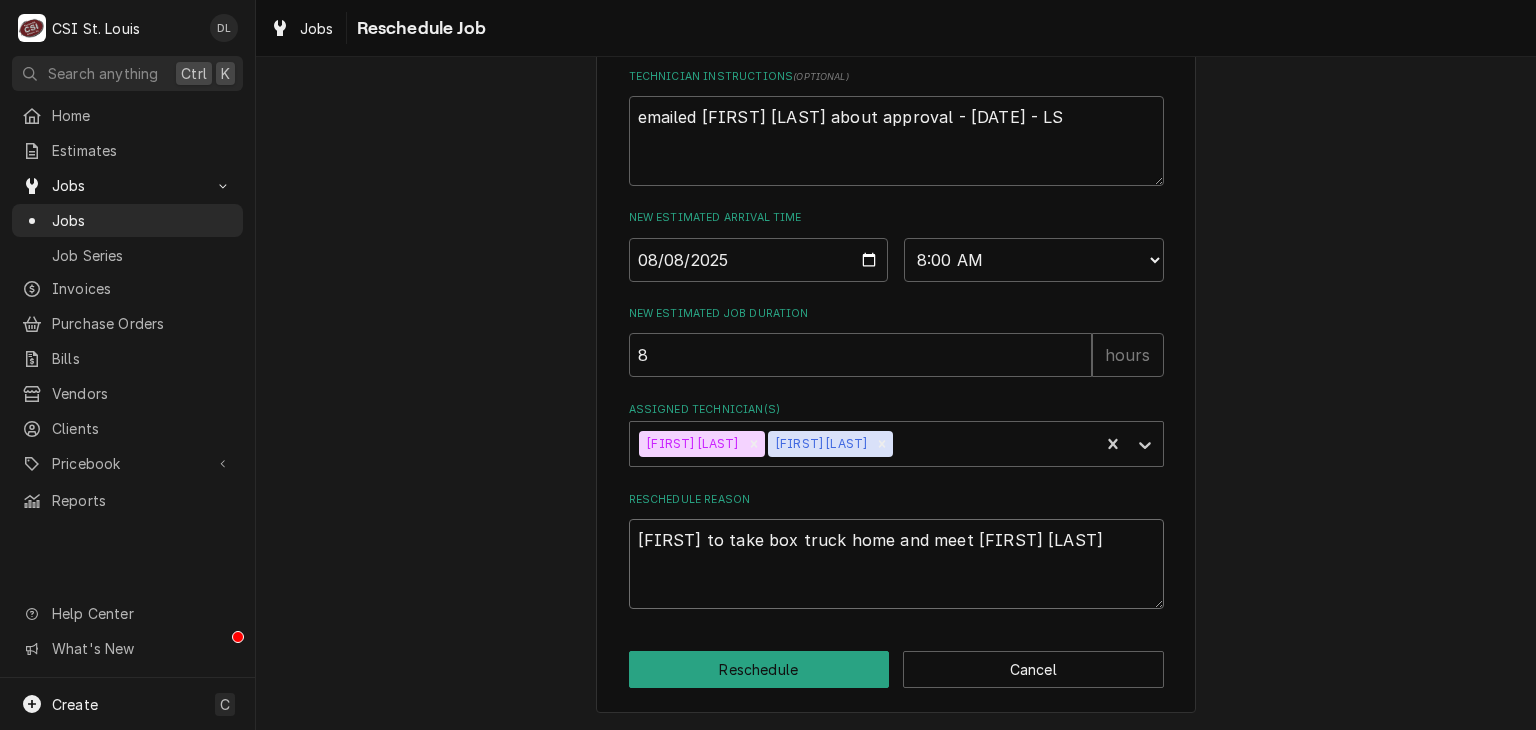 type on "x" 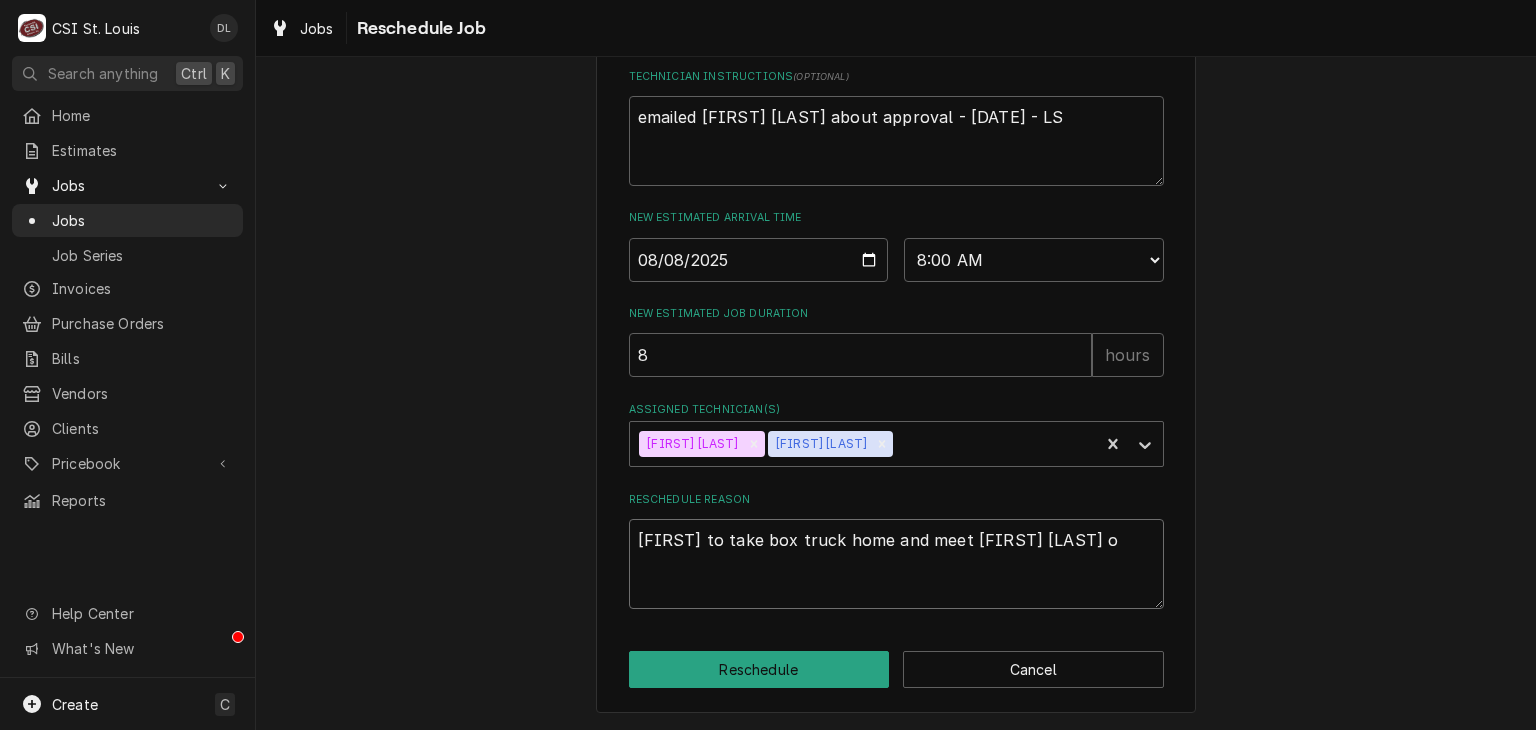 type on "x" 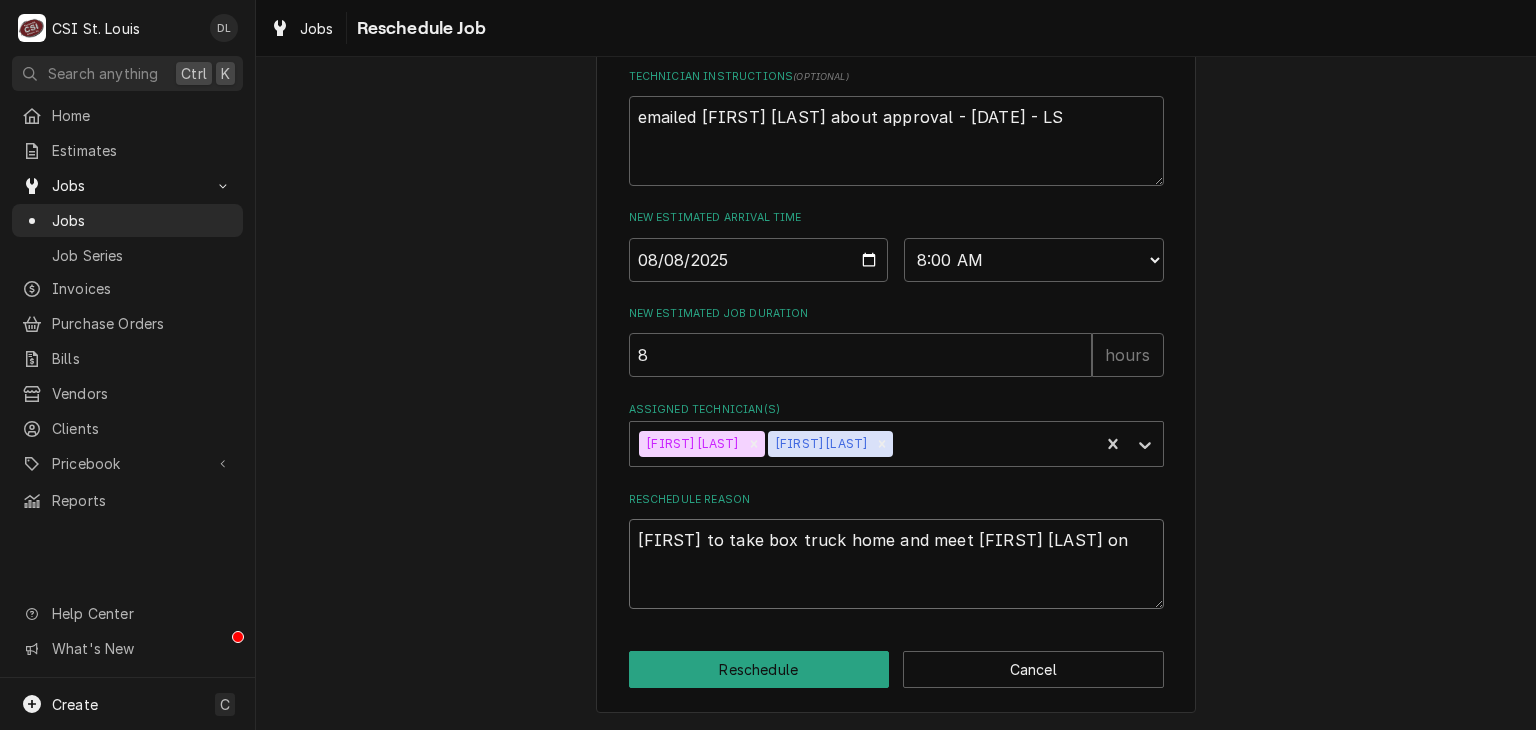 type on "x" 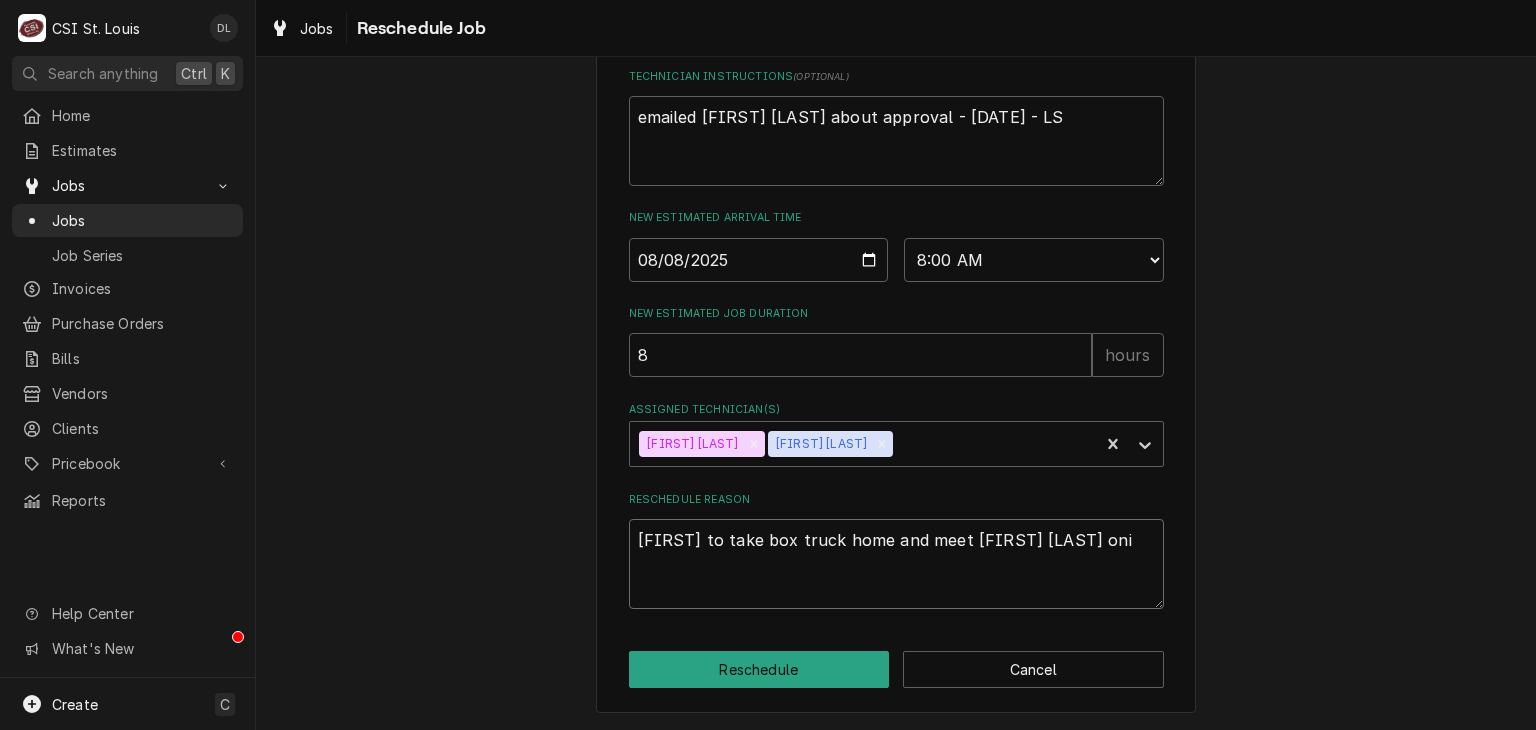 type on "Trevor to take box truck home and meet Mike B onis" 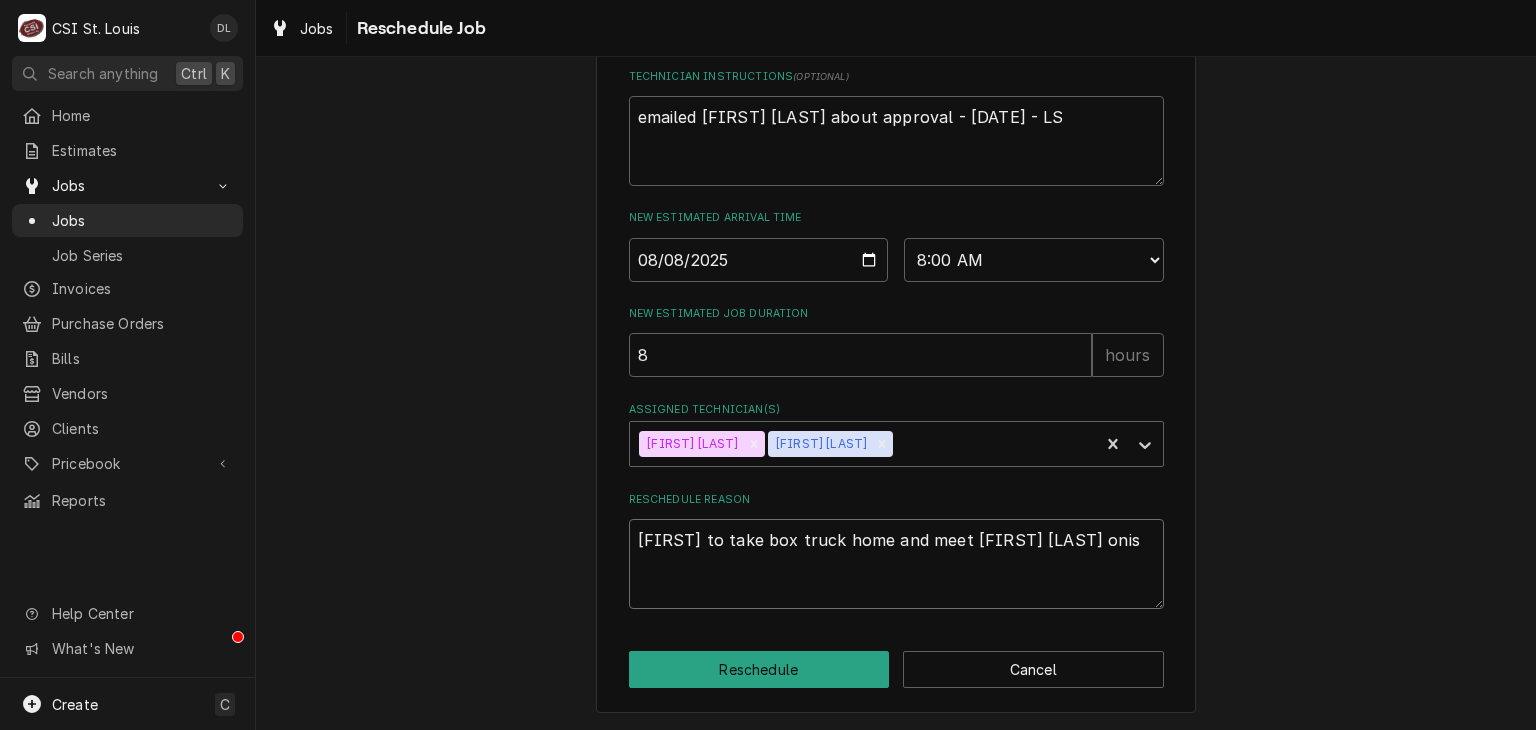 type on "x" 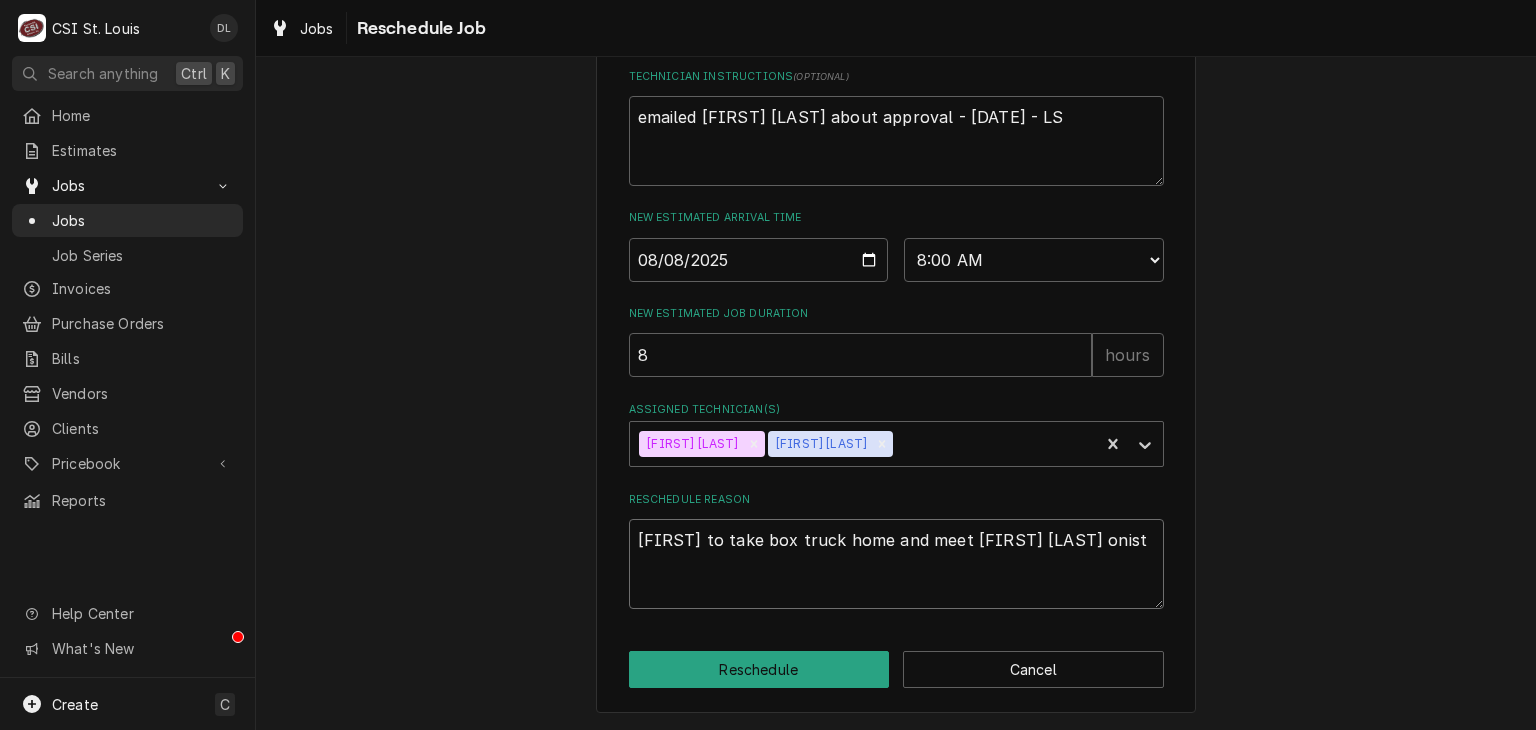 type on "x" 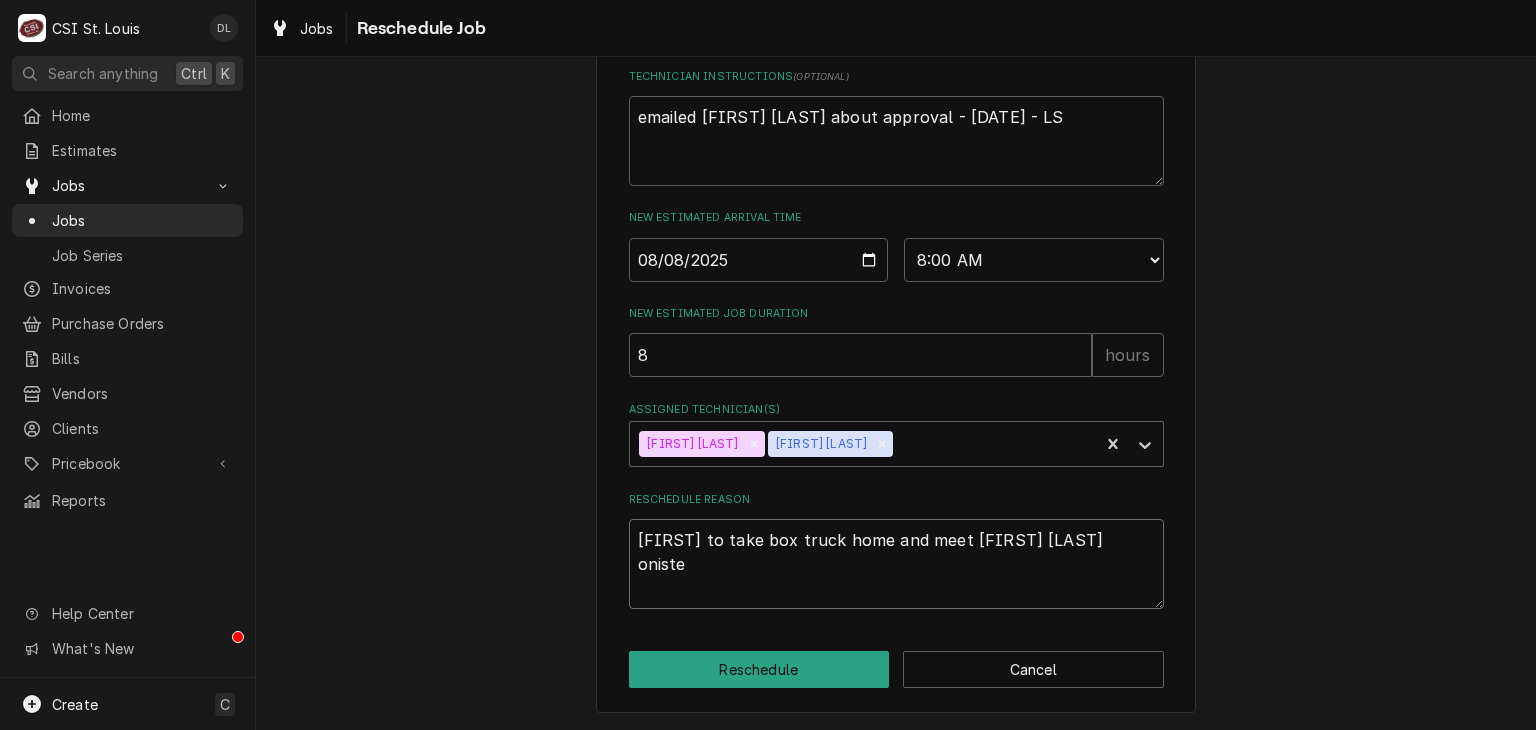 type on "x" 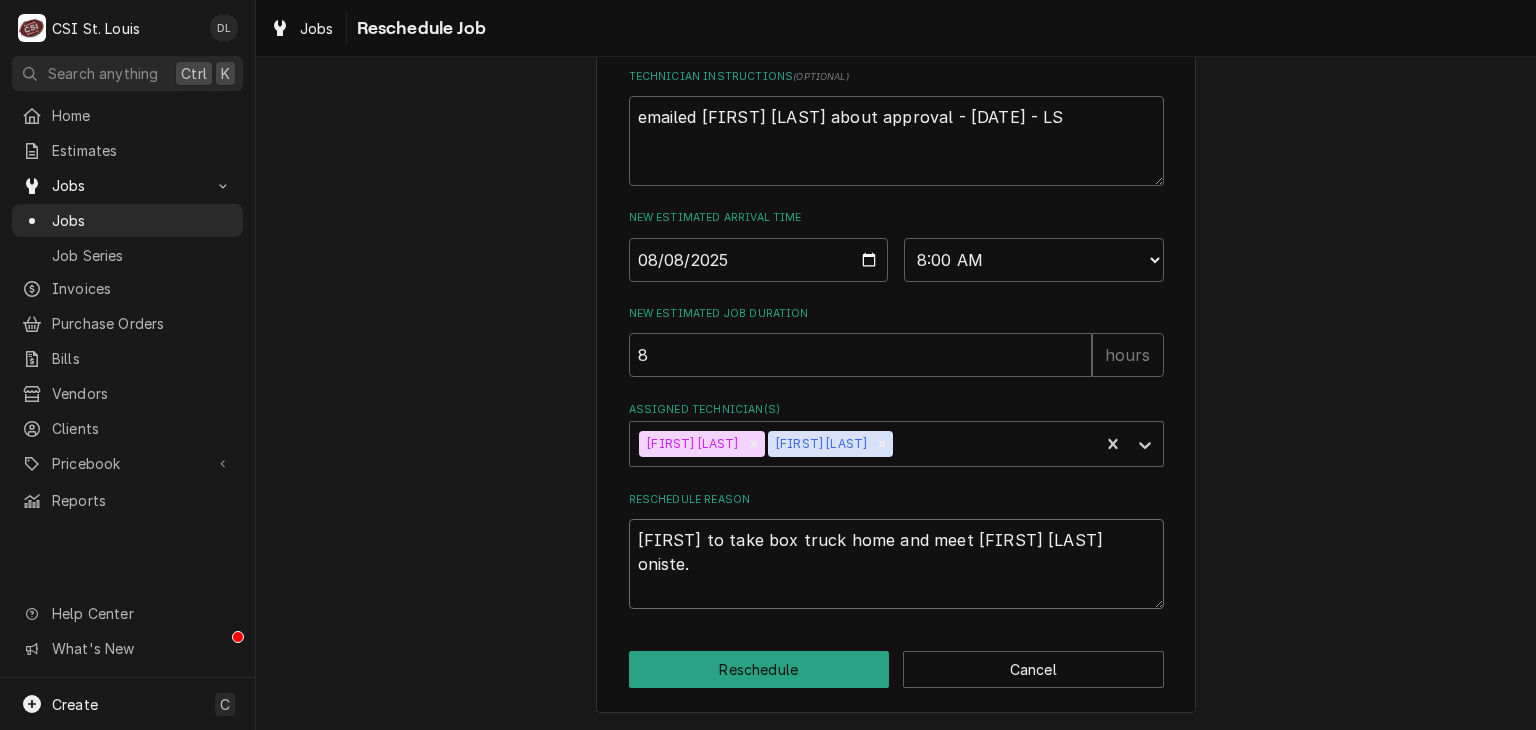 type on "x" 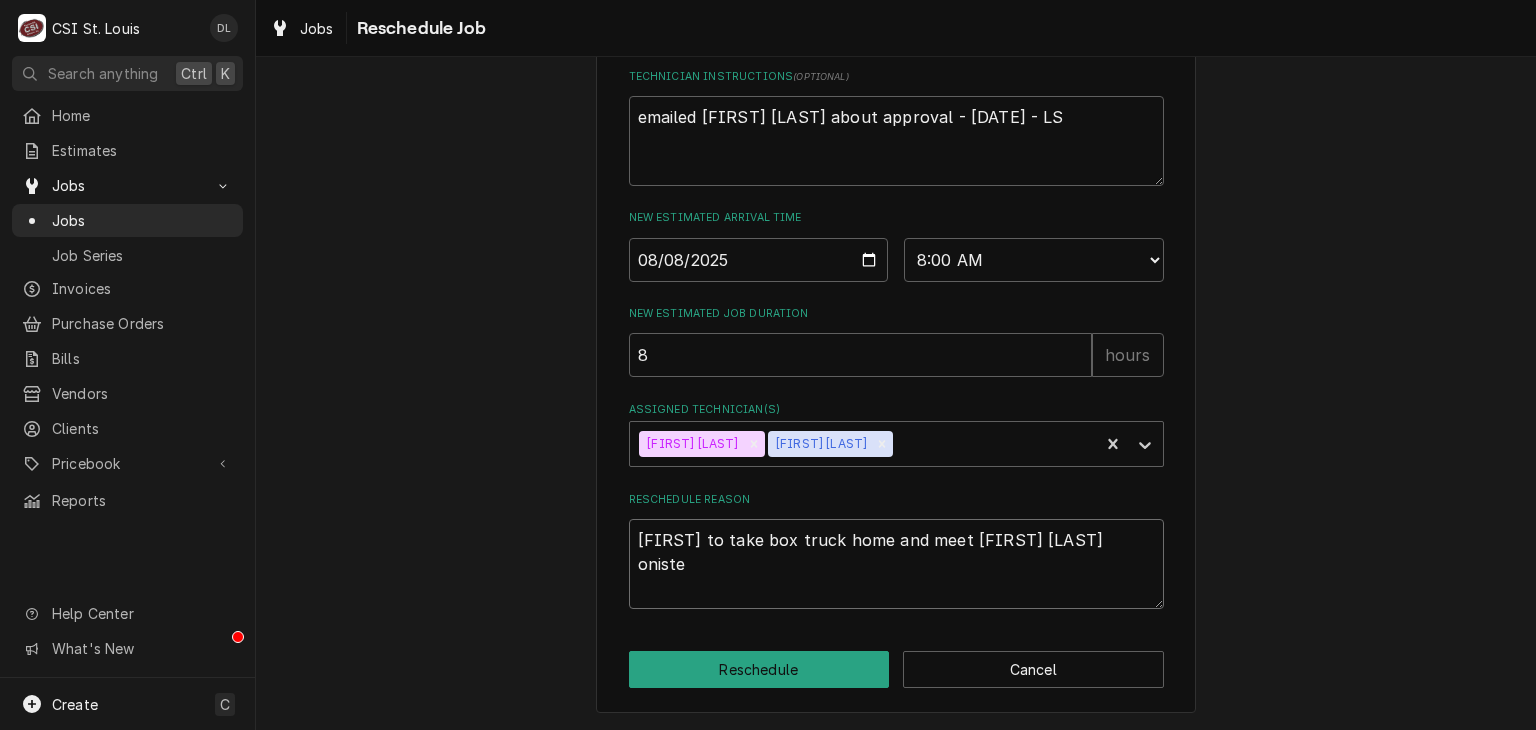 type on "x" 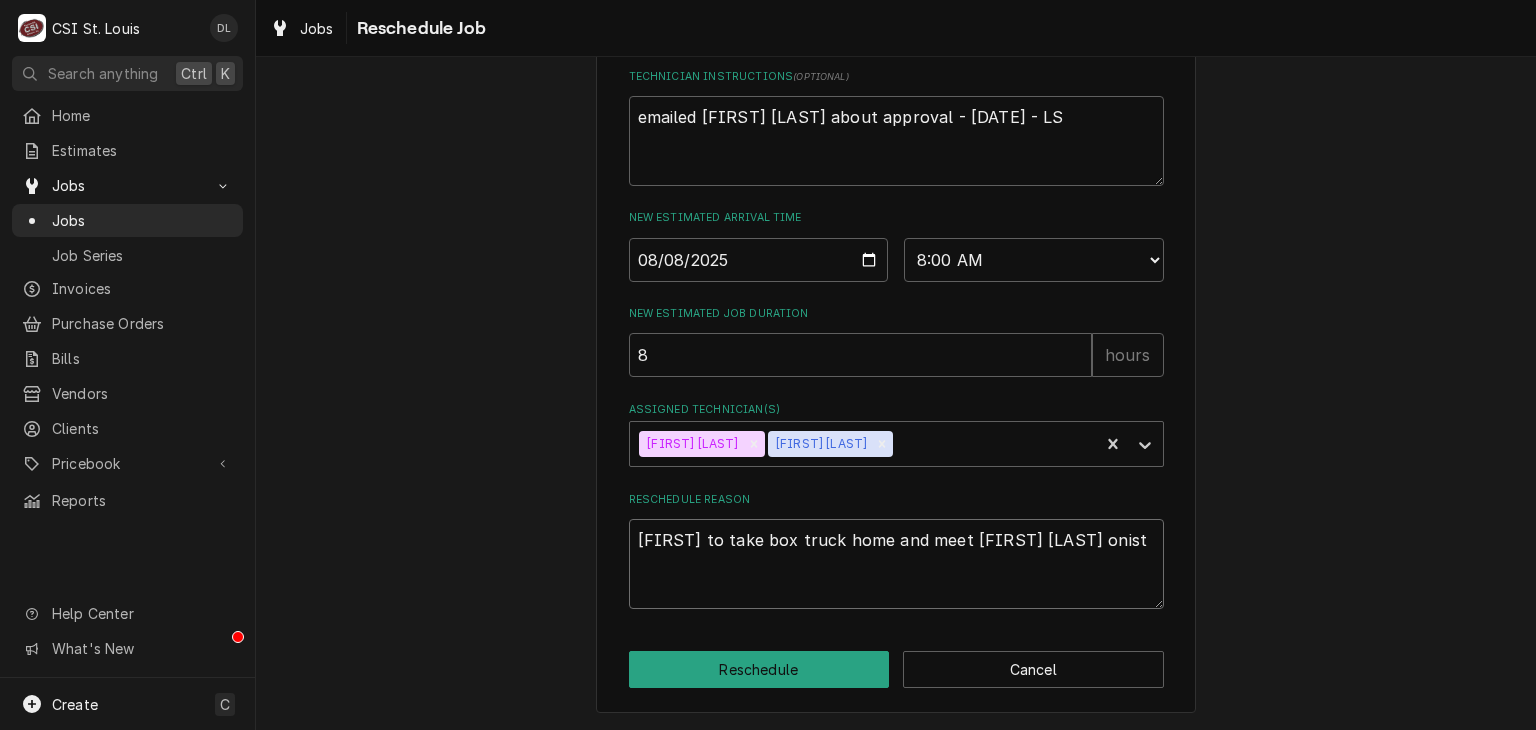 type on "x" 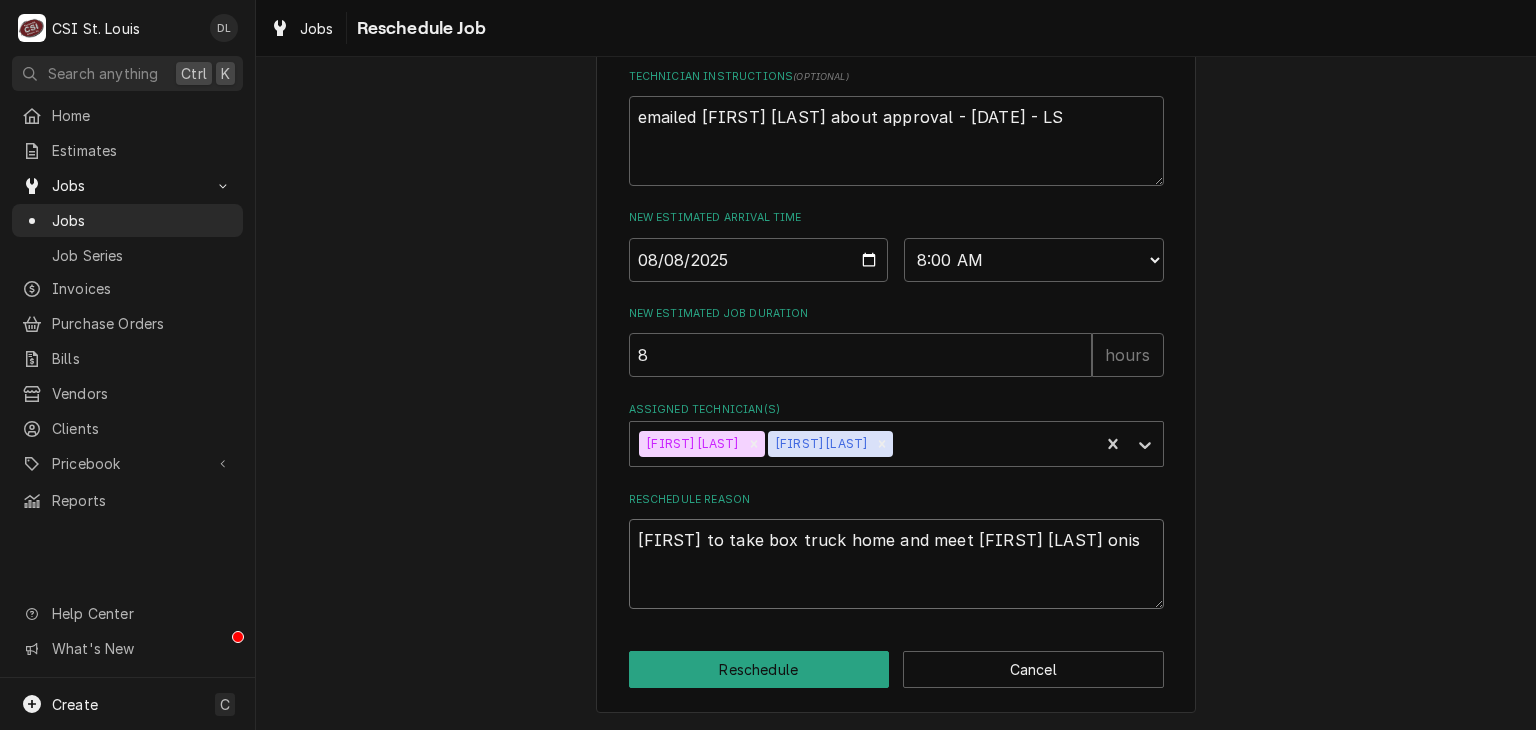 type on "x" 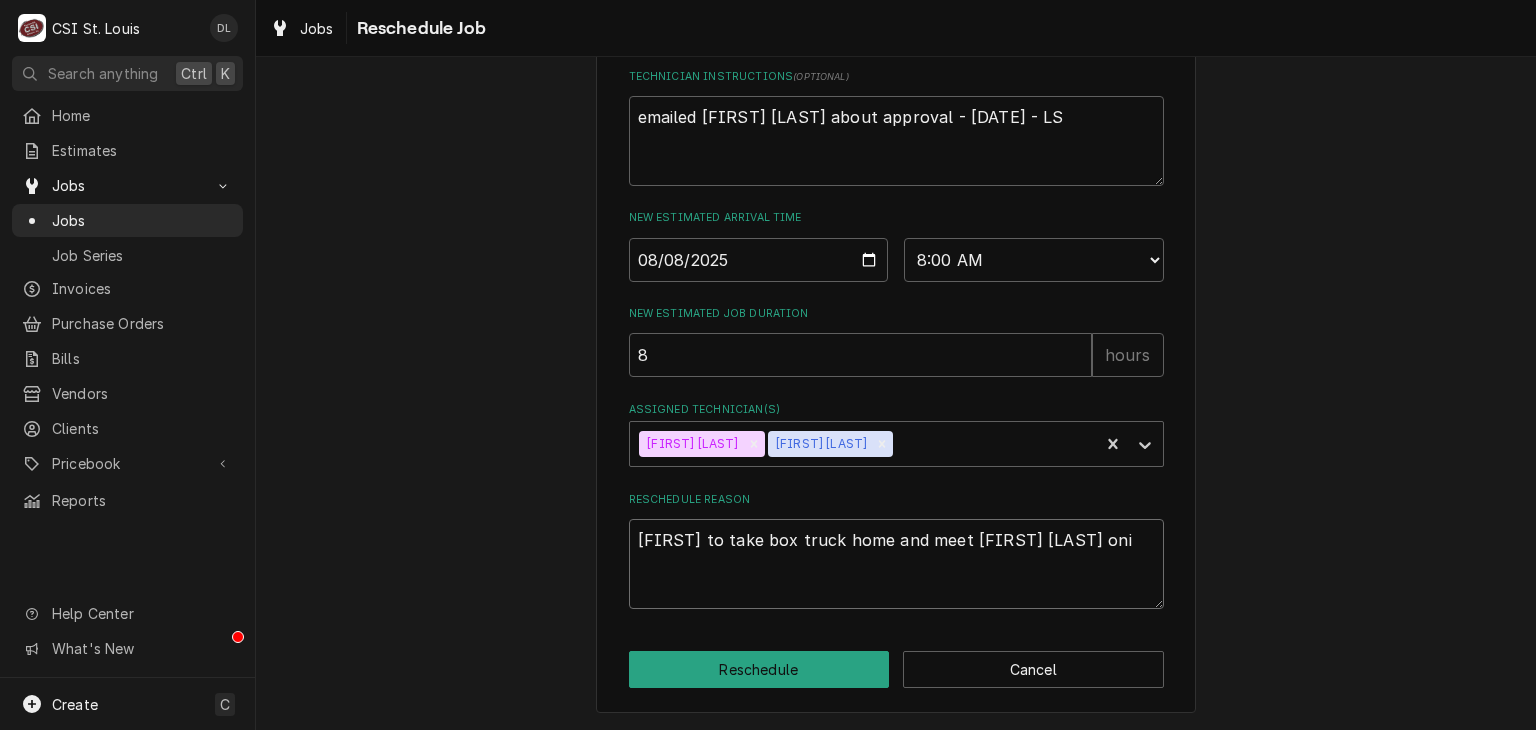 type on "x" 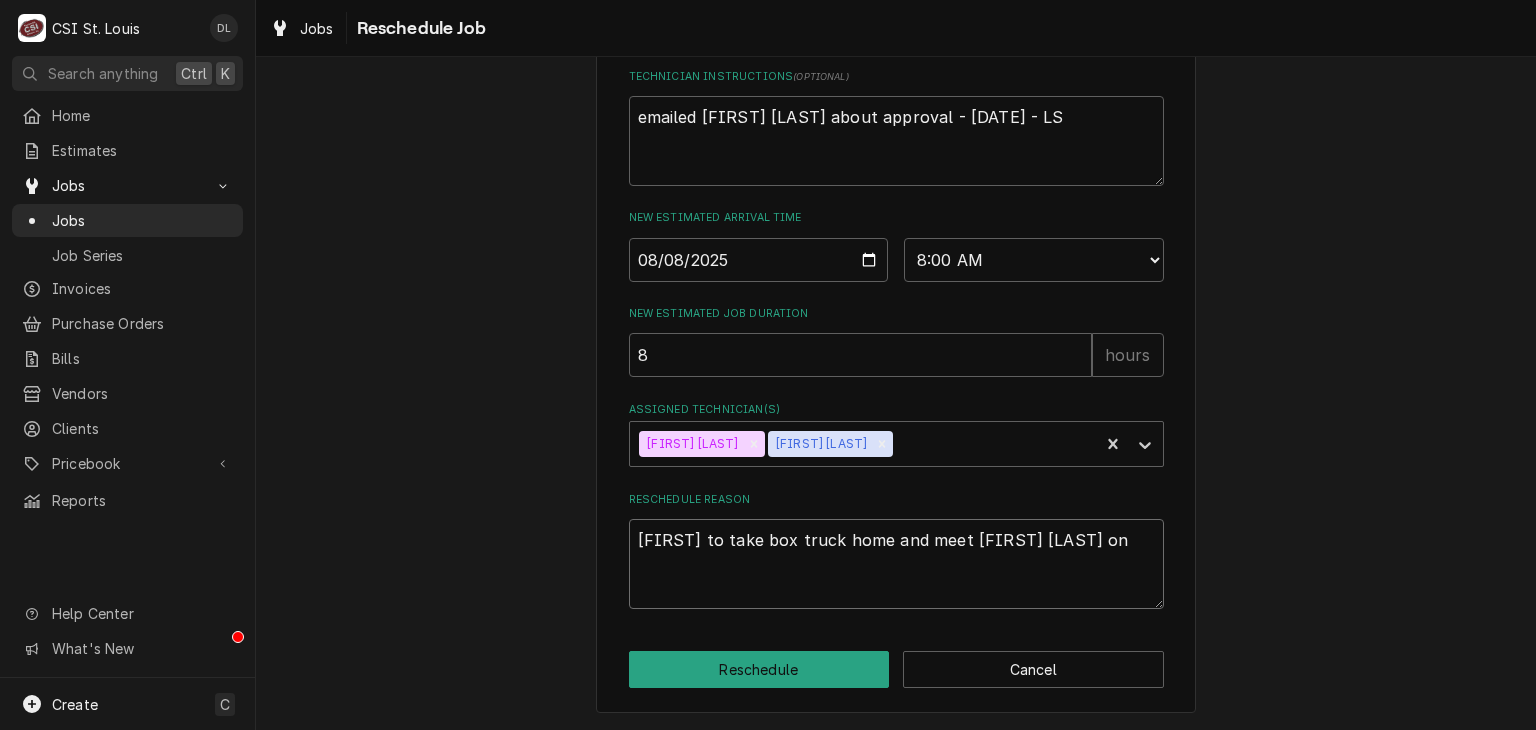 type on "x" 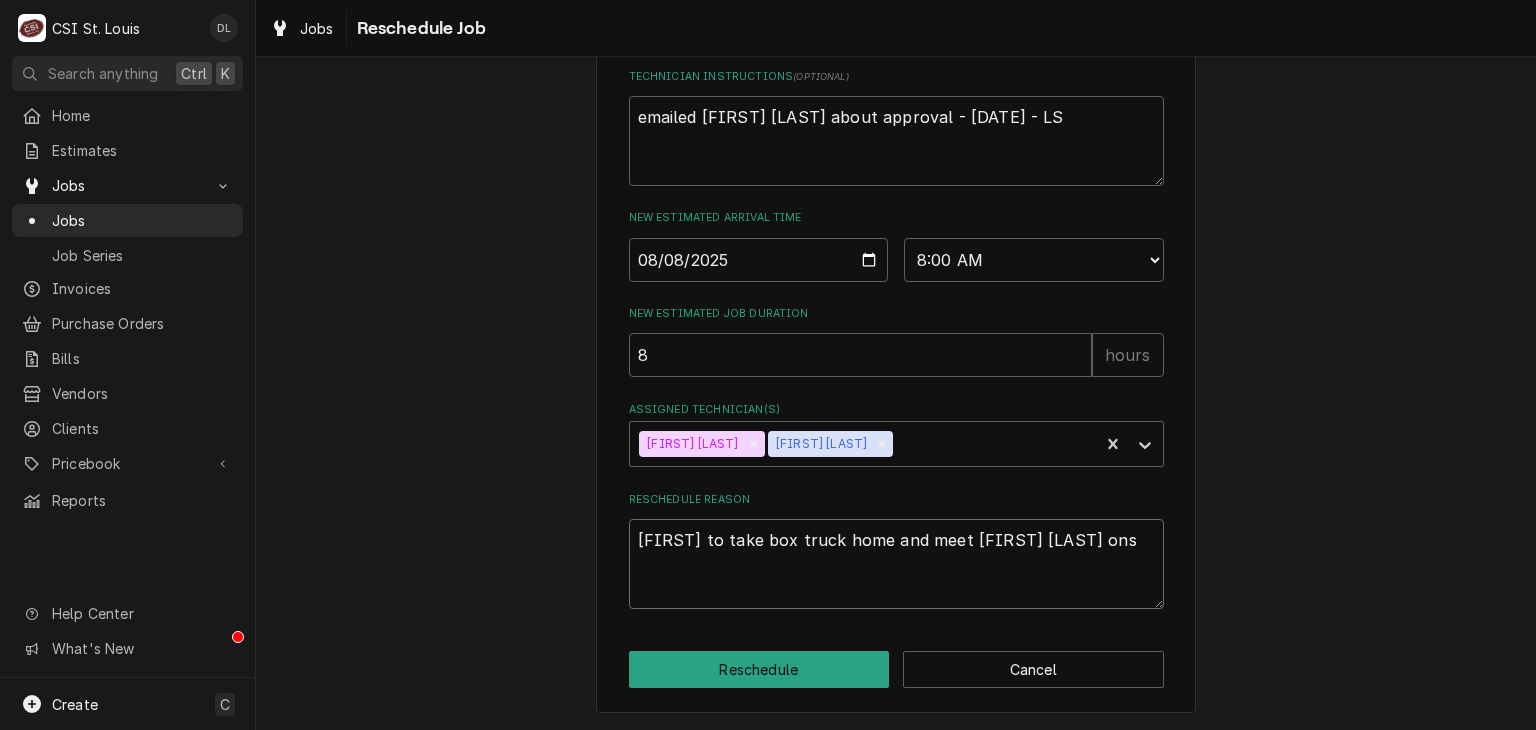 type 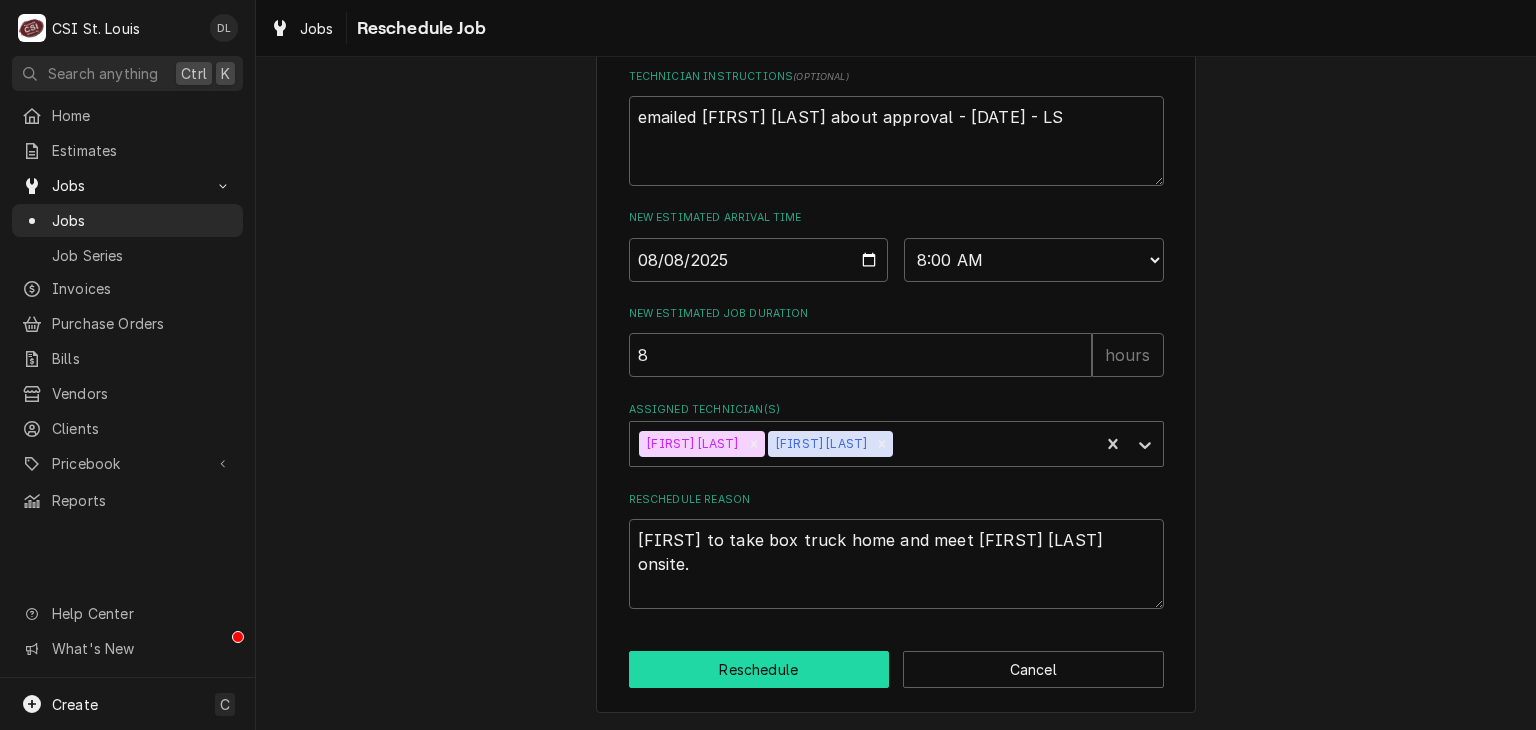 click on "Reschedule" at bounding box center [759, 669] 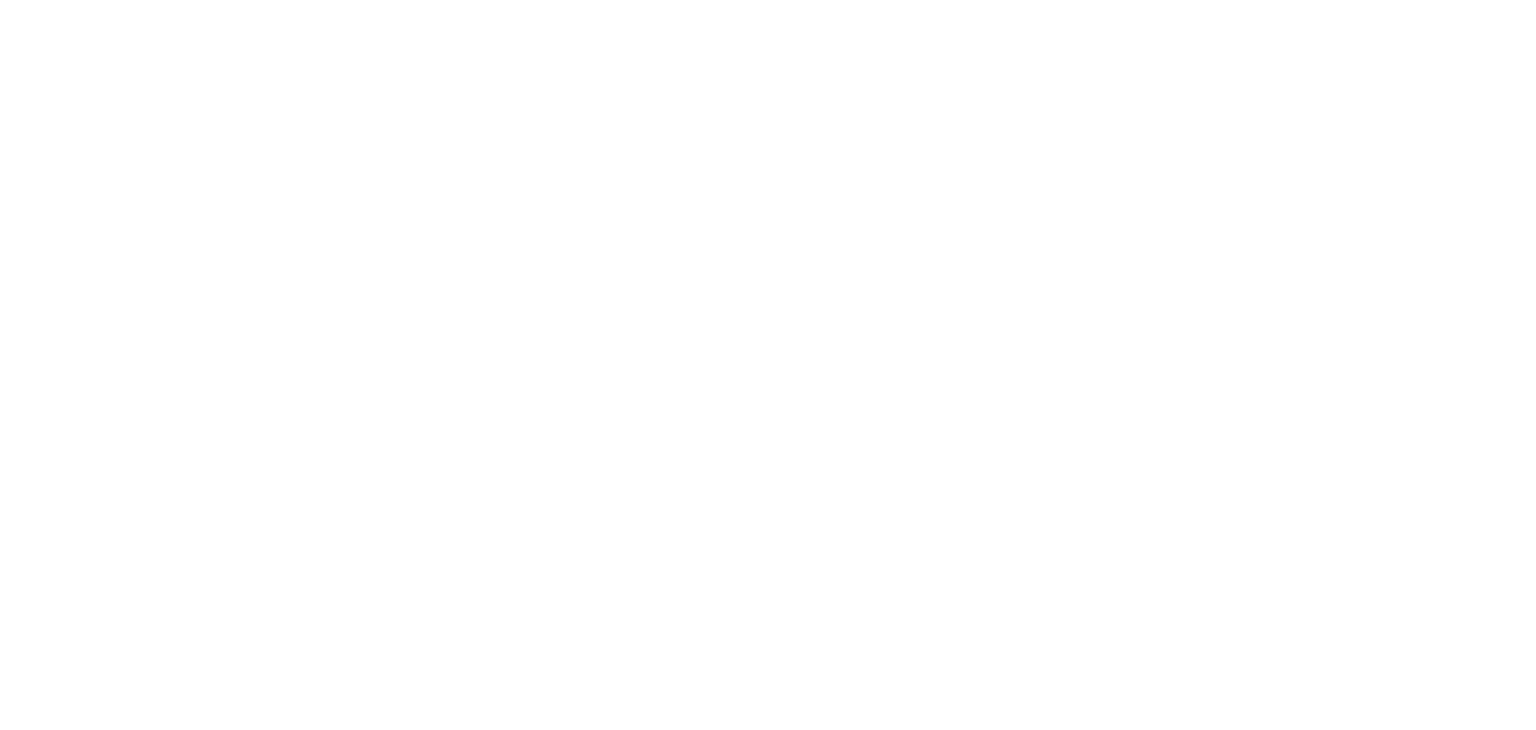 scroll, scrollTop: 0, scrollLeft: 0, axis: both 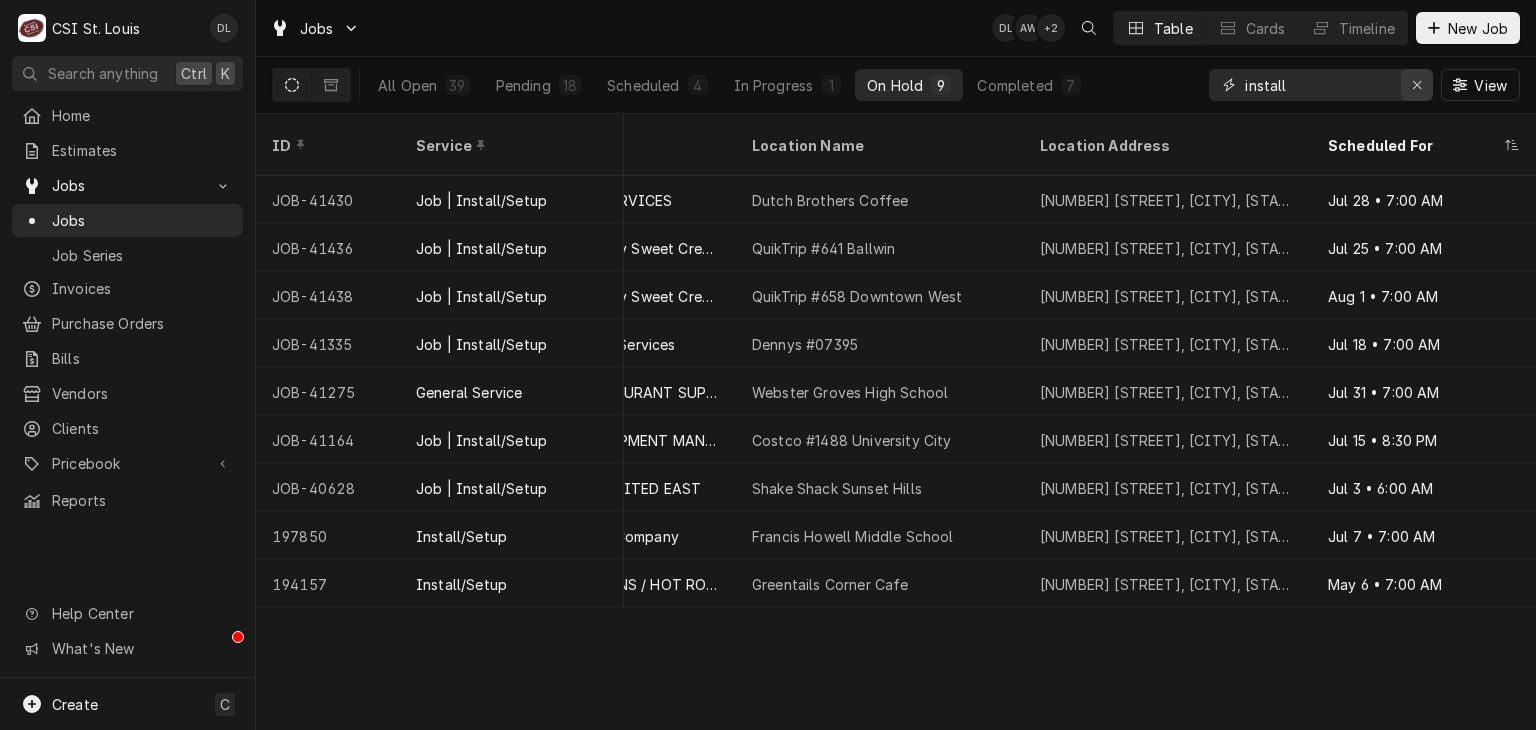 click at bounding box center [1417, 85] 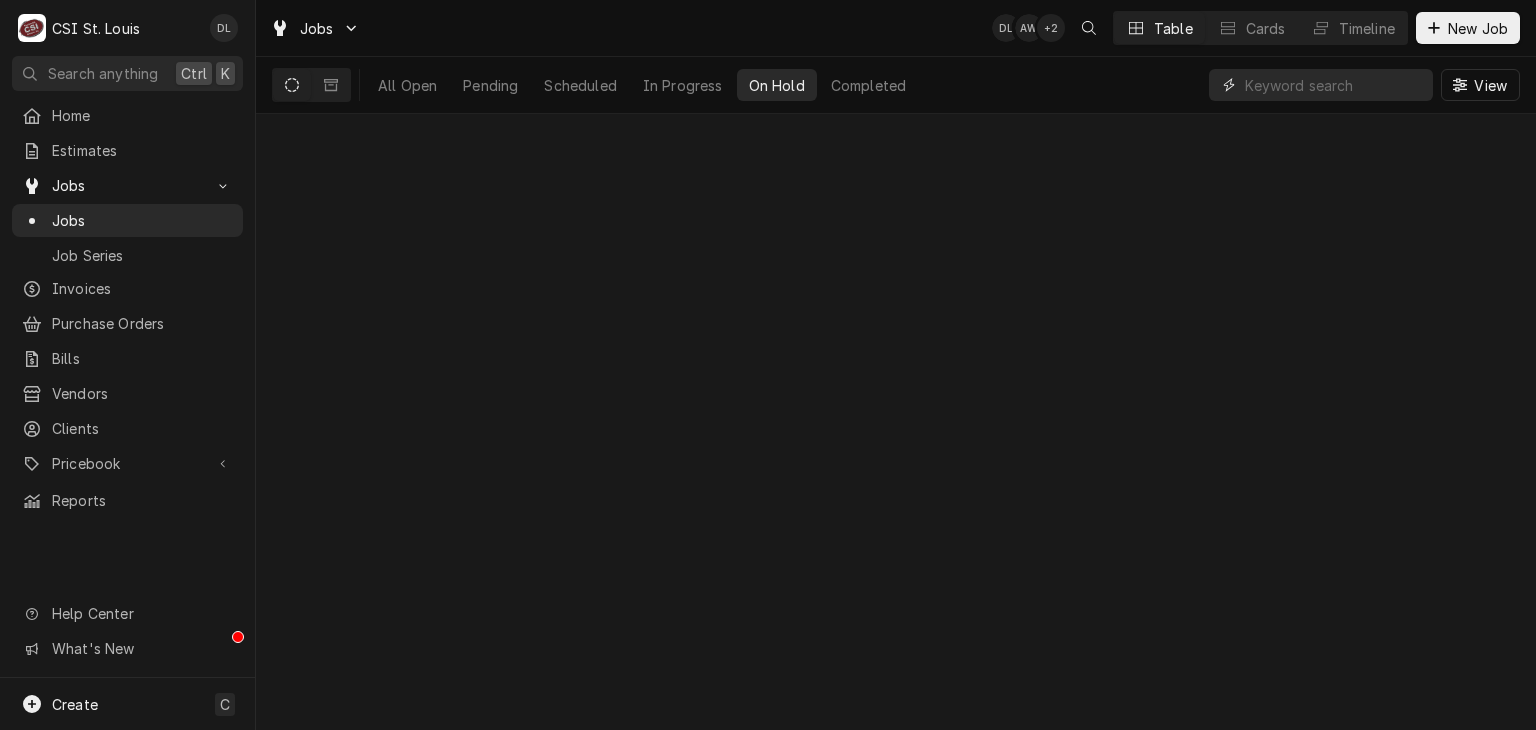 click at bounding box center (1334, 85) 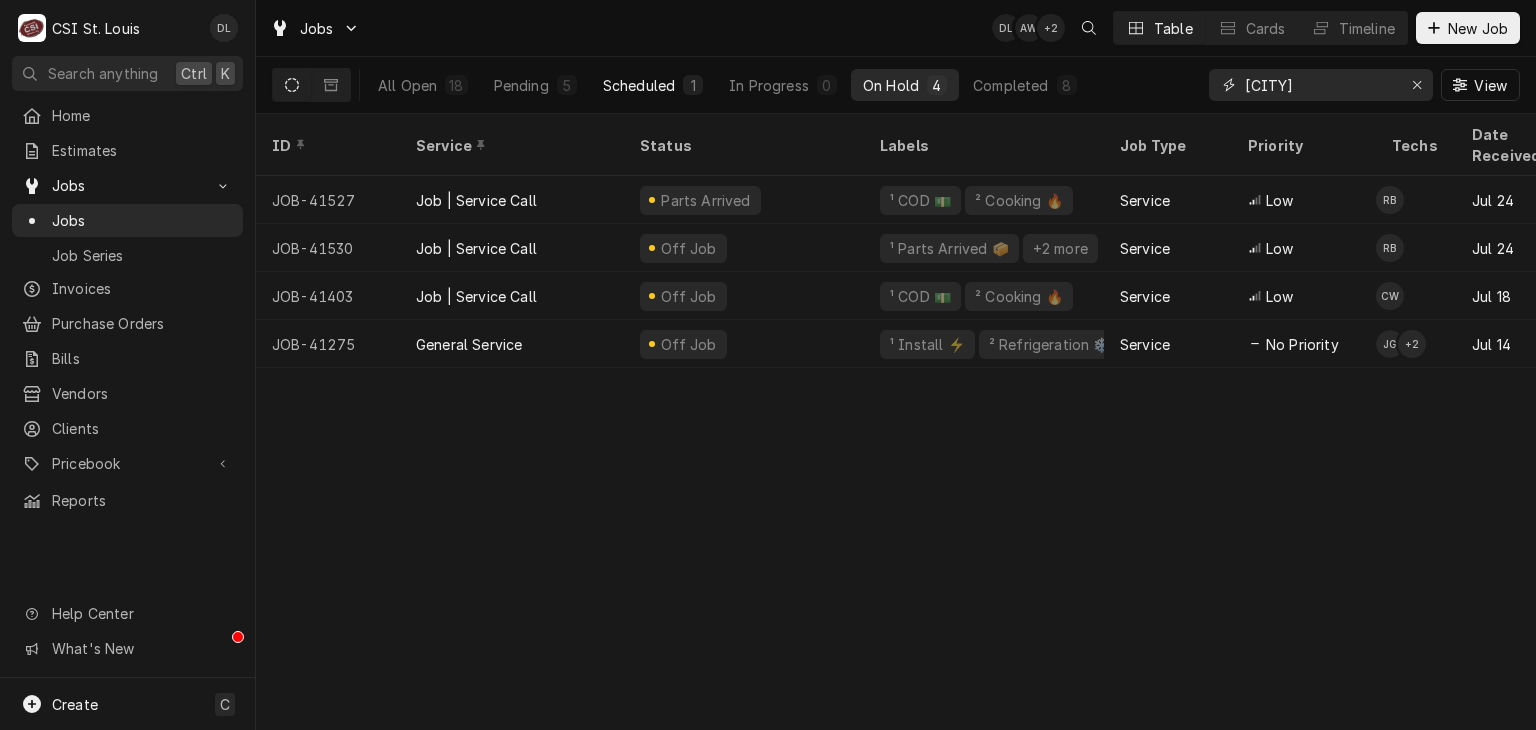 type on "webster groves" 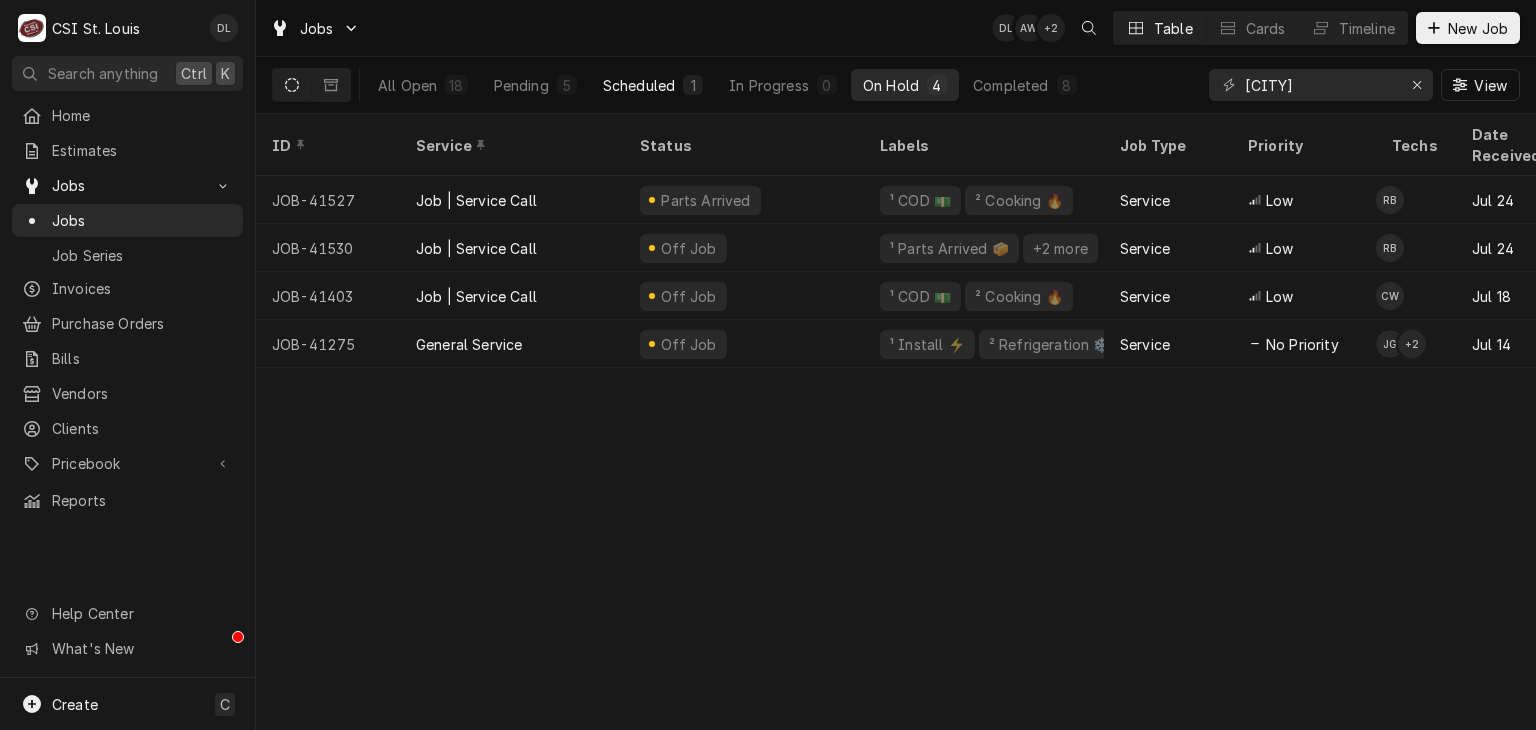 click on "Scheduled 1" at bounding box center [653, 85] 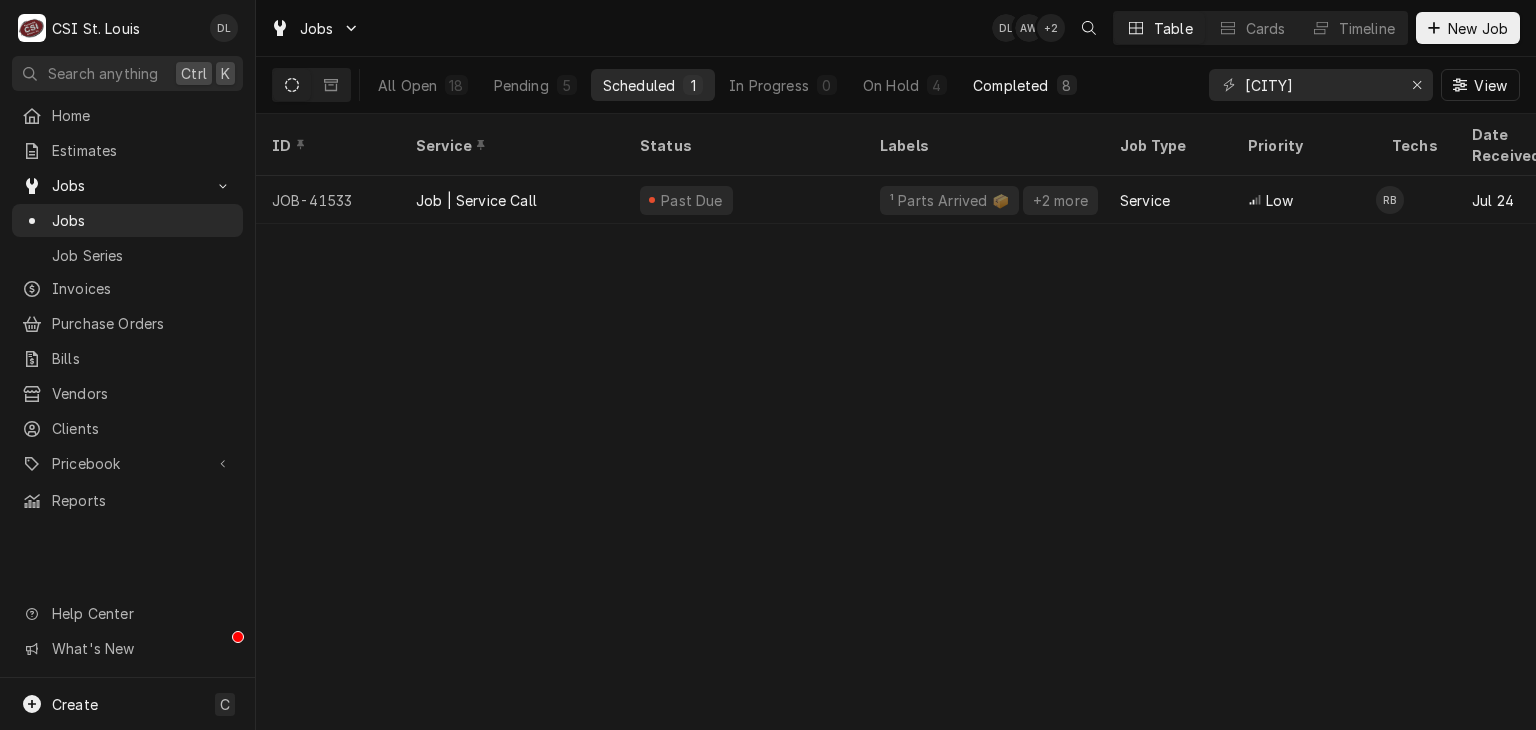 click on "8" at bounding box center [1067, 85] 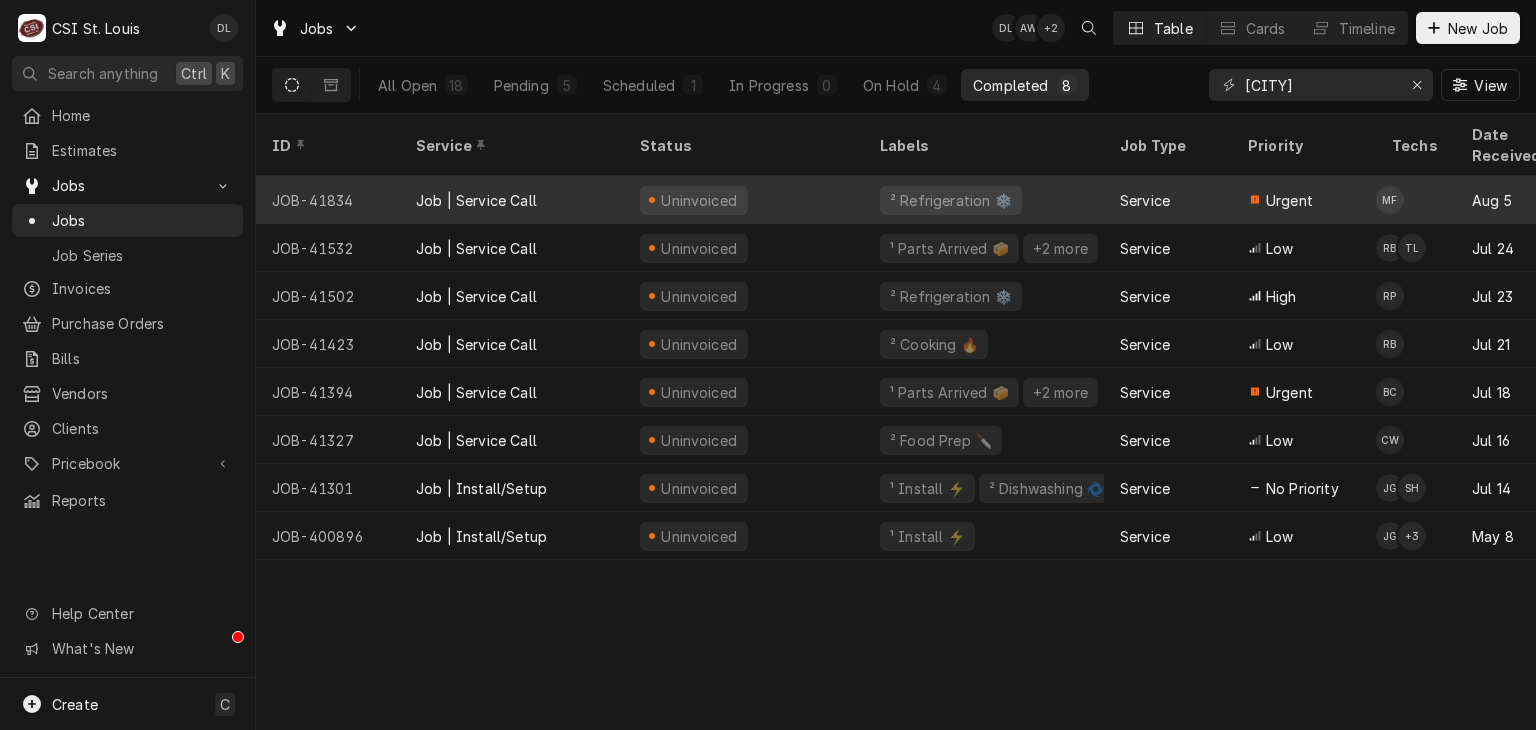 click on "² Refrigeration ❄️" at bounding box center [984, 200] 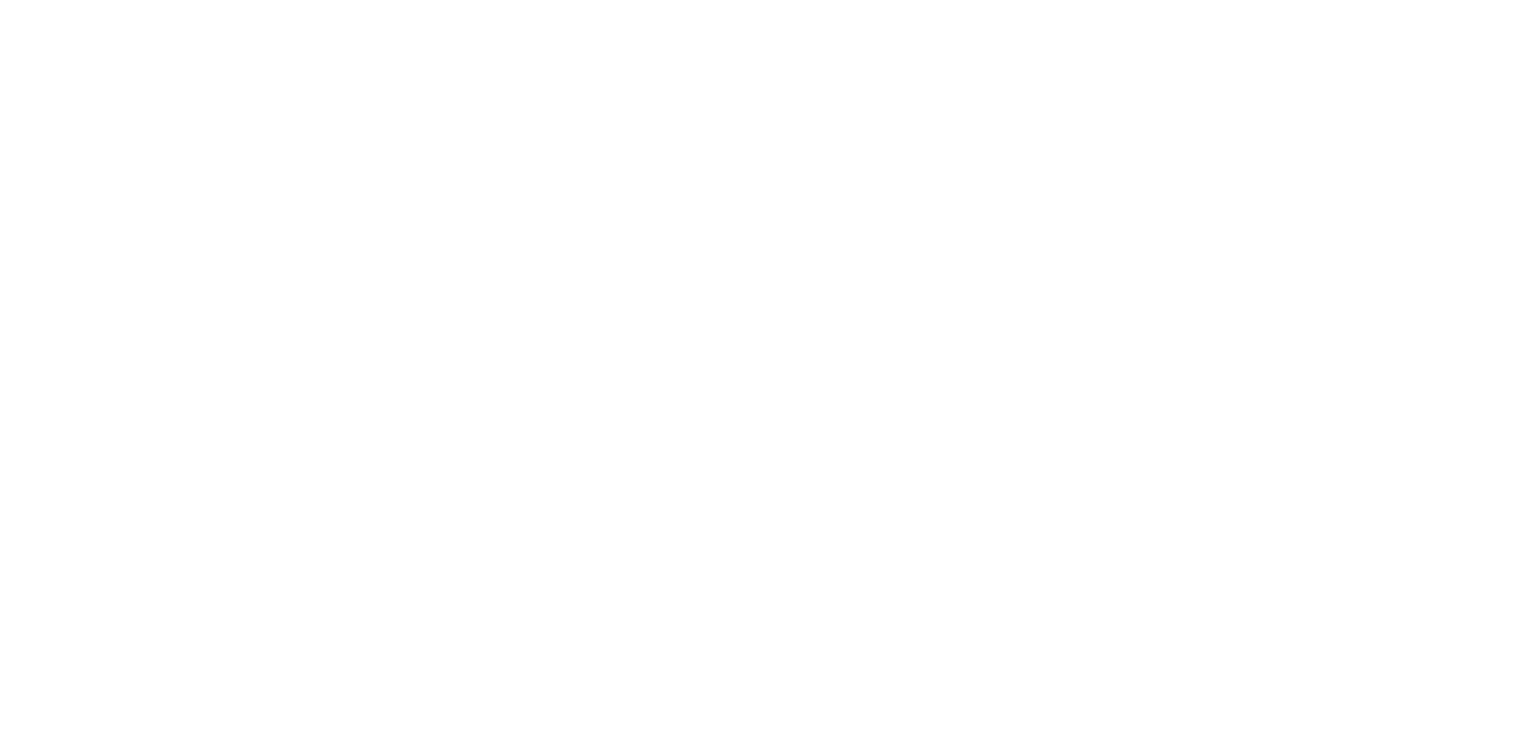 scroll, scrollTop: 0, scrollLeft: 0, axis: both 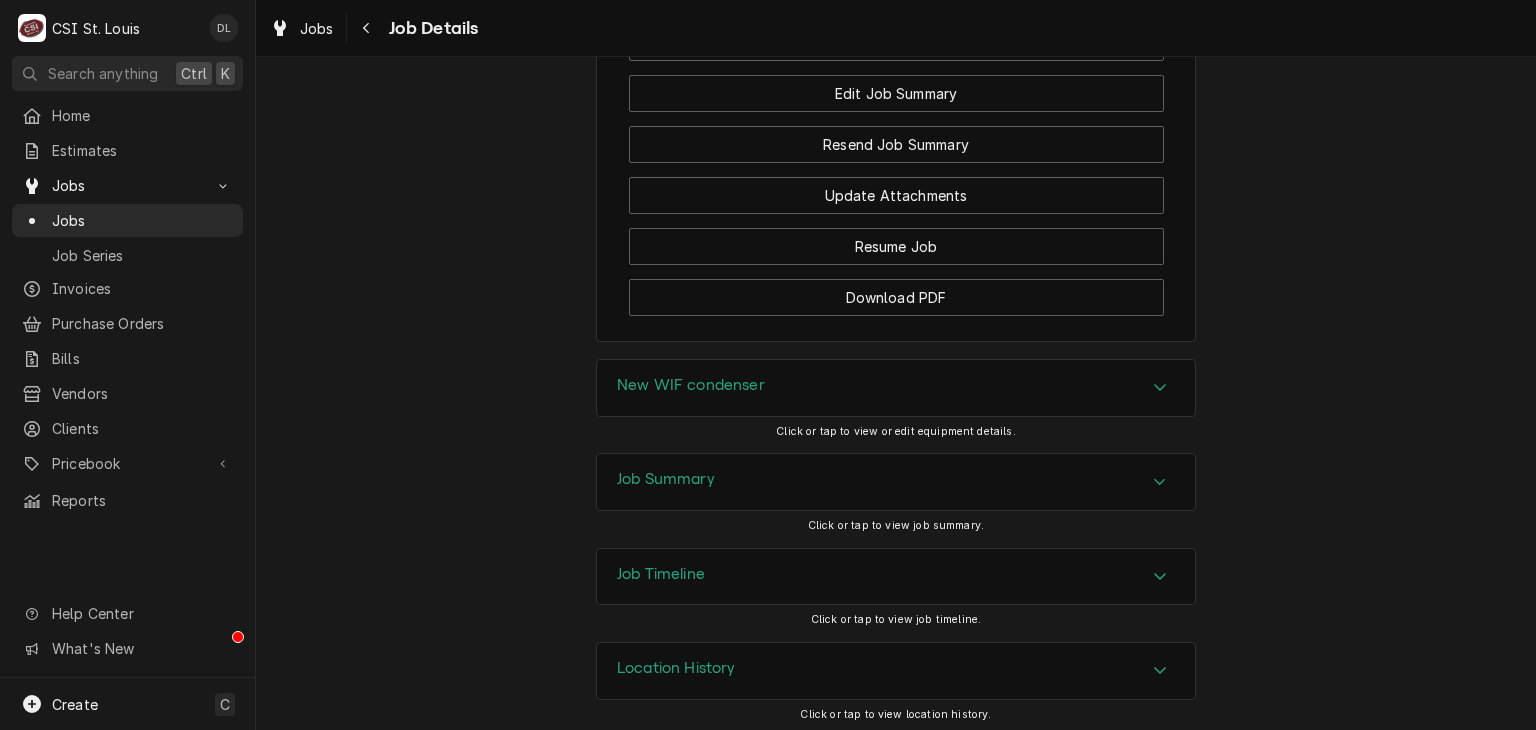 click 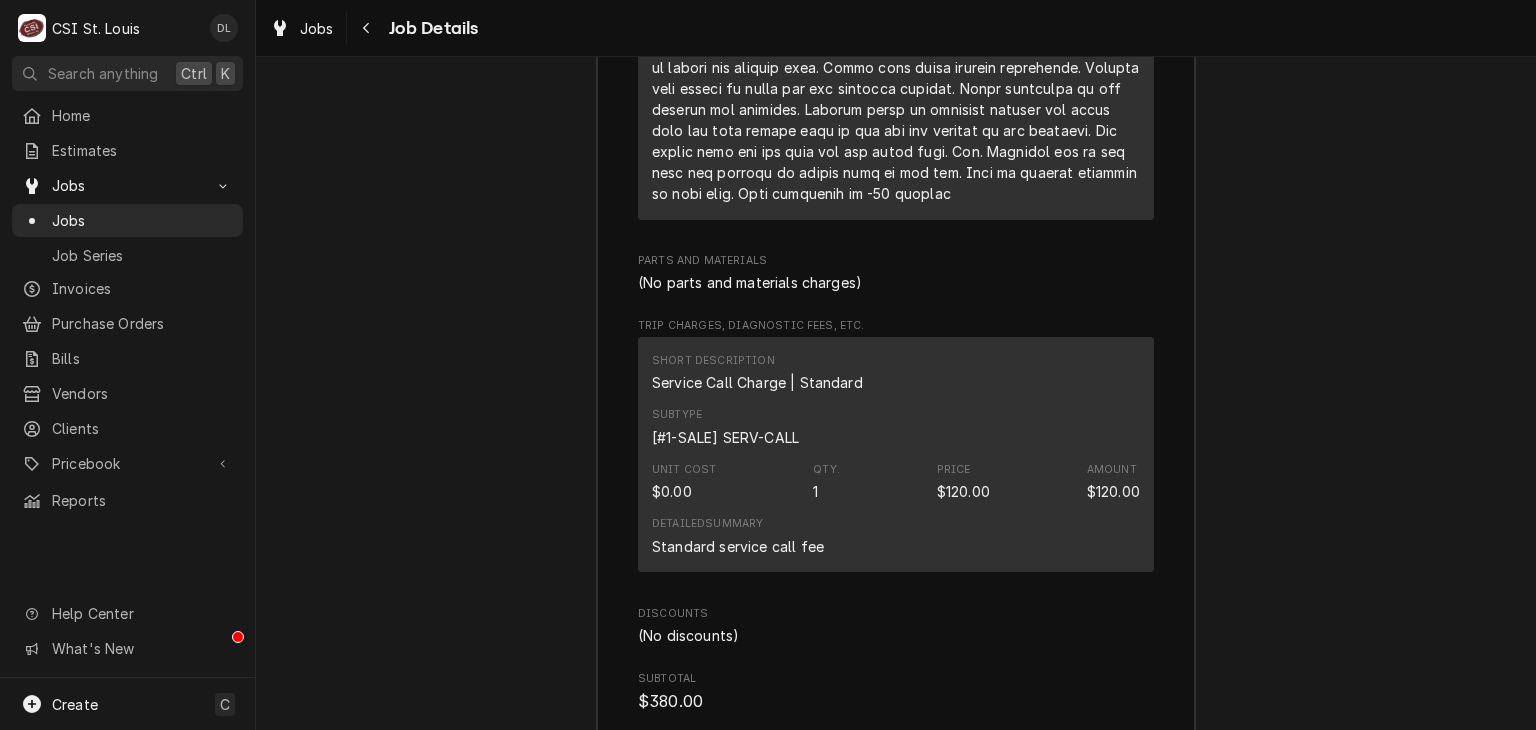 scroll, scrollTop: 3996, scrollLeft: 0, axis: vertical 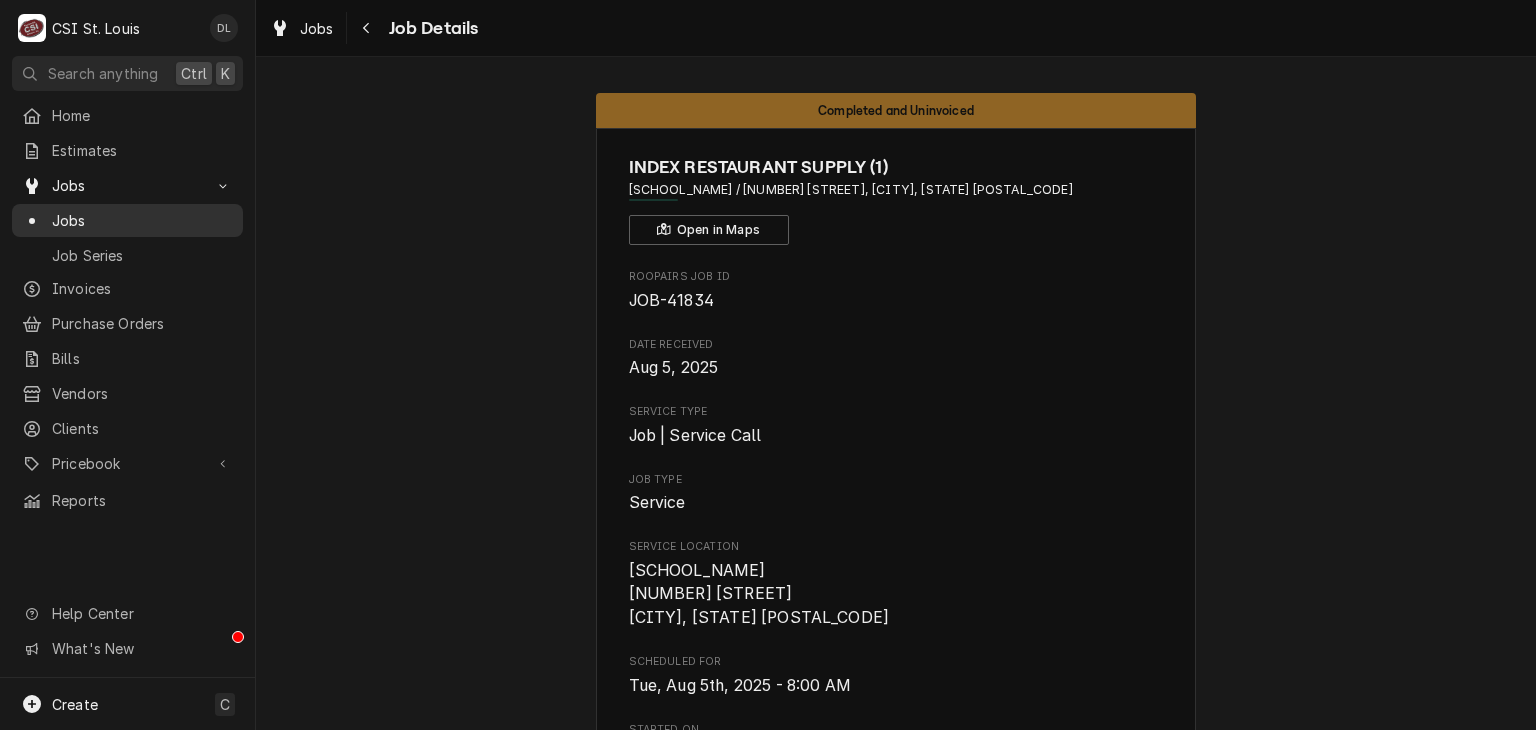 click on "Jobs" at bounding box center [142, 220] 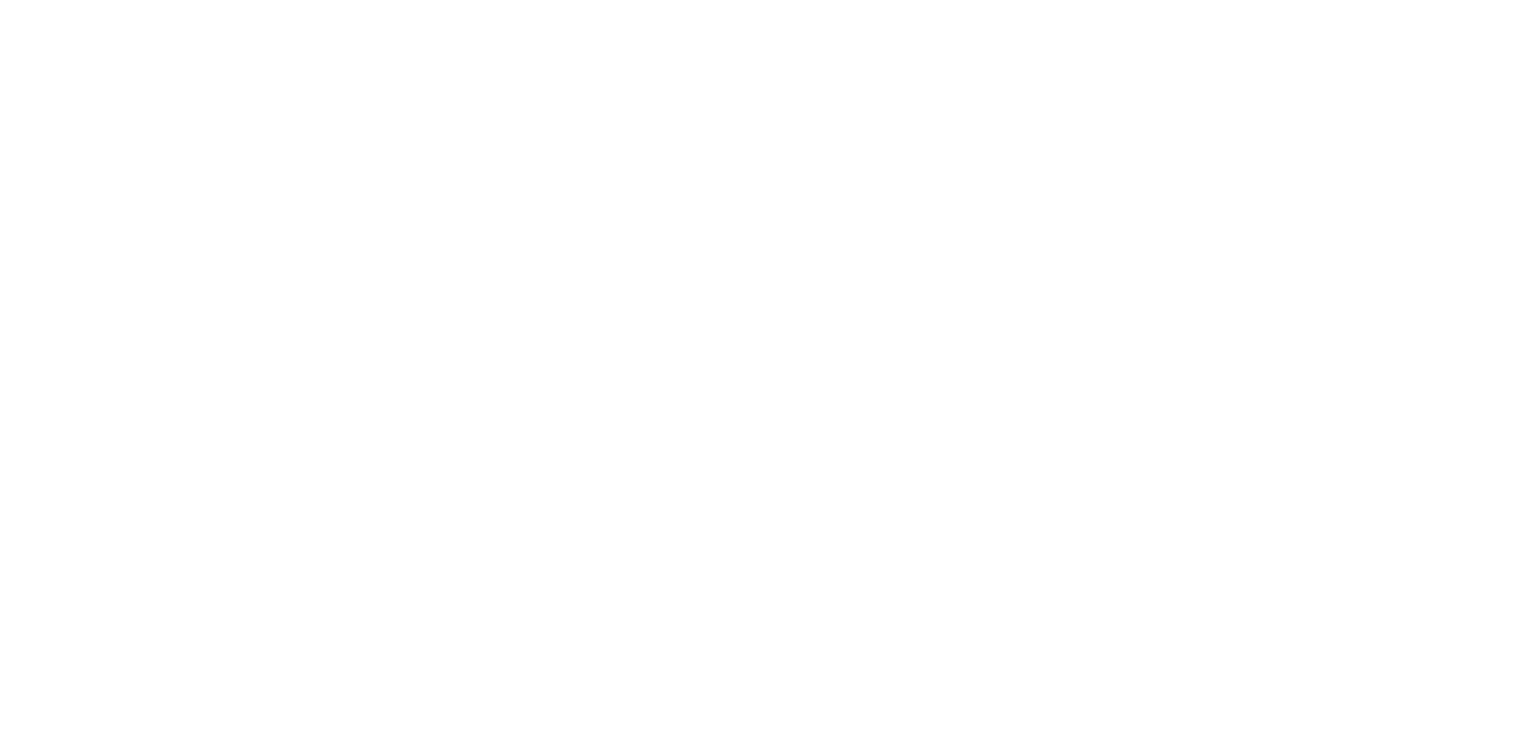 scroll, scrollTop: 0, scrollLeft: 0, axis: both 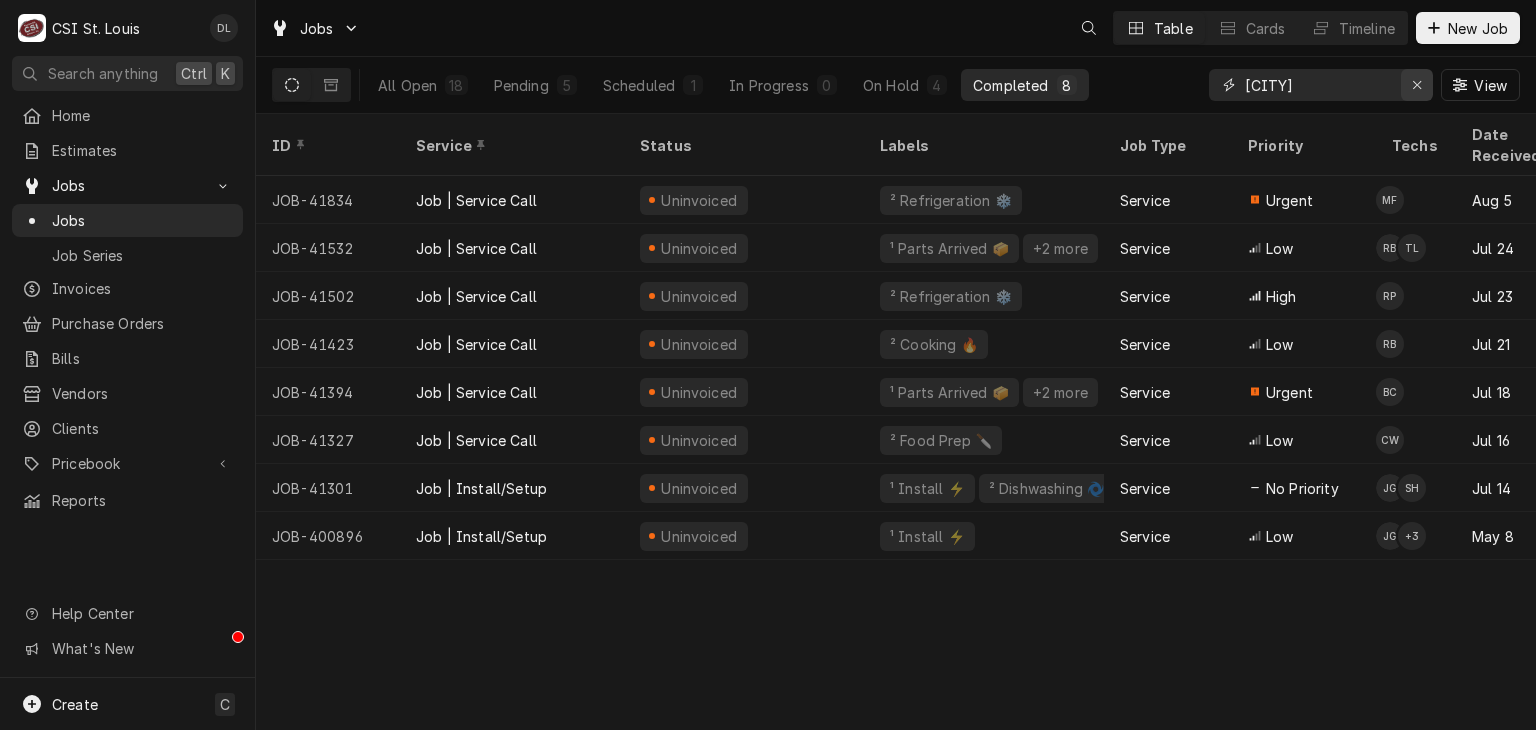 click 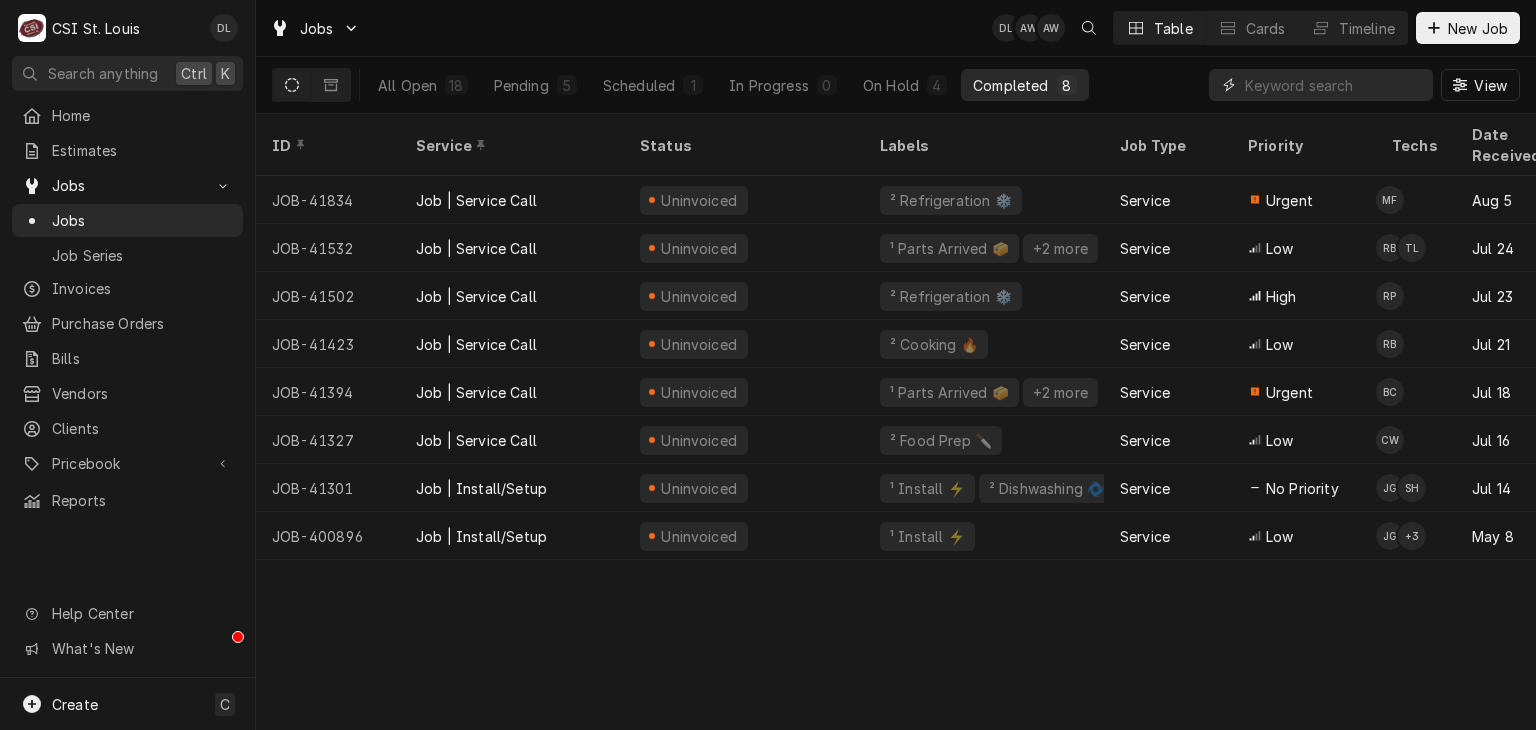 click at bounding box center [1339, 85] 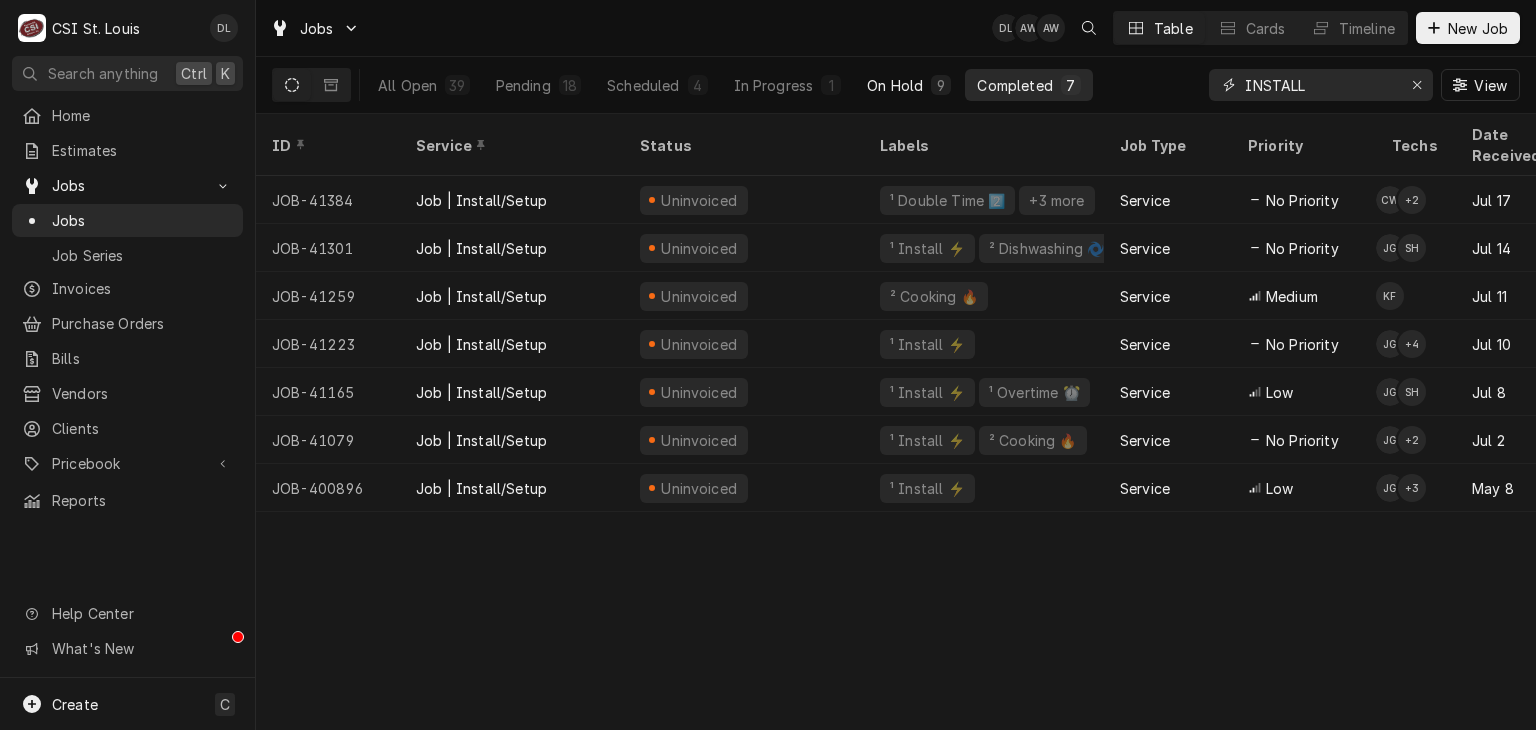 type on "INSTALL" 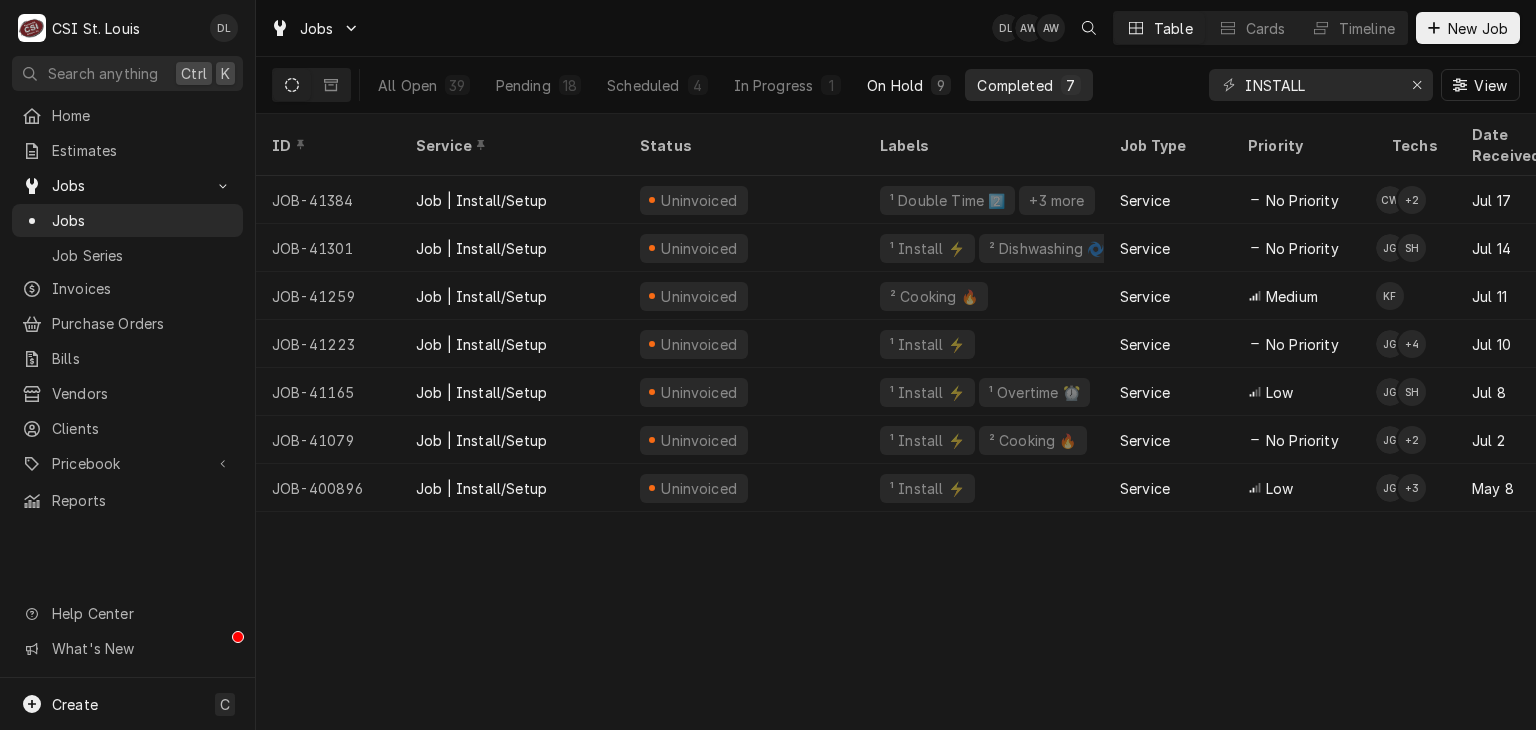click on "On Hold" at bounding box center (895, 85) 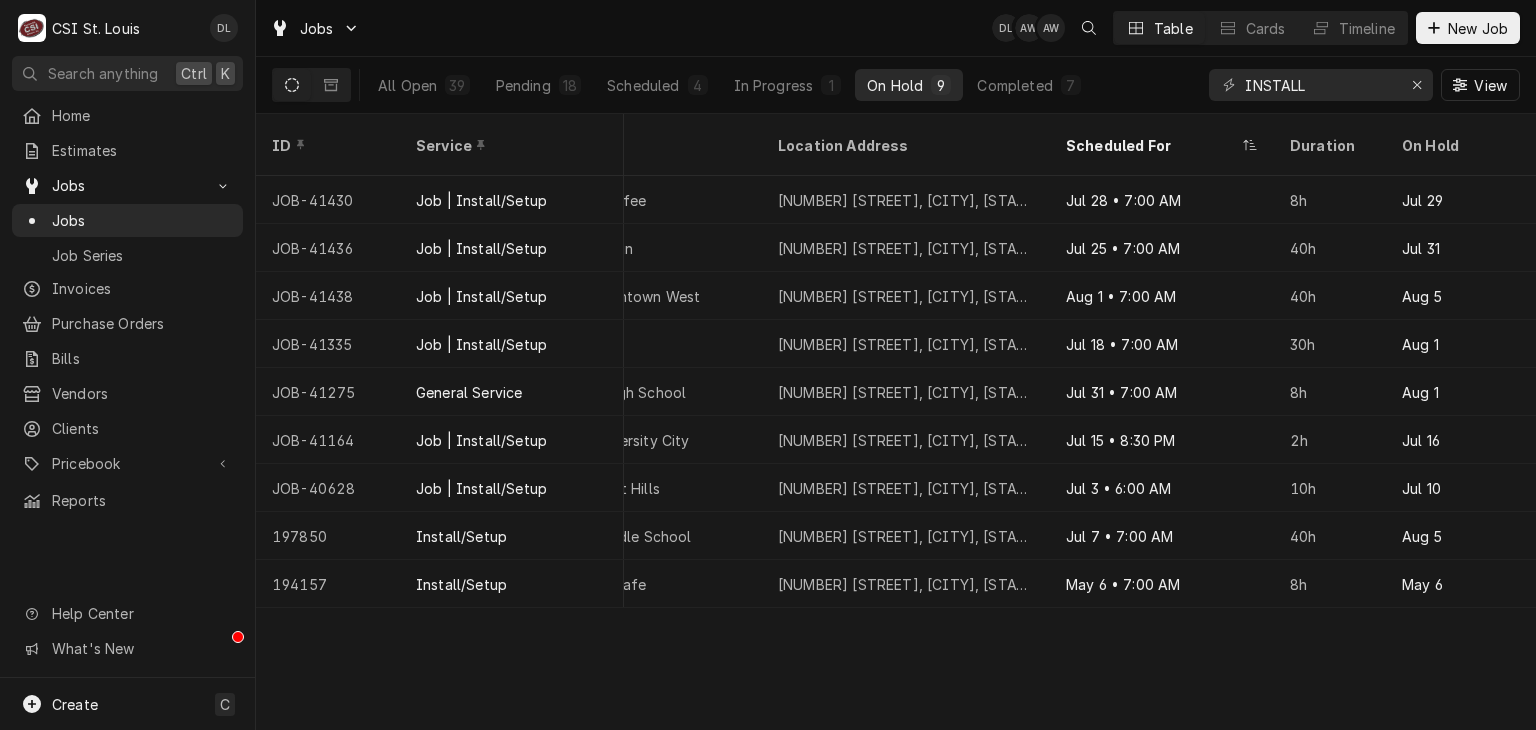 scroll, scrollTop: 0, scrollLeft: 1112, axis: horizontal 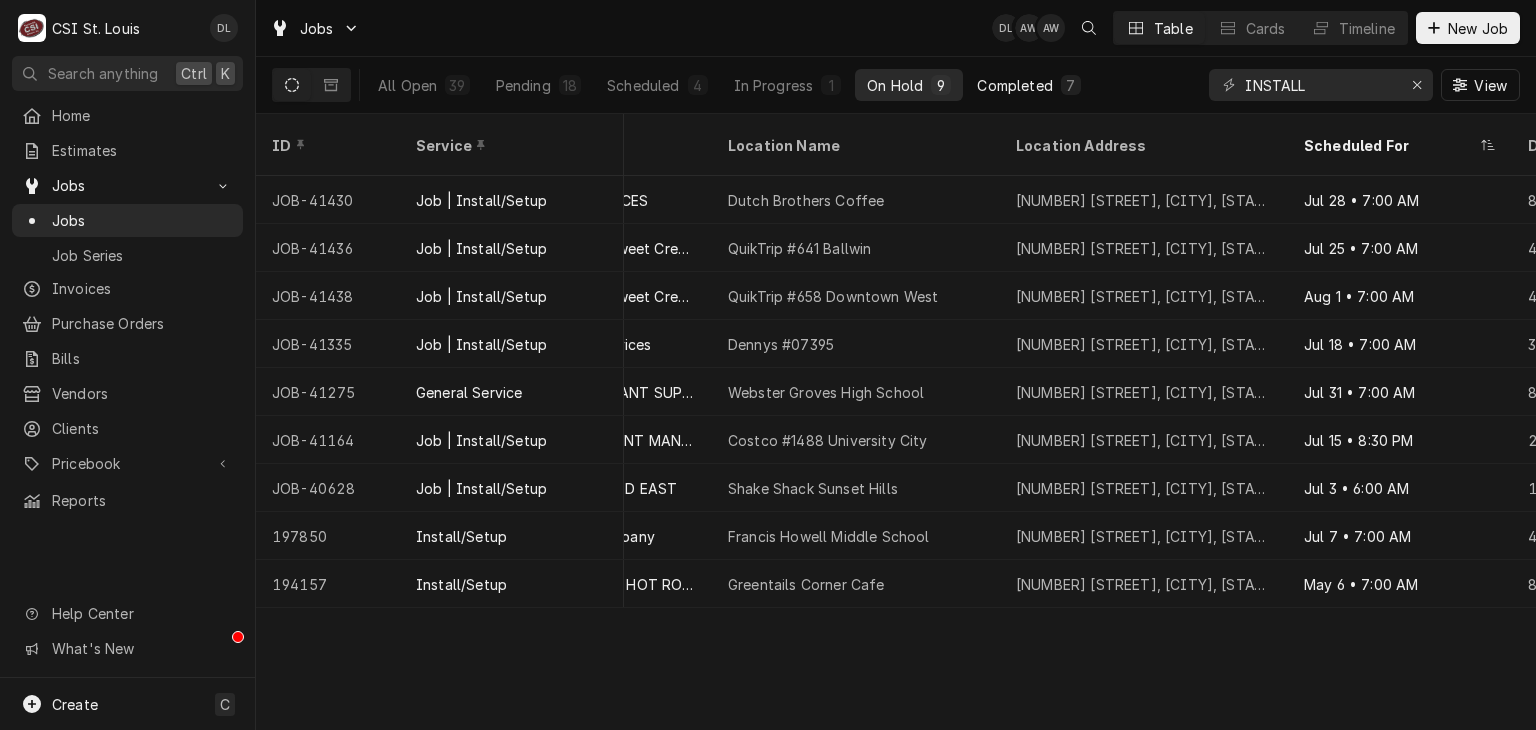 click on "Completed" at bounding box center (1014, 85) 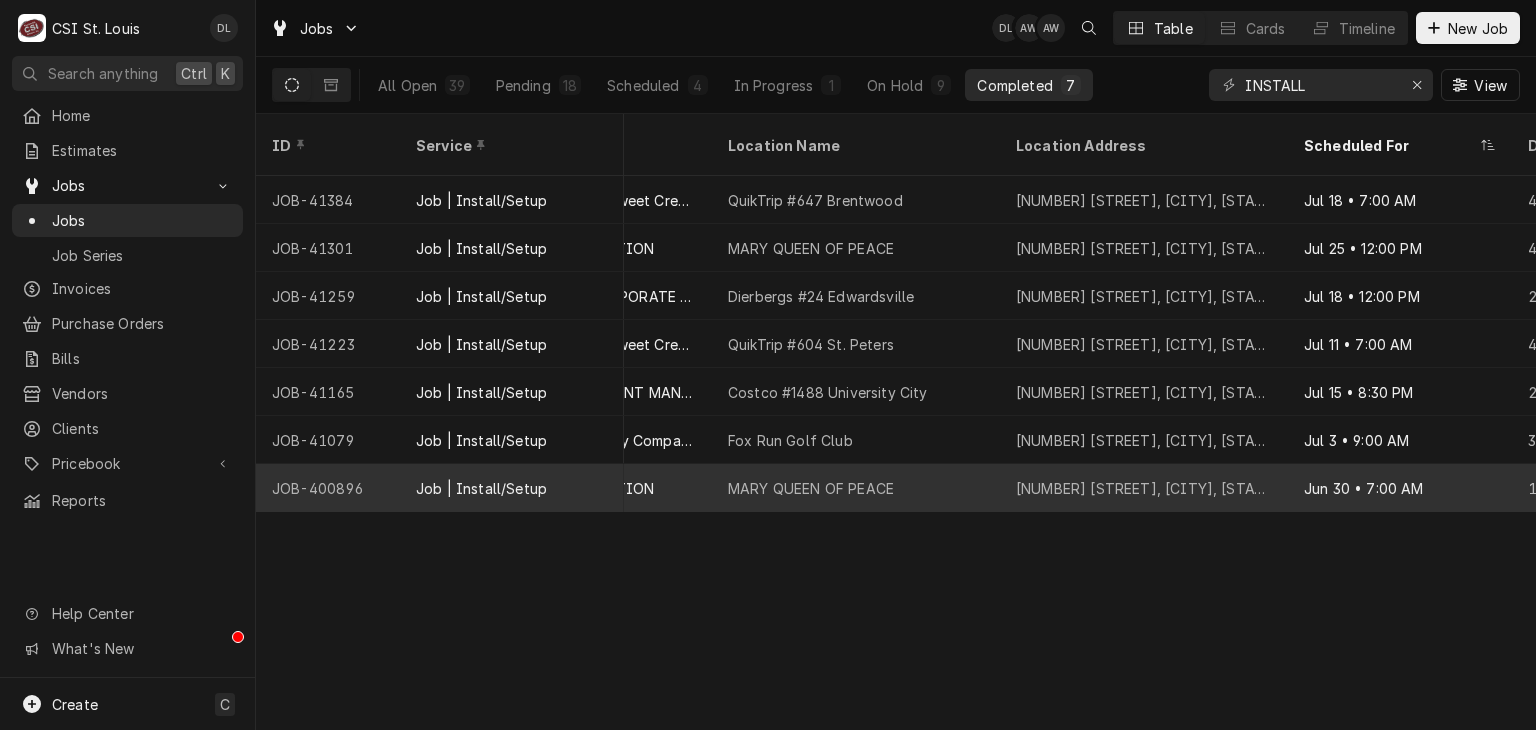 click on "[NUMBER] [STREET], [CITY], [STATE] [POSTAL_CODE]" at bounding box center [1144, 488] 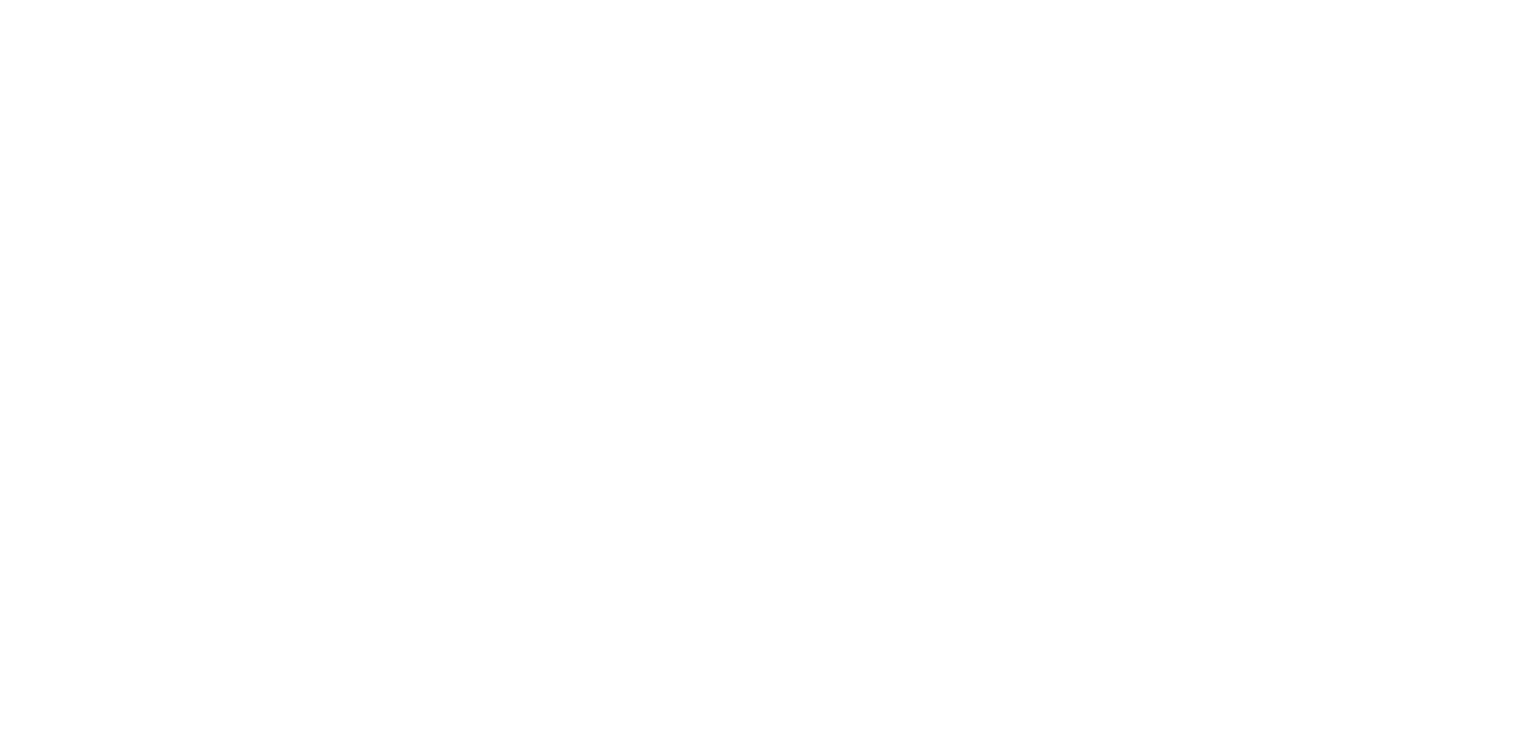 scroll, scrollTop: 0, scrollLeft: 0, axis: both 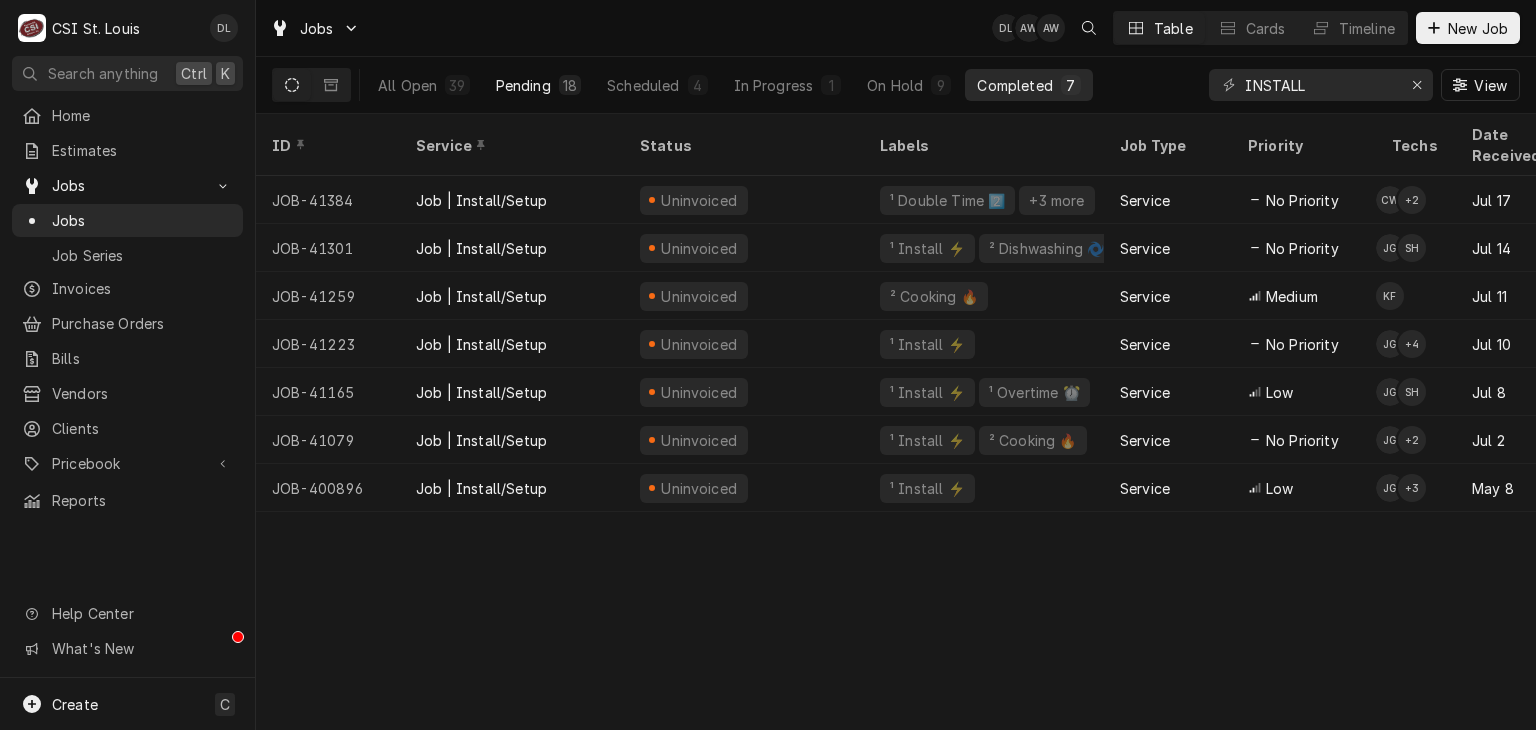 click on "Pending" at bounding box center (523, 85) 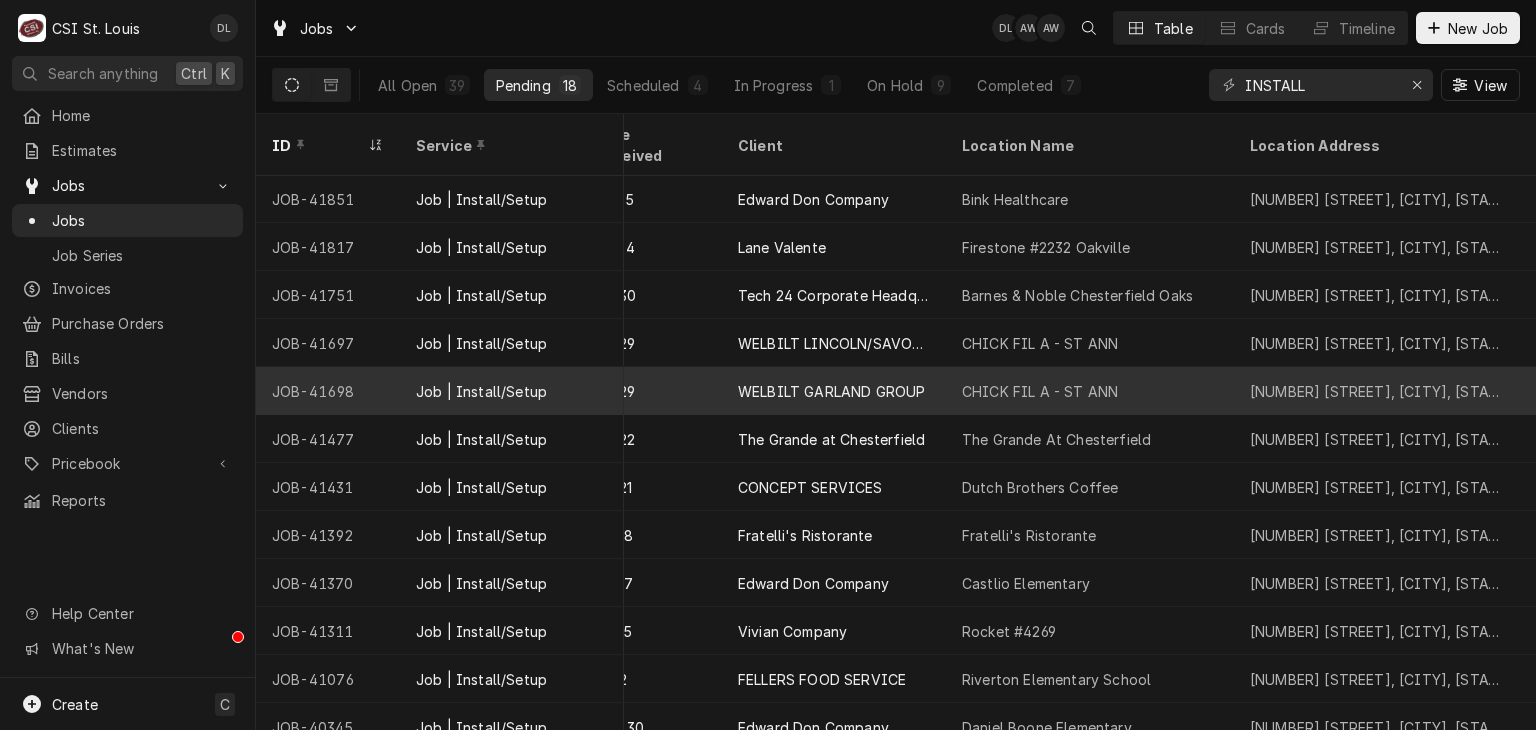 scroll, scrollTop: 0, scrollLeft: 878, axis: horizontal 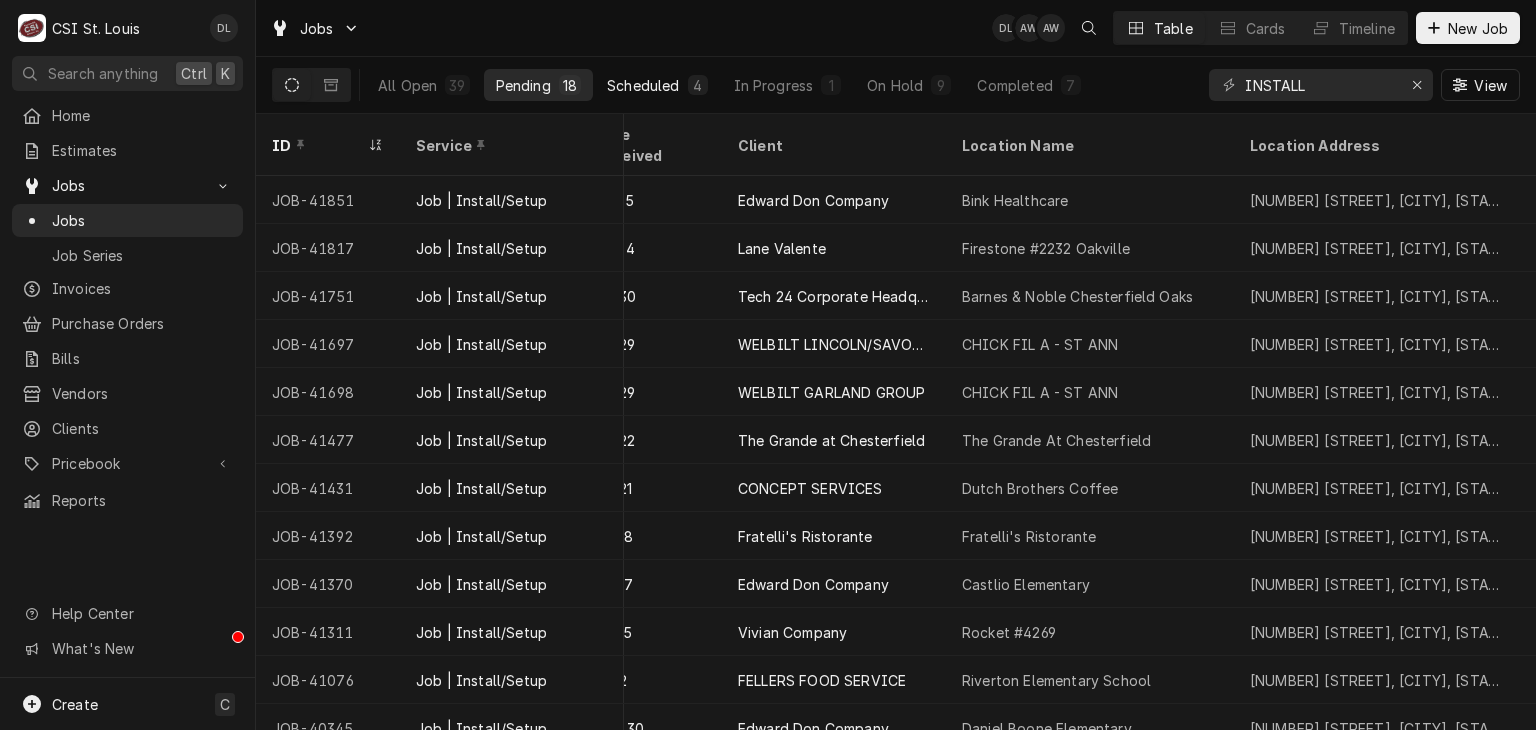 click on "4" at bounding box center [698, 85] 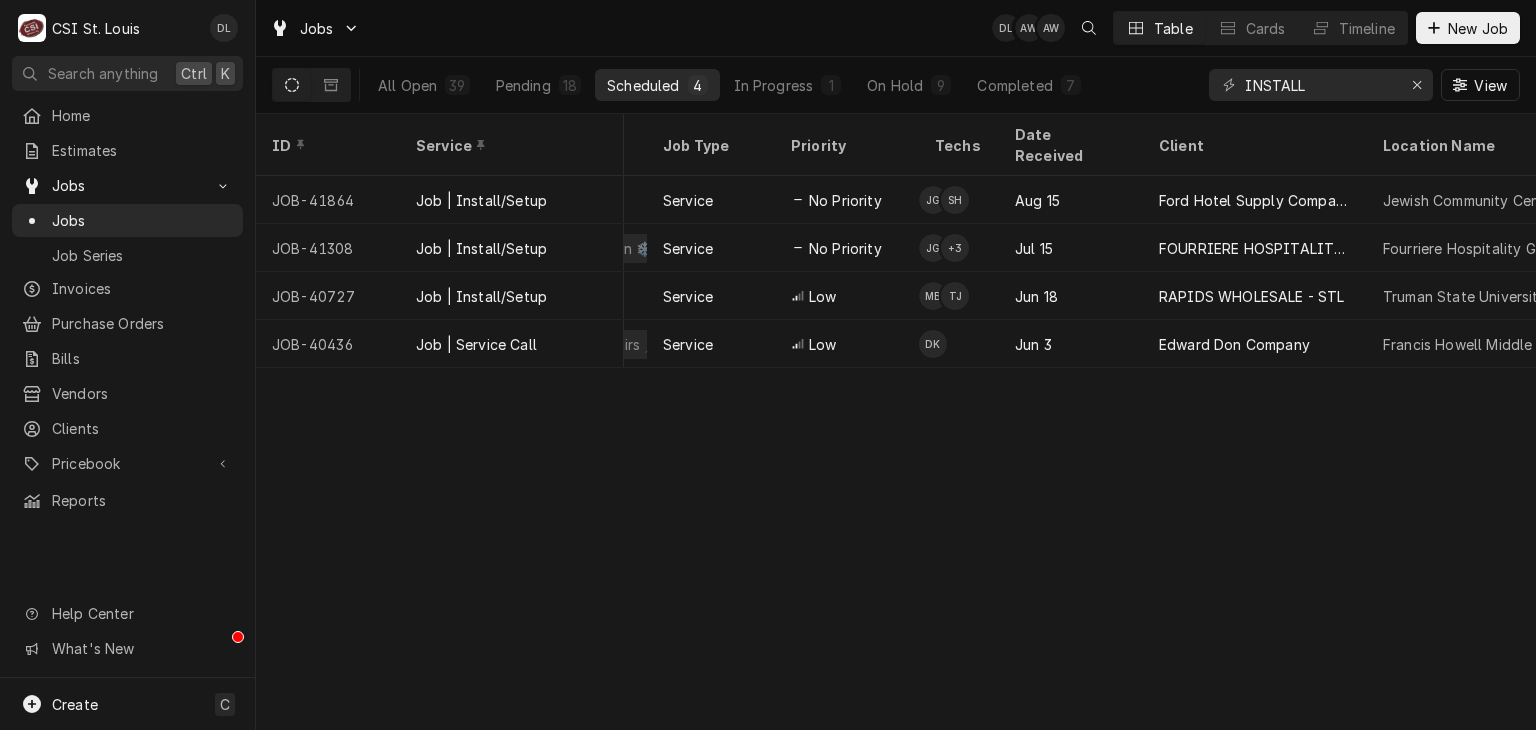 scroll, scrollTop: 0, scrollLeft: 686, axis: horizontal 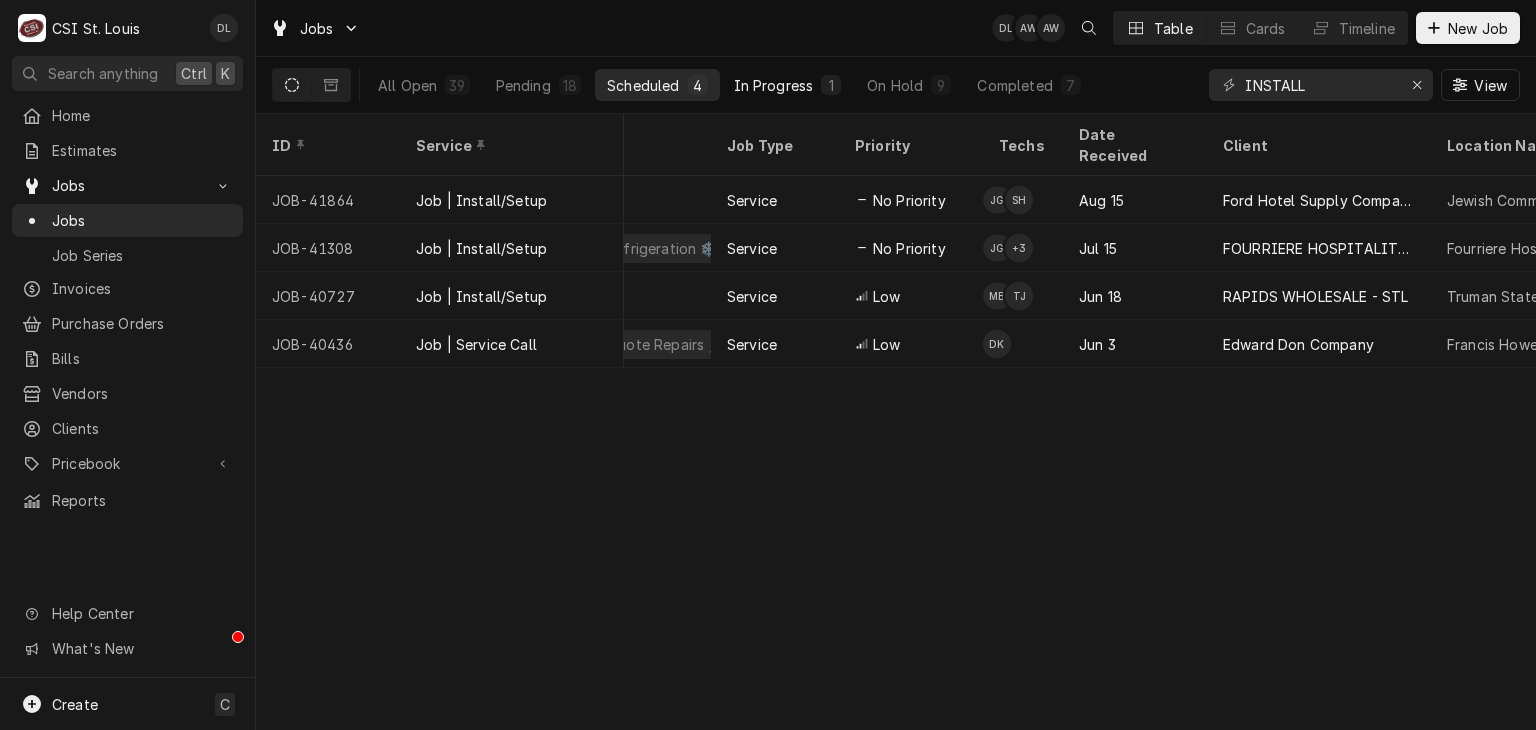 click on "In Progress" at bounding box center (774, 85) 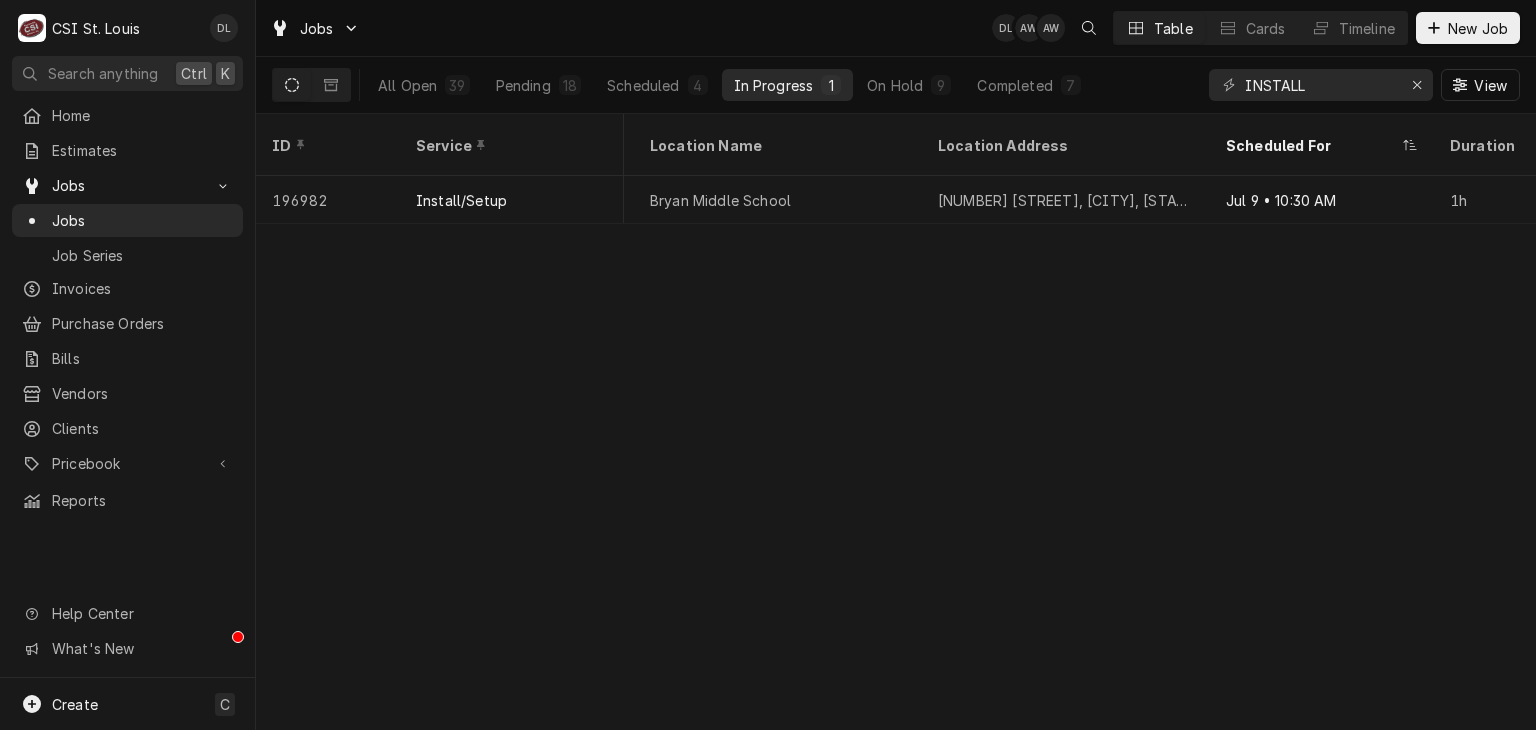 scroll, scrollTop: 0, scrollLeft: 1220, axis: horizontal 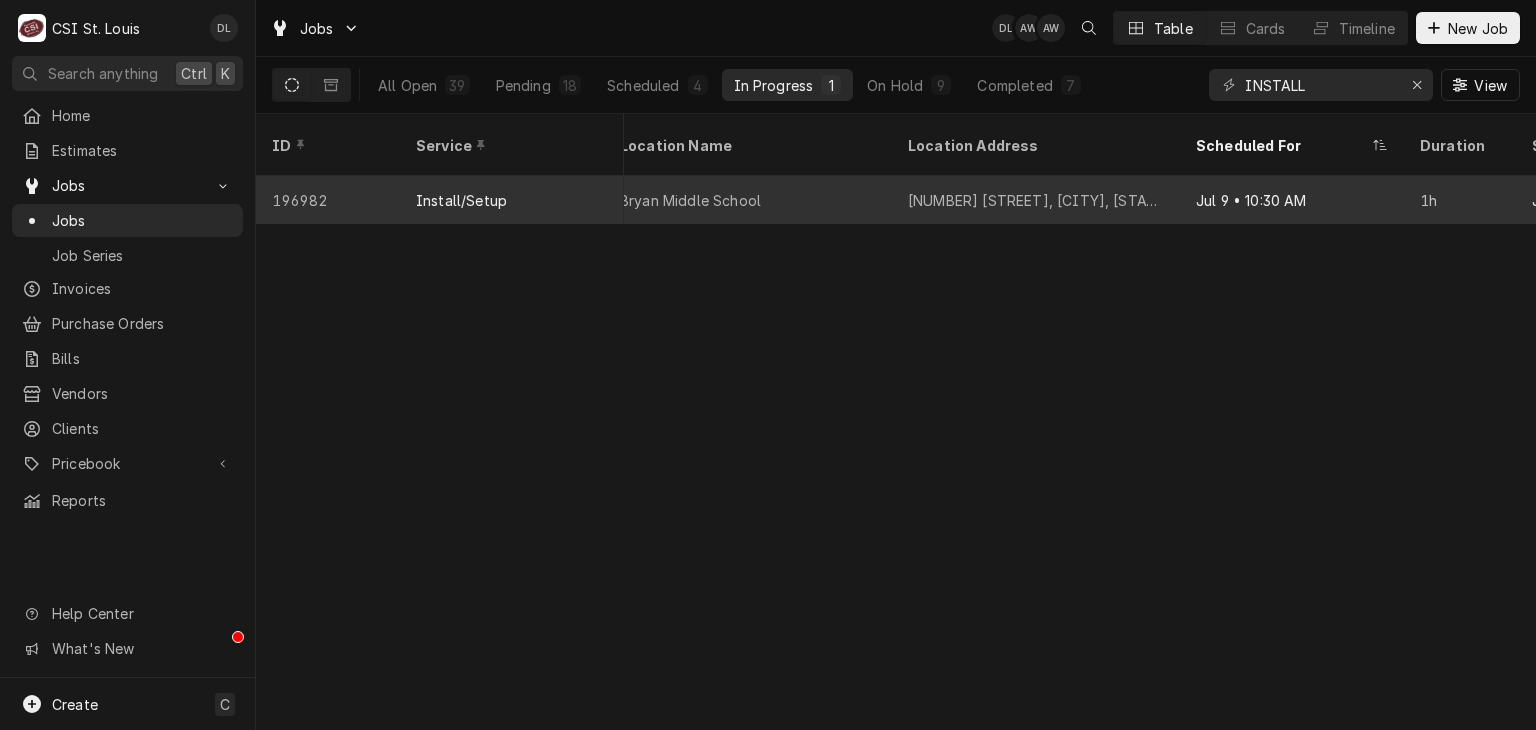 click on "[NUMBER] [STREET], [CITY], [STATE] [POSTAL_CODE]" at bounding box center [1036, 200] 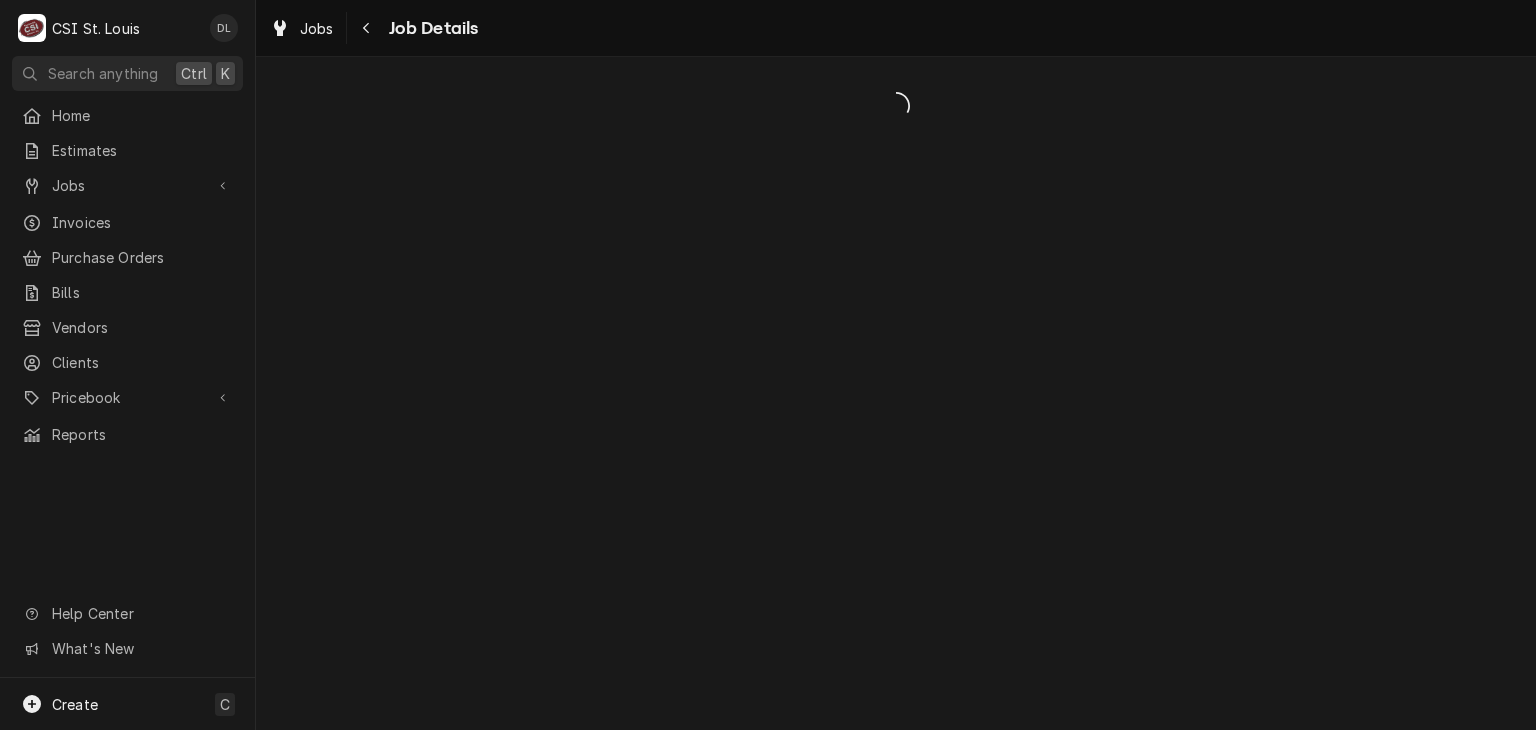scroll, scrollTop: 0, scrollLeft: 0, axis: both 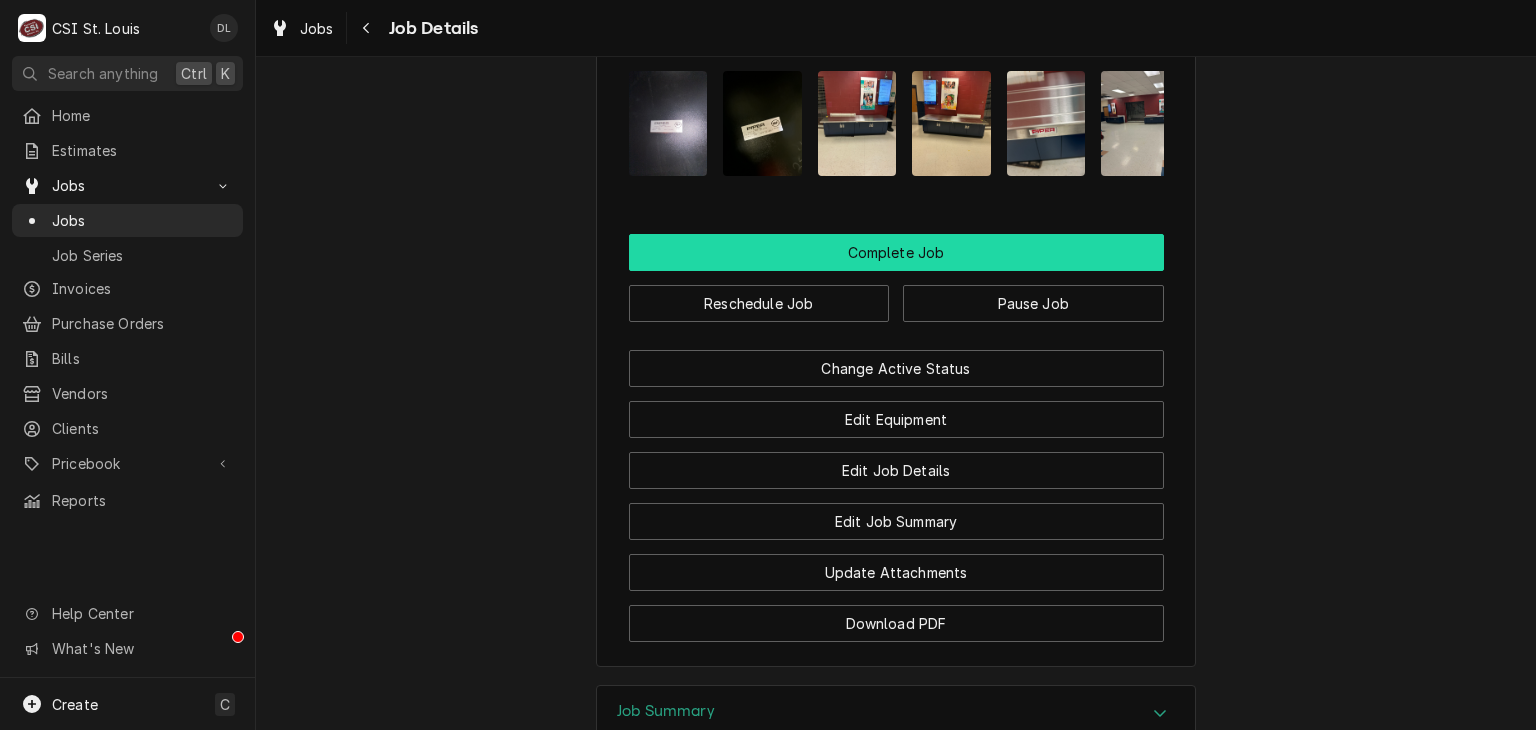 click on "Complete Job" at bounding box center [896, 252] 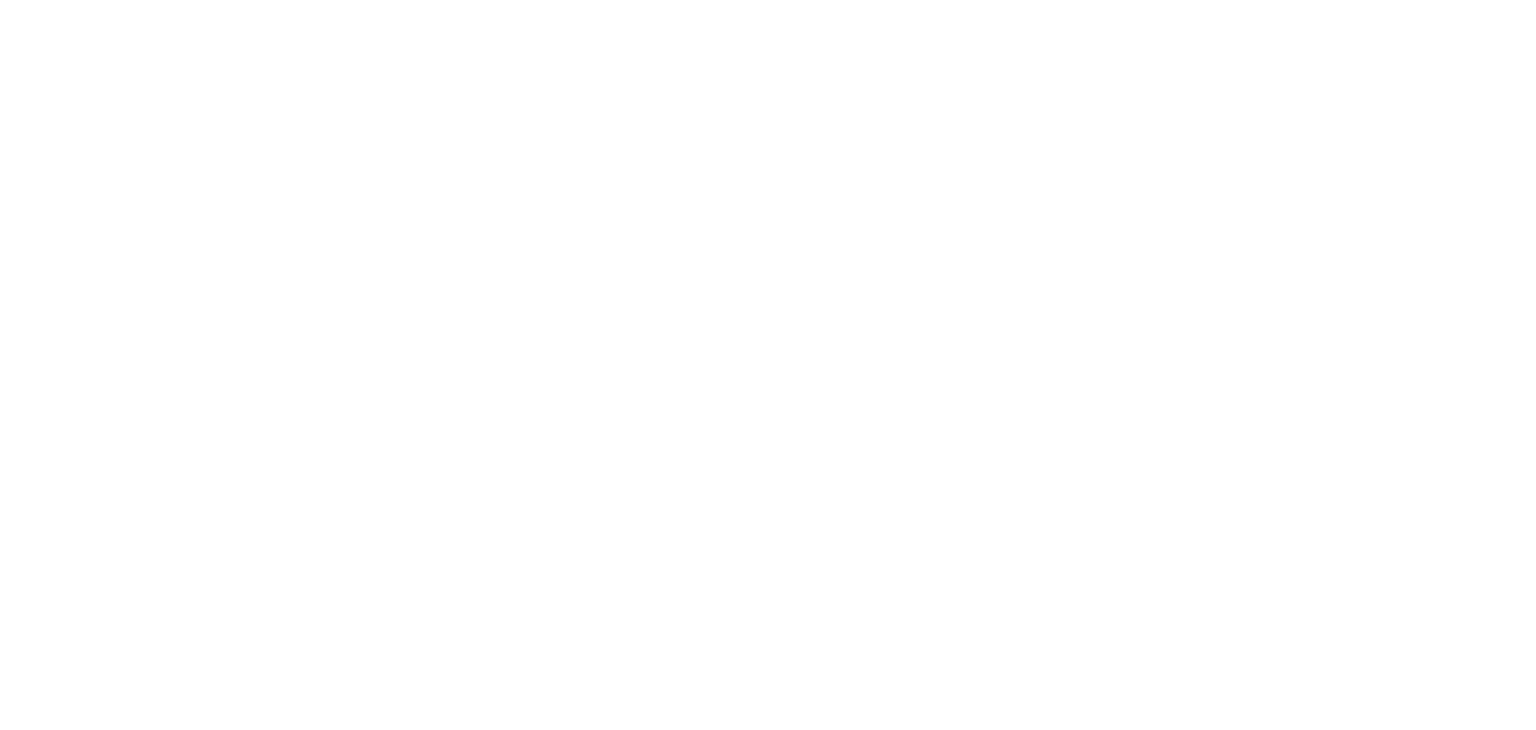 scroll, scrollTop: 0, scrollLeft: 0, axis: both 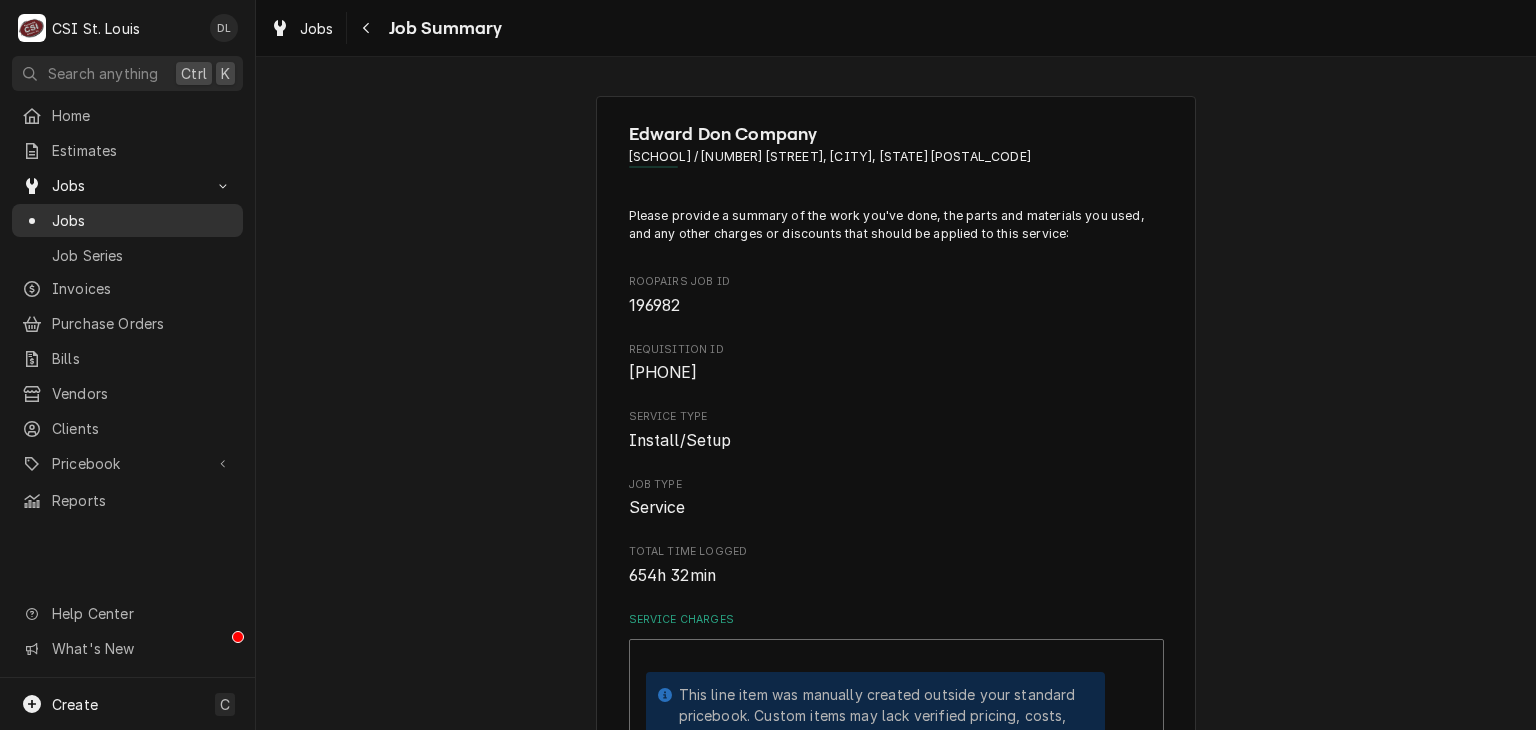 click on "Jobs" at bounding box center (142, 220) 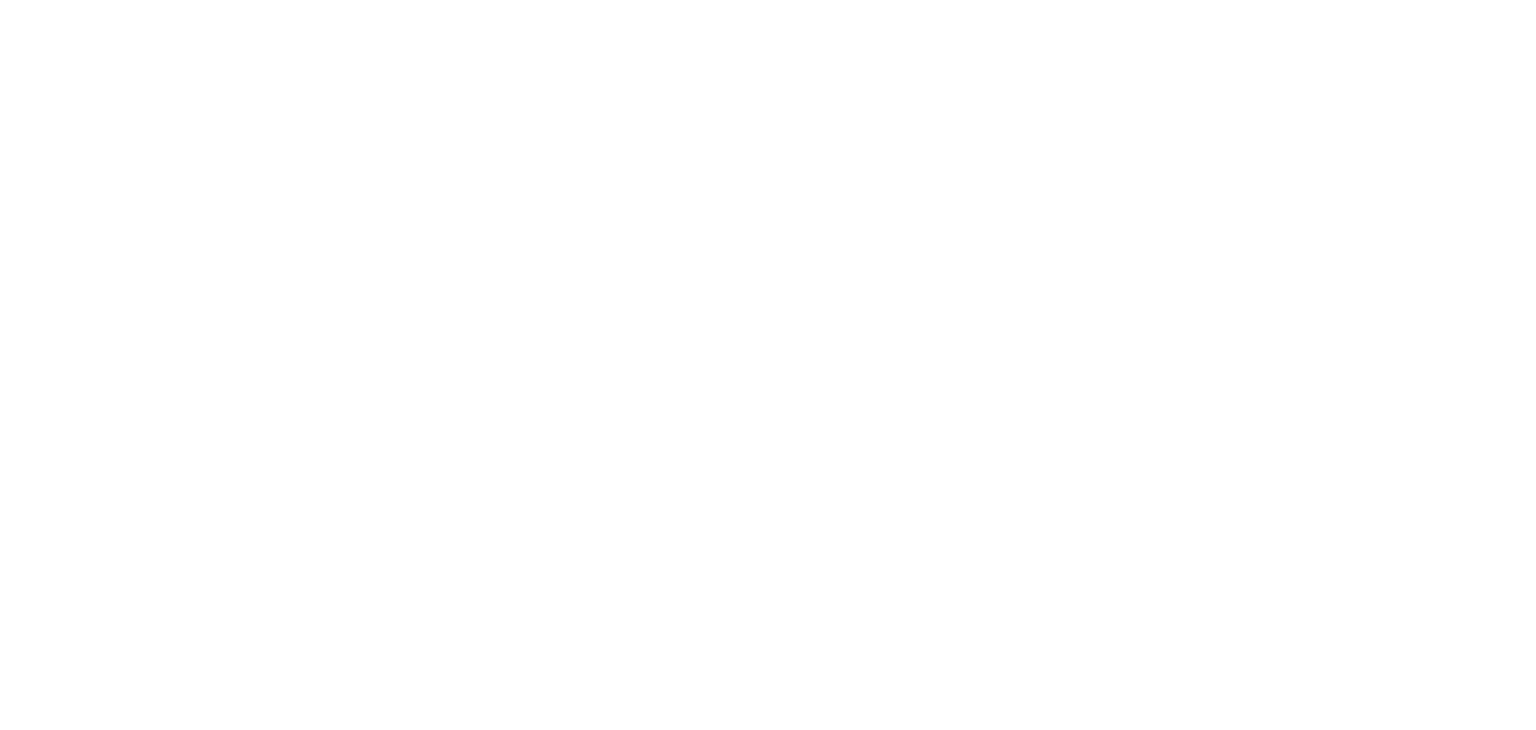 scroll, scrollTop: 0, scrollLeft: 0, axis: both 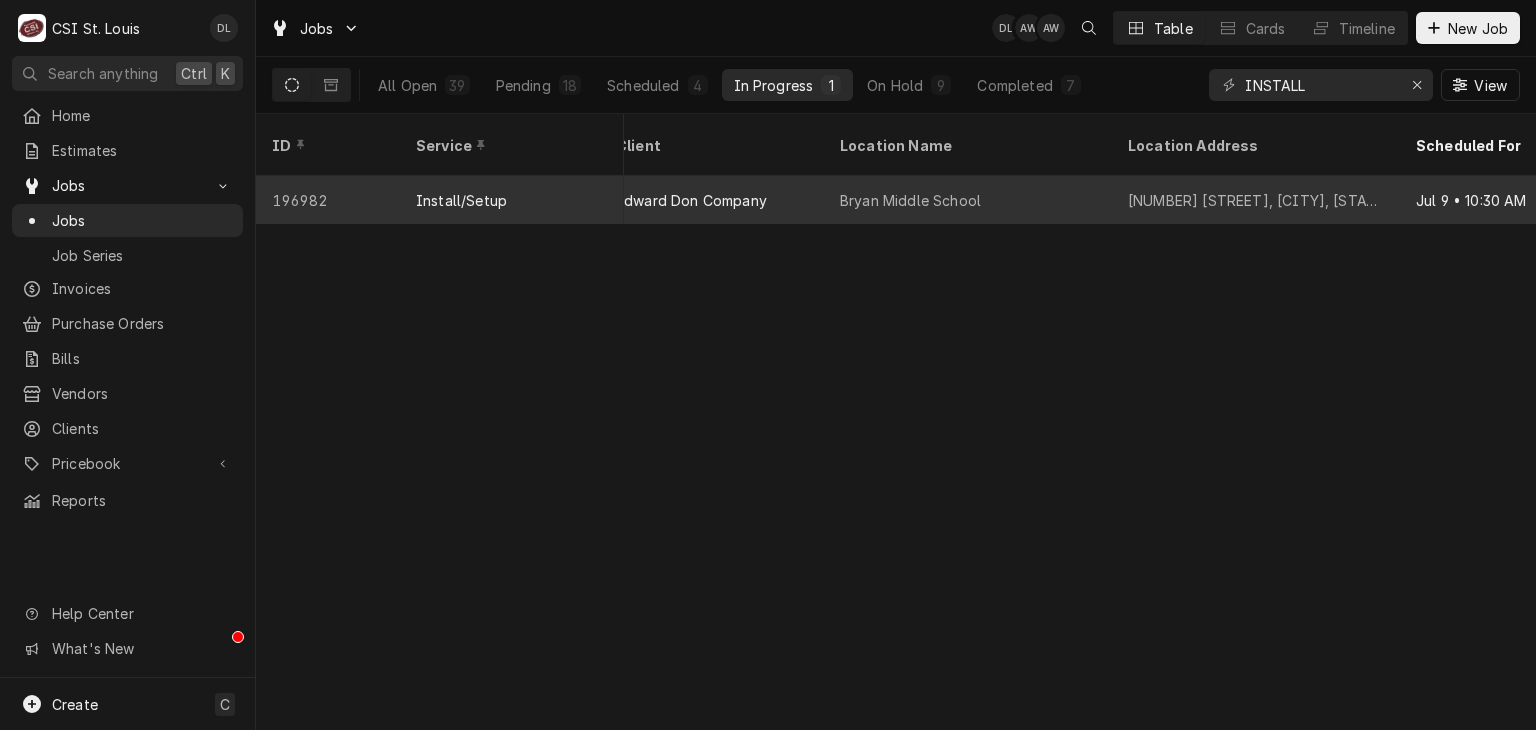 click on "Bryan Middle School" at bounding box center (968, 200) 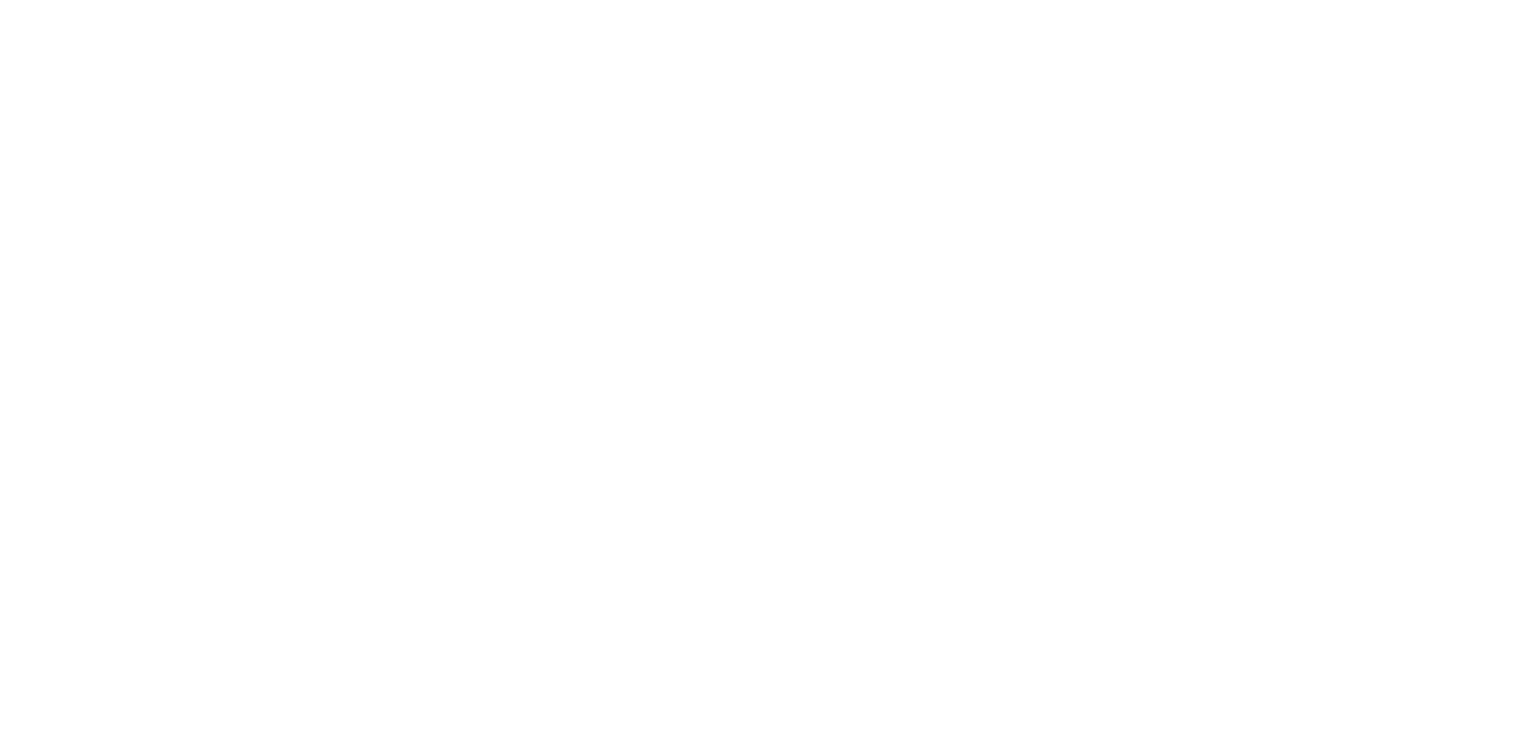 scroll, scrollTop: 0, scrollLeft: 0, axis: both 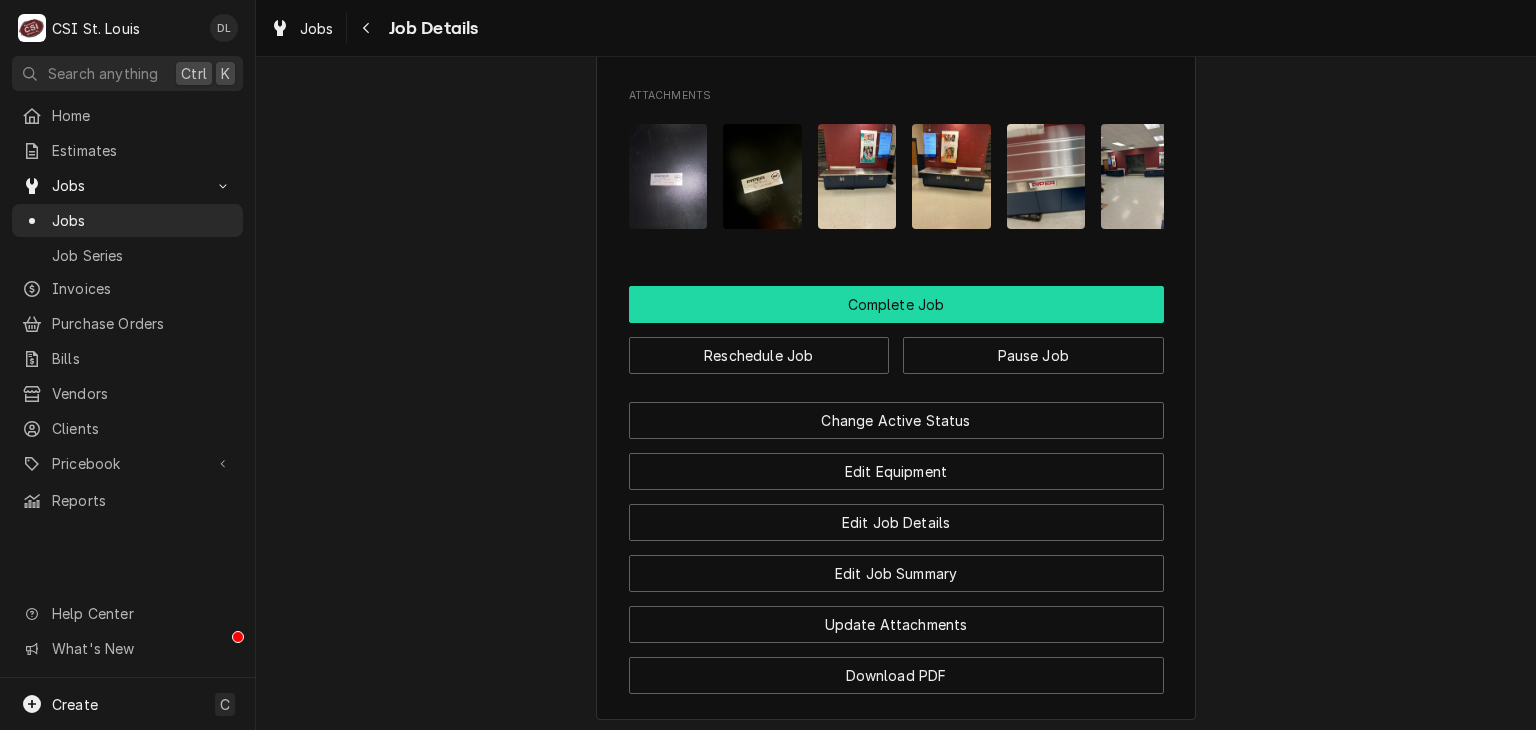 click on "Complete Job" at bounding box center (896, 304) 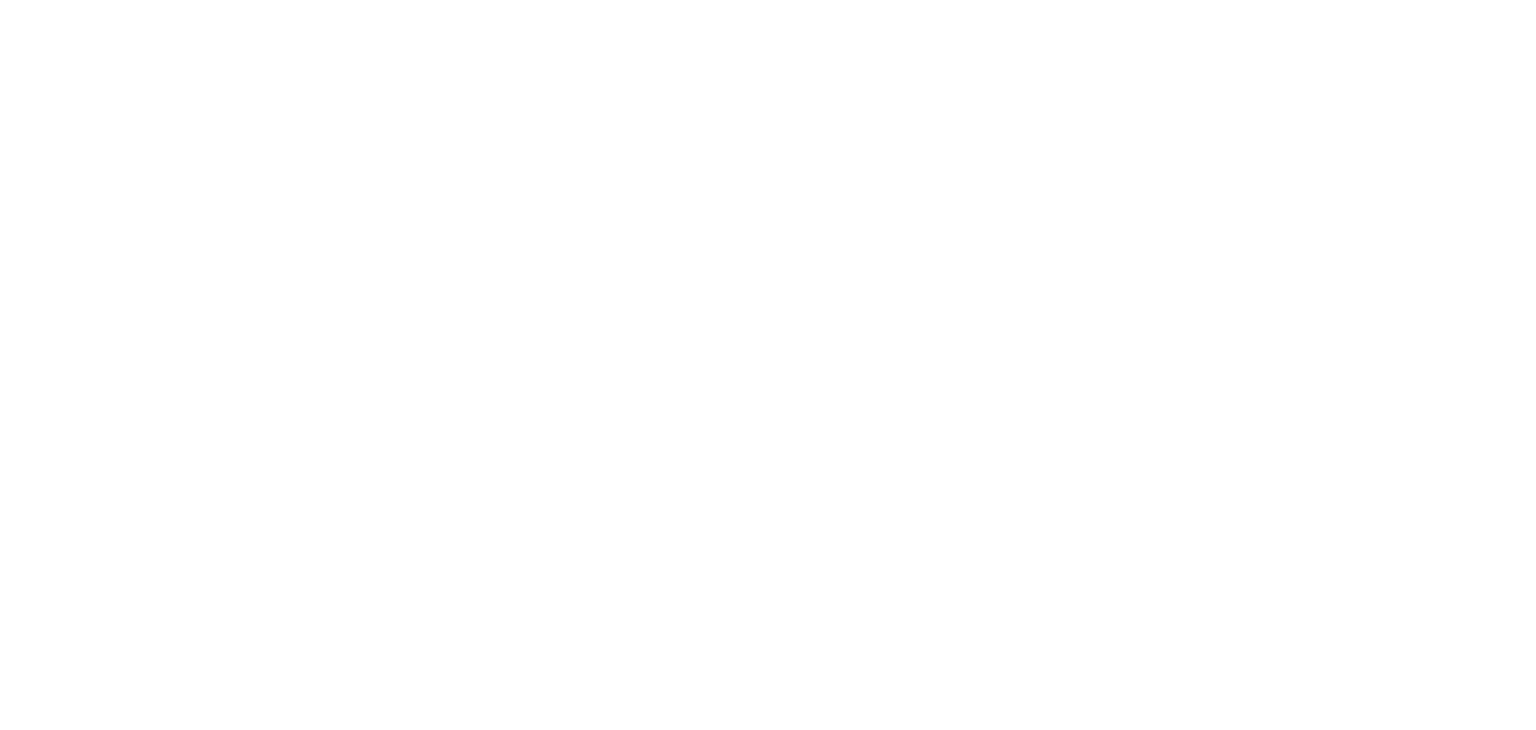 scroll, scrollTop: 0, scrollLeft: 0, axis: both 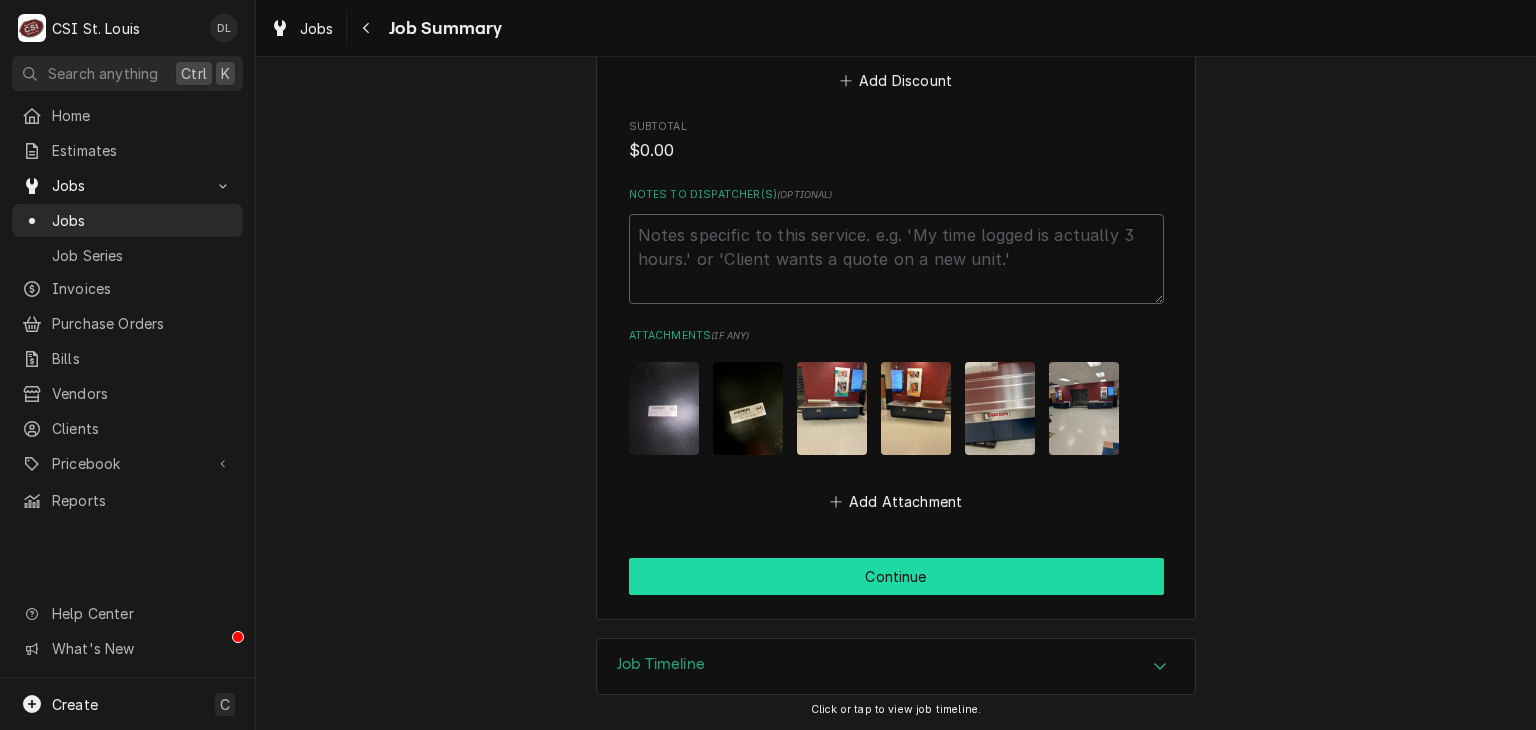 click on "Continue" at bounding box center (896, 576) 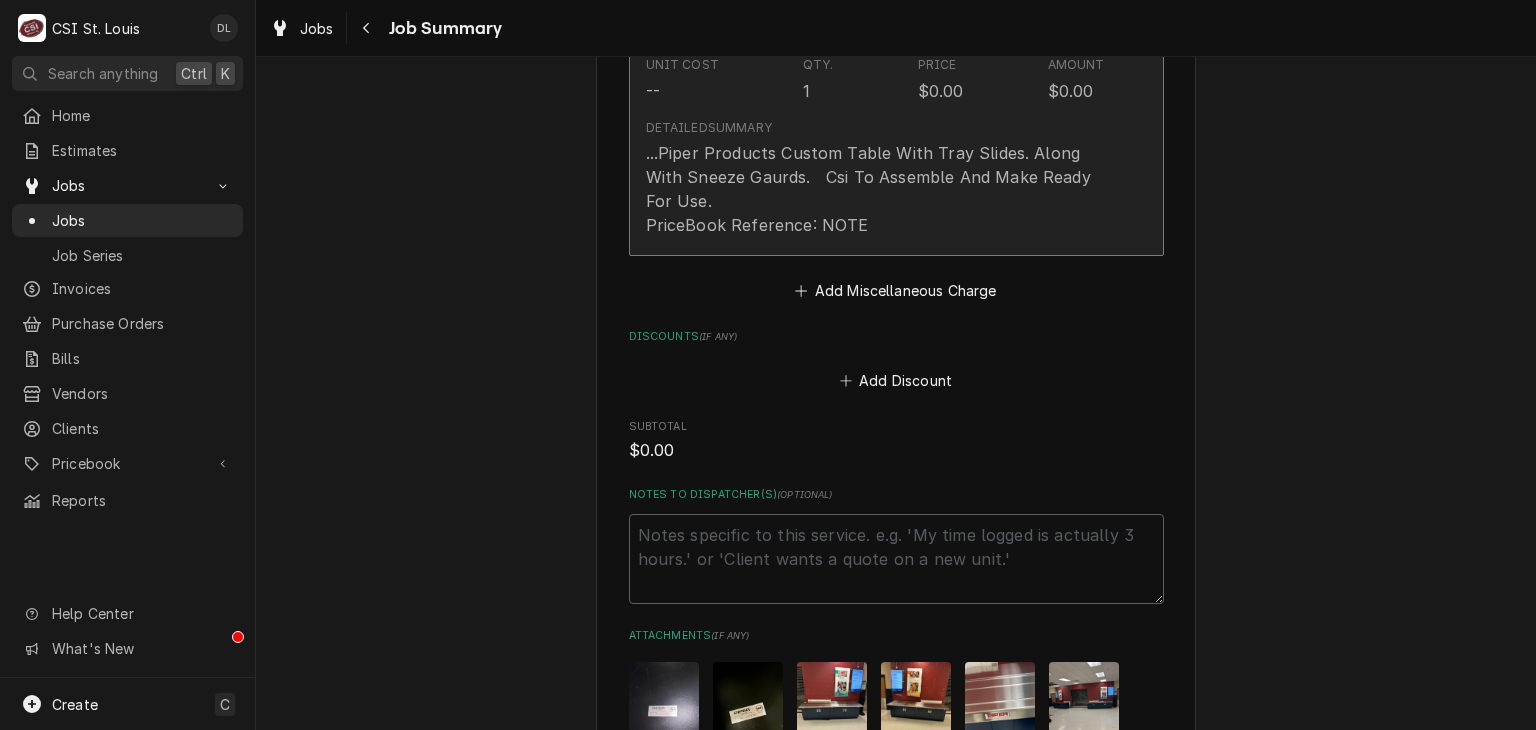 scroll, scrollTop: 1882, scrollLeft: 0, axis: vertical 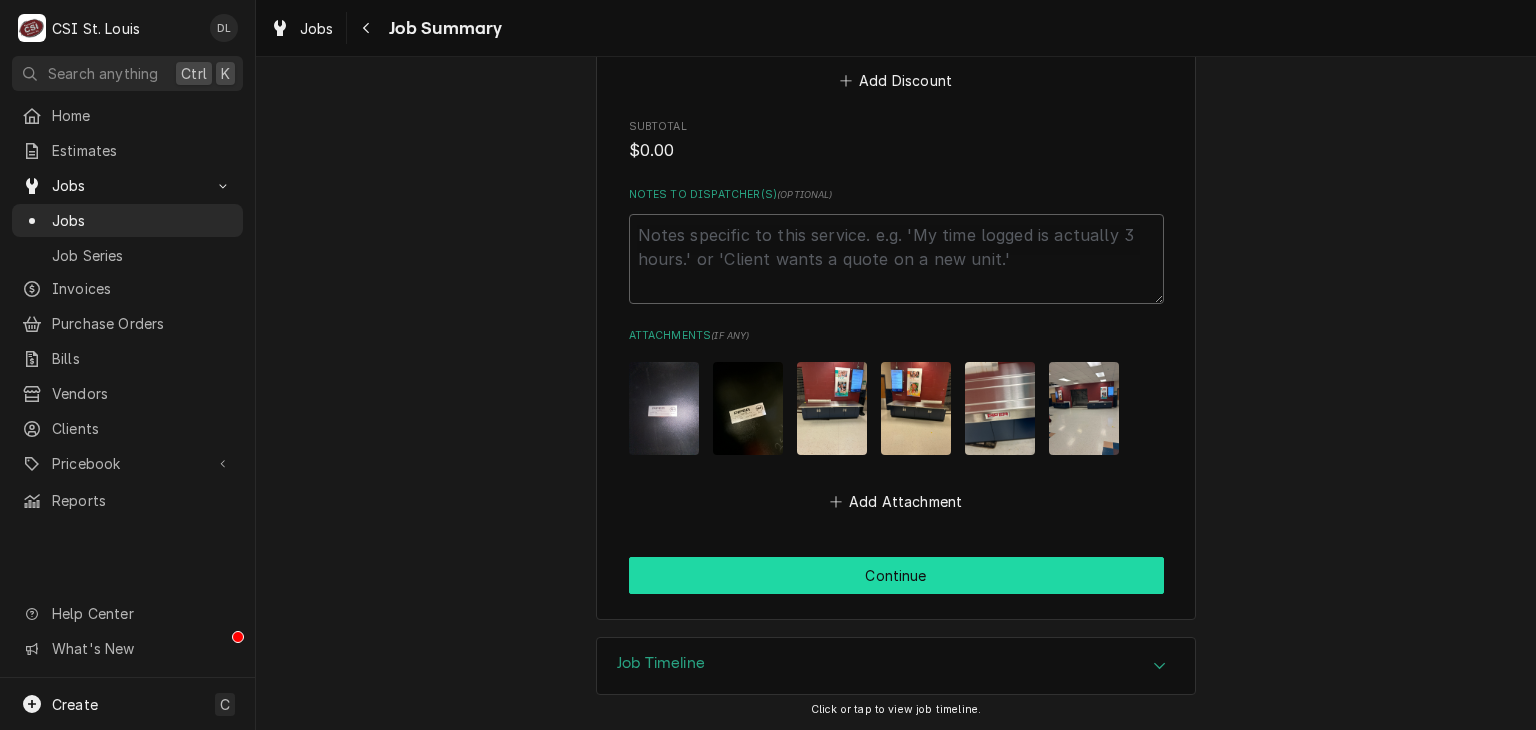 click on "Continue" at bounding box center [896, 575] 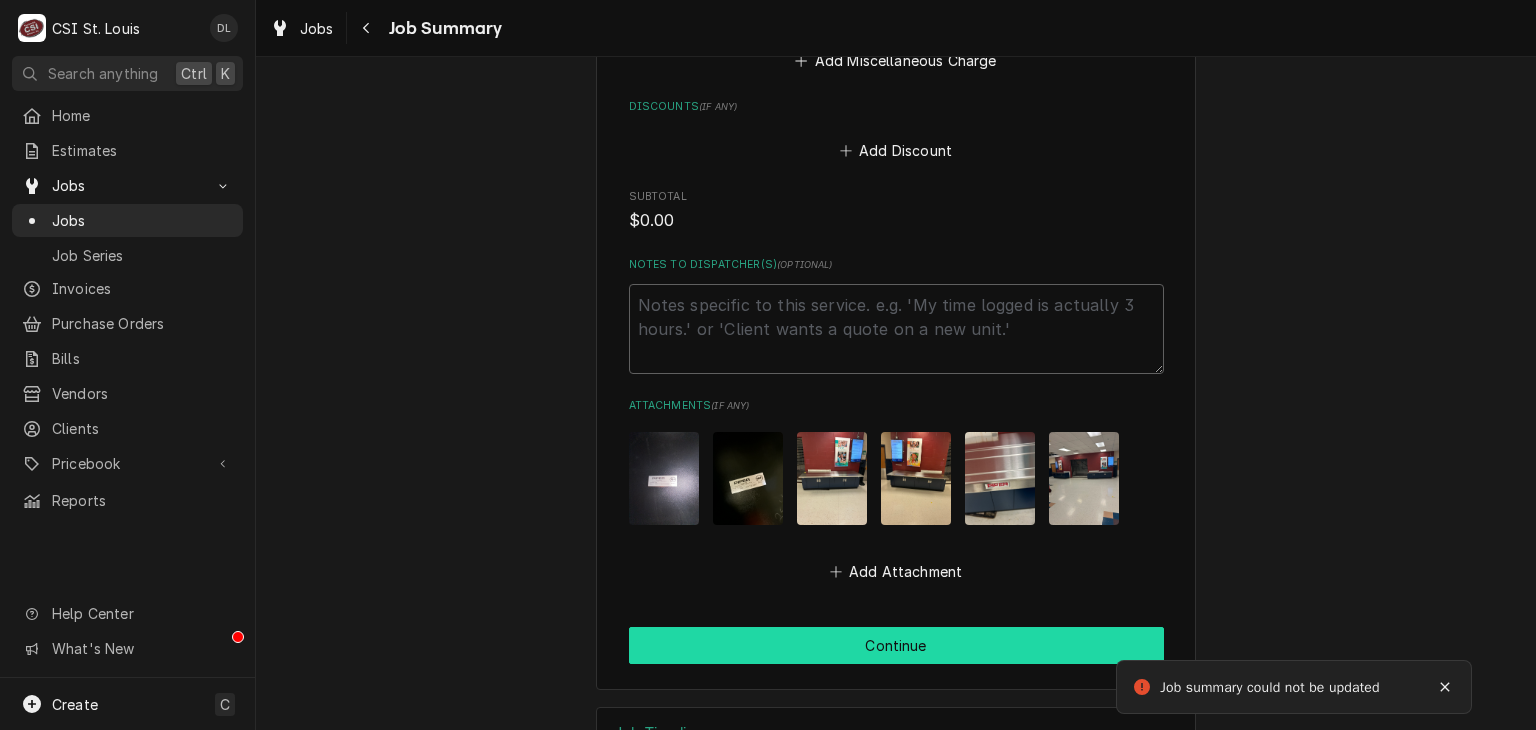 scroll, scrollTop: 1882, scrollLeft: 0, axis: vertical 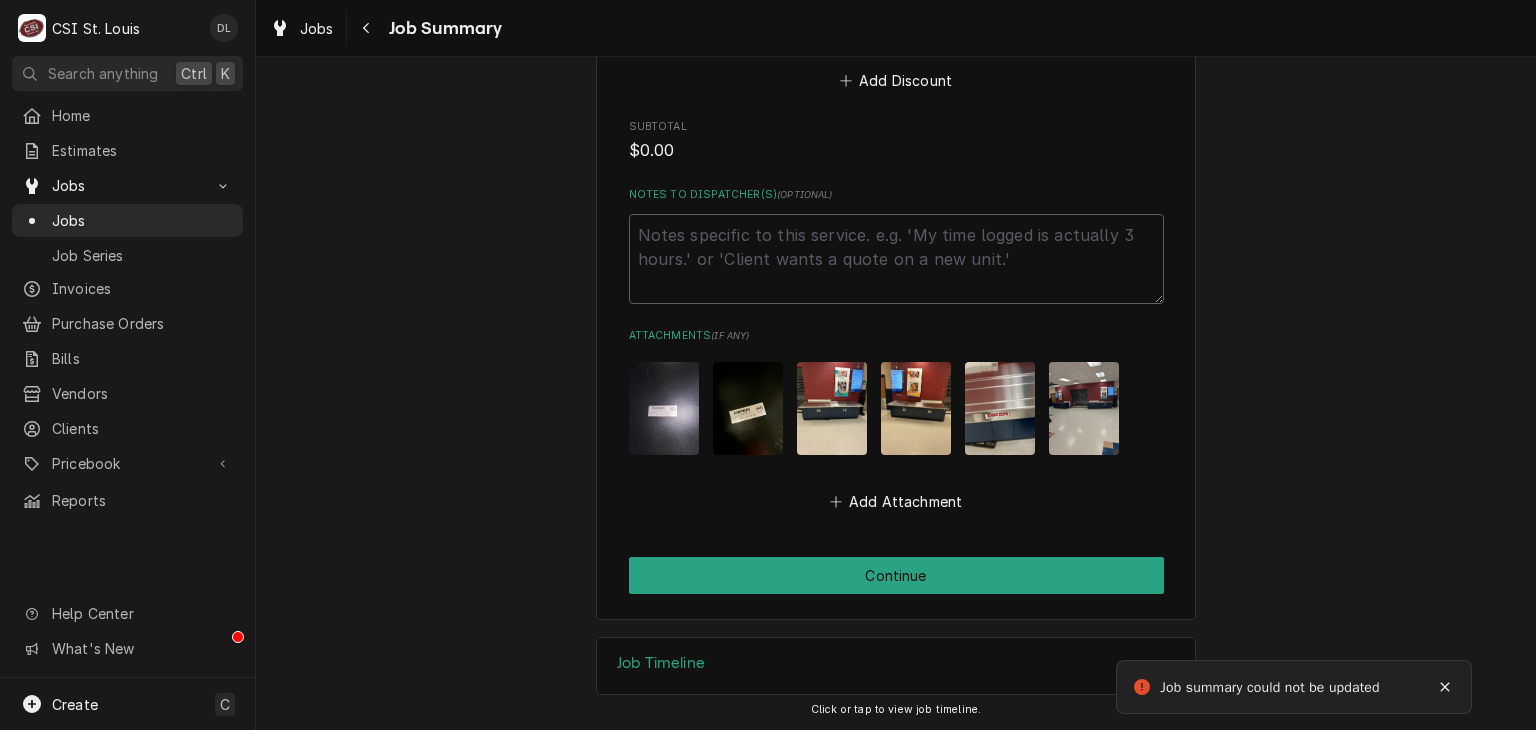 click on "Job summary could not be updated" at bounding box center [1271, 687] 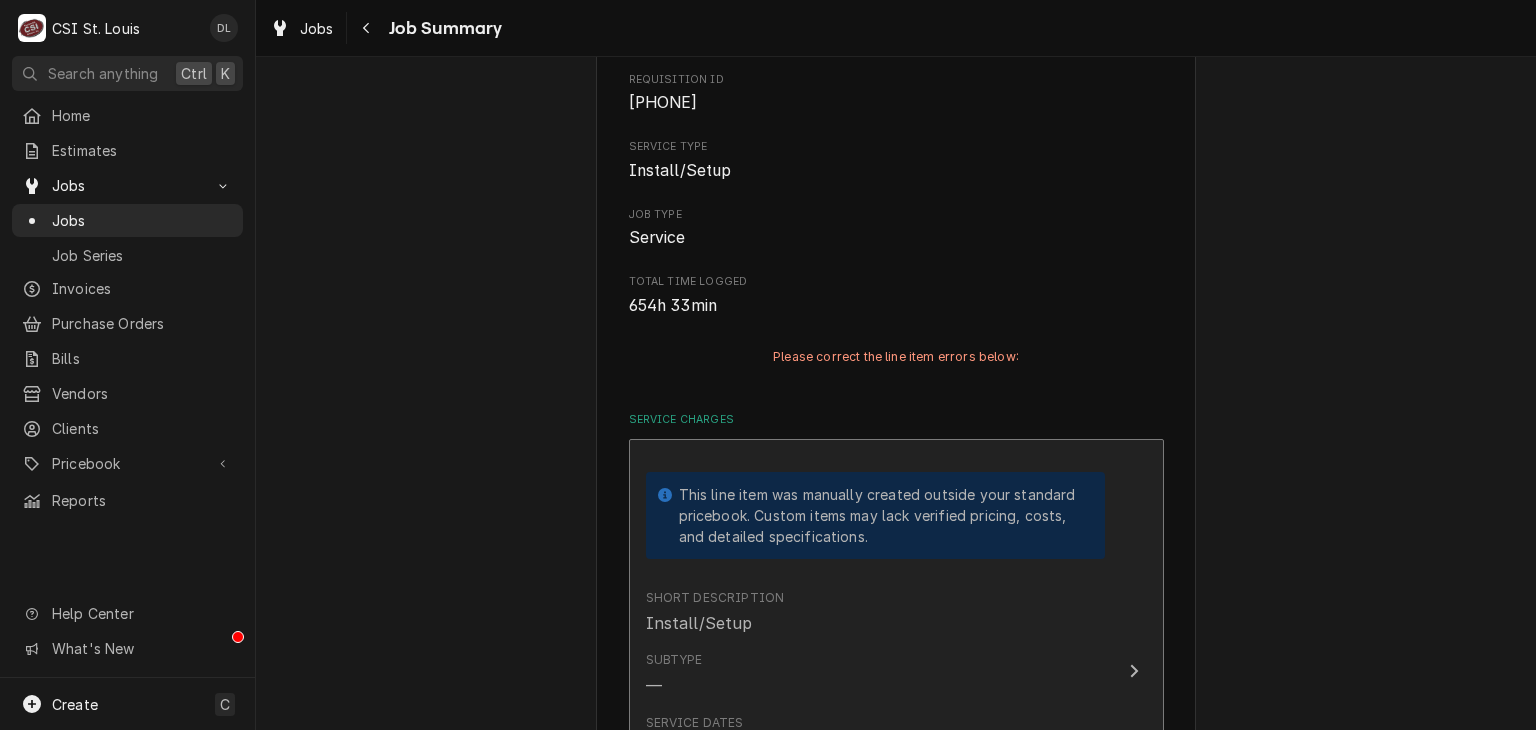 scroll, scrollTop: 170, scrollLeft: 0, axis: vertical 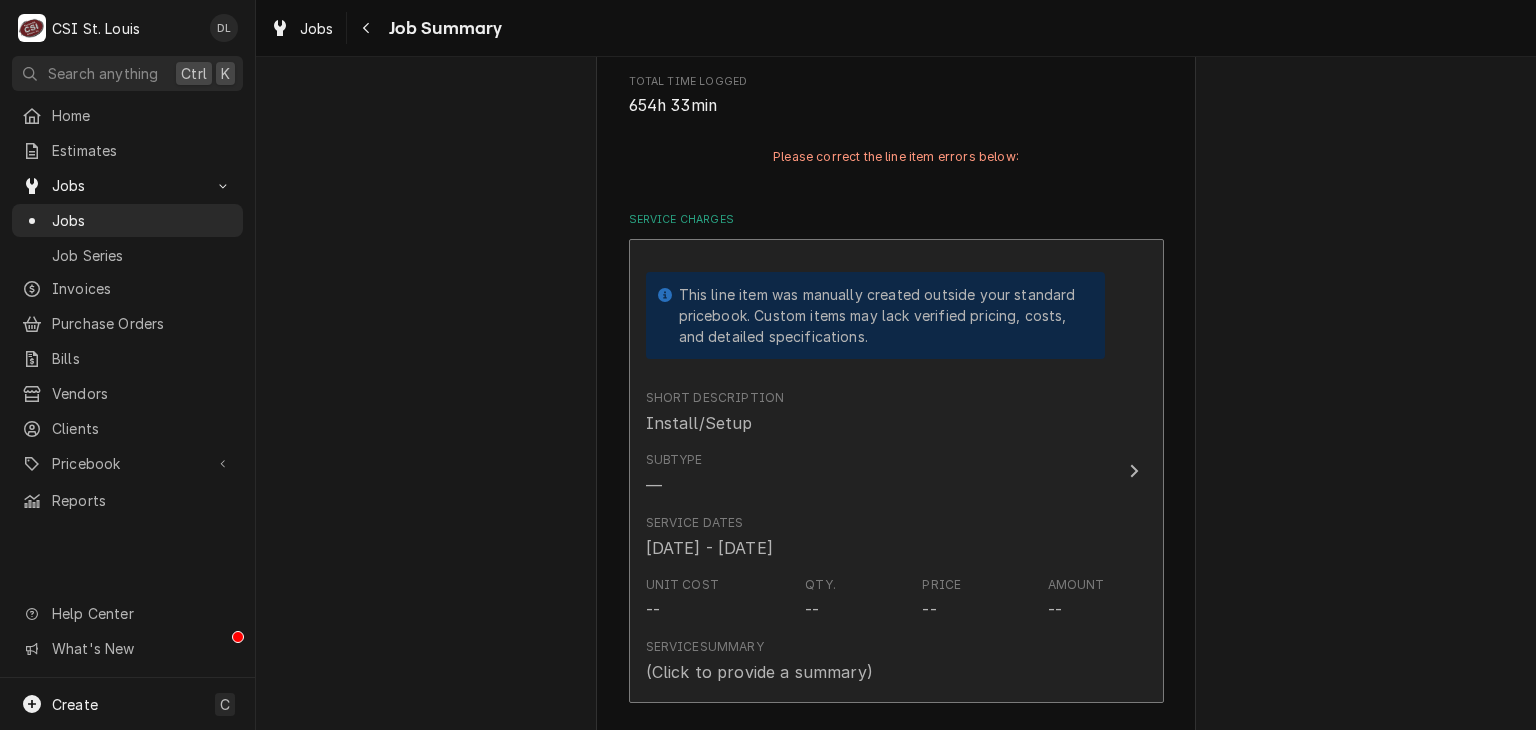 click on "Subtype —" at bounding box center (875, 474) 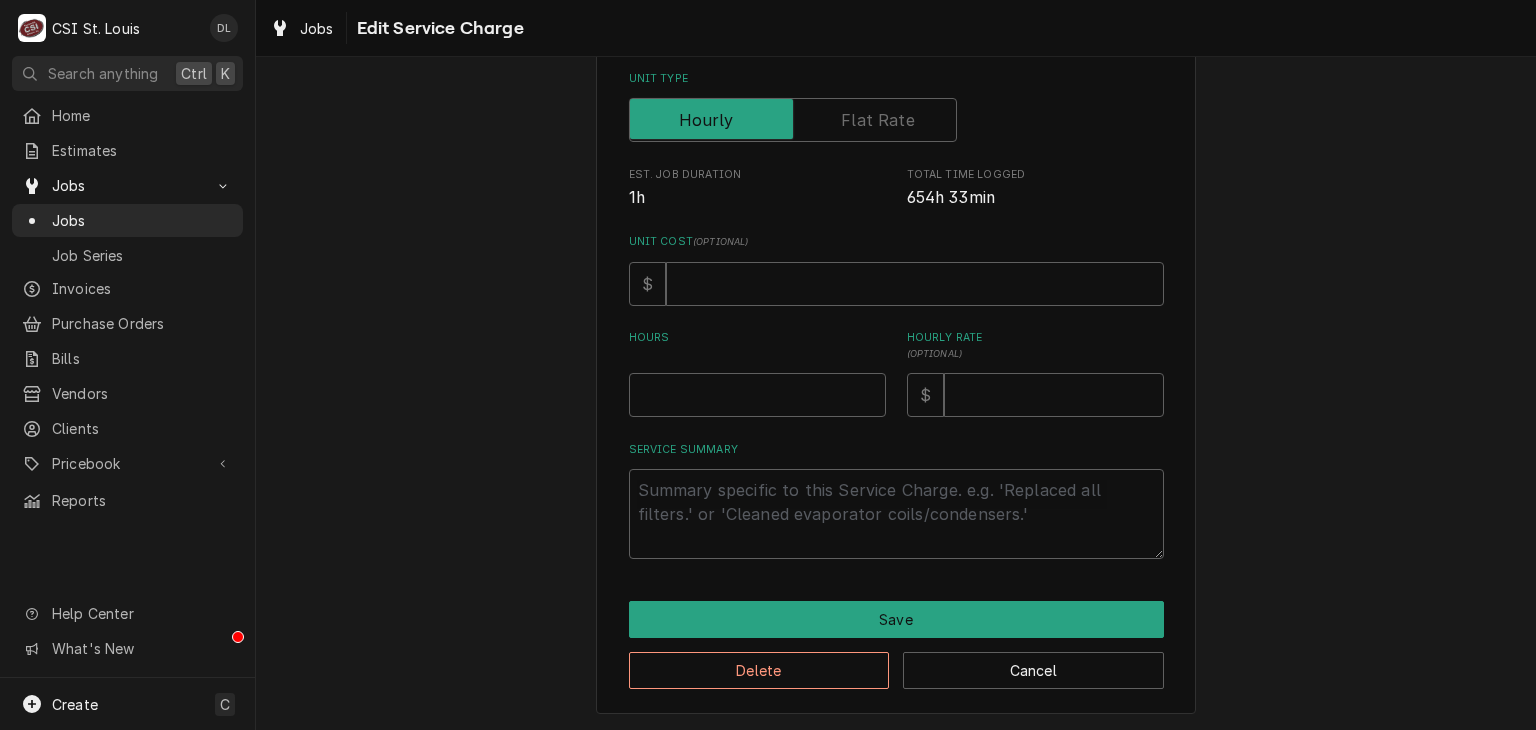 type on "x" 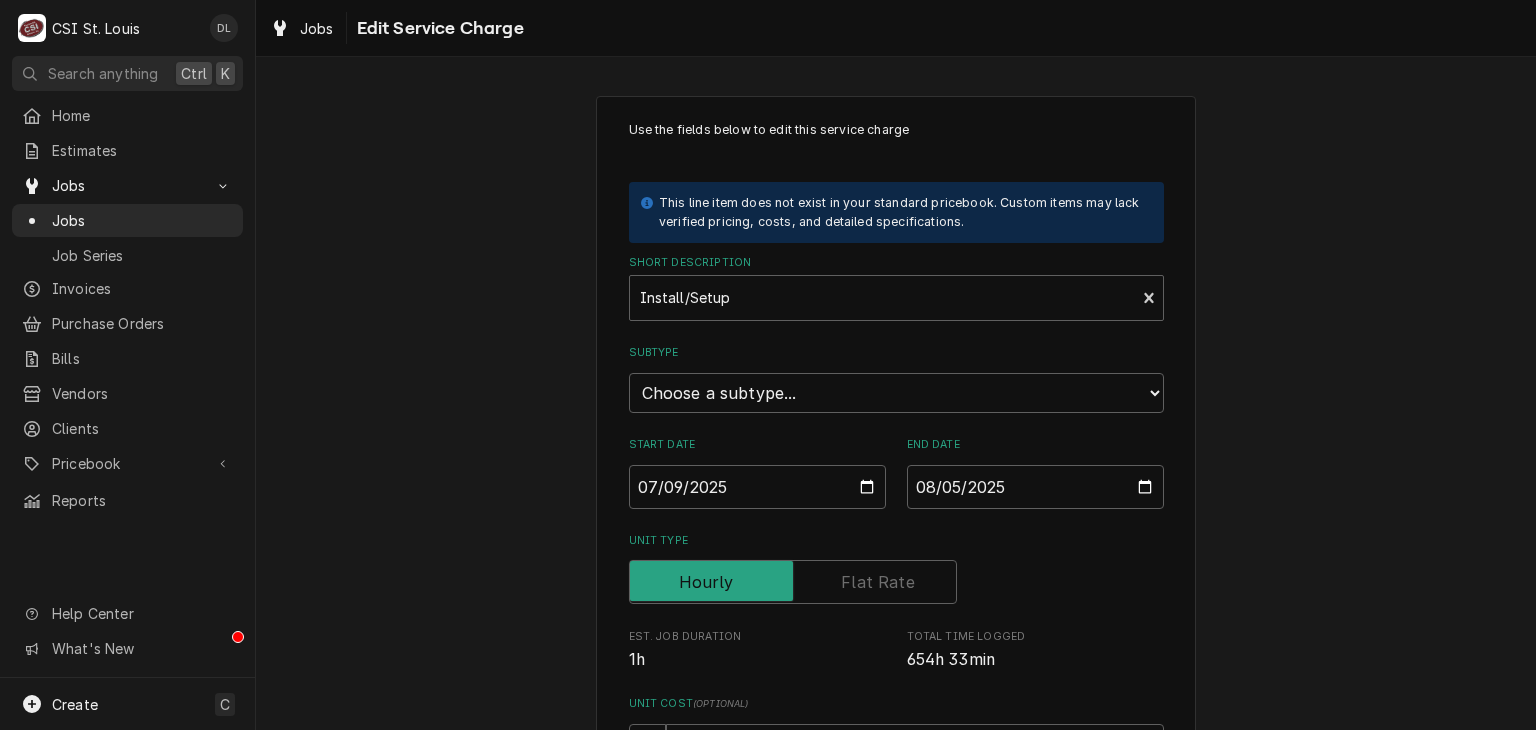 scroll, scrollTop: 100, scrollLeft: 0, axis: vertical 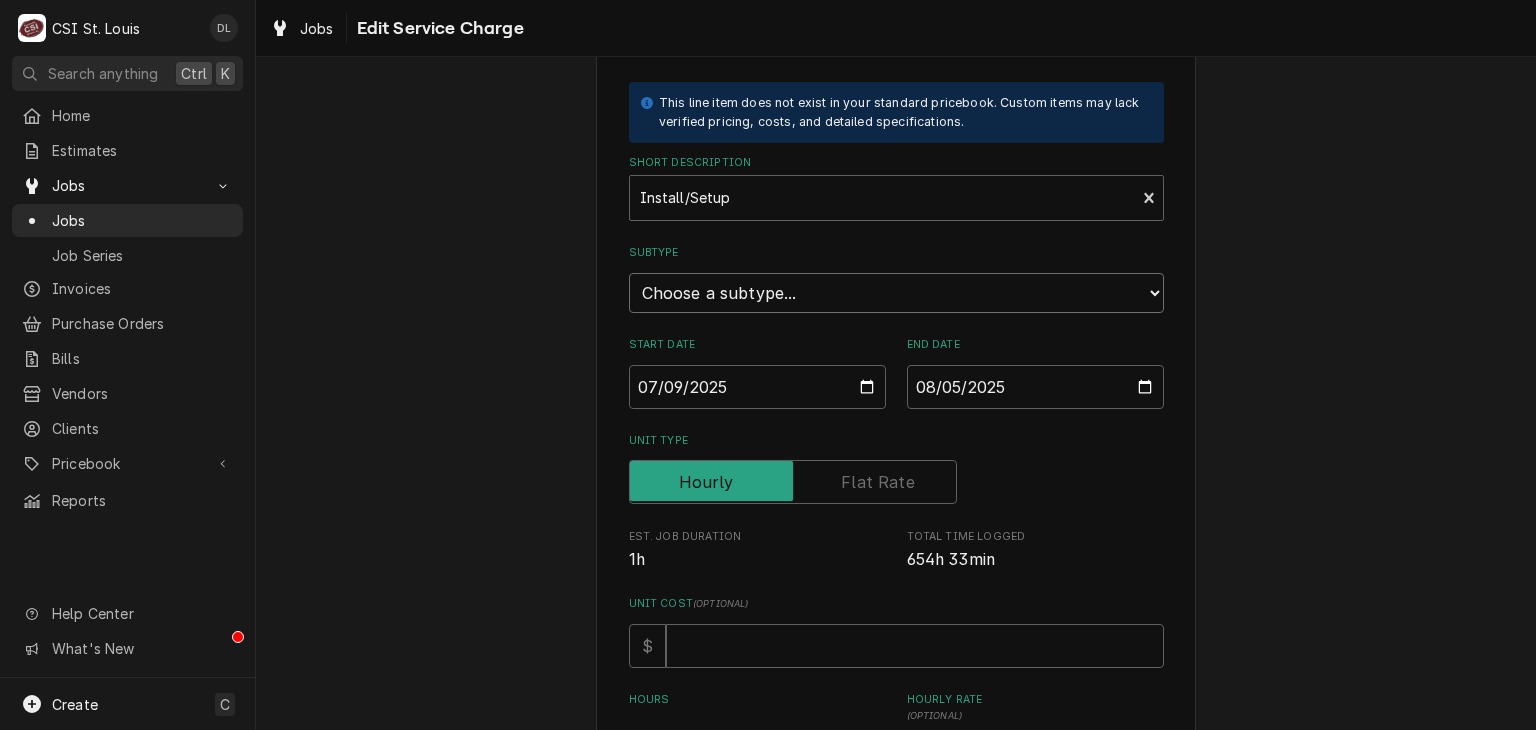 click on "Choose a subtype... [#1-SALE] LABR-BEV [#1-SALE] LABR-BEV-PM [#1-SALE] LABR-DBL [#1-SALE] LABR-OT [#1-SALE] LABR-PM [#1-SALE] LABR-PROJ [#1-SALE] LABR-REG [#1-SALE] LEASING-1 [#NON-POSTING#]" at bounding box center (896, 293) 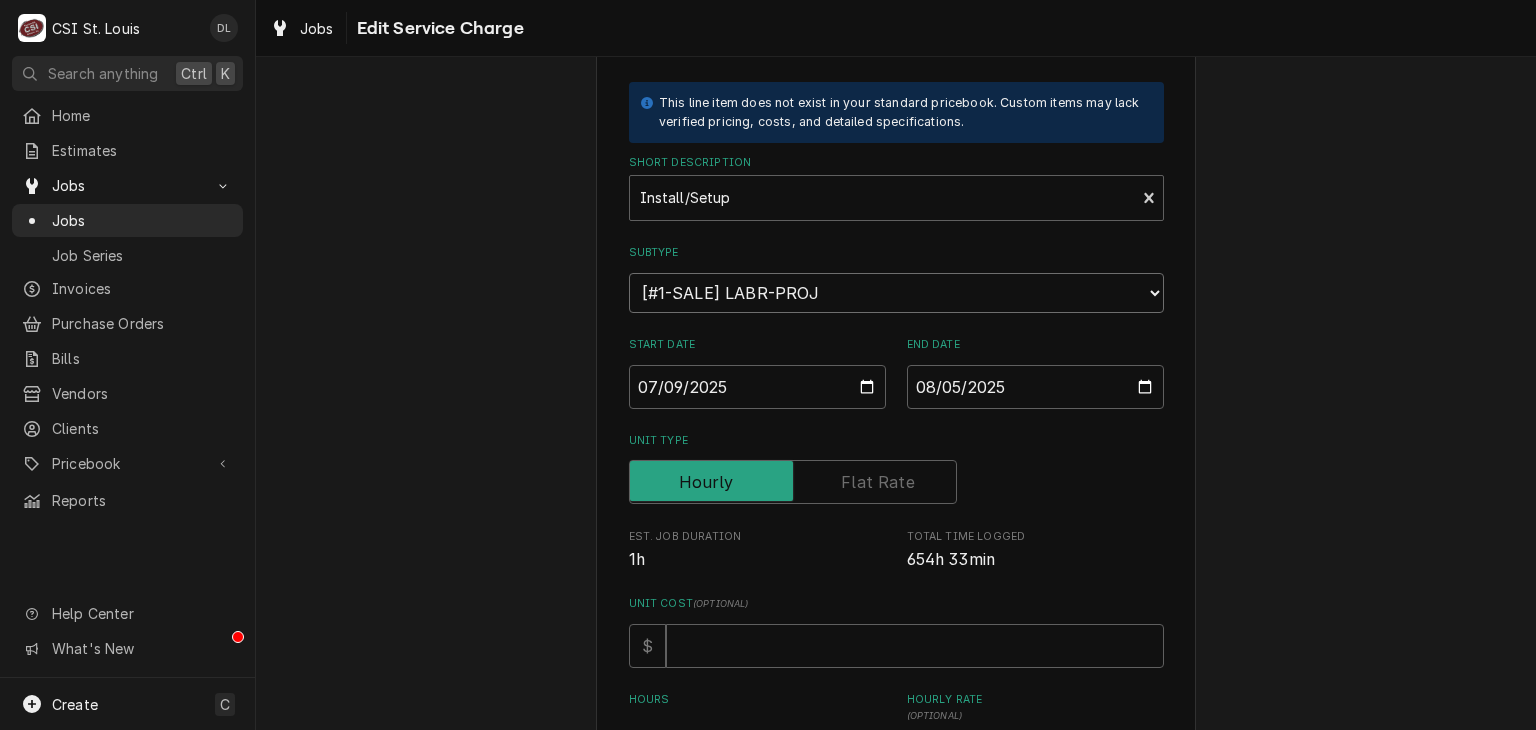 click on "Choose a subtype... [#1-SALE] LABR-BEV [#1-SALE] LABR-BEV-PM [#1-SALE] LABR-DBL [#1-SALE] LABR-OT [#1-SALE] LABR-PM [#1-SALE] LABR-PROJ [#1-SALE] LABR-REG [#1-SALE] LEASING-1 [#NON-POSTING#]" at bounding box center (896, 293) 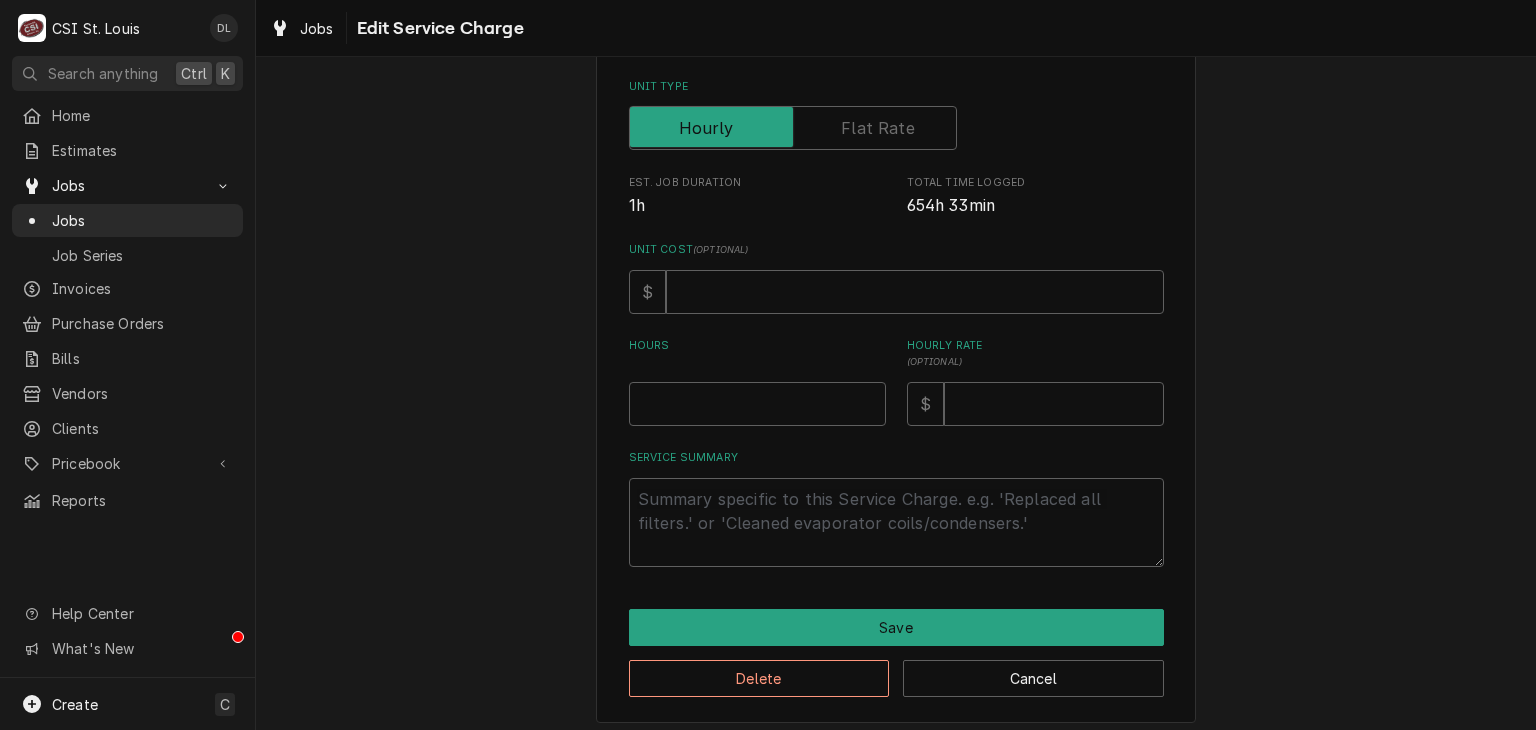 scroll, scrollTop: 460, scrollLeft: 0, axis: vertical 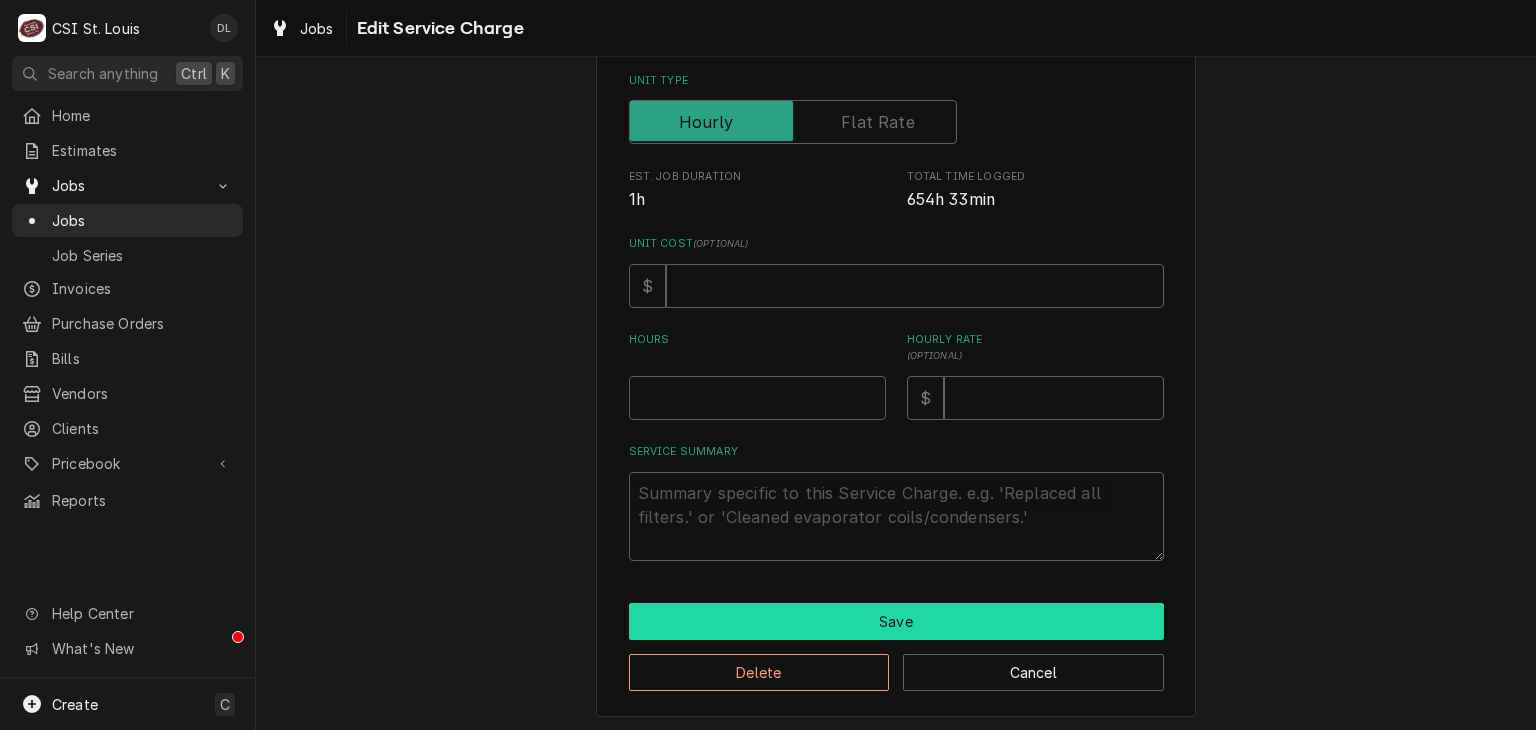 click on "Save" at bounding box center (896, 621) 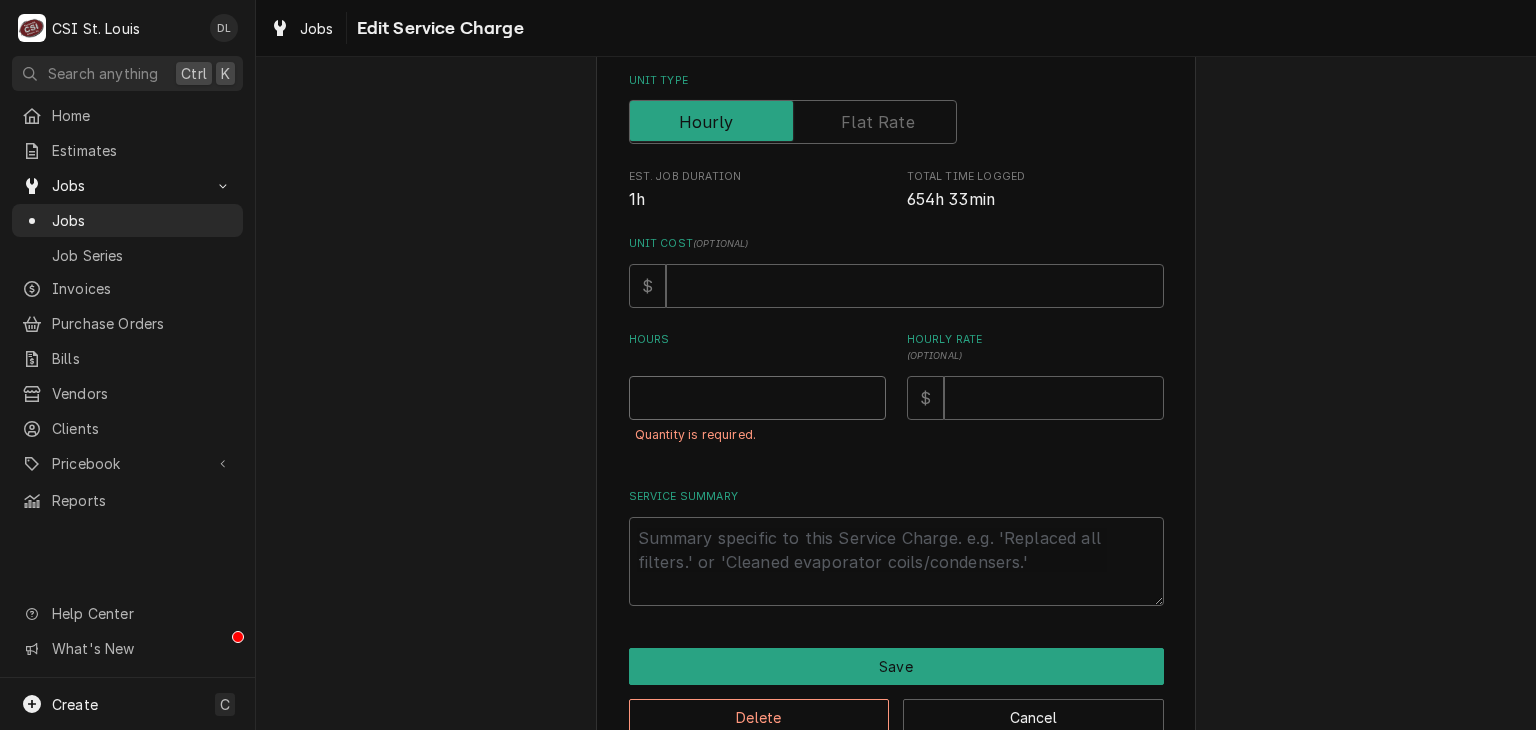 click on "Hours" at bounding box center [757, 398] 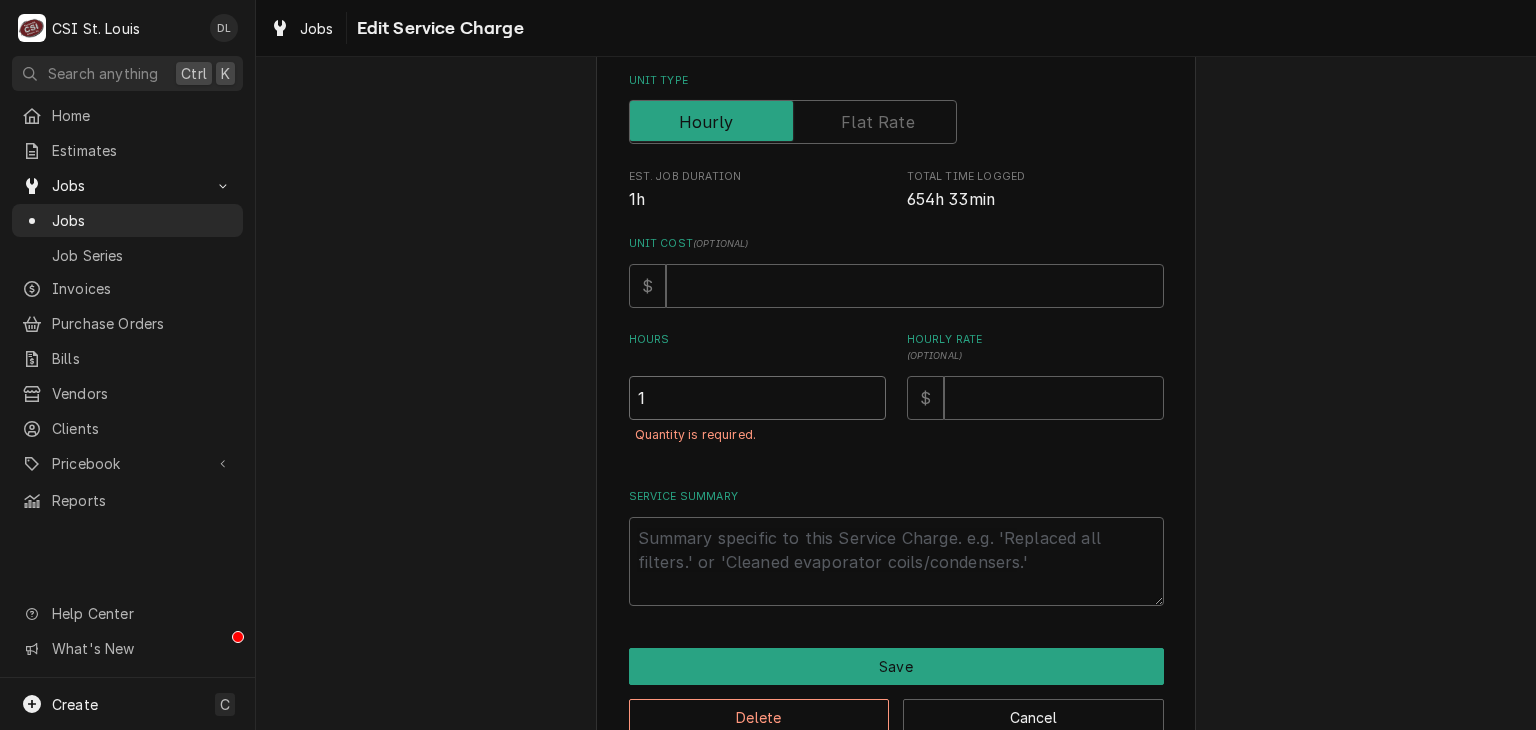 type on "1" 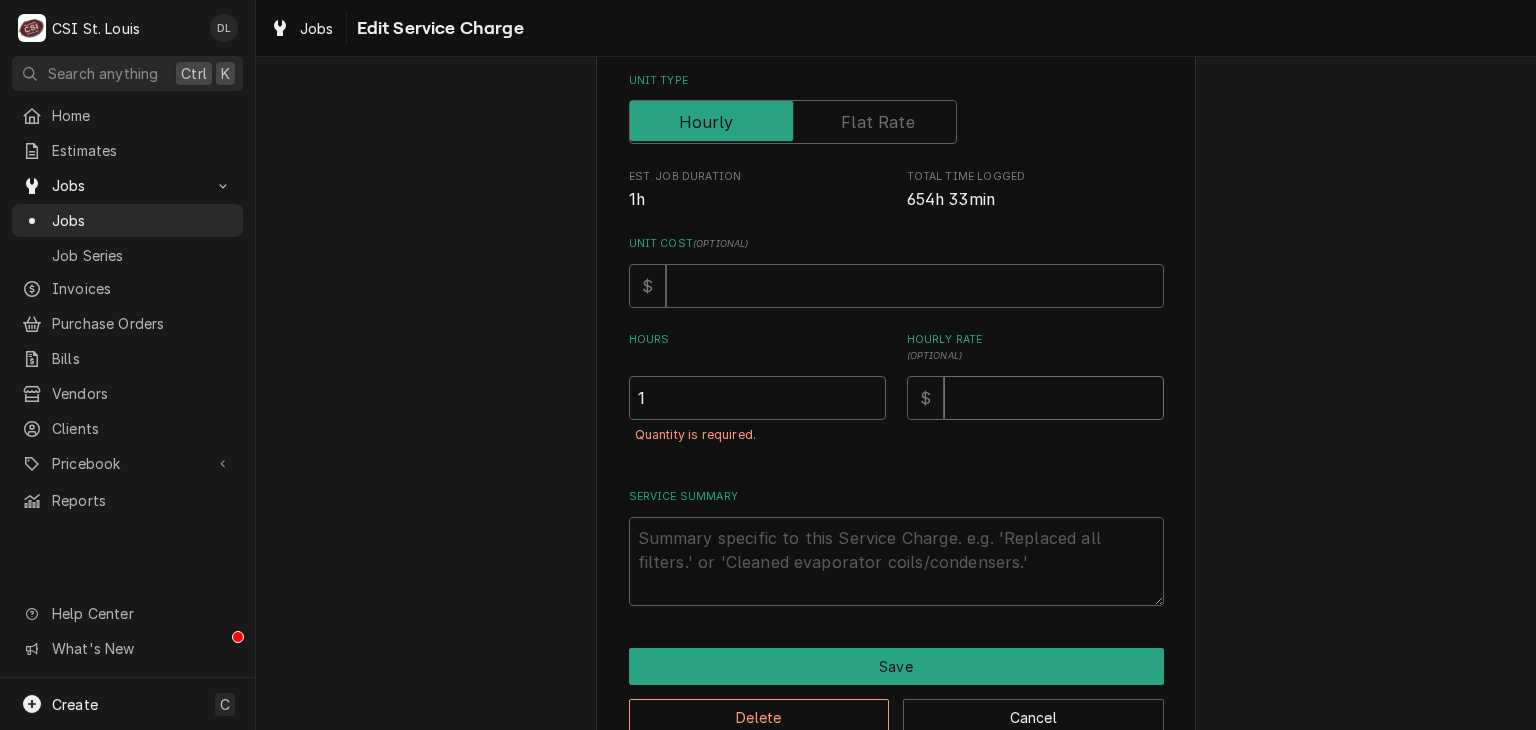 type on "x" 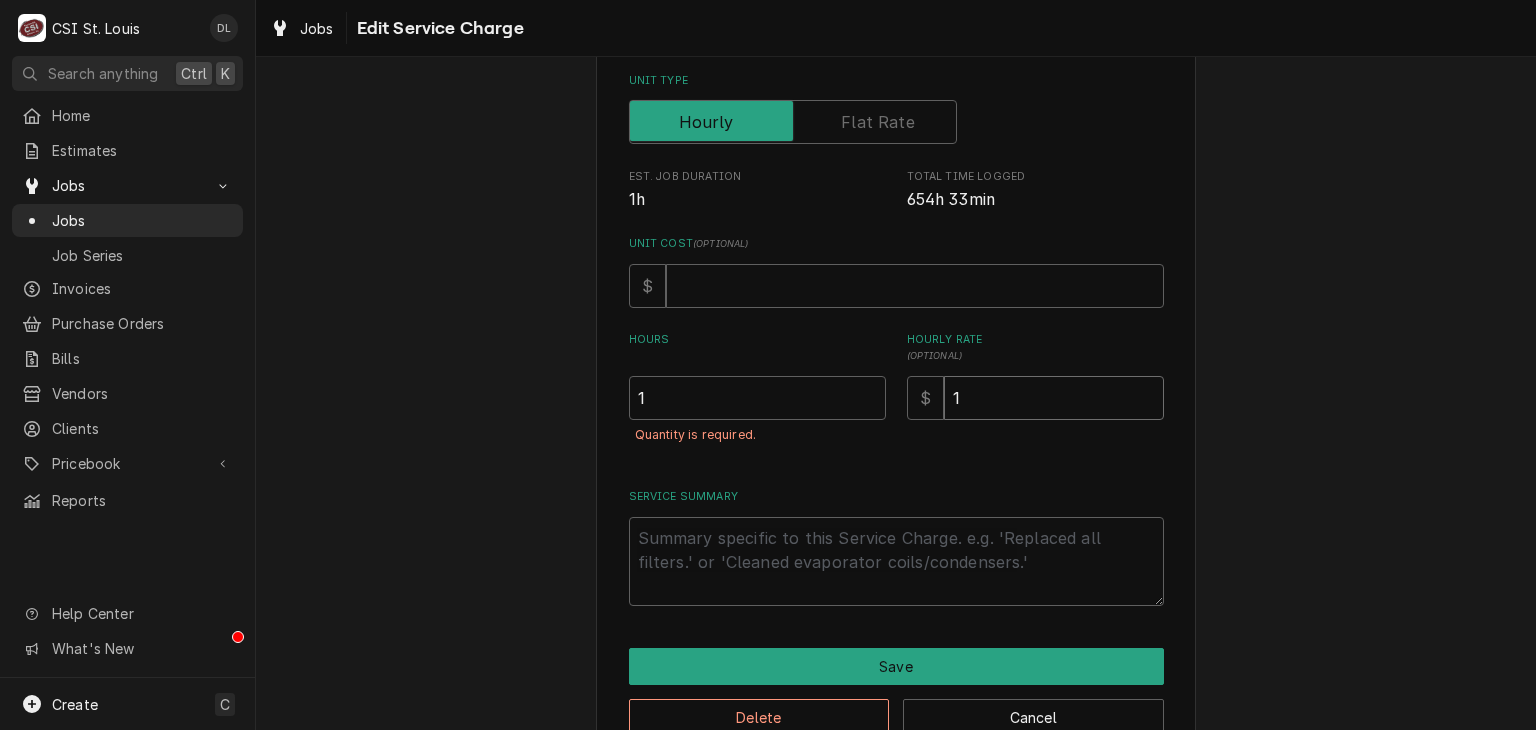 type on "1" 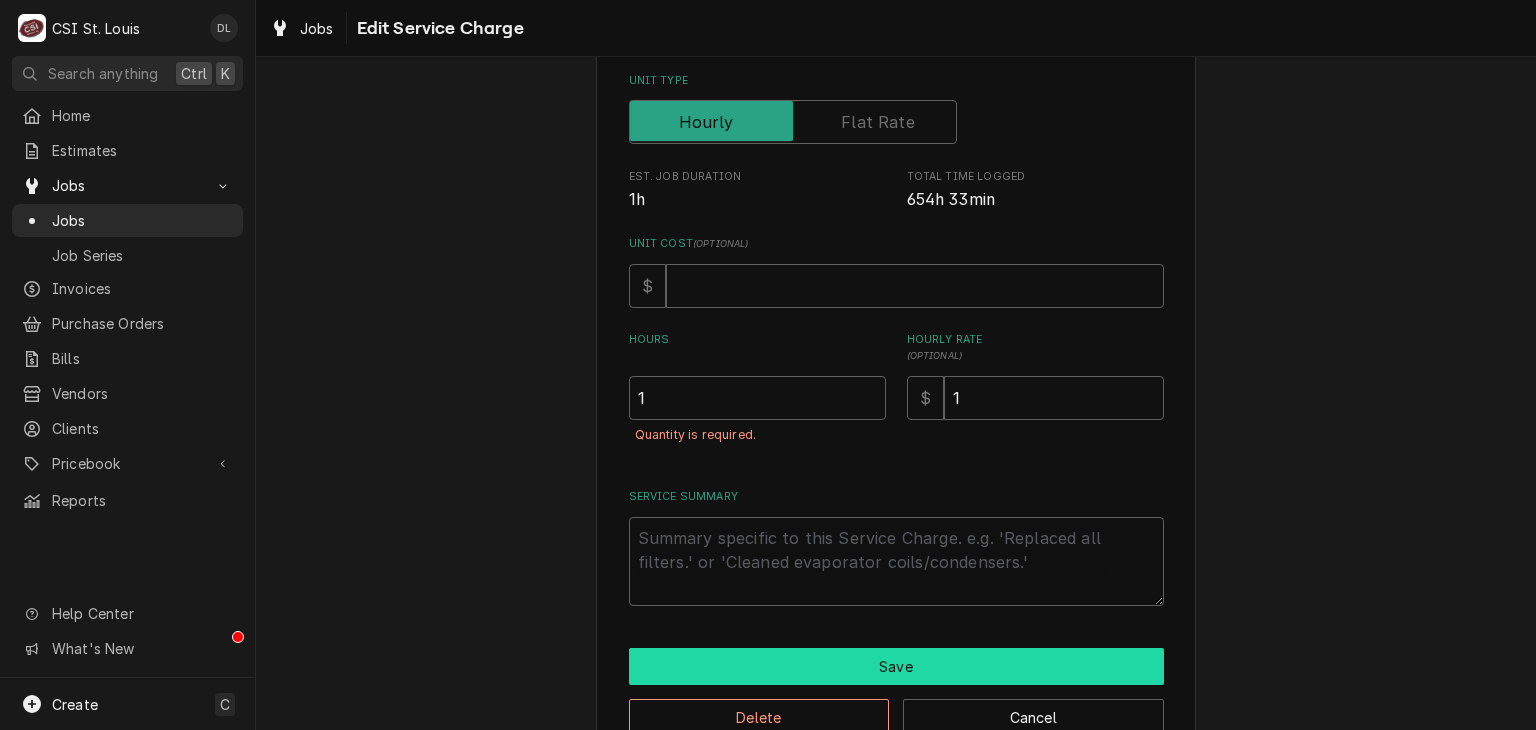 click on "Save" at bounding box center [896, 666] 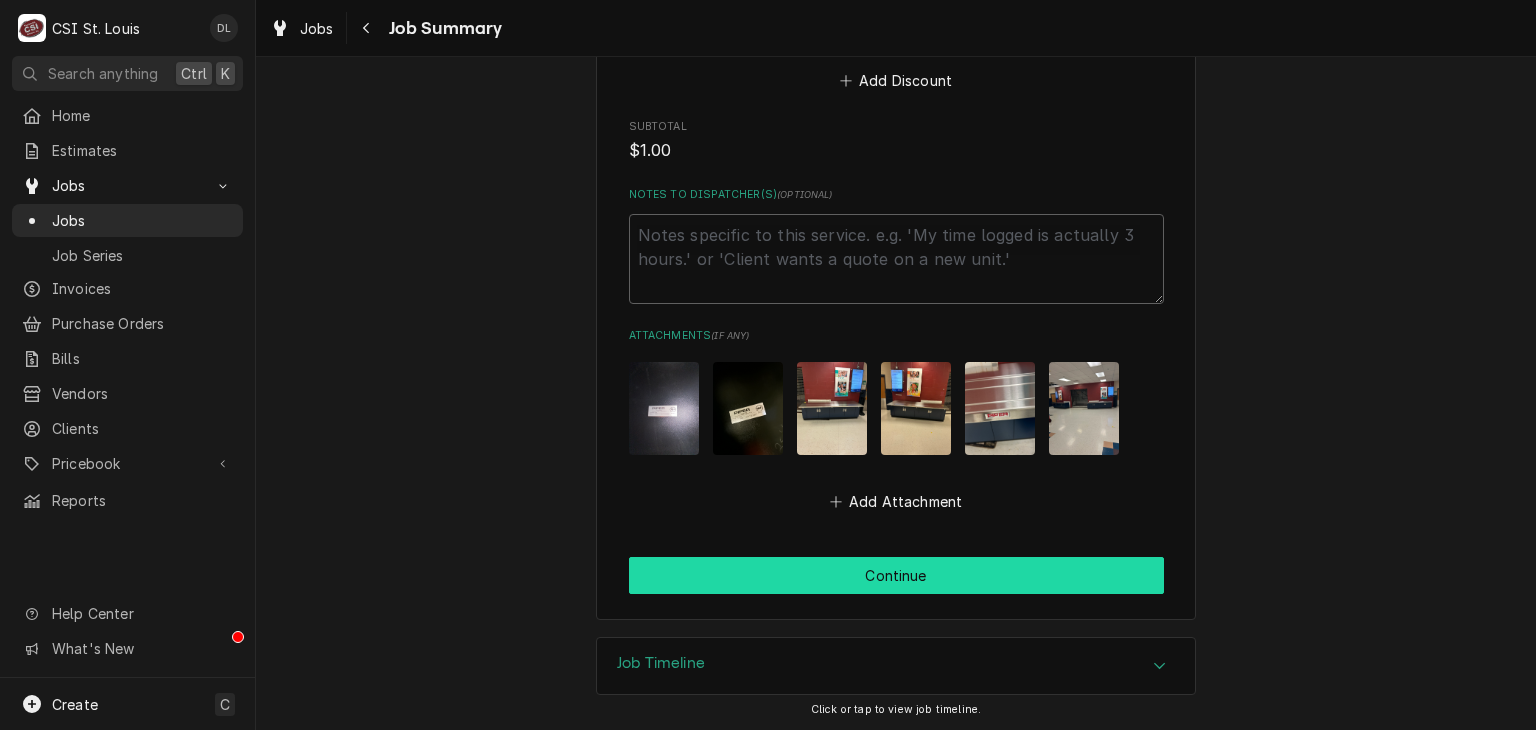 click on "Continue" at bounding box center (896, 575) 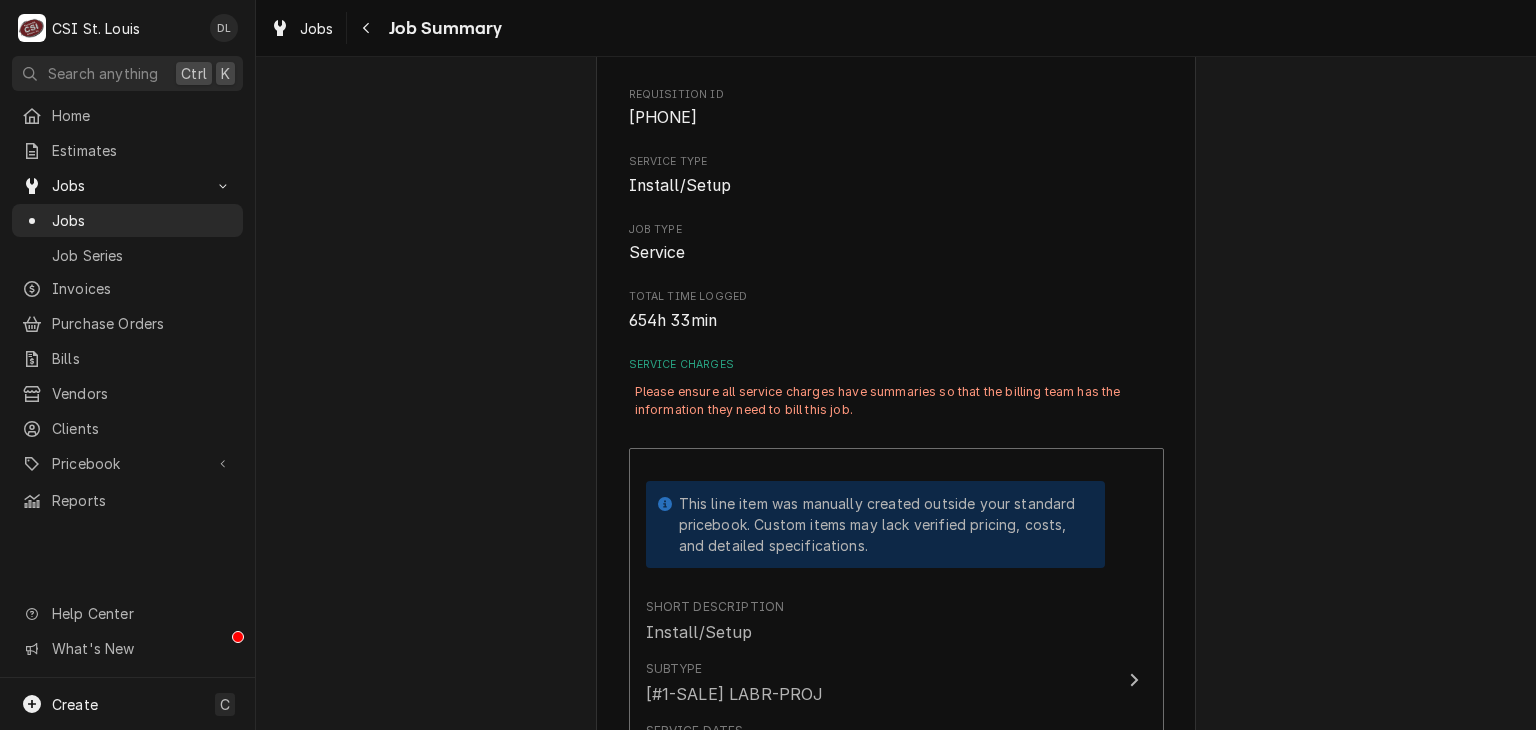 scroll, scrollTop: 655, scrollLeft: 0, axis: vertical 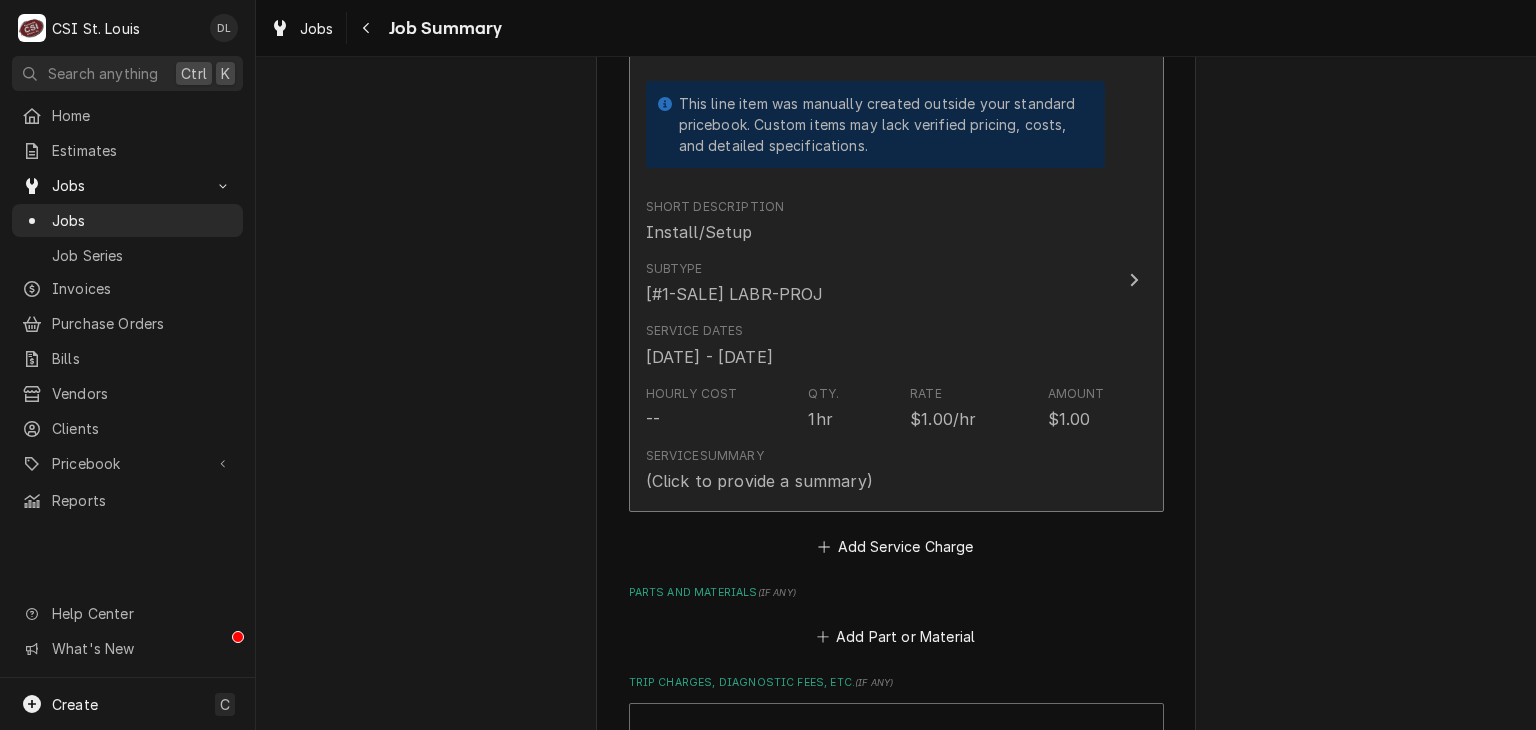 click on "Service Dates Jul 9, 2025 - Aug 5, 2025" at bounding box center [875, 345] 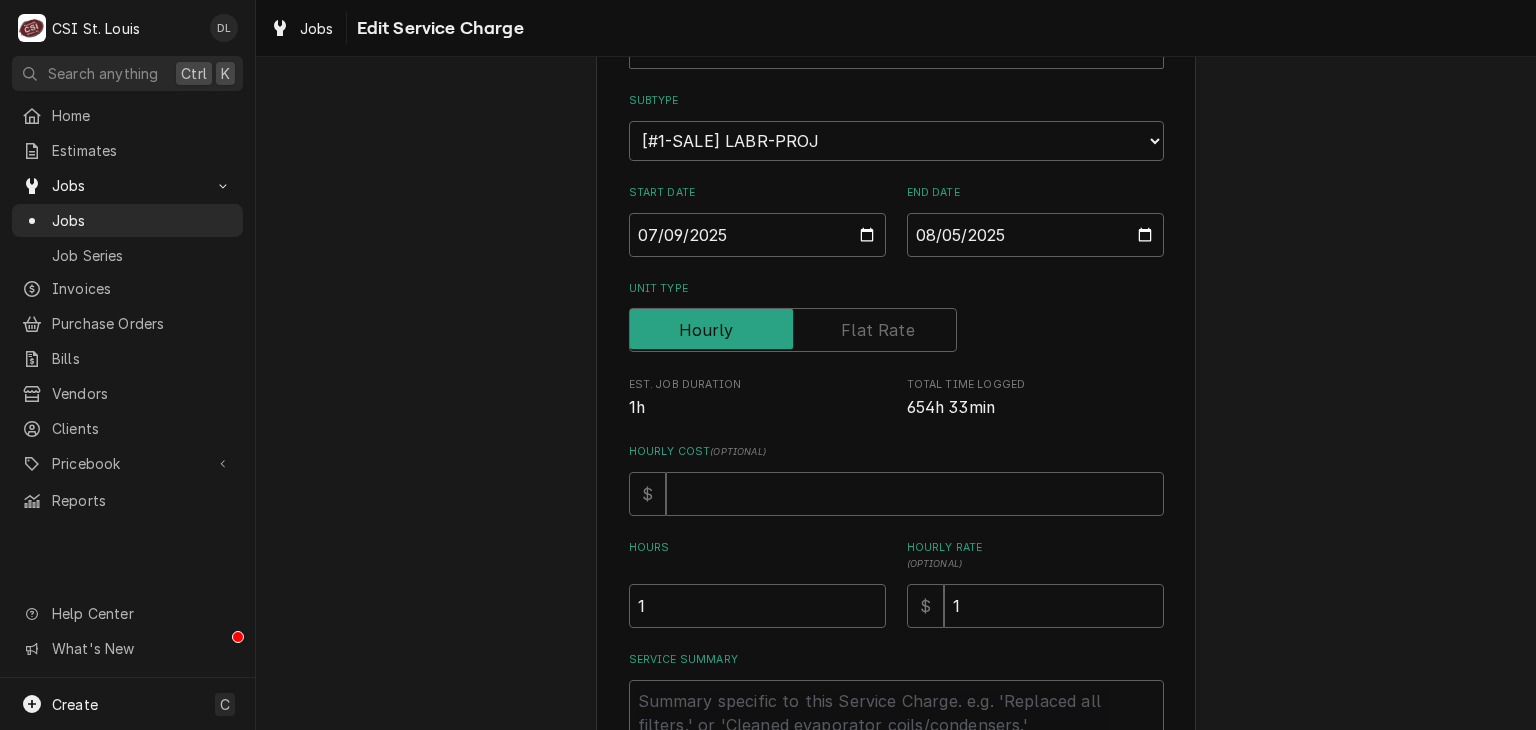 scroll, scrollTop: 460, scrollLeft: 0, axis: vertical 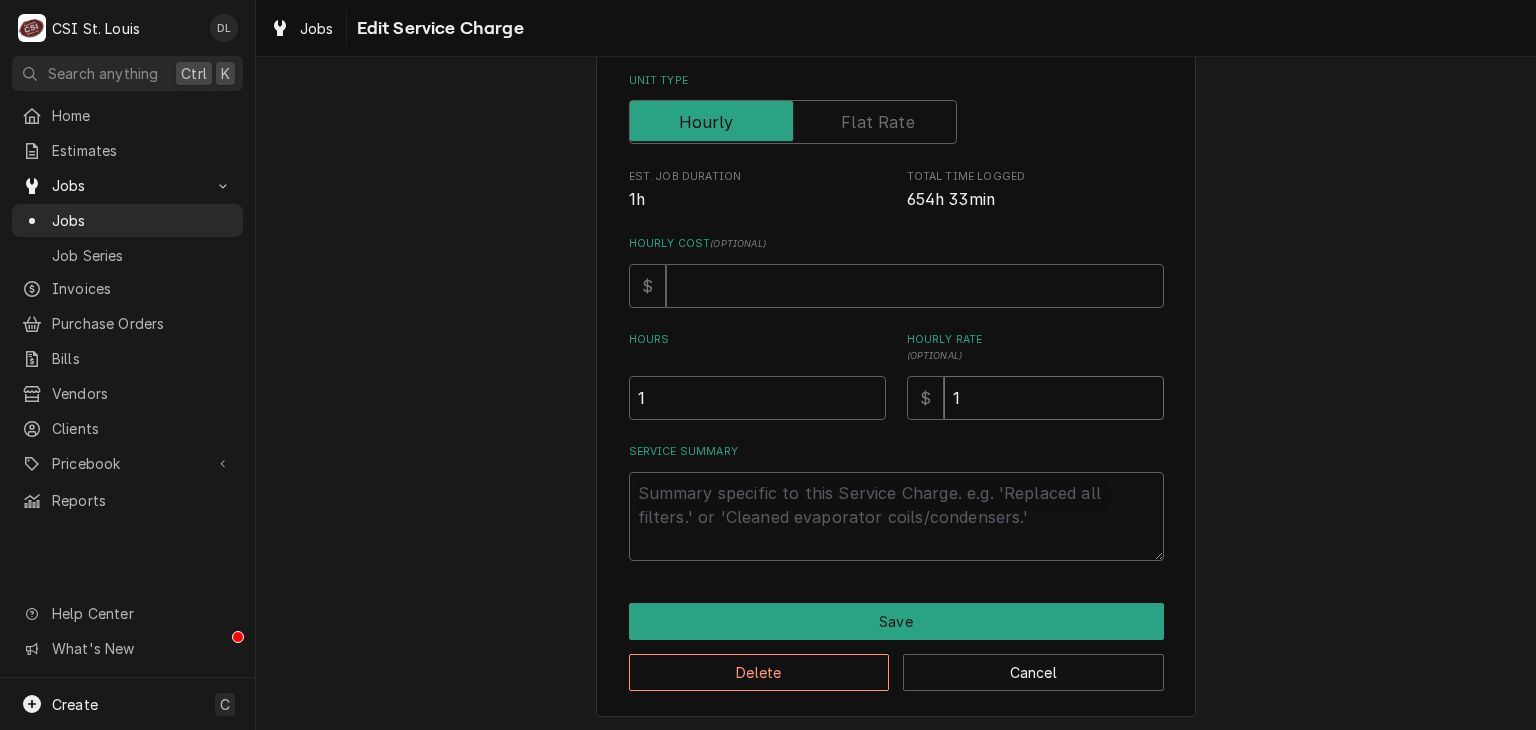 drag, startPoint x: 997, startPoint y: 407, endPoint x: 868, endPoint y: 397, distance: 129.38702 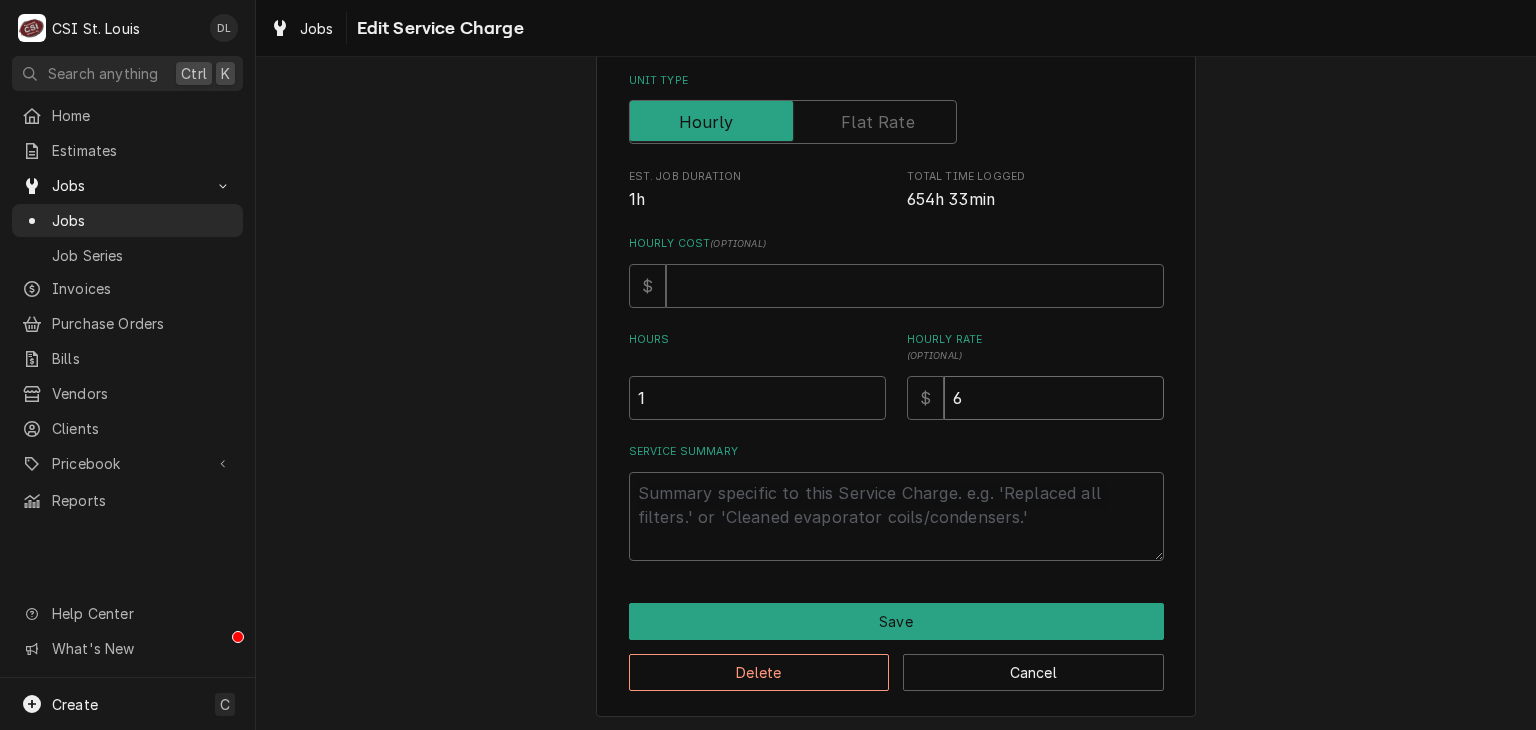 type on "x" 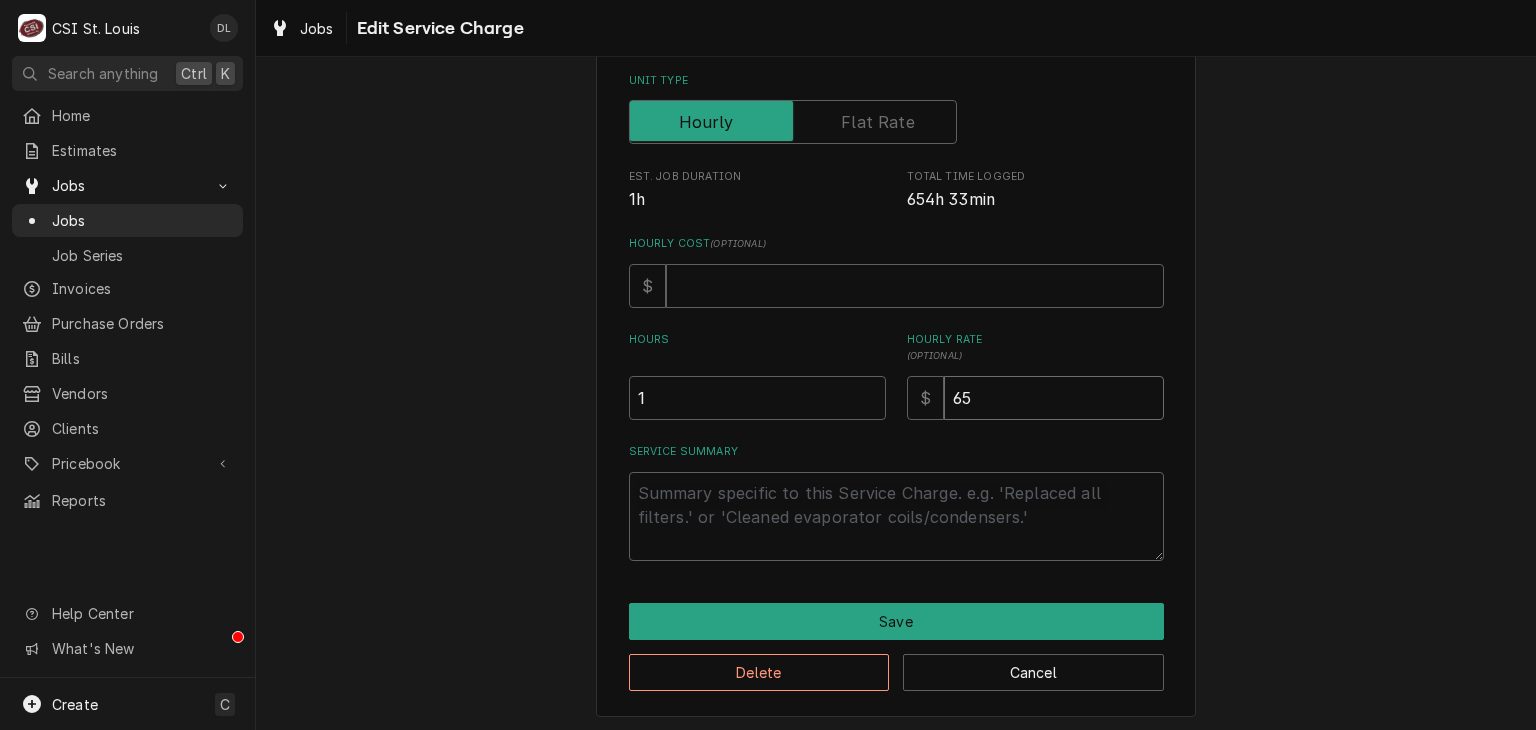 type on "x" 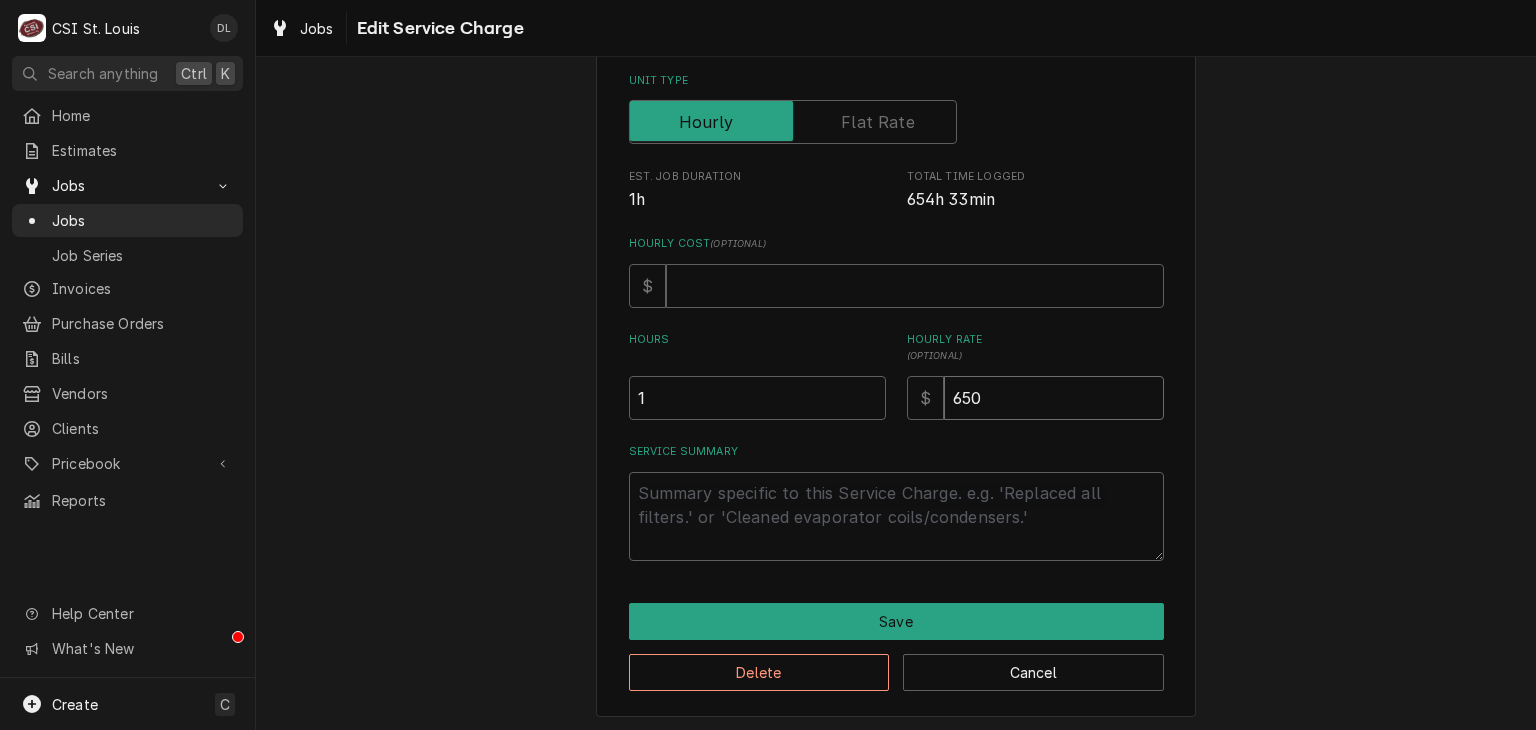 type on "650" 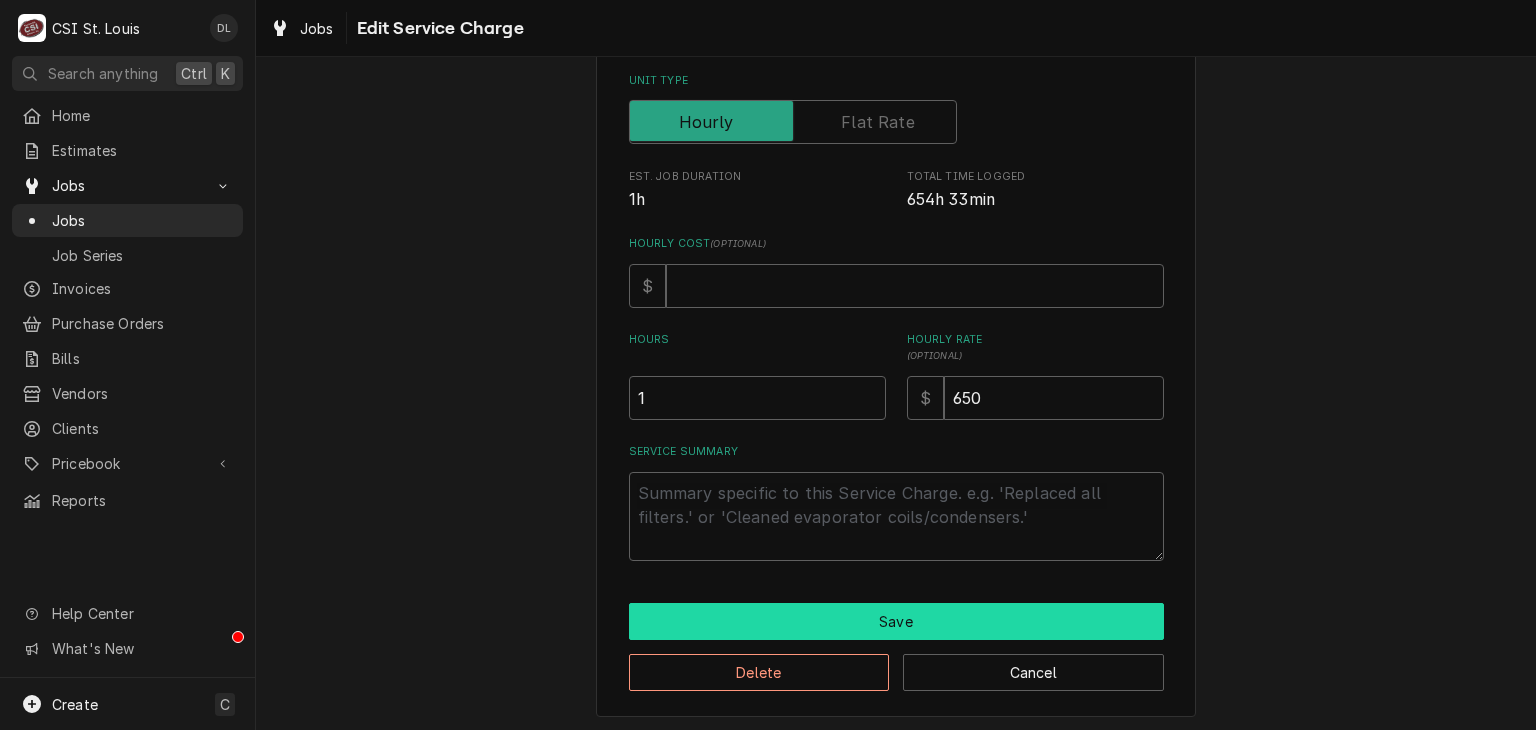 drag, startPoint x: 896, startPoint y: 583, endPoint x: 902, endPoint y: 604, distance: 21.84033 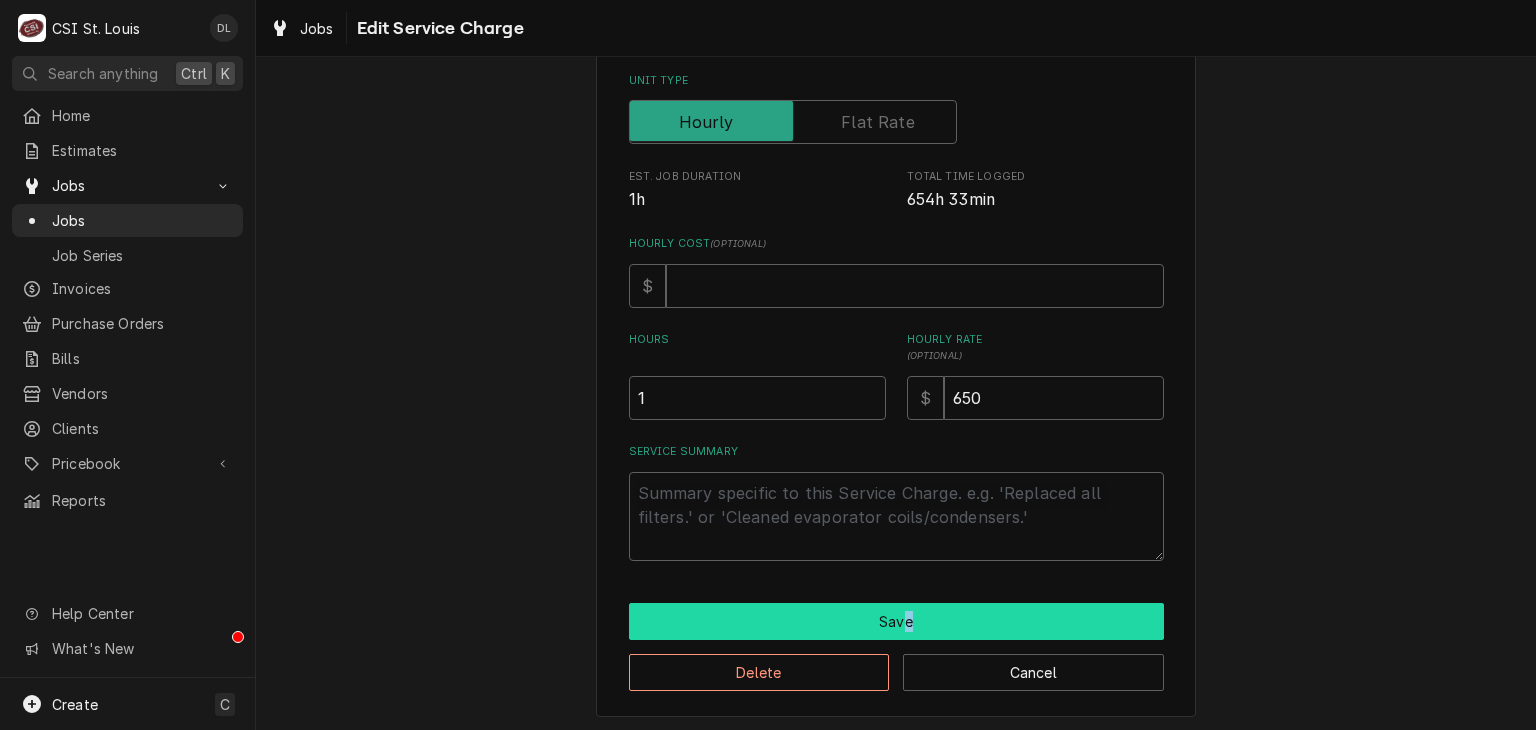 click on "Save" at bounding box center [896, 621] 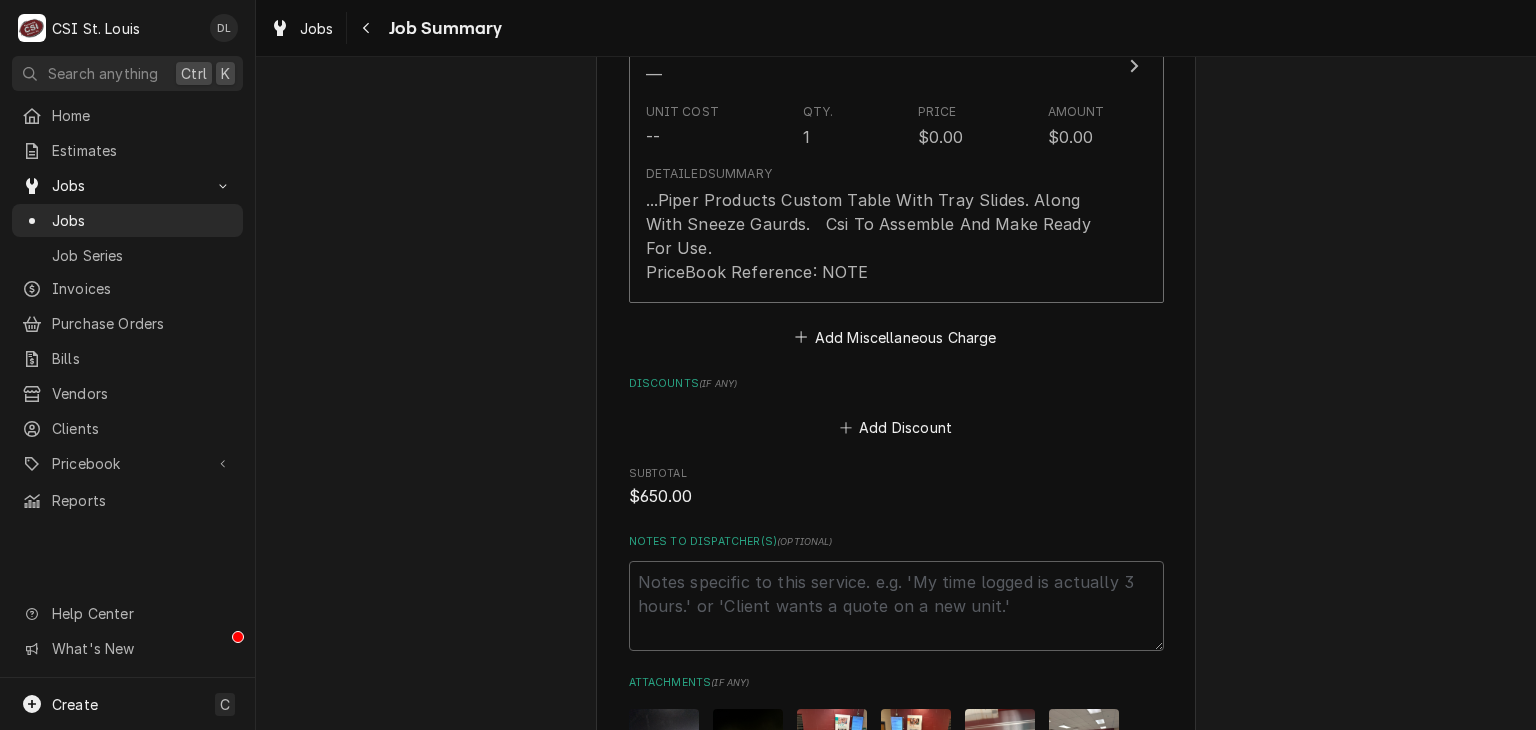 scroll, scrollTop: 1755, scrollLeft: 0, axis: vertical 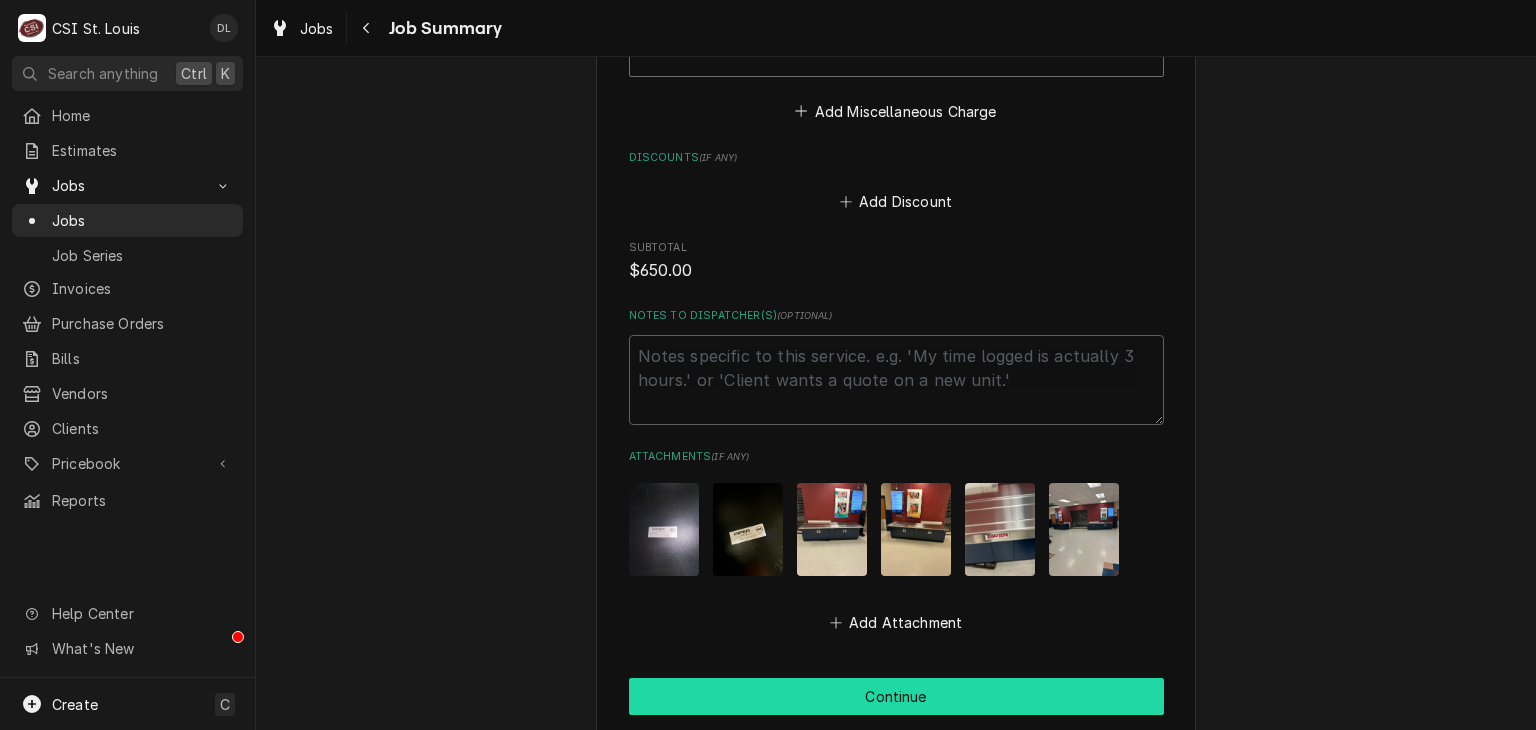click on "Continue" at bounding box center (896, 696) 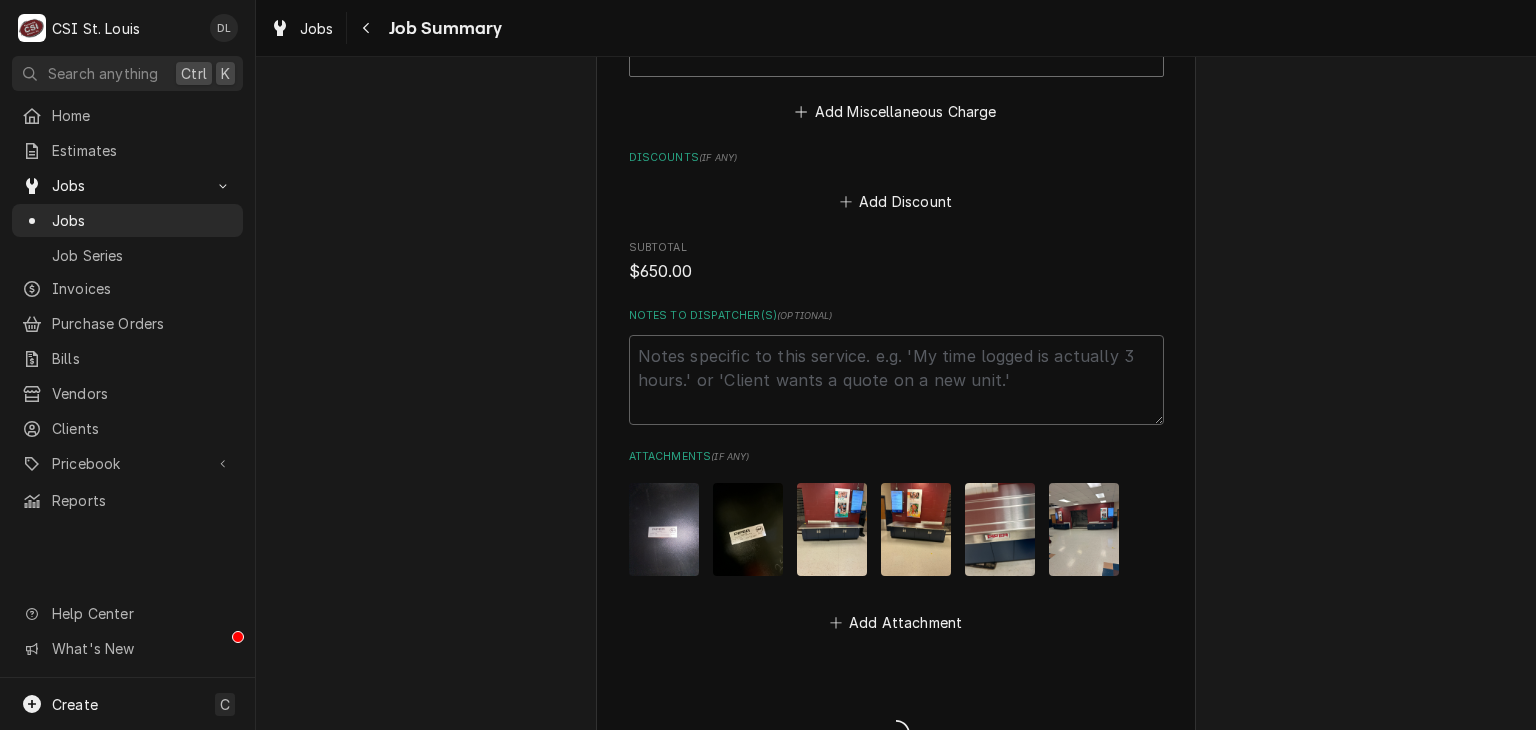 type on "x" 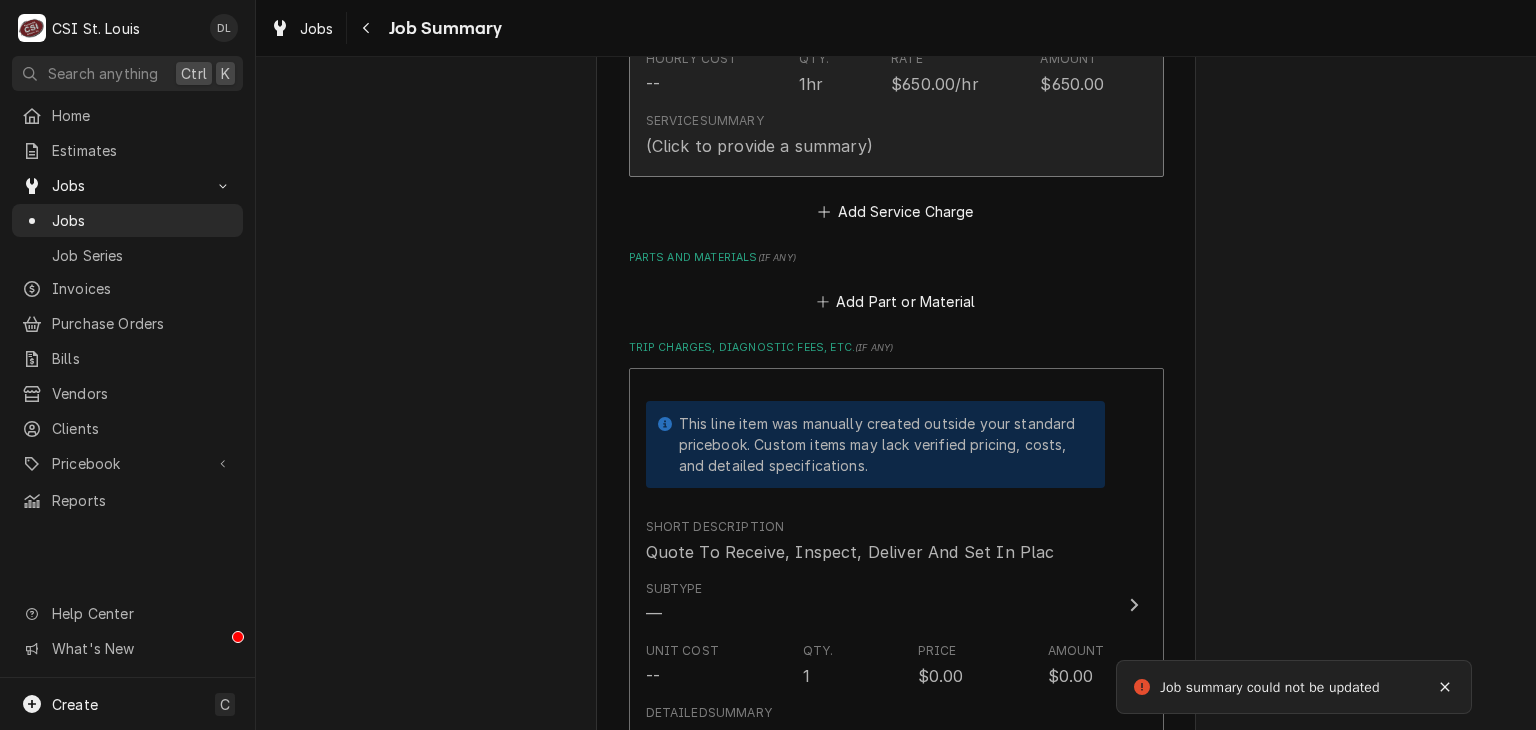 scroll, scrollTop: 955, scrollLeft: 0, axis: vertical 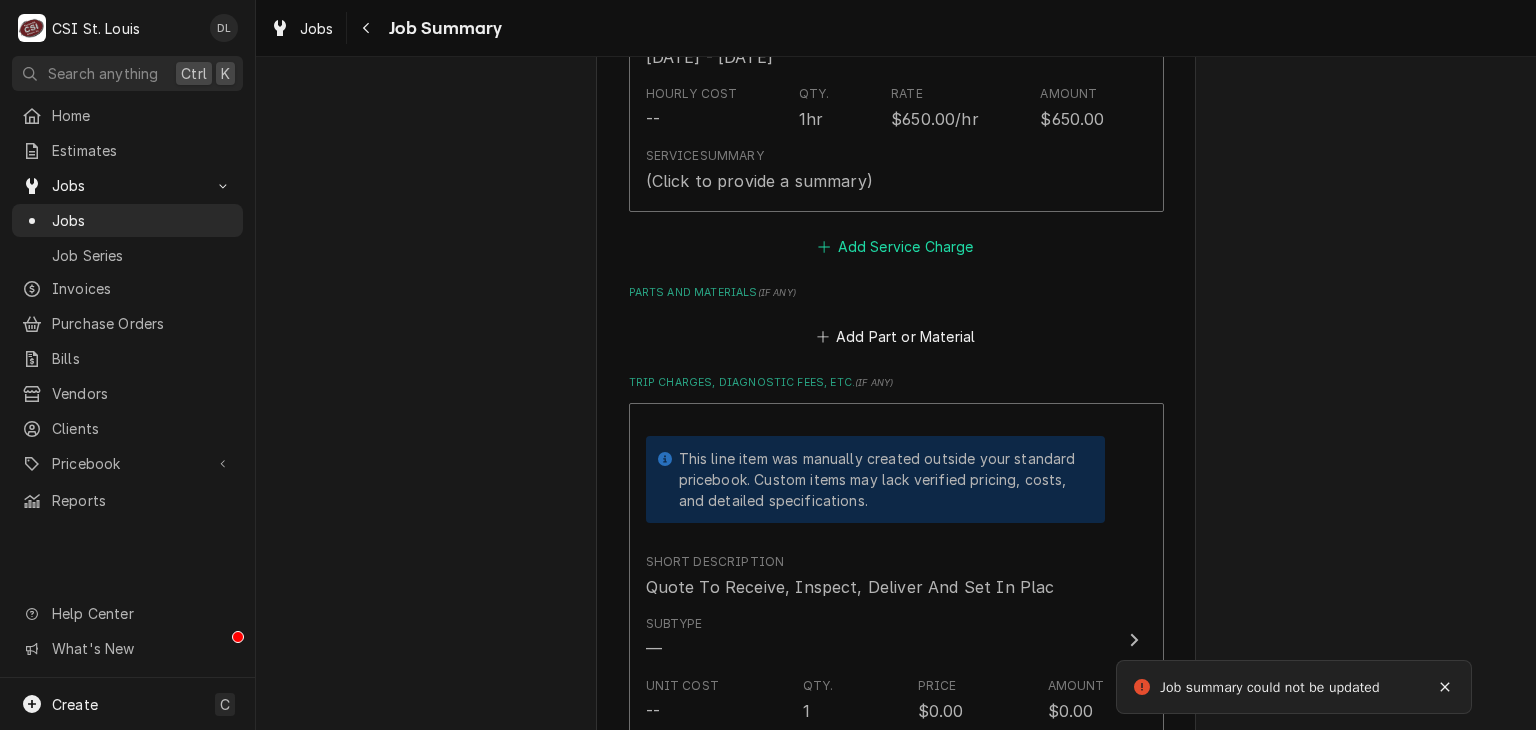 click 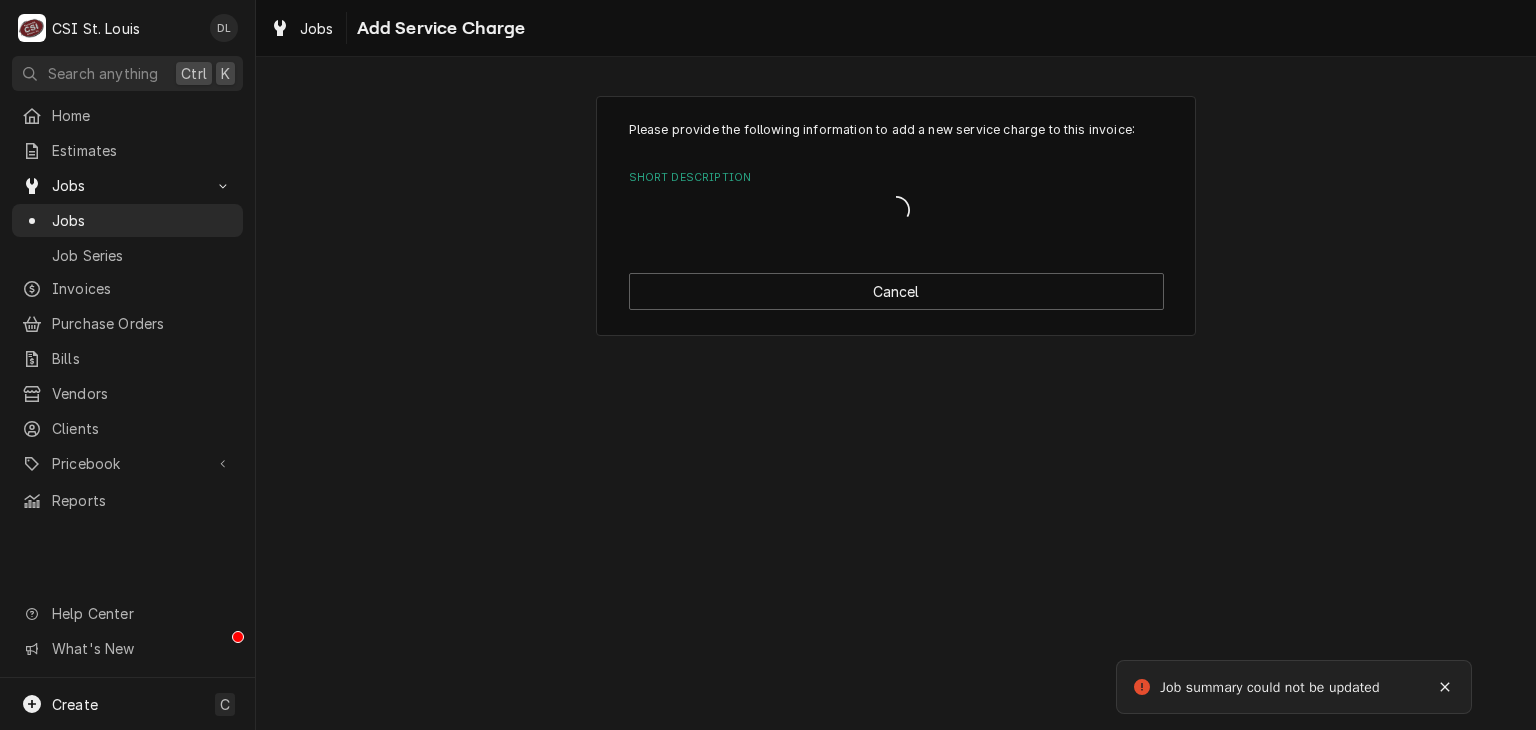 scroll, scrollTop: 0, scrollLeft: 0, axis: both 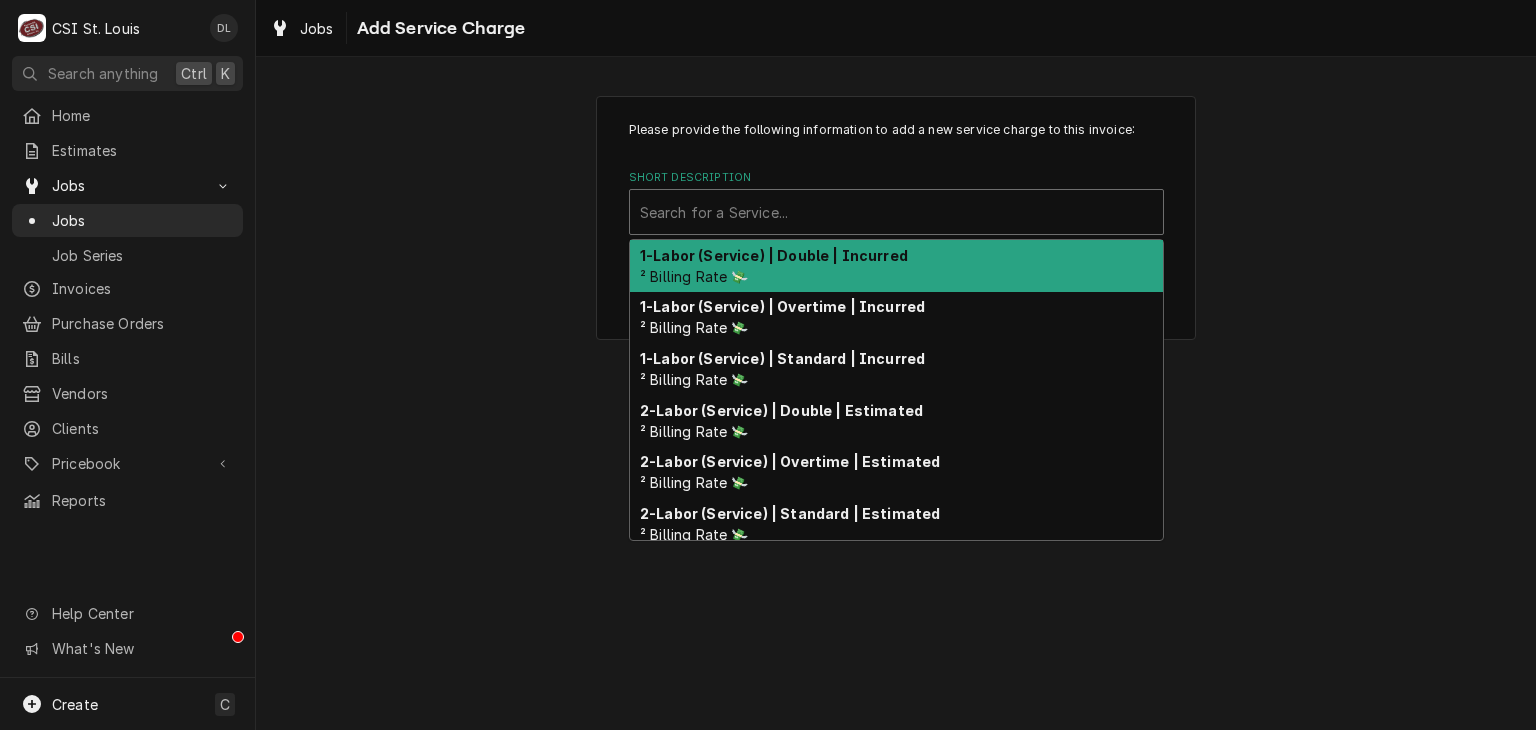 click at bounding box center (896, 212) 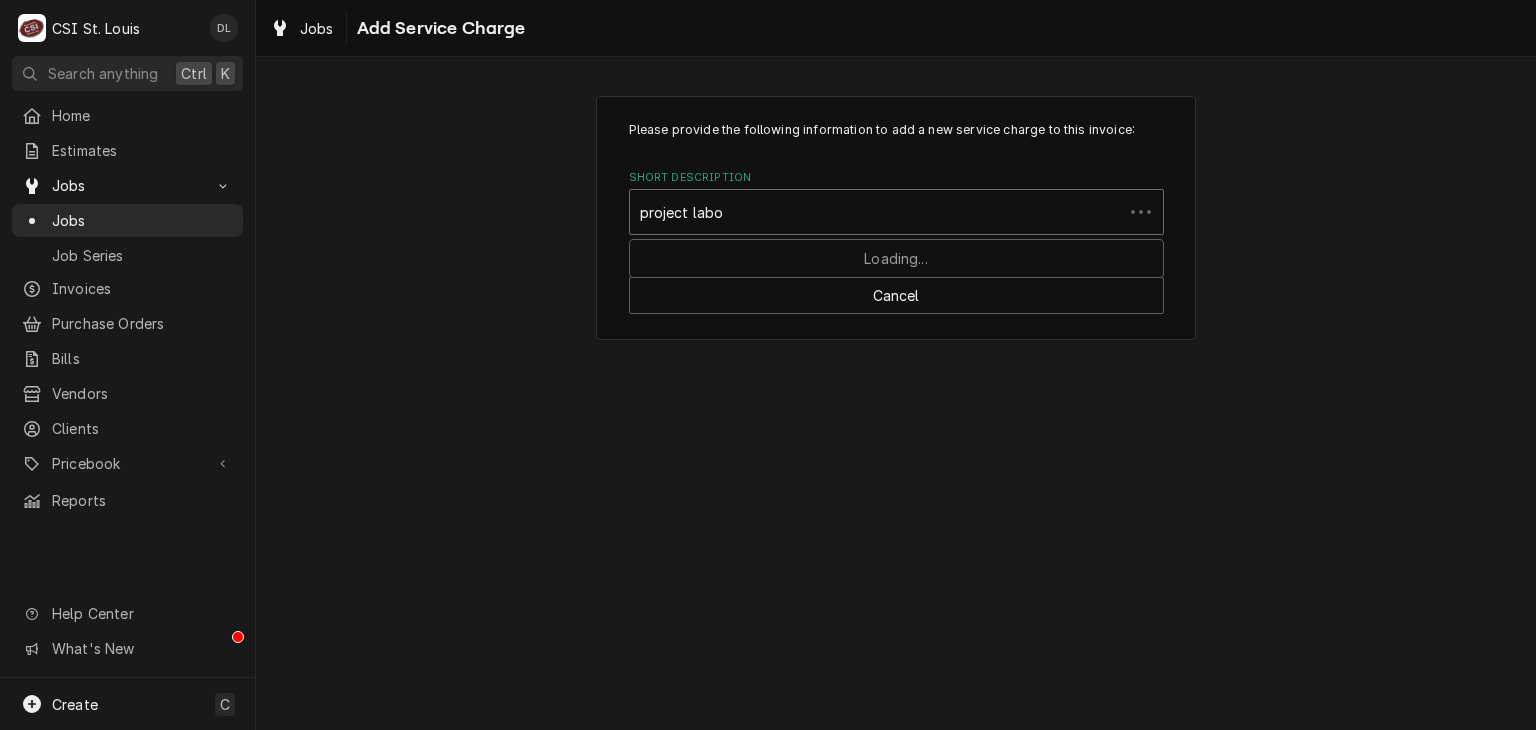 type on "project labor" 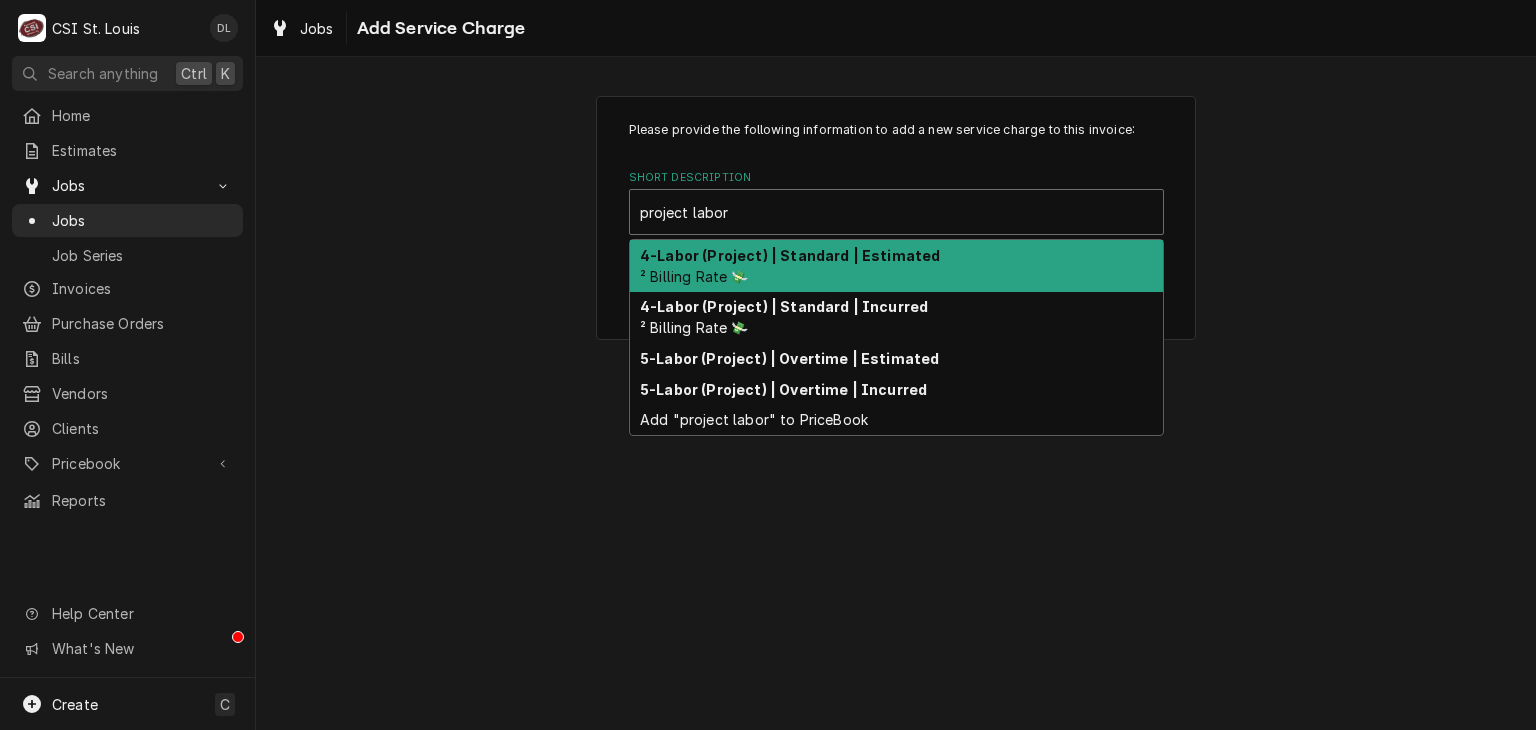 click on "4-Labor (Project) | Standard | Estimated" at bounding box center (790, 255) 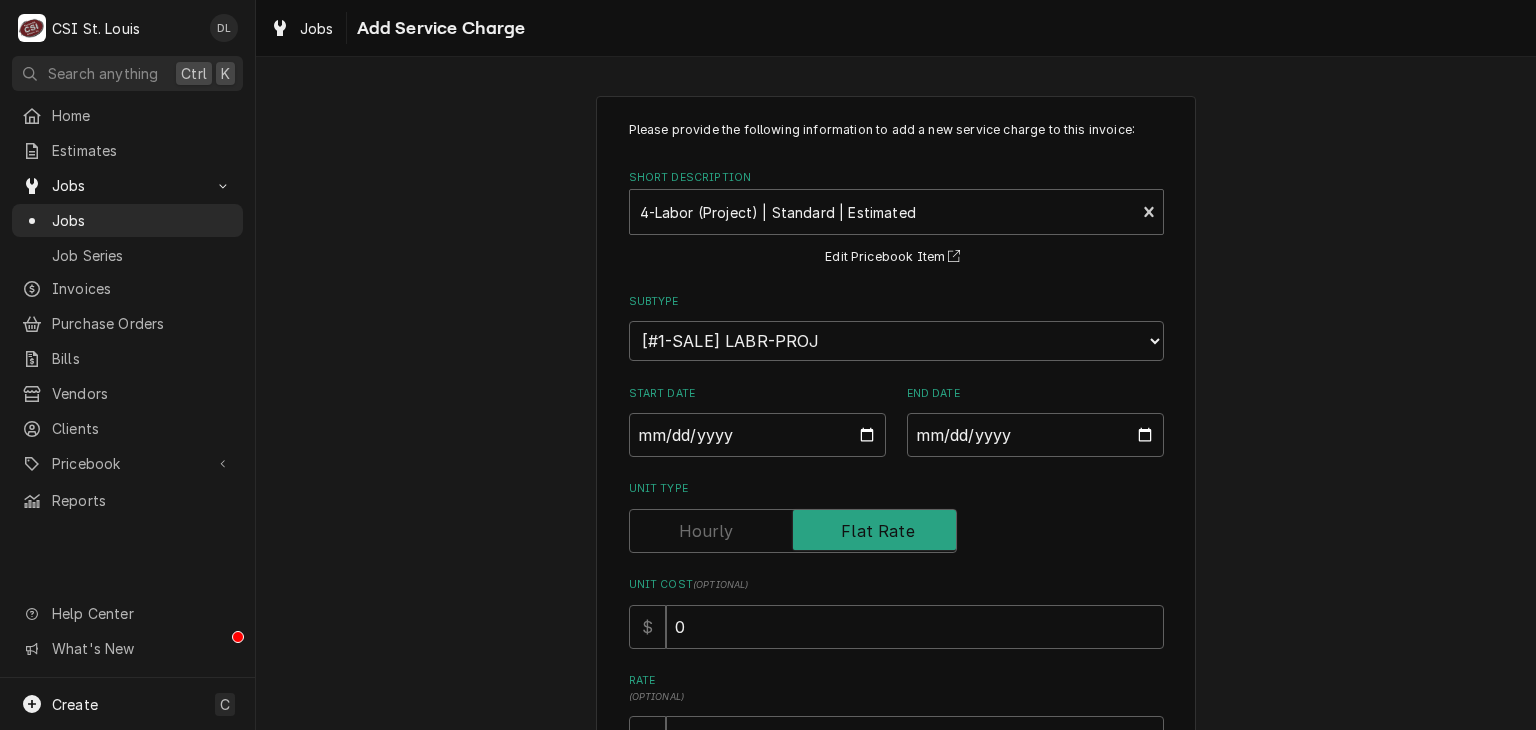 scroll, scrollTop: 200, scrollLeft: 0, axis: vertical 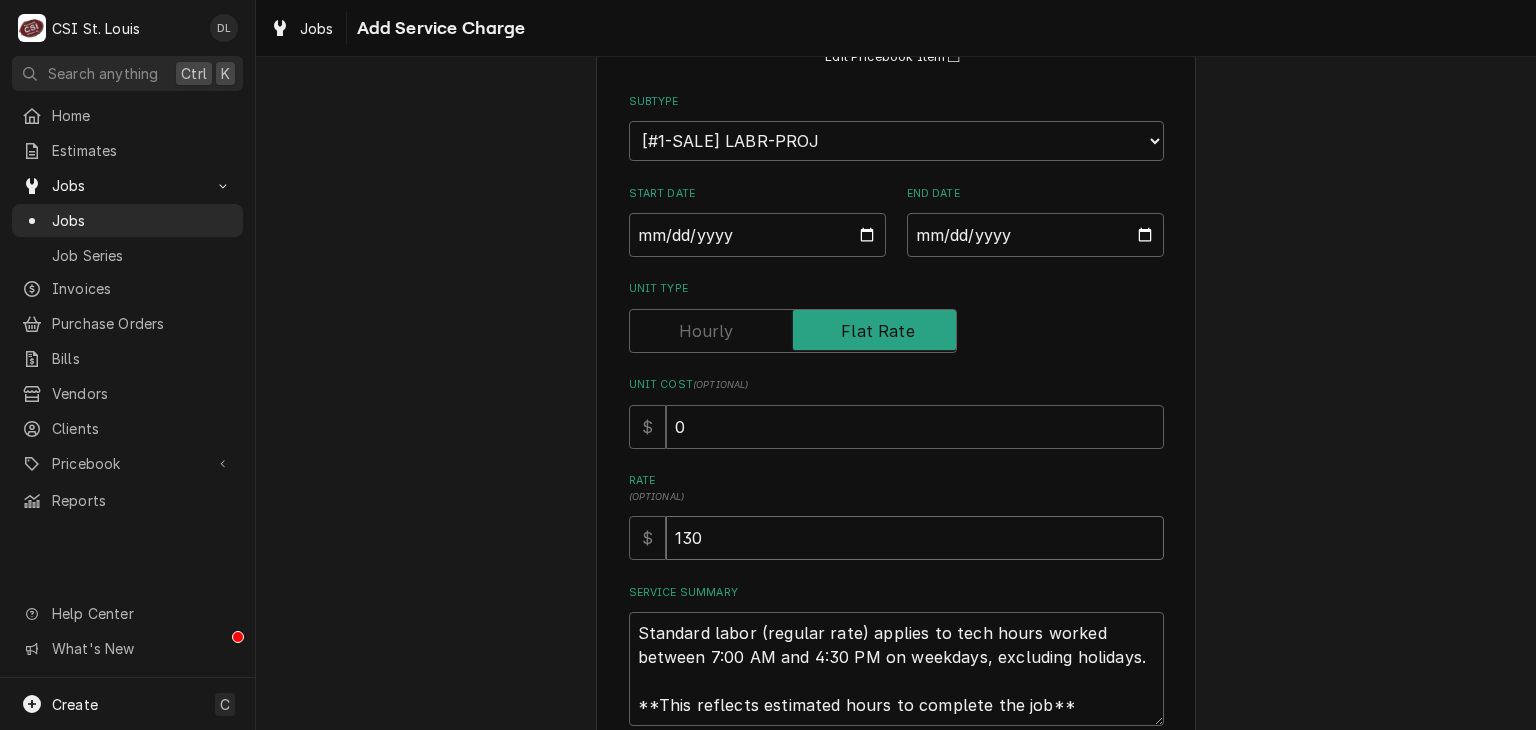 drag, startPoint x: 606, startPoint y: 529, endPoint x: 539, endPoint y: 515, distance: 68.44706 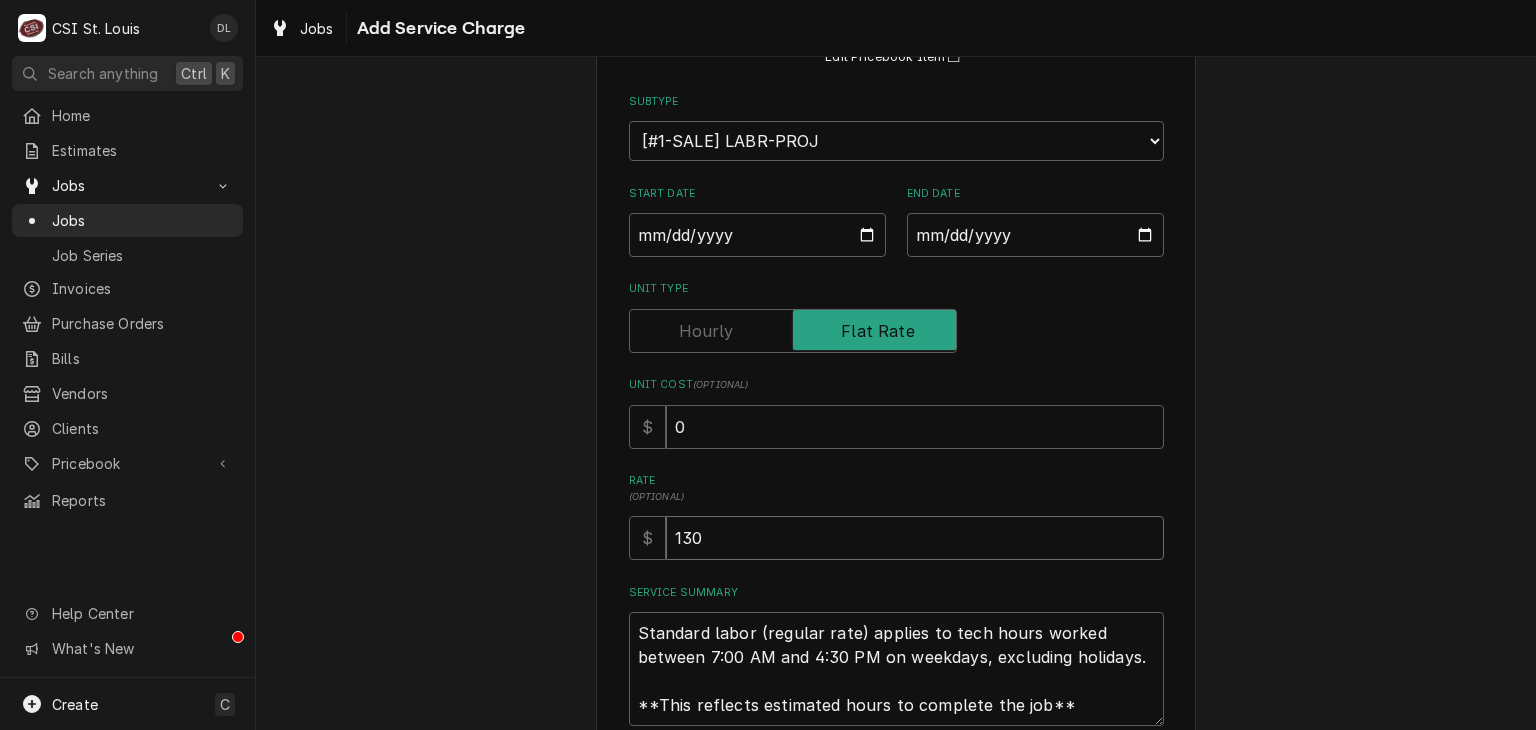 type on "x" 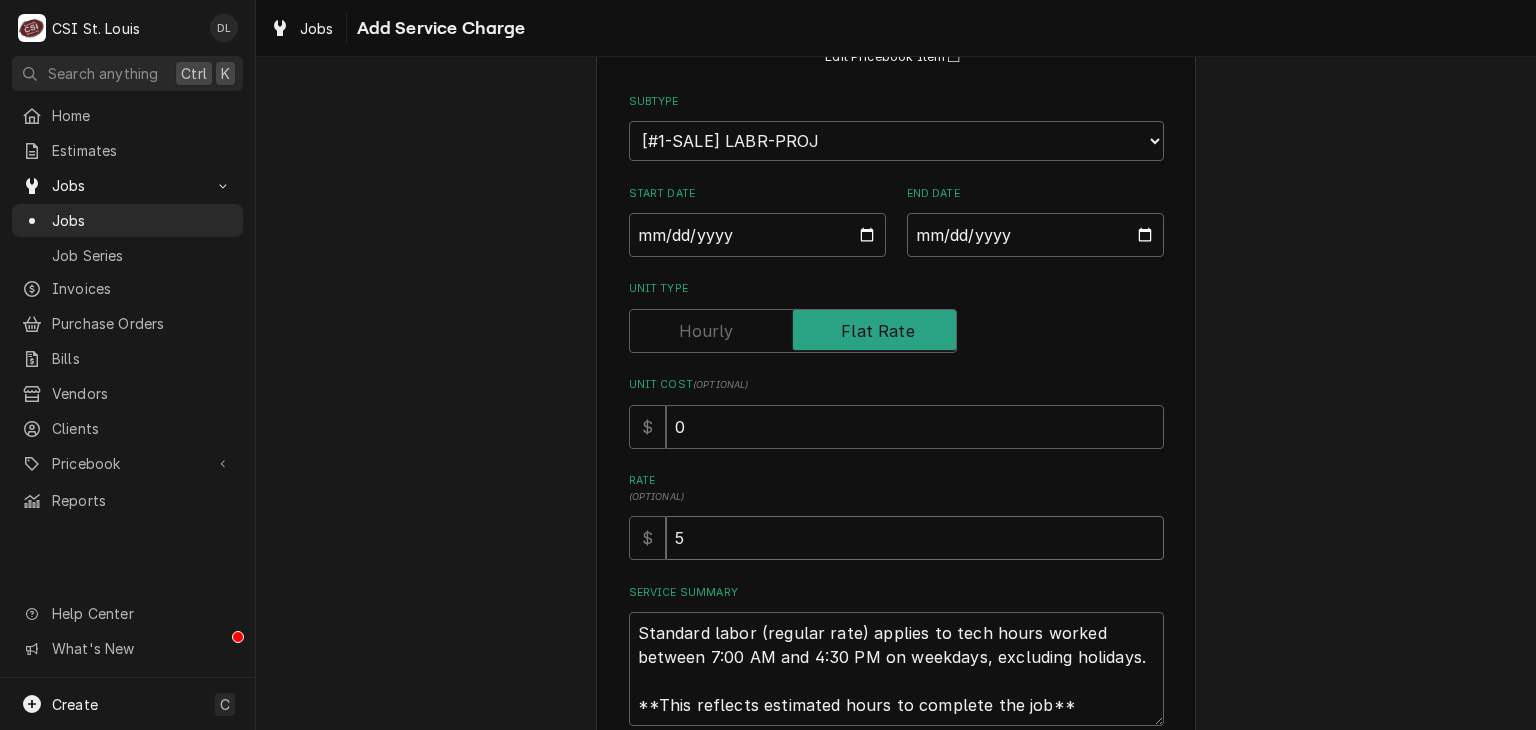 type on "x" 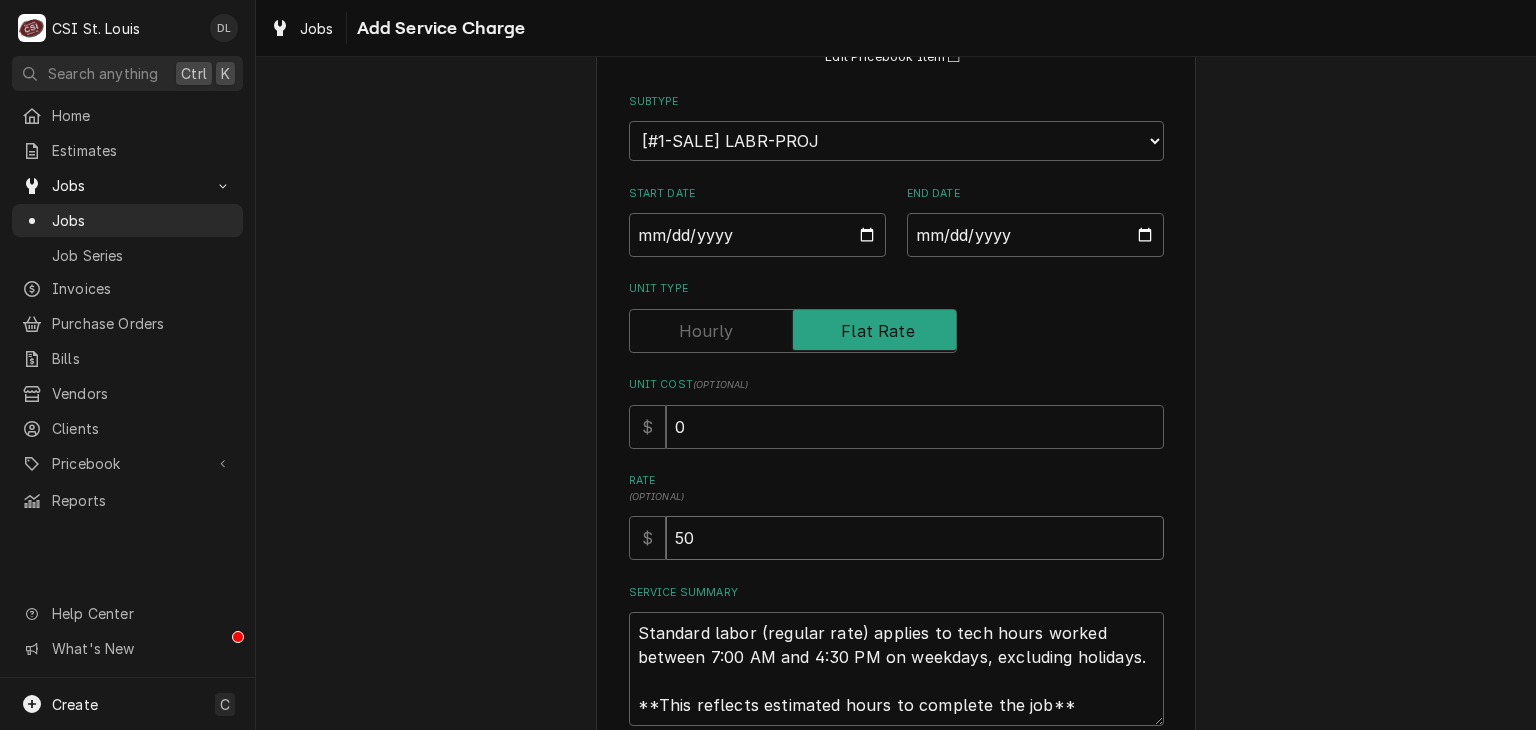 type on "x" 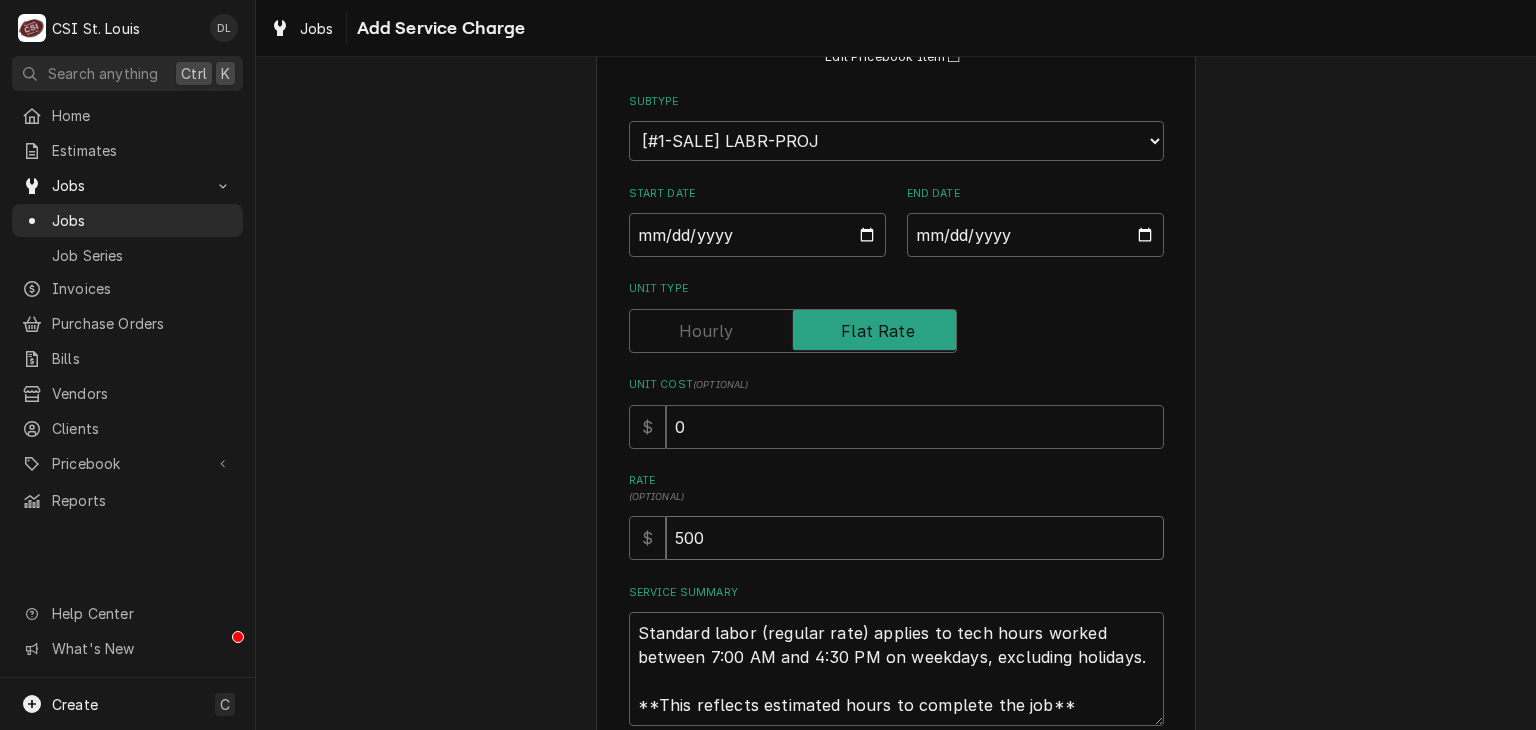 type on "x" 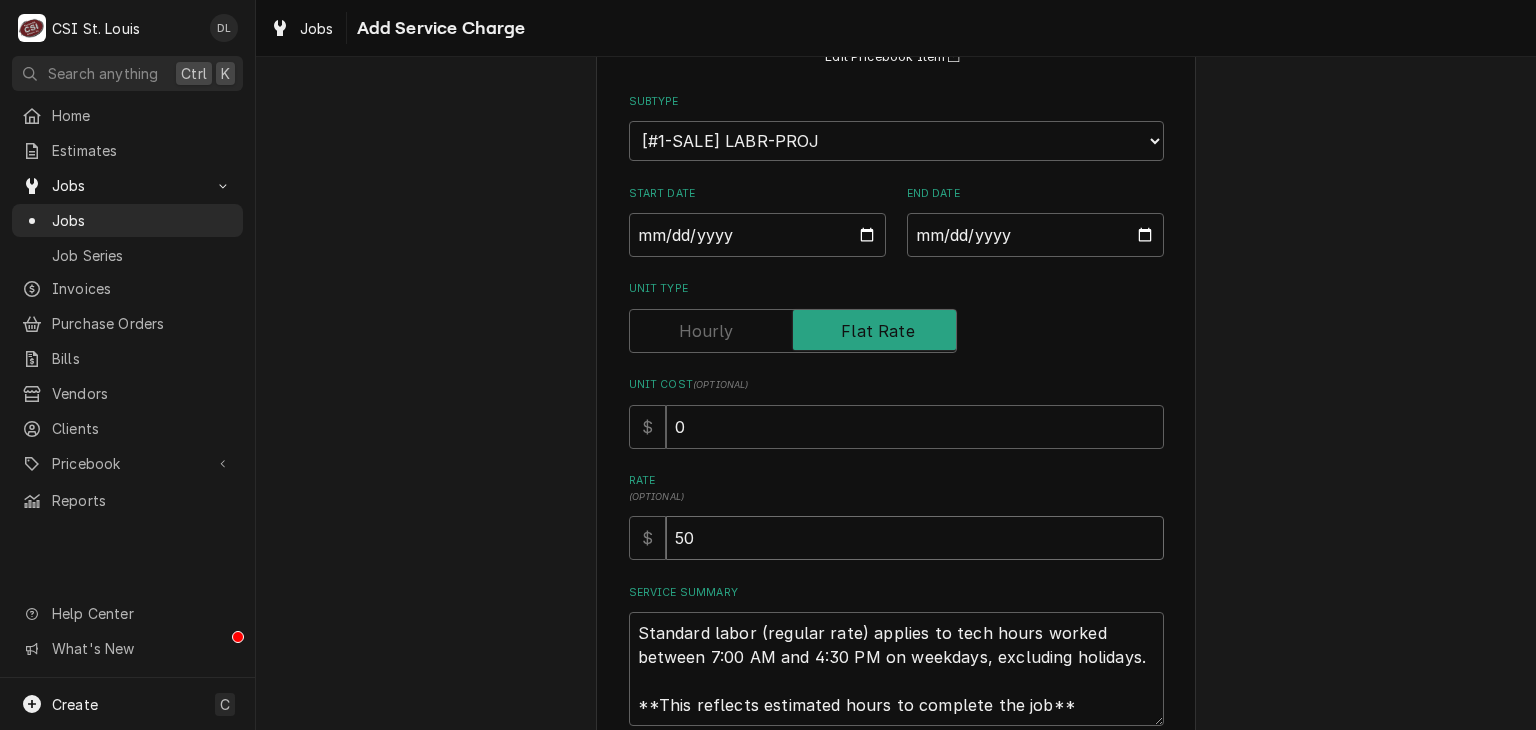 type on "x" 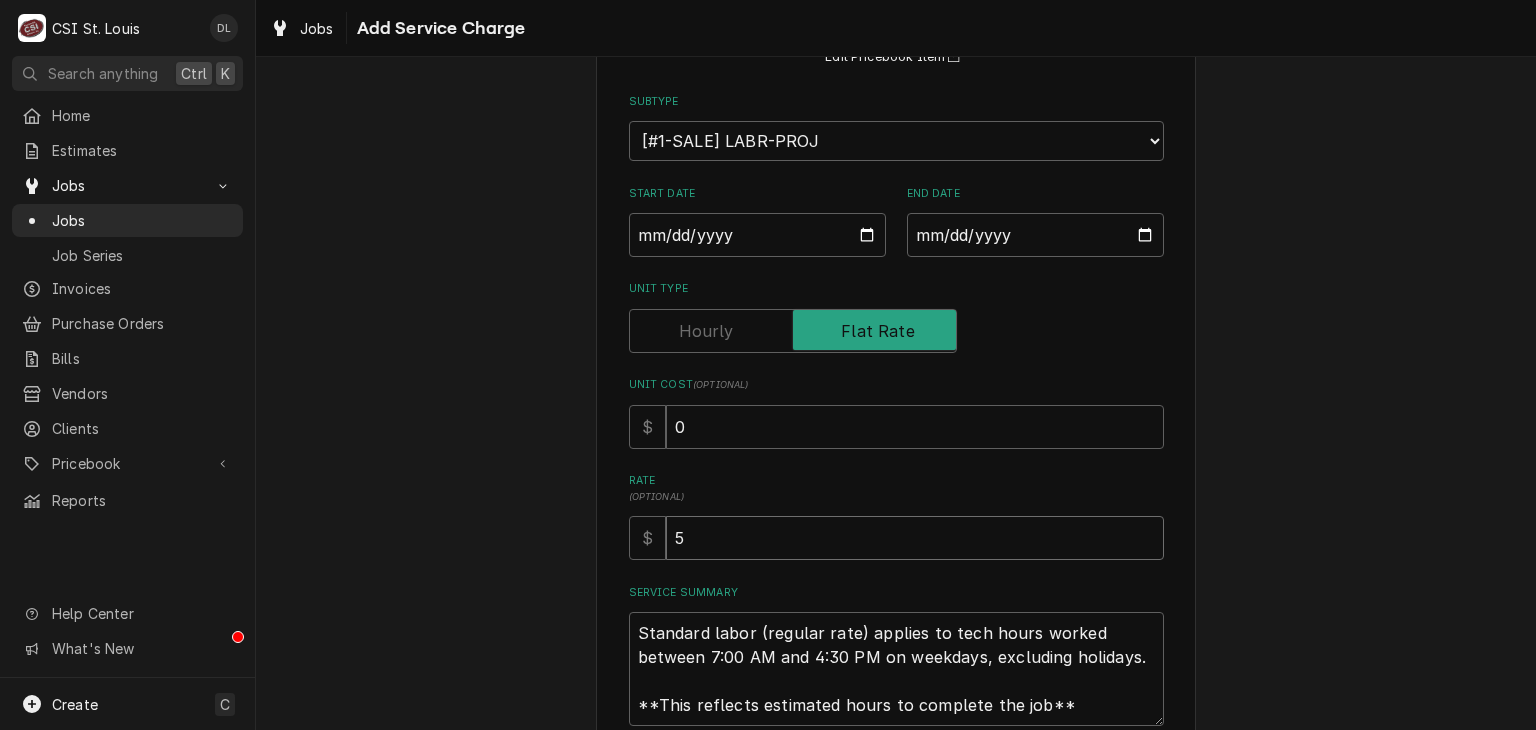 type on "x" 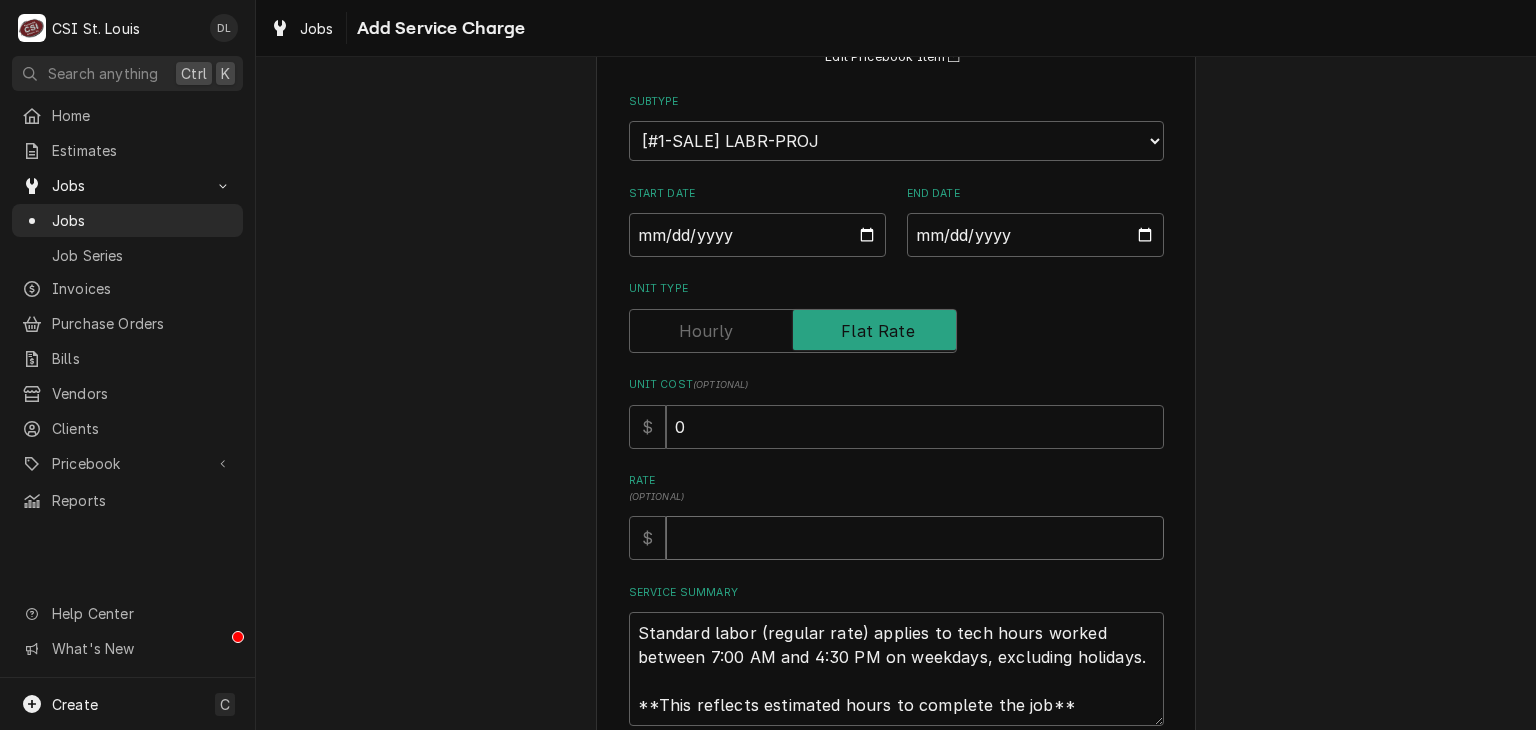 type on "x" 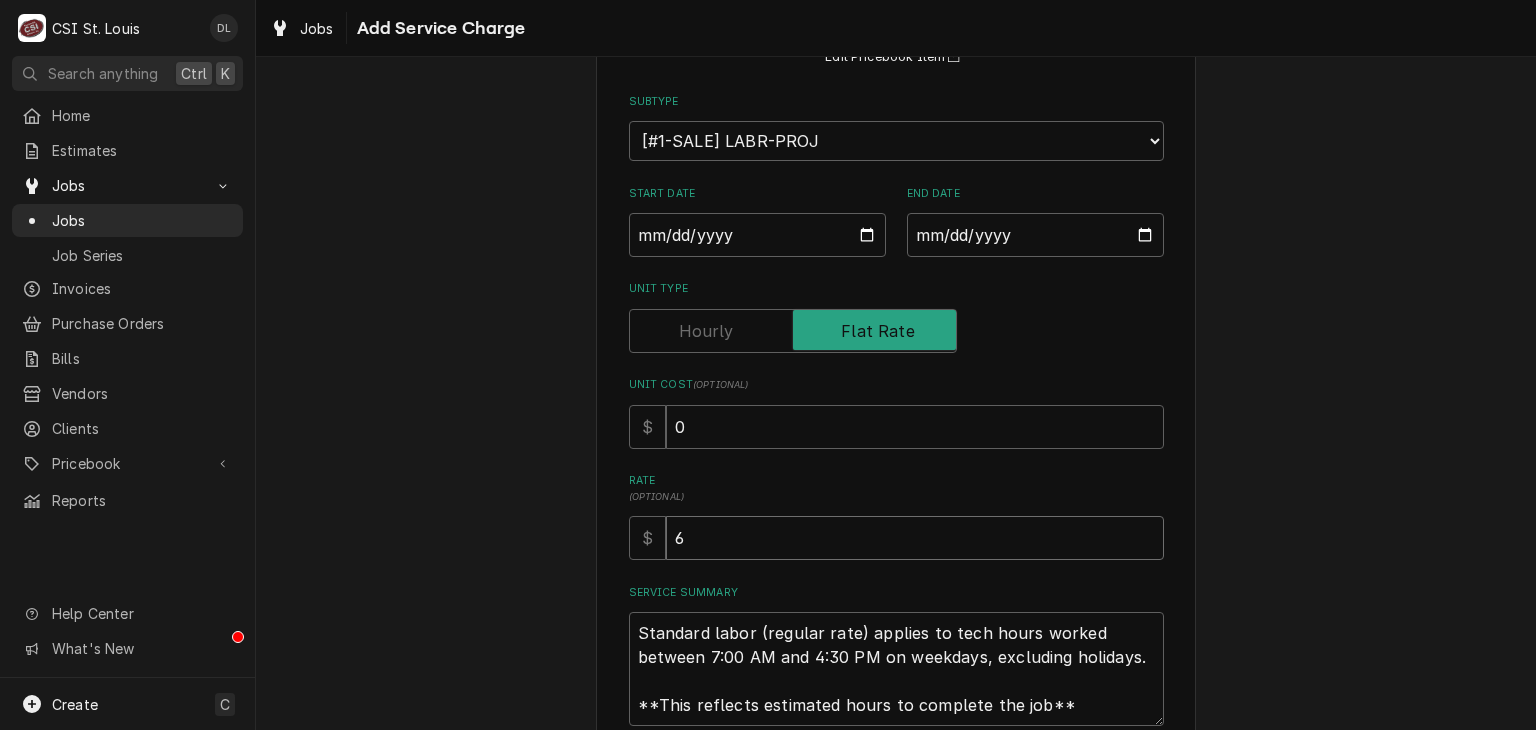 type on "x" 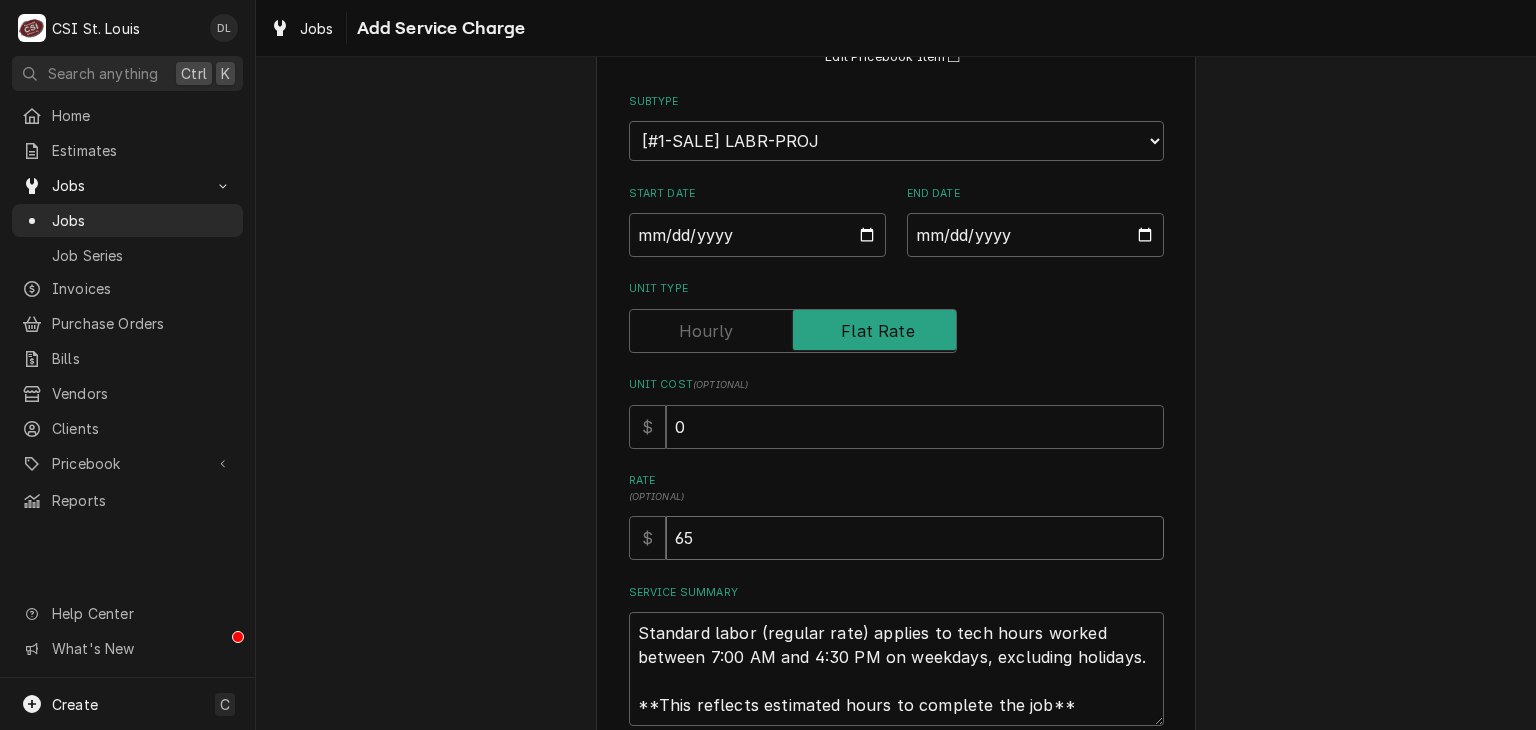 type on "x" 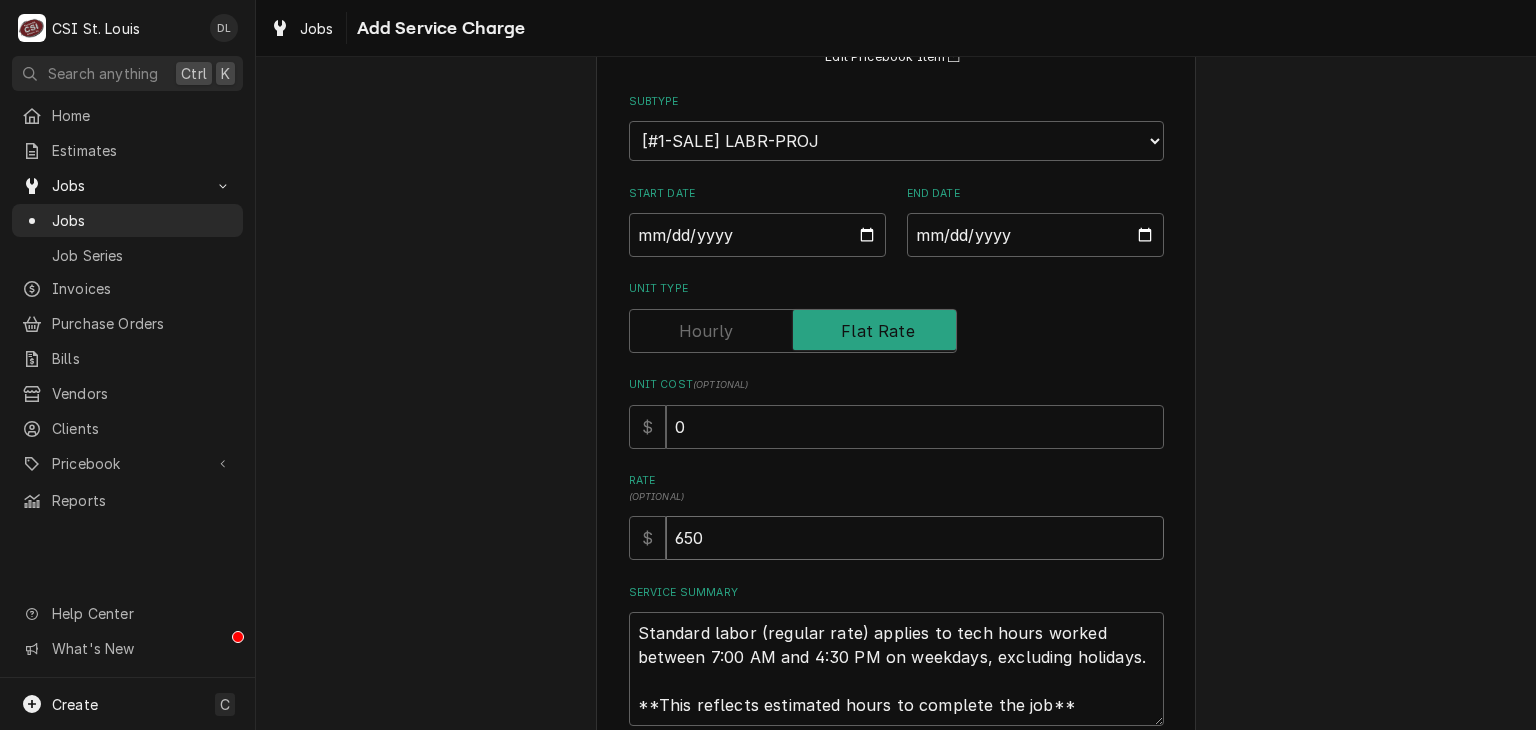 type on "650" 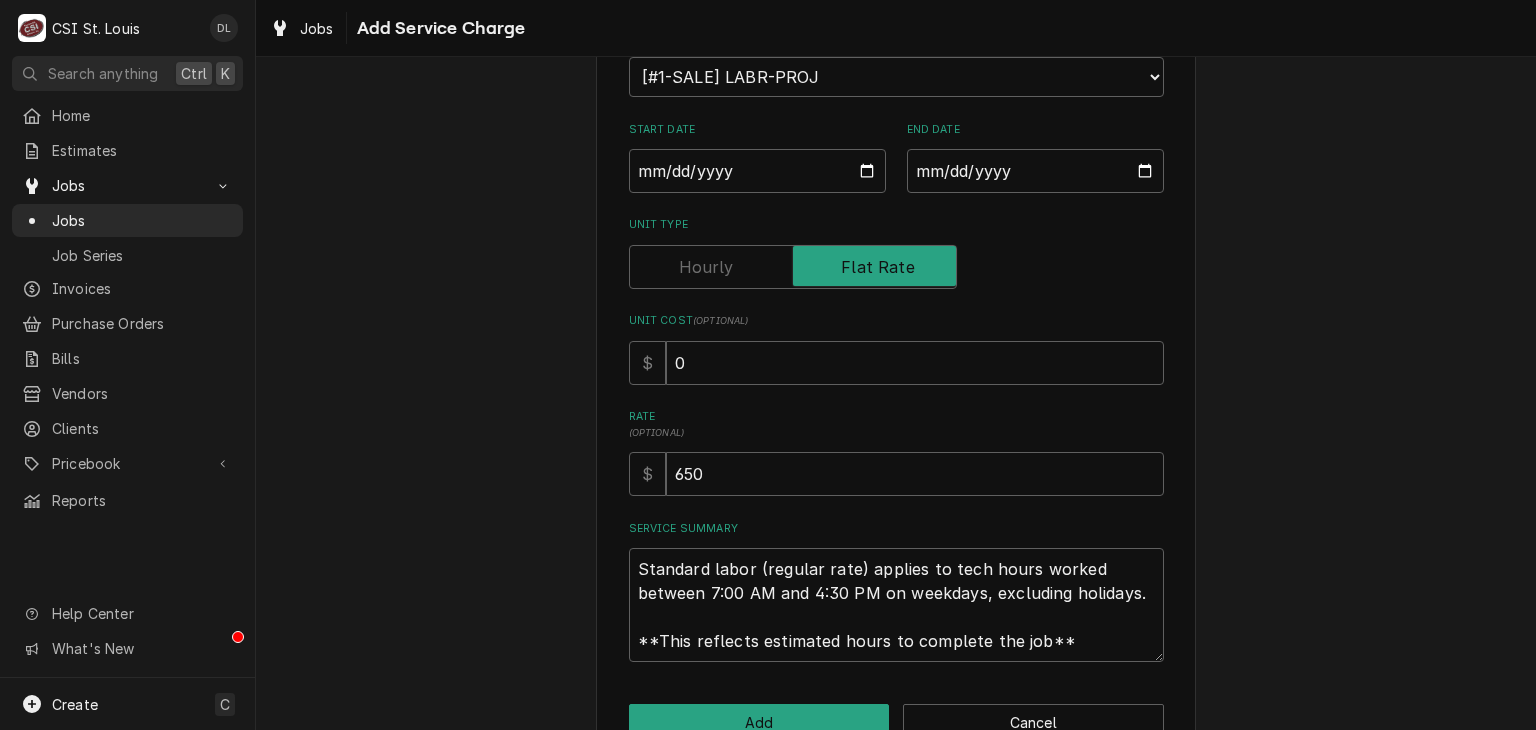 scroll, scrollTop: 315, scrollLeft: 0, axis: vertical 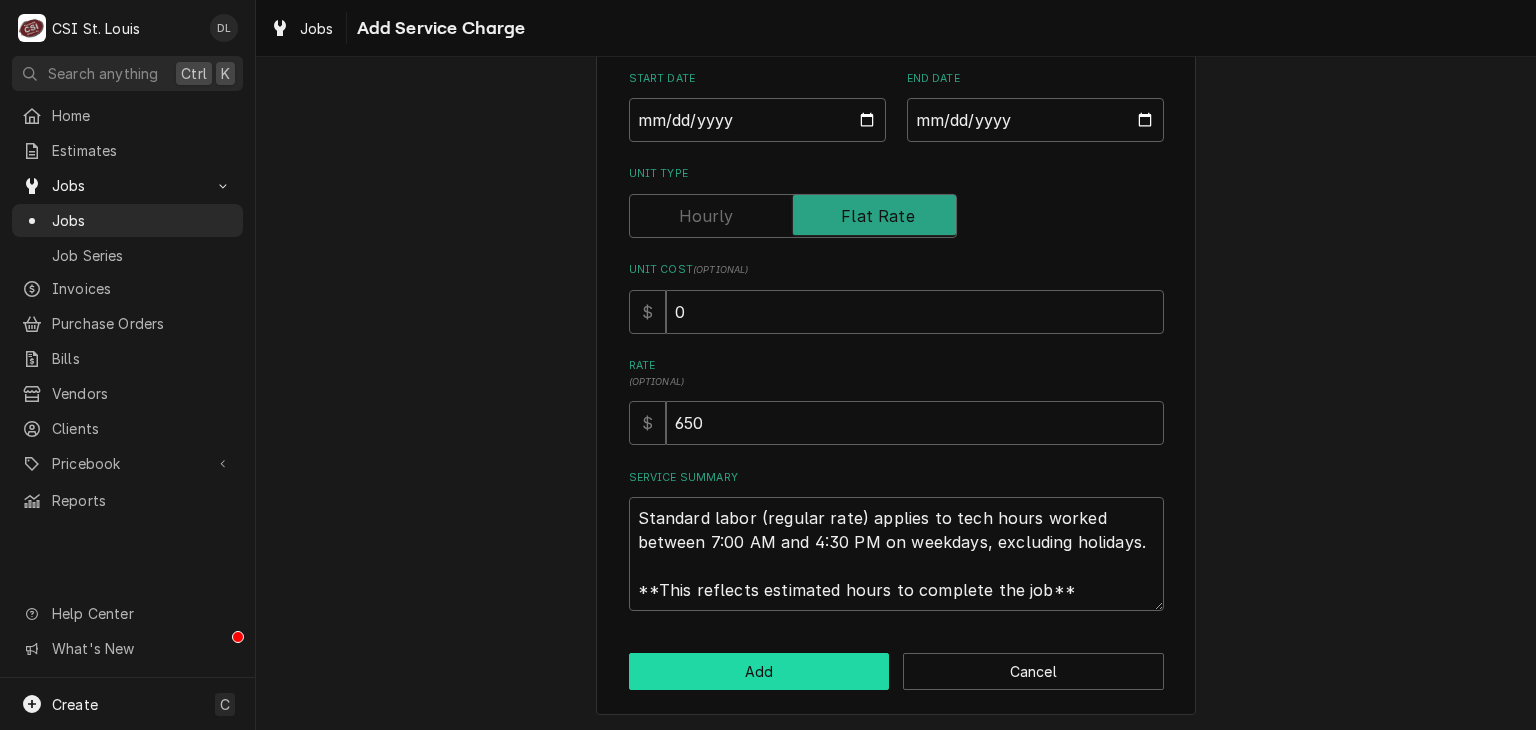 click on "Add" at bounding box center [759, 671] 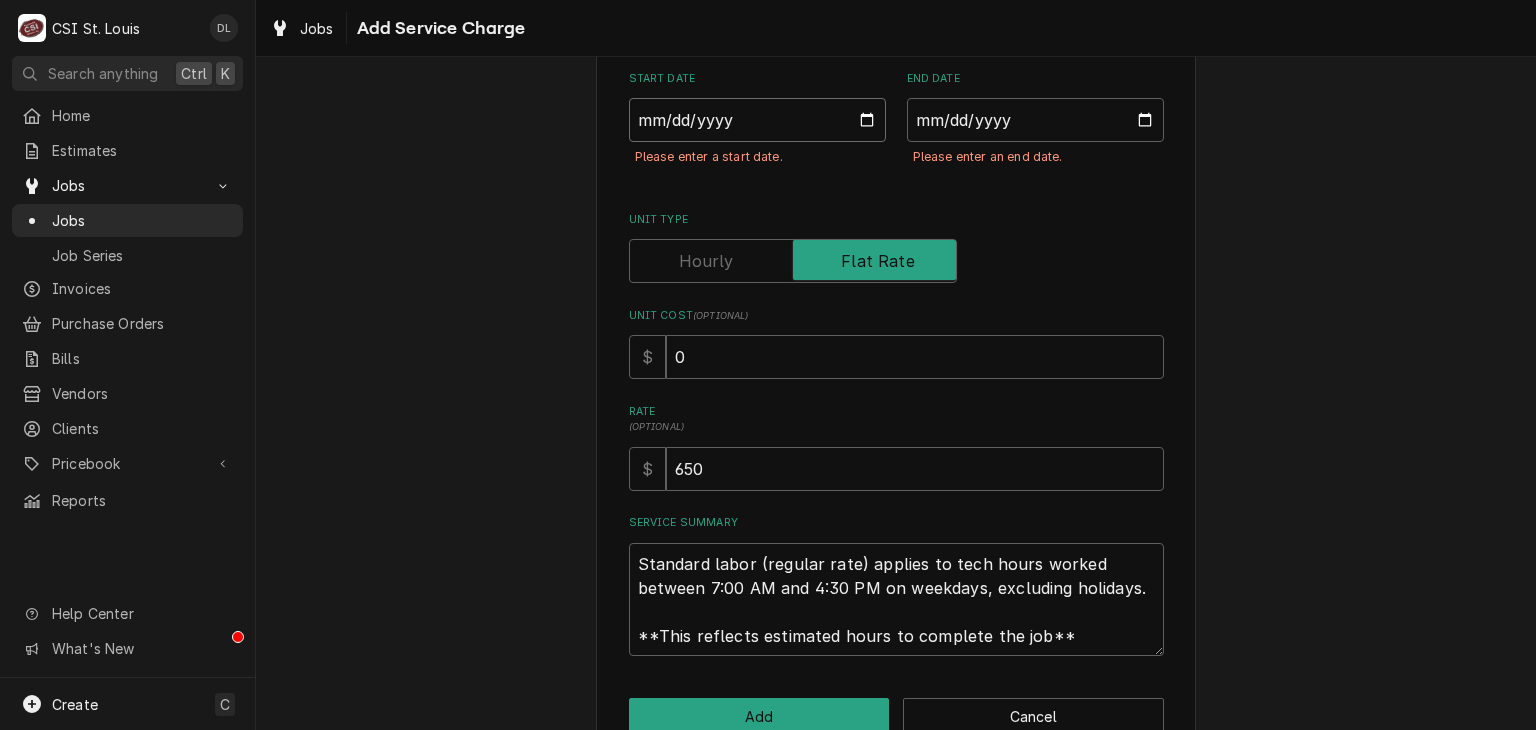 click on "Start Date" at bounding box center (757, 120) 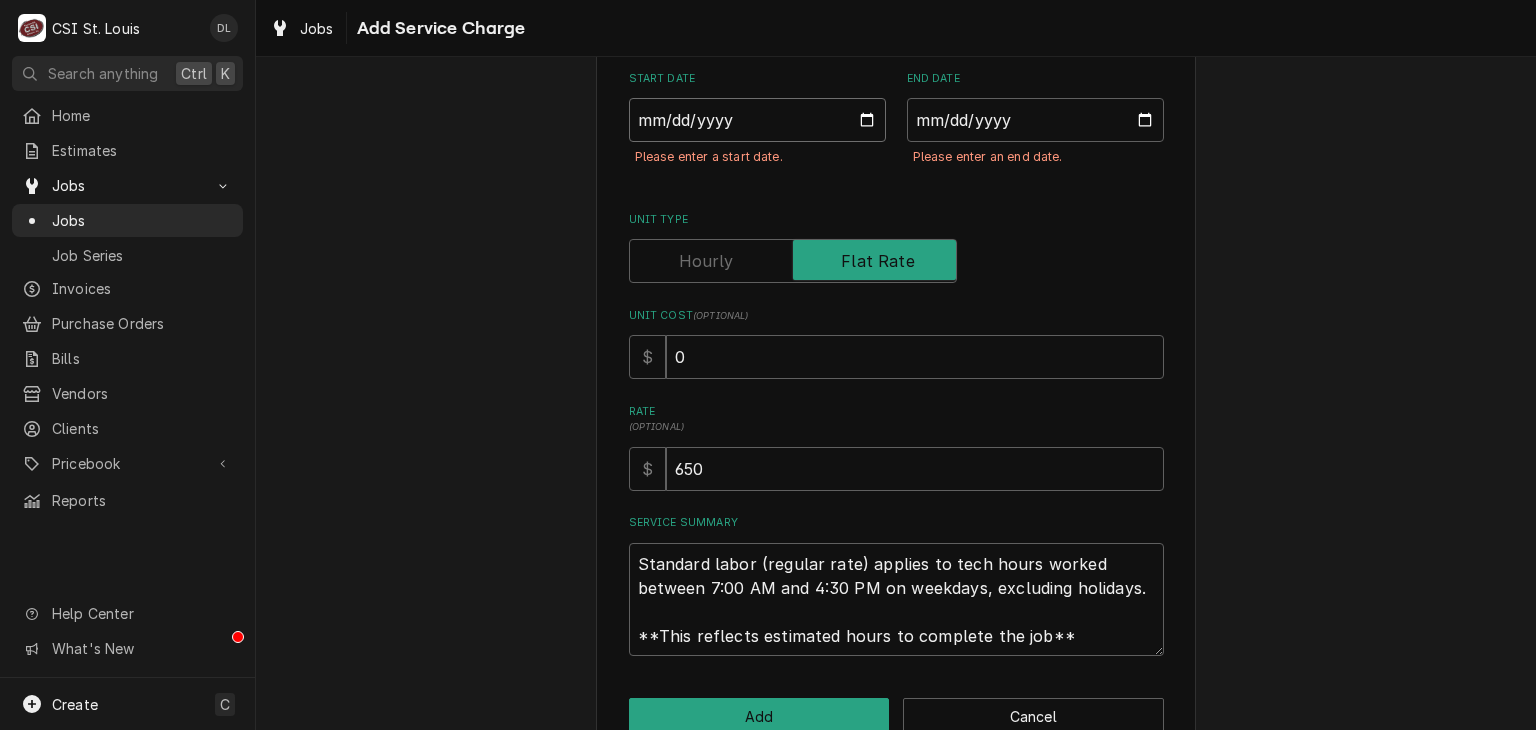 type on "x" 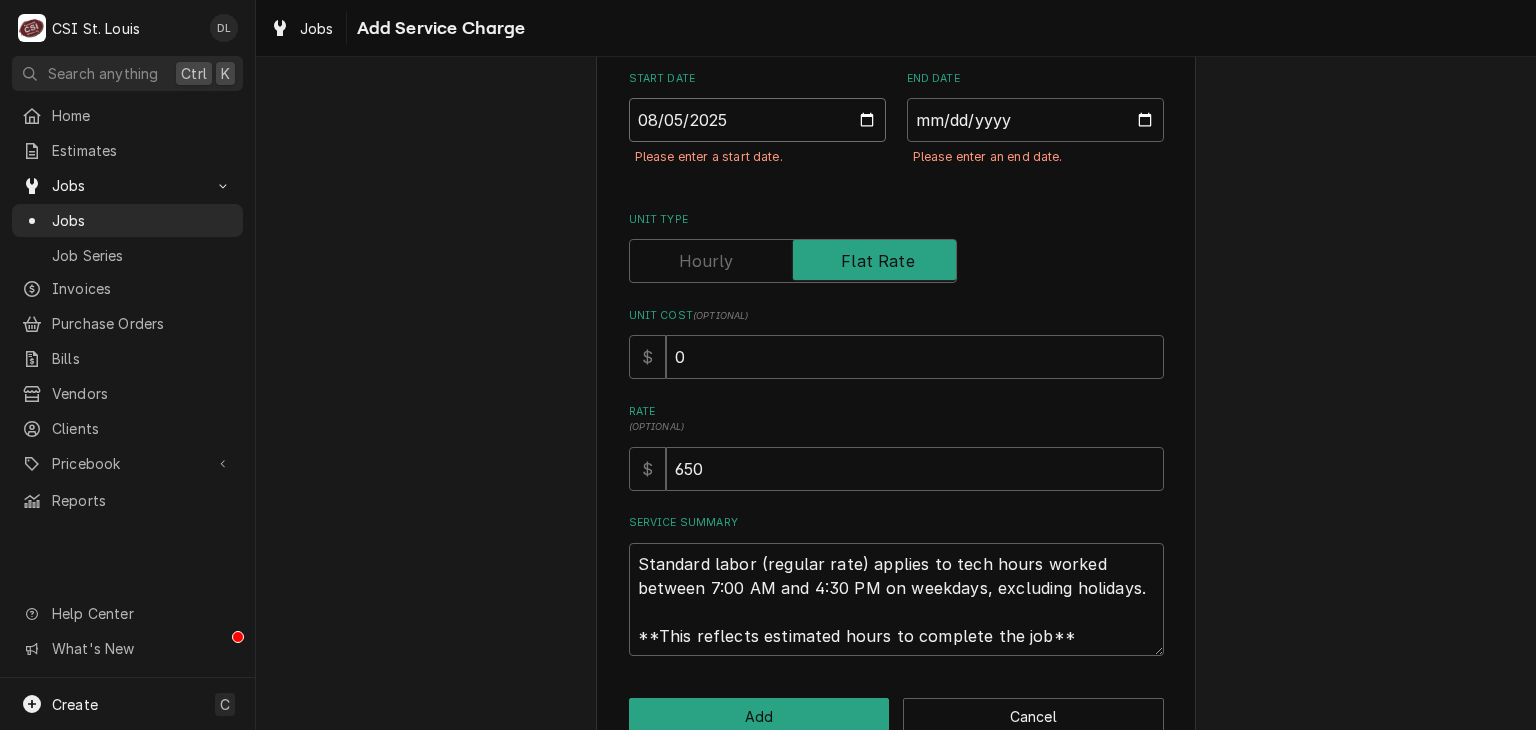 type on "2025-08-05" 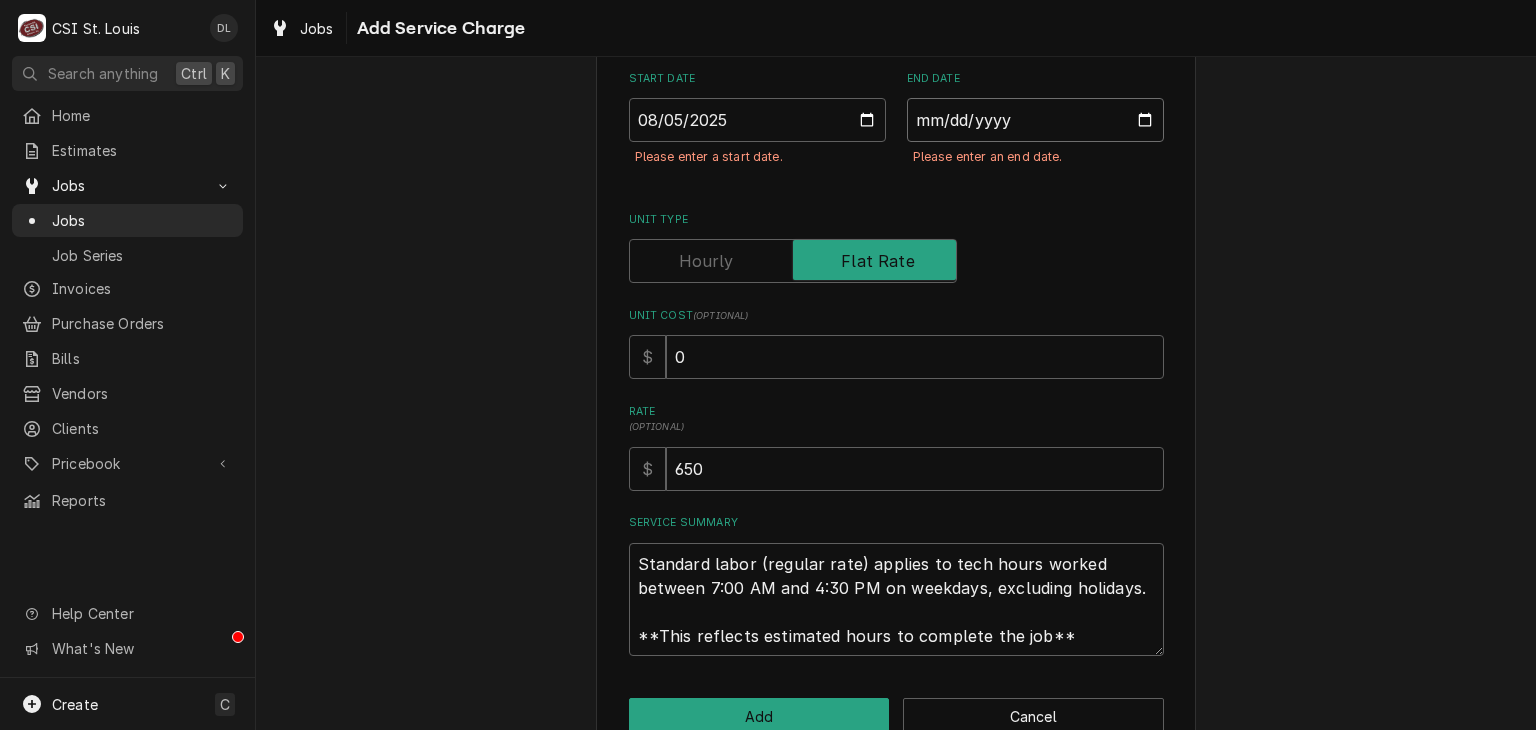 click on "End Date" at bounding box center [1035, 120] 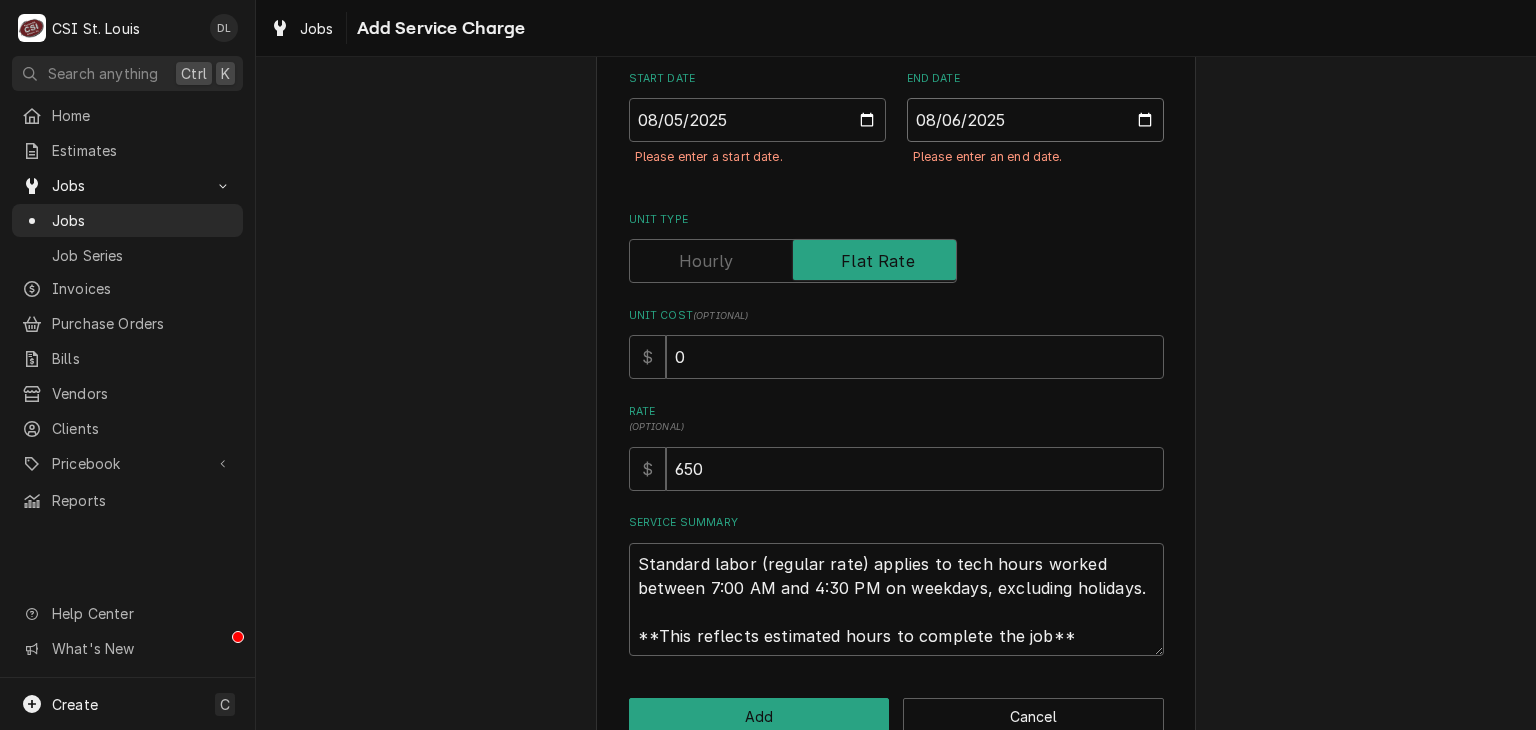 type on "2025-08-06" 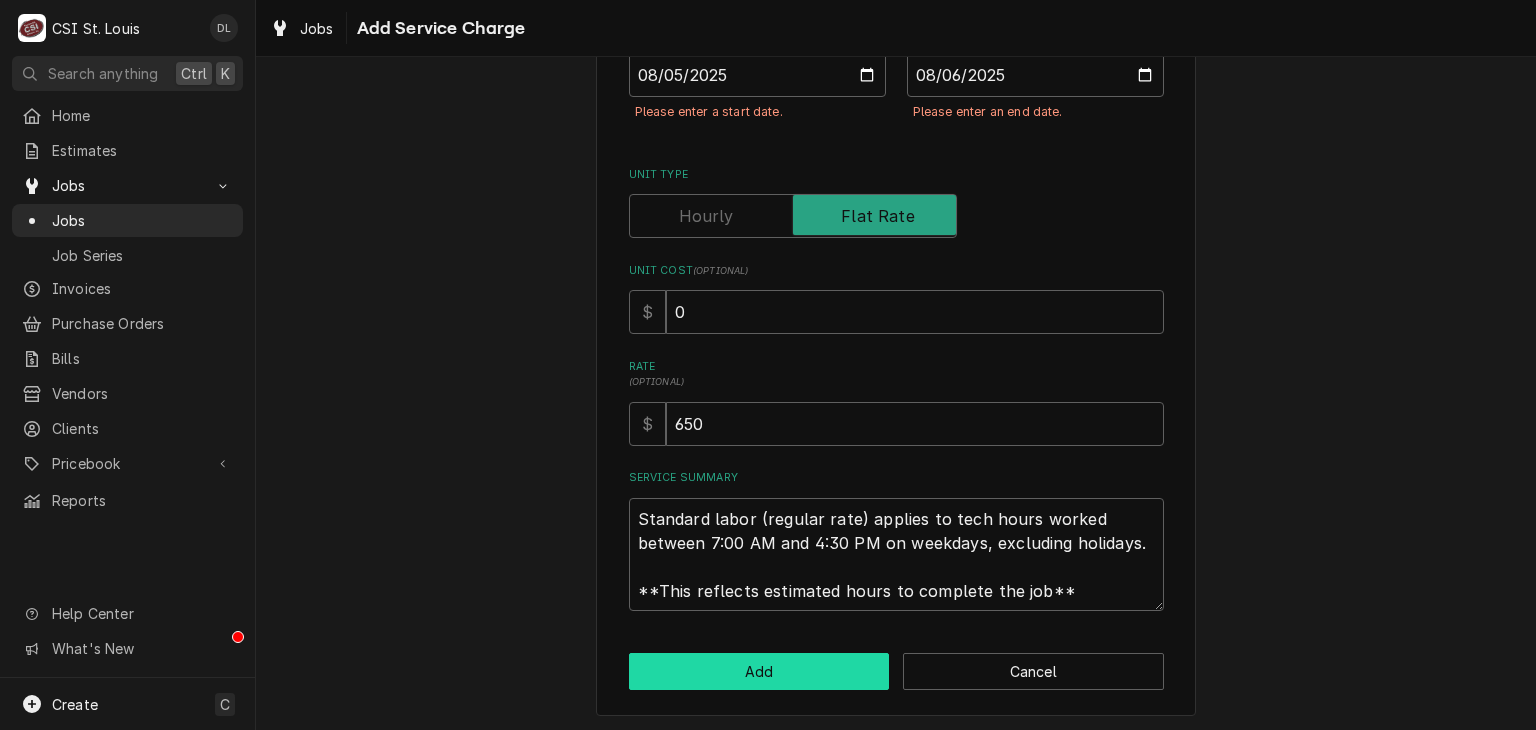 click on "Add" at bounding box center (759, 671) 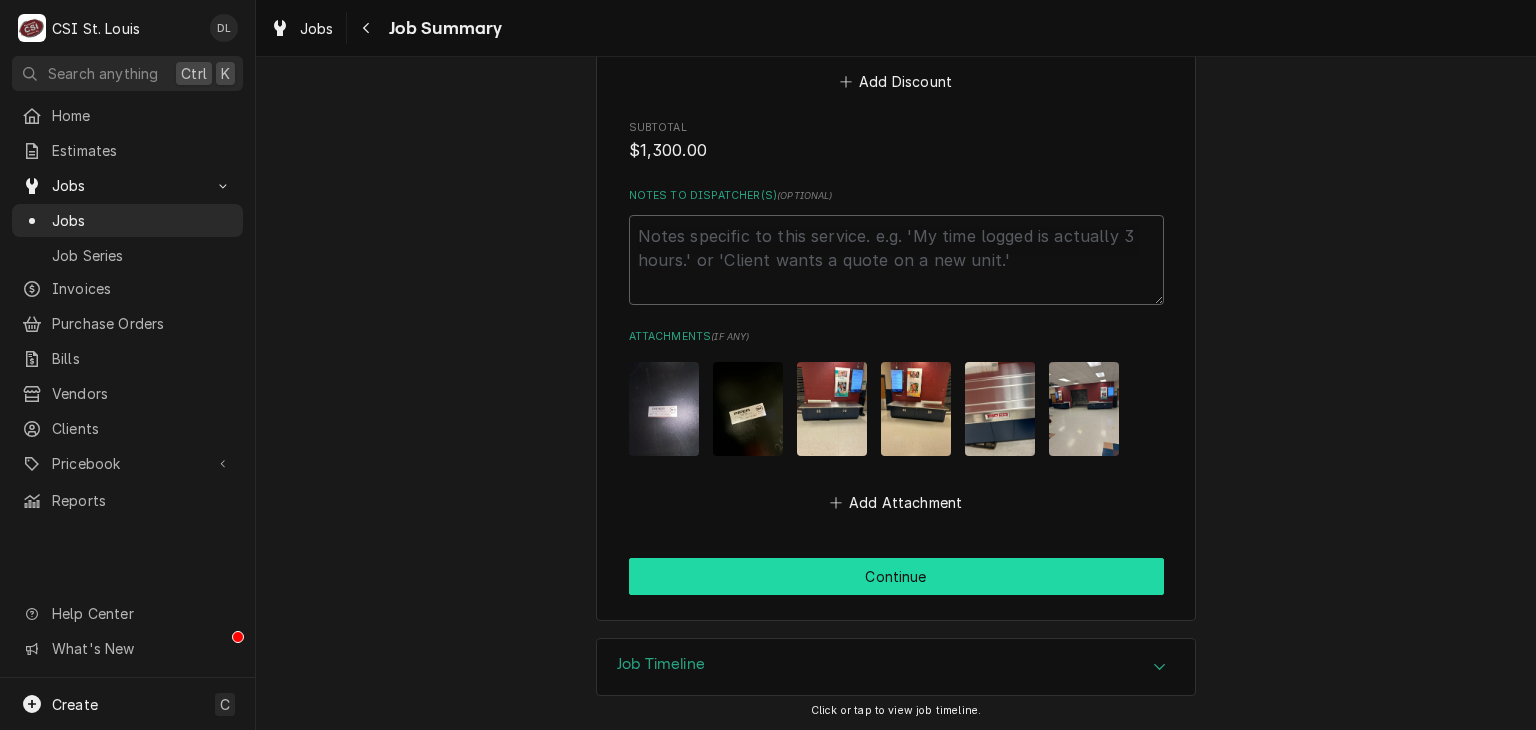 click on "Continue" at bounding box center (896, 576) 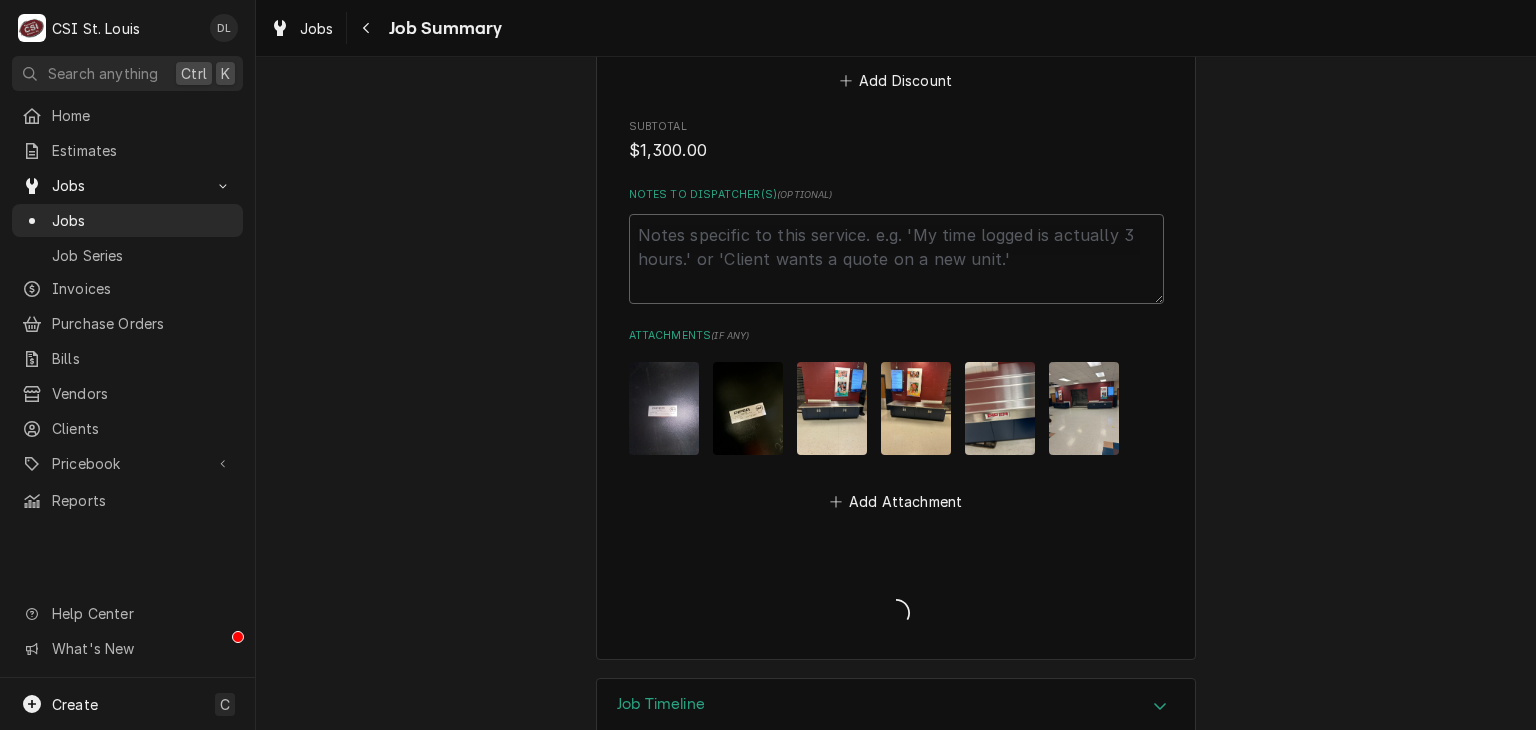type on "x" 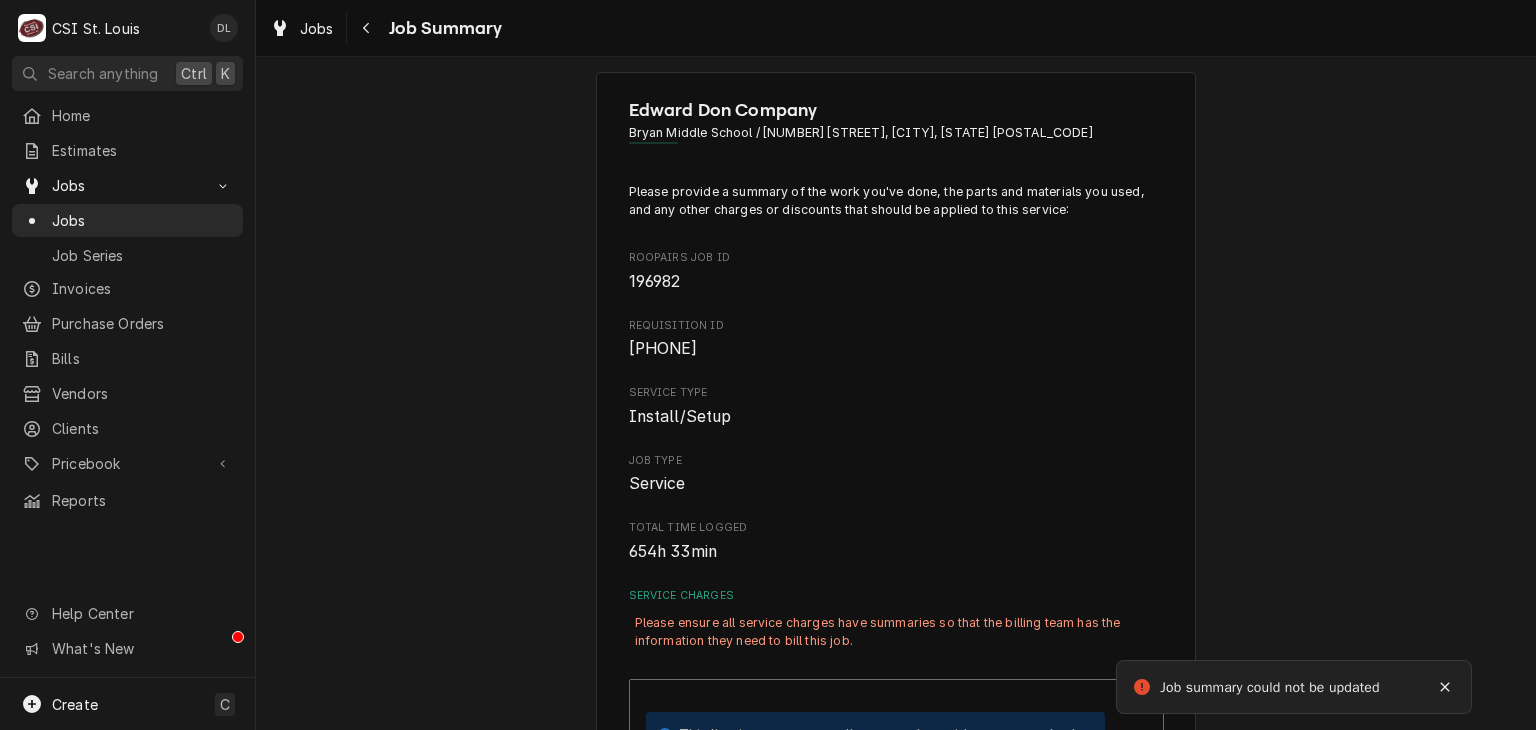 scroll, scrollTop: 0, scrollLeft: 0, axis: both 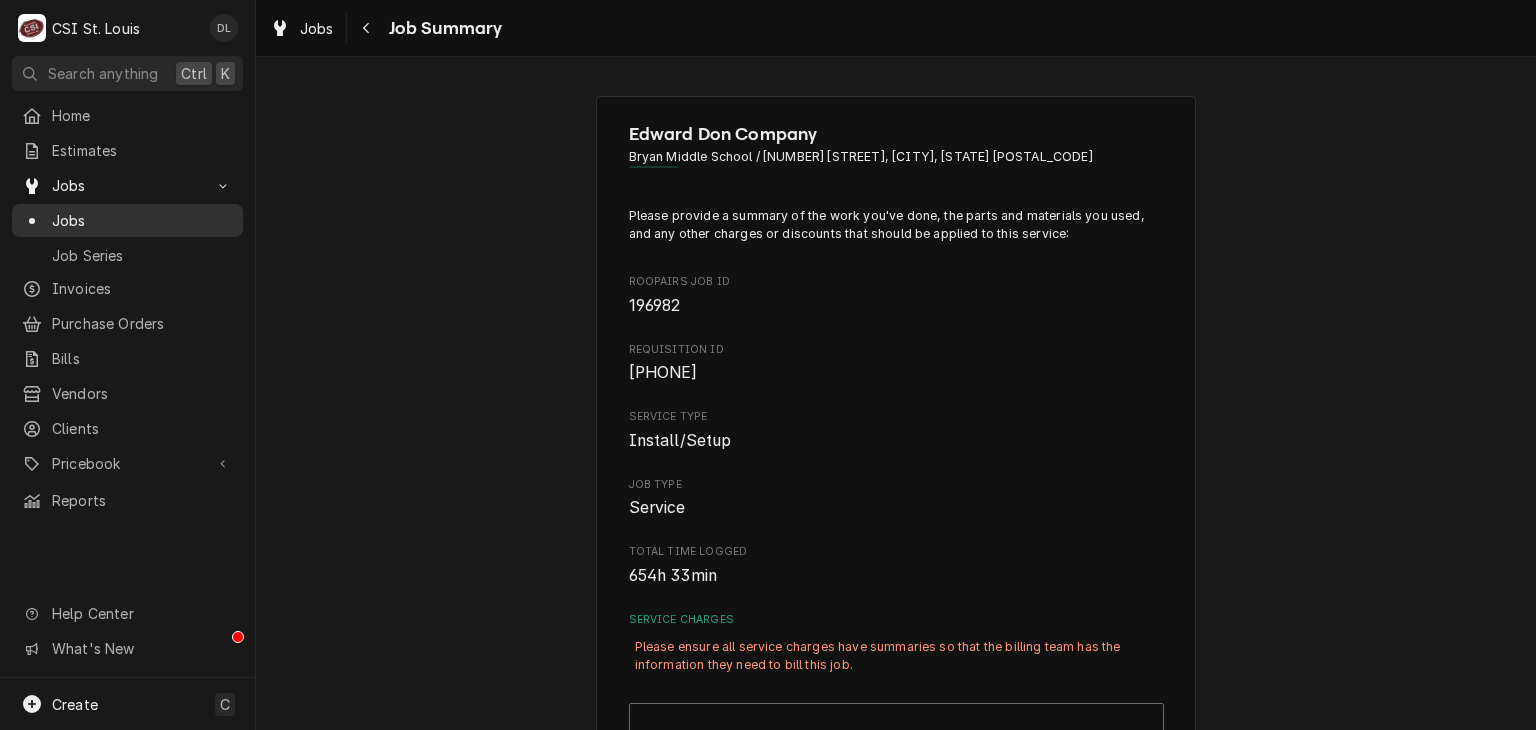 click on "Jobs" at bounding box center [142, 220] 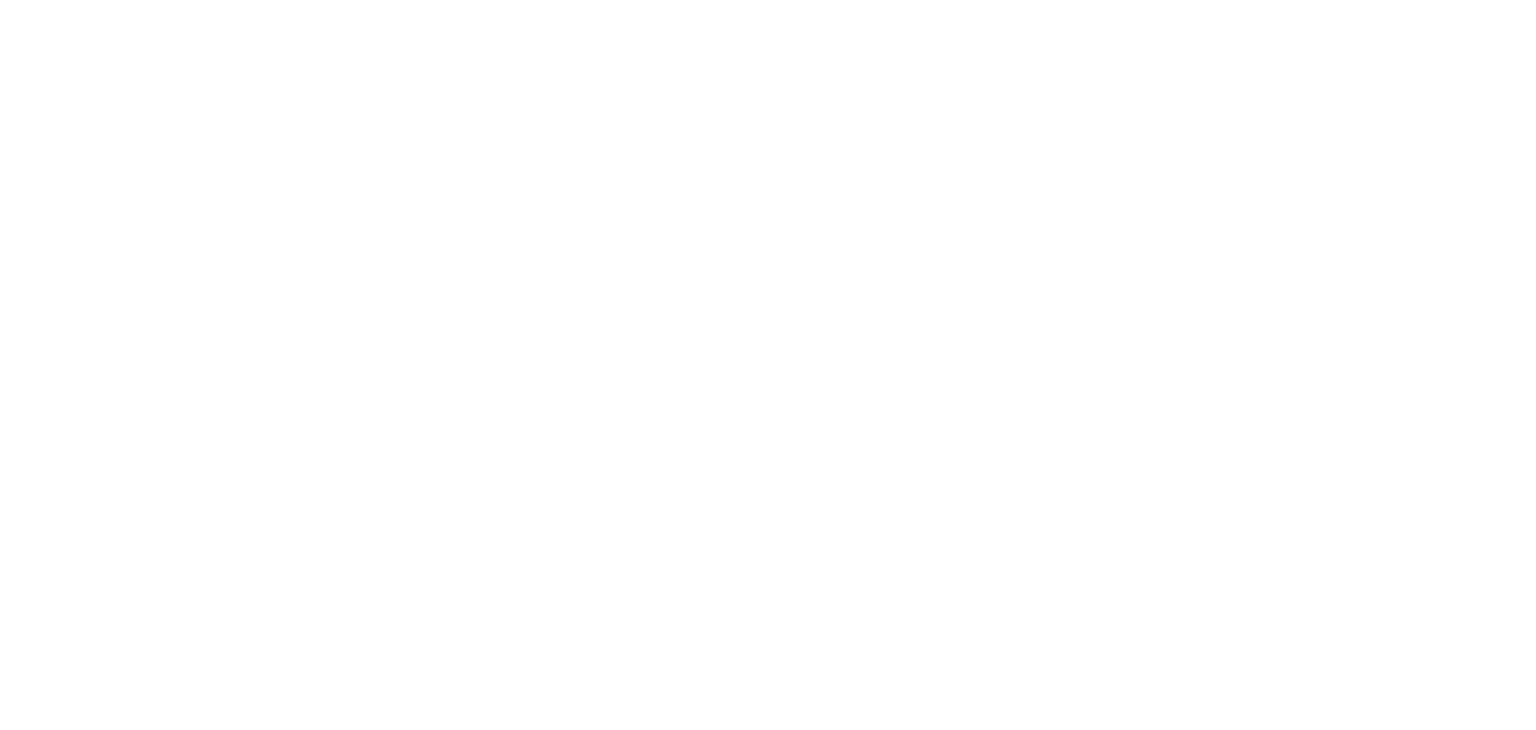 scroll, scrollTop: 0, scrollLeft: 0, axis: both 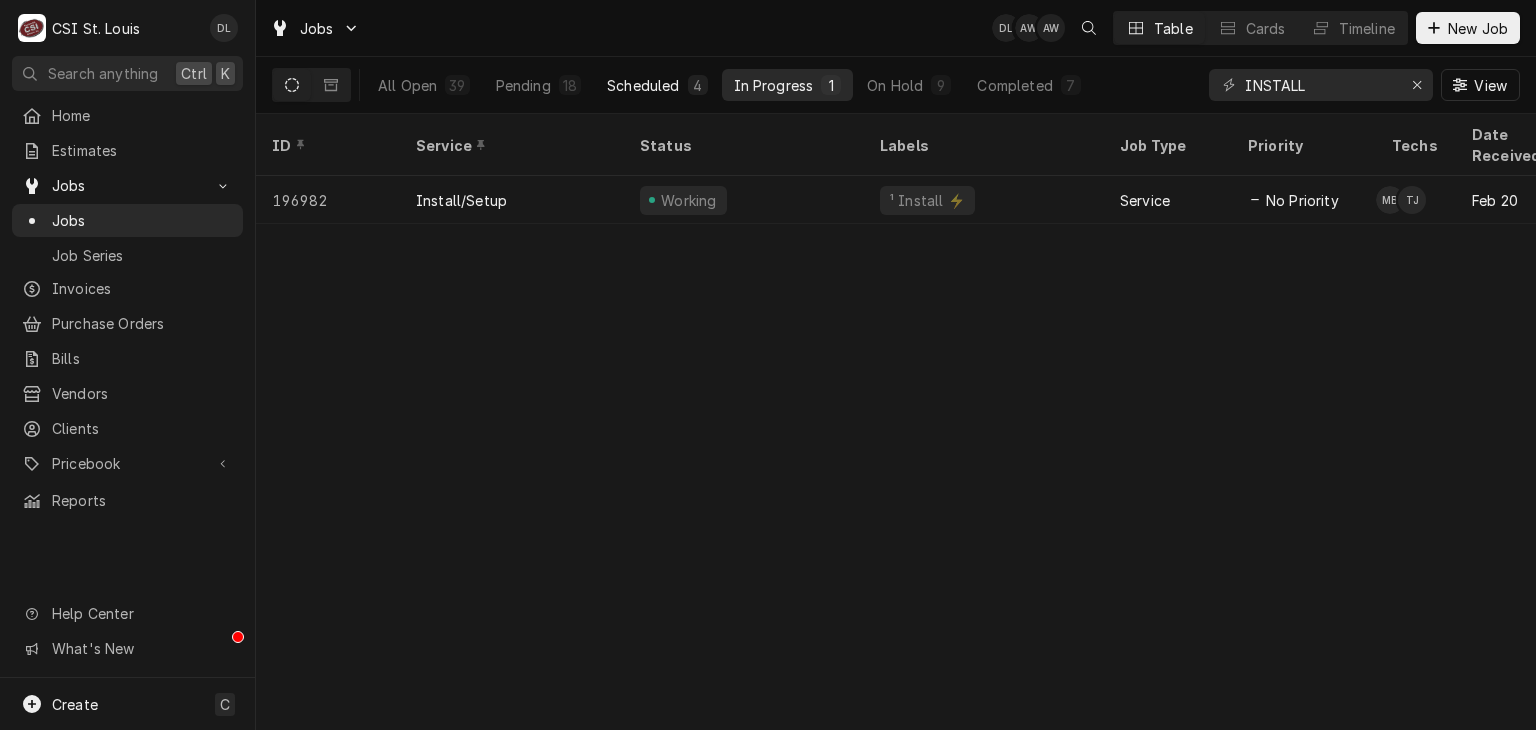 click on "Scheduled" at bounding box center [643, 85] 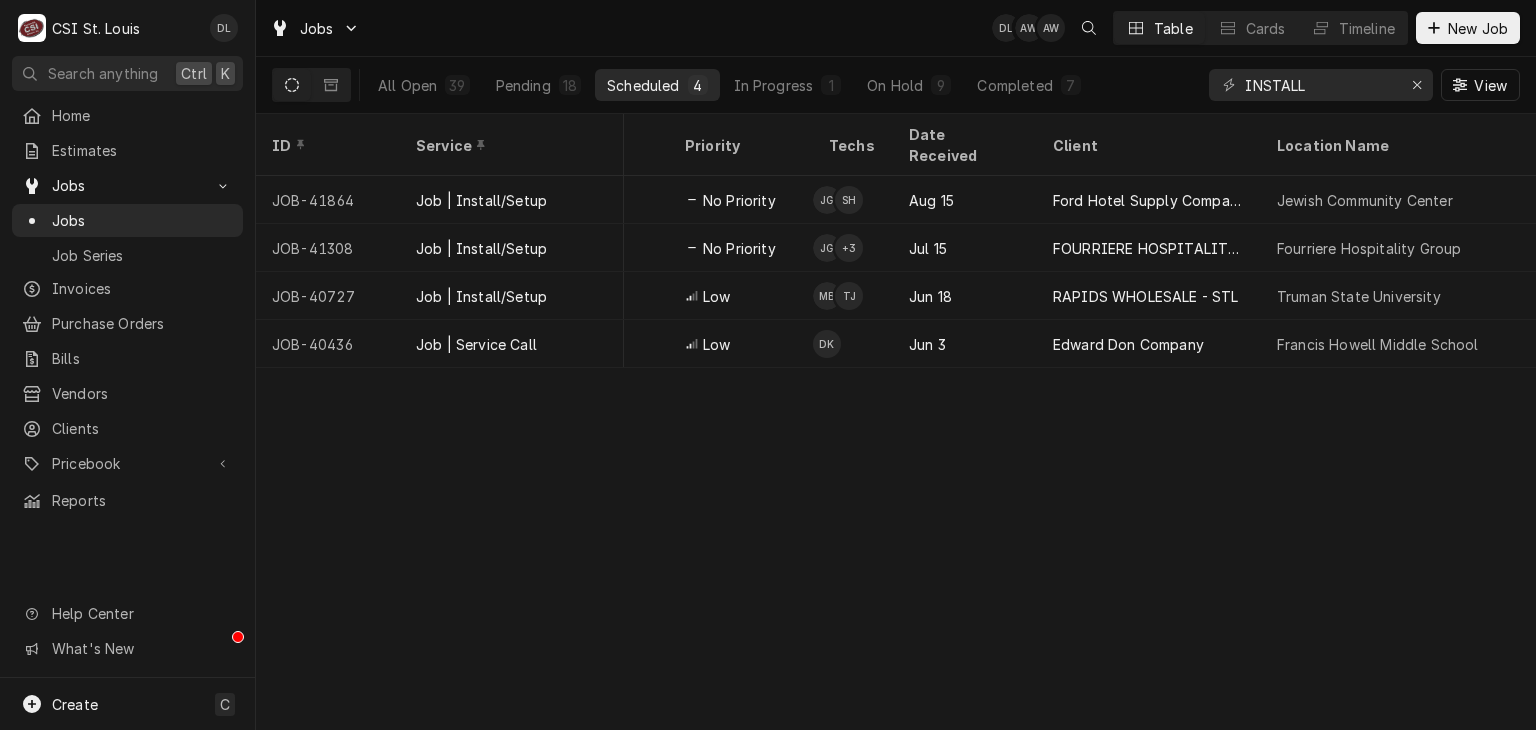 scroll, scrollTop: 0, scrollLeft: 593, axis: horizontal 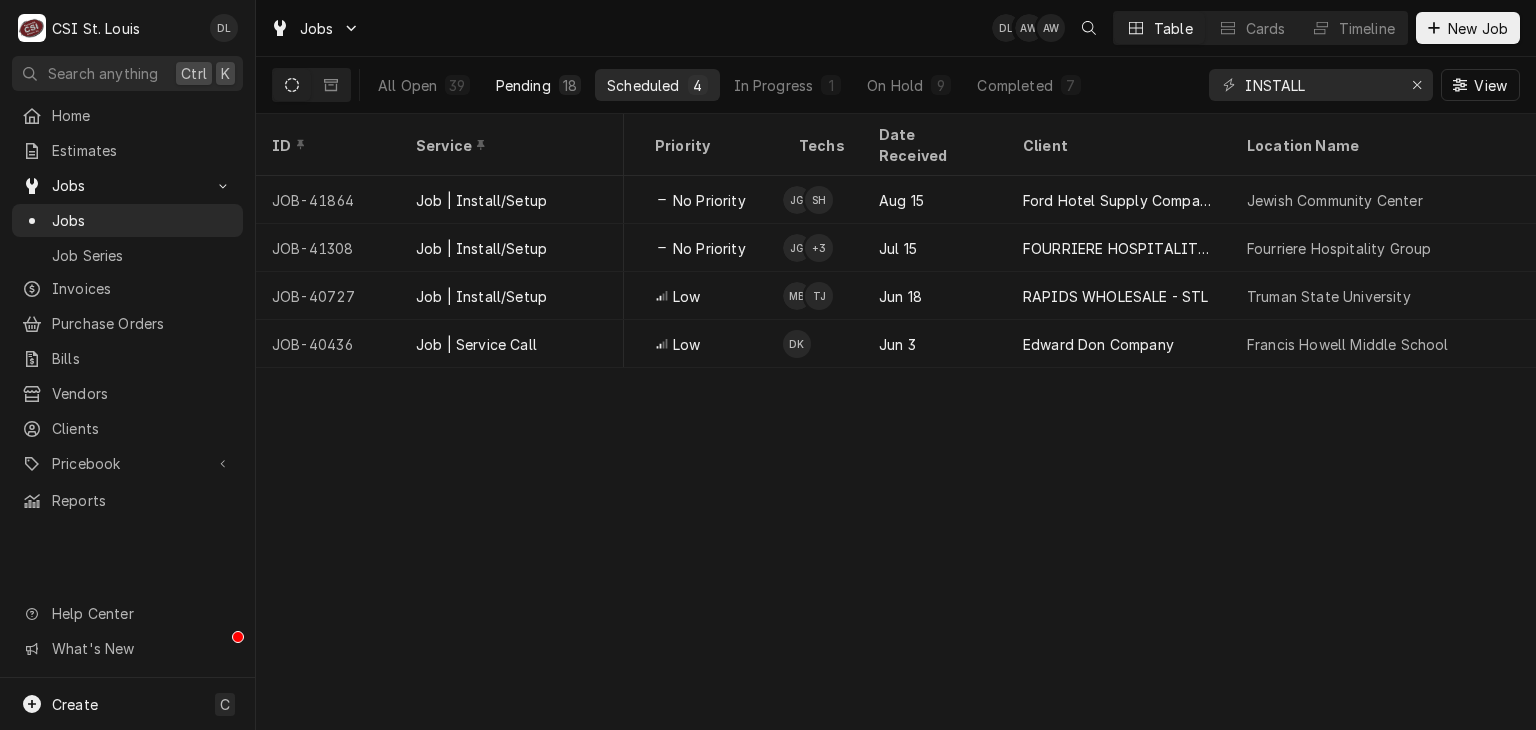 click on "Pending" at bounding box center [523, 85] 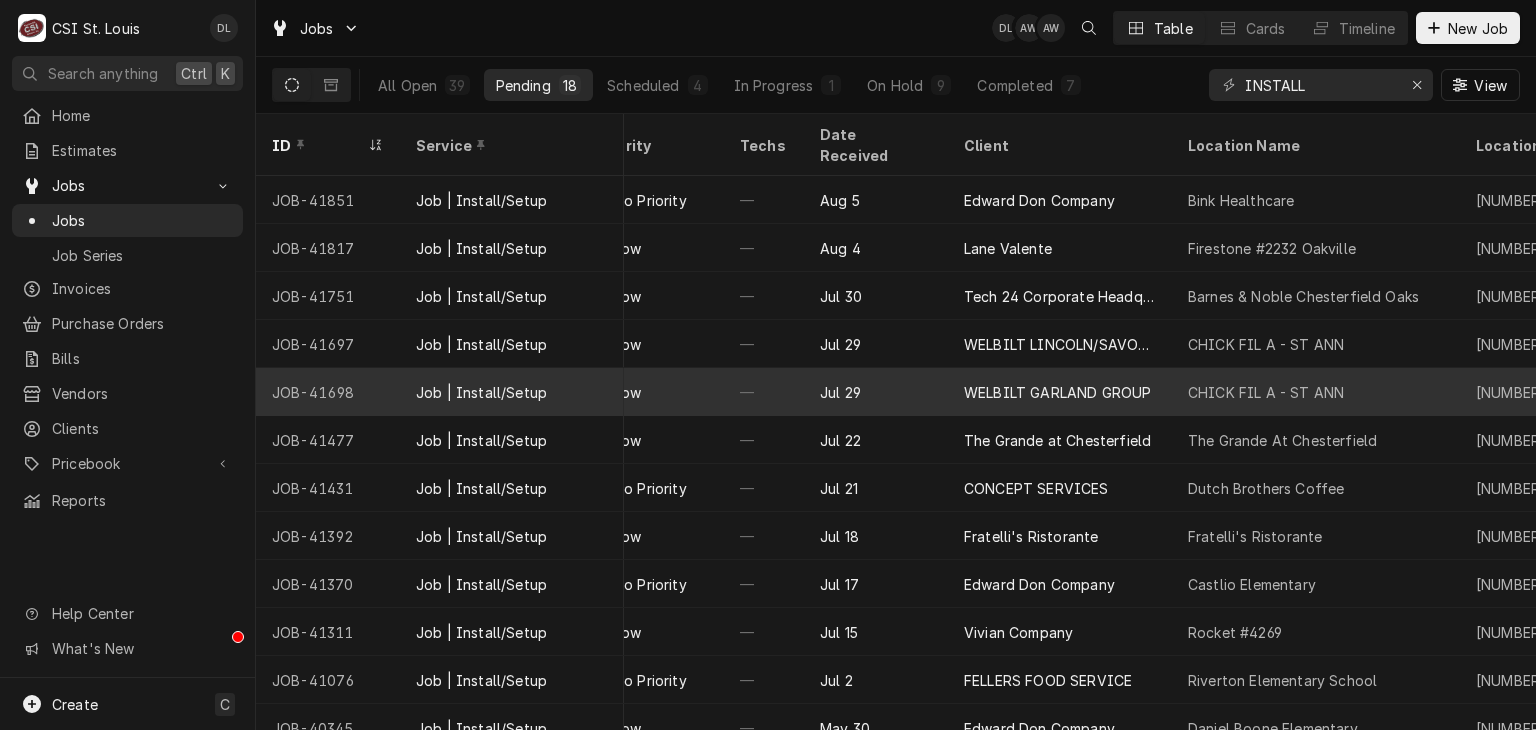 scroll, scrollTop: 0, scrollLeft: 658, axis: horizontal 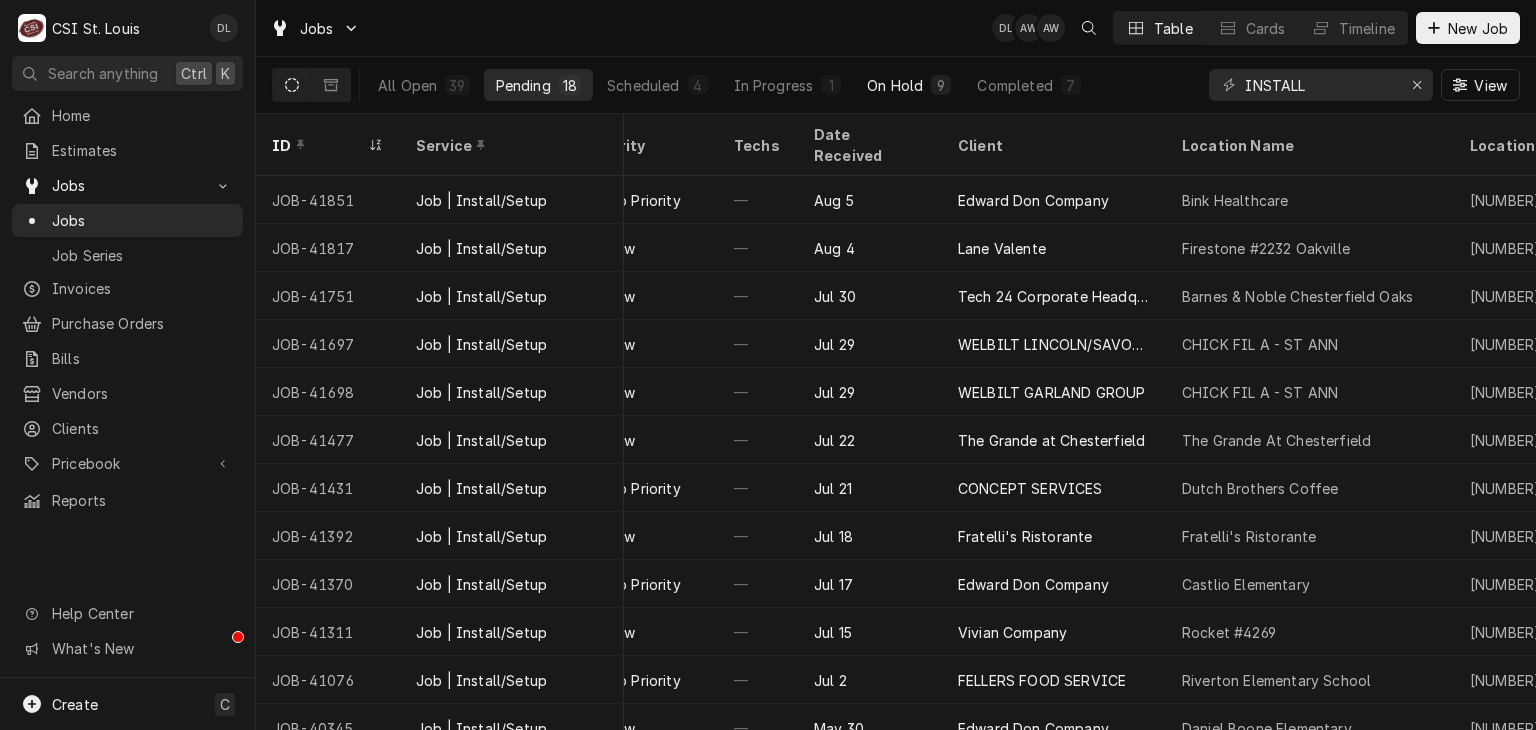 click on "On Hold" at bounding box center [895, 85] 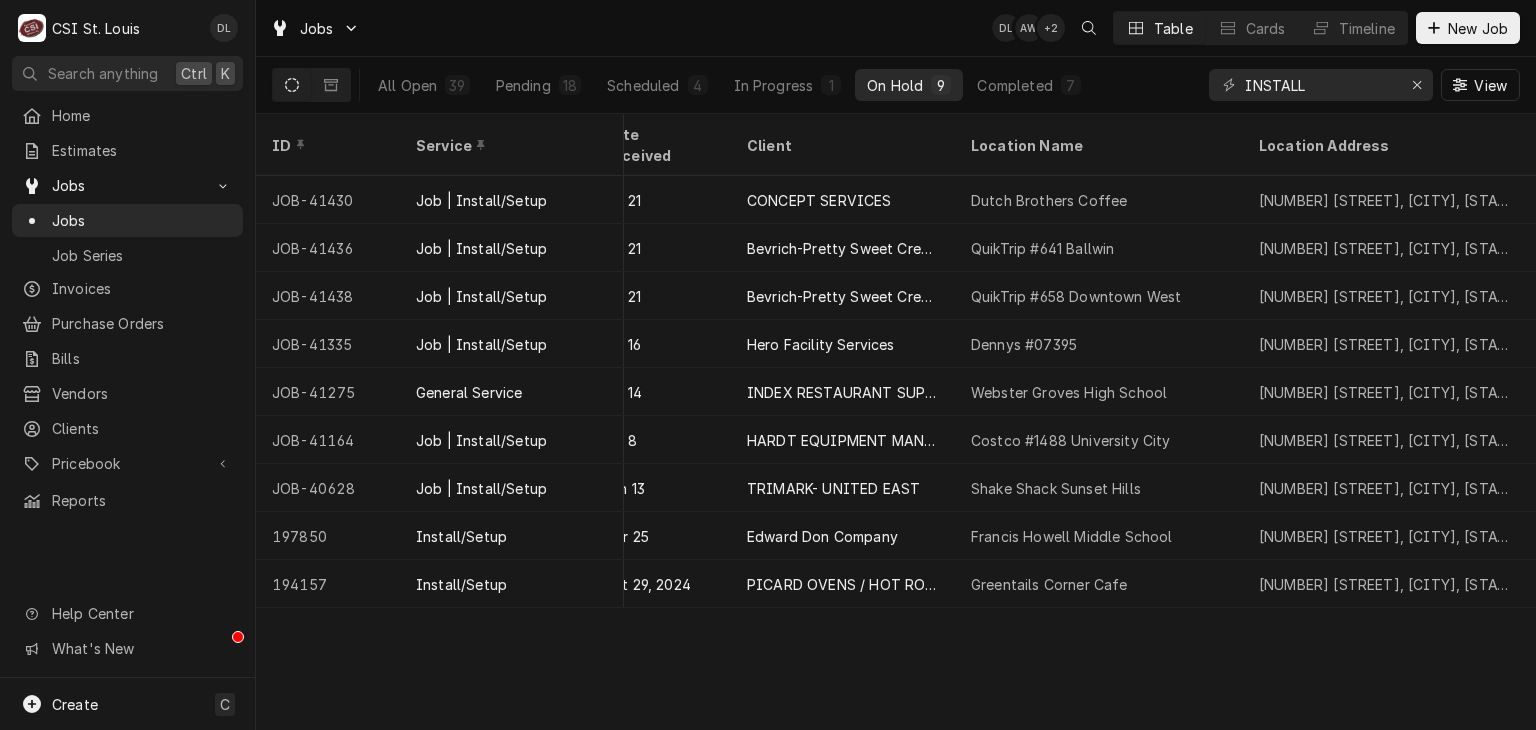 scroll, scrollTop: 0, scrollLeft: 871, axis: horizontal 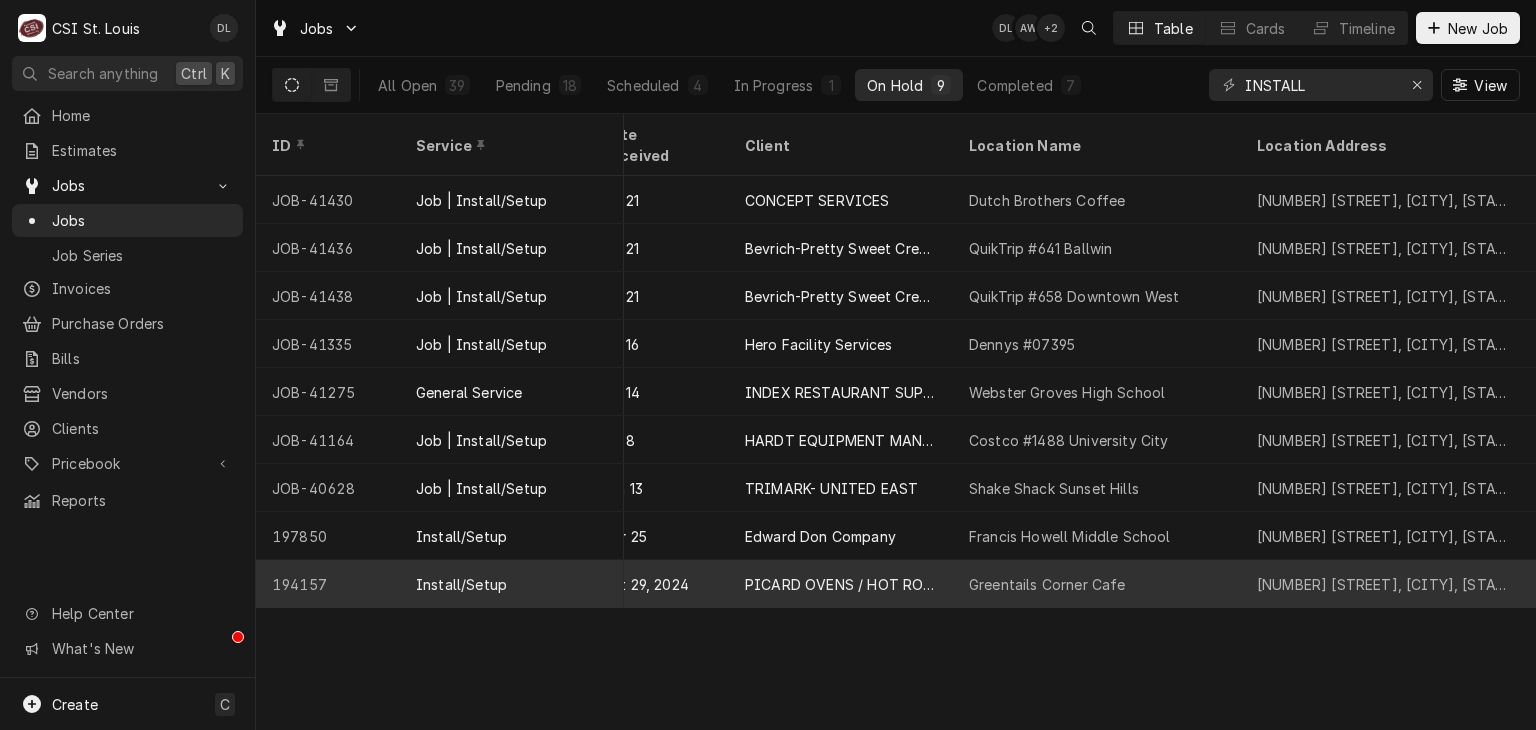 click on "PICARD OVENS / HOT ROCKS" at bounding box center (841, 584) 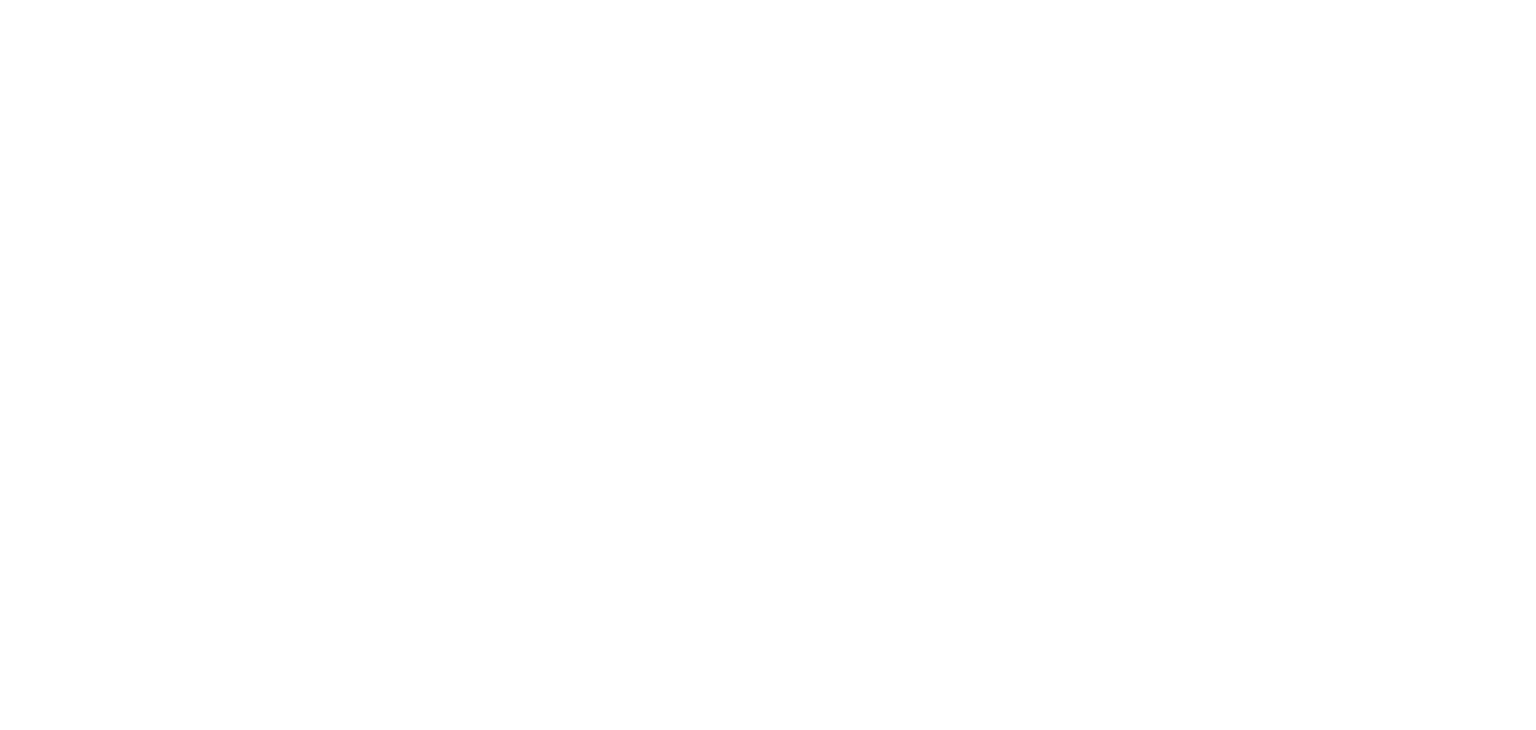 scroll, scrollTop: 0, scrollLeft: 0, axis: both 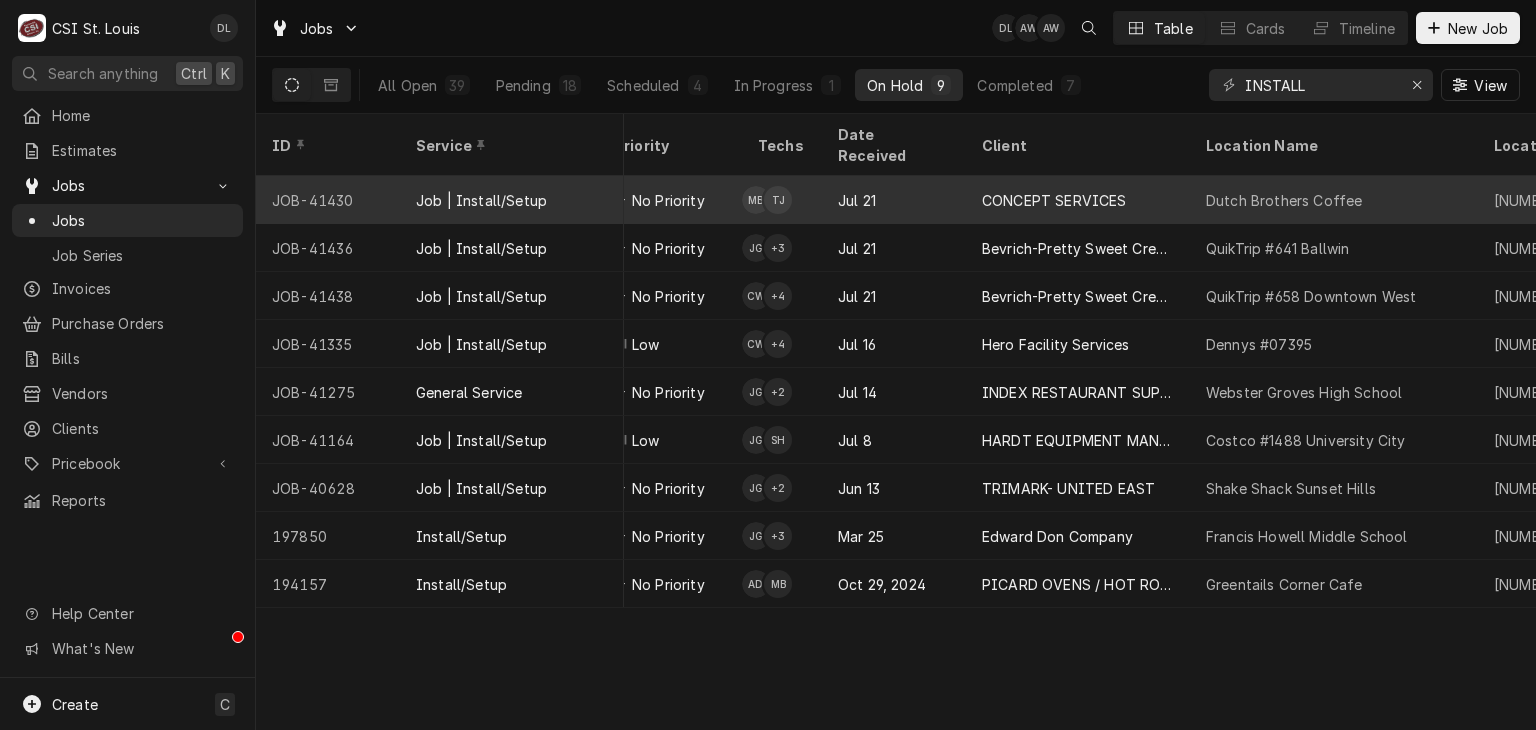 click on "CONCEPT SERVICES" at bounding box center (1078, 200) 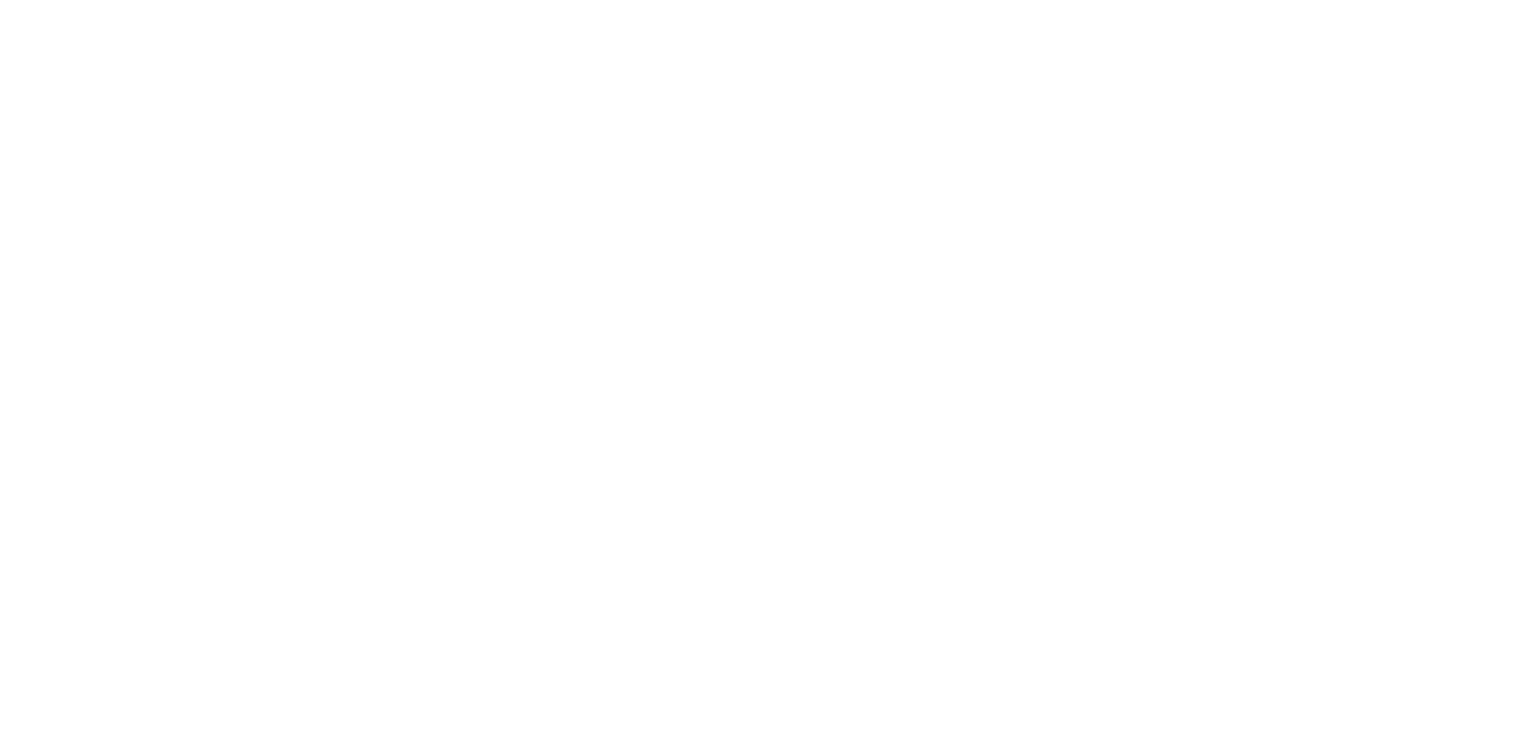 scroll, scrollTop: 0, scrollLeft: 0, axis: both 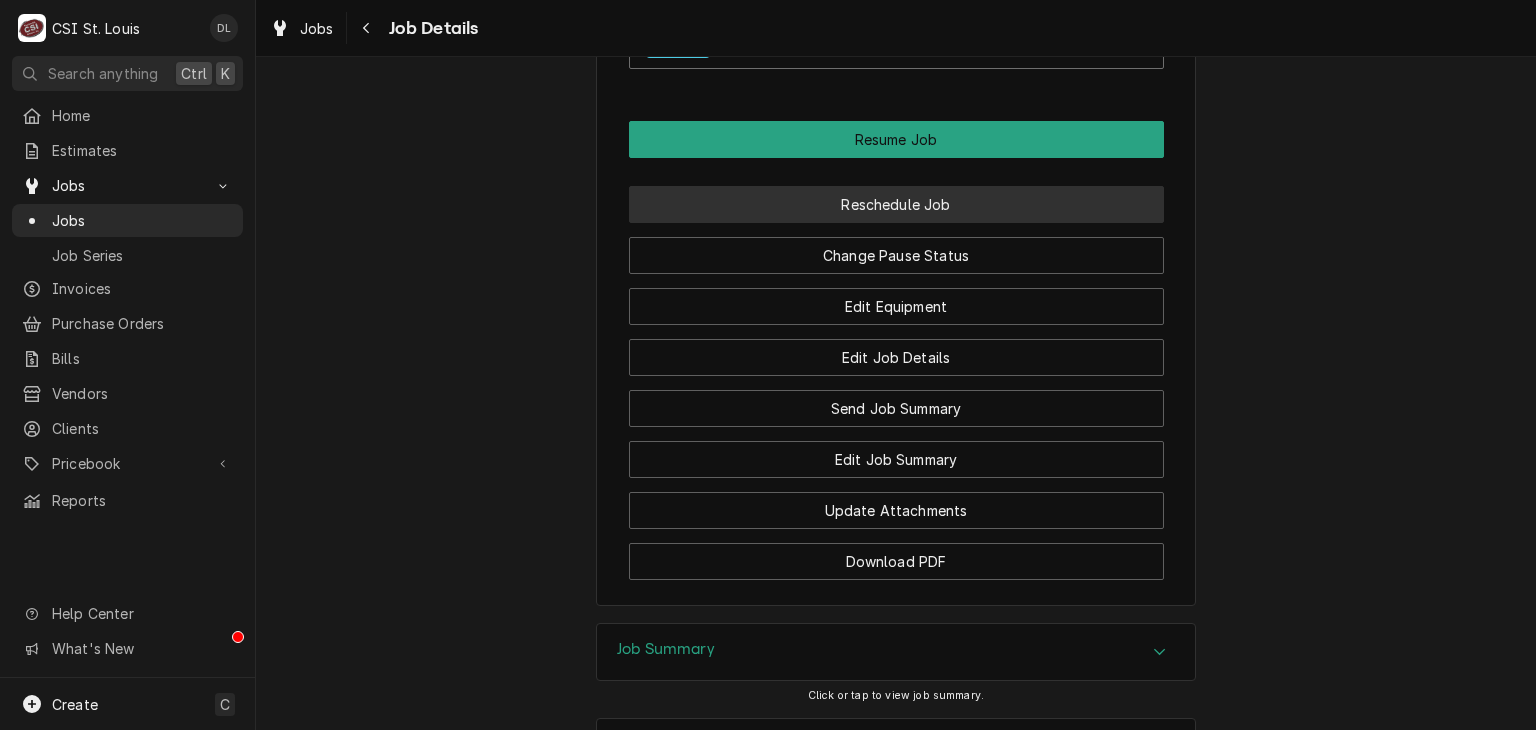 click on "Reschedule Job" at bounding box center (896, 204) 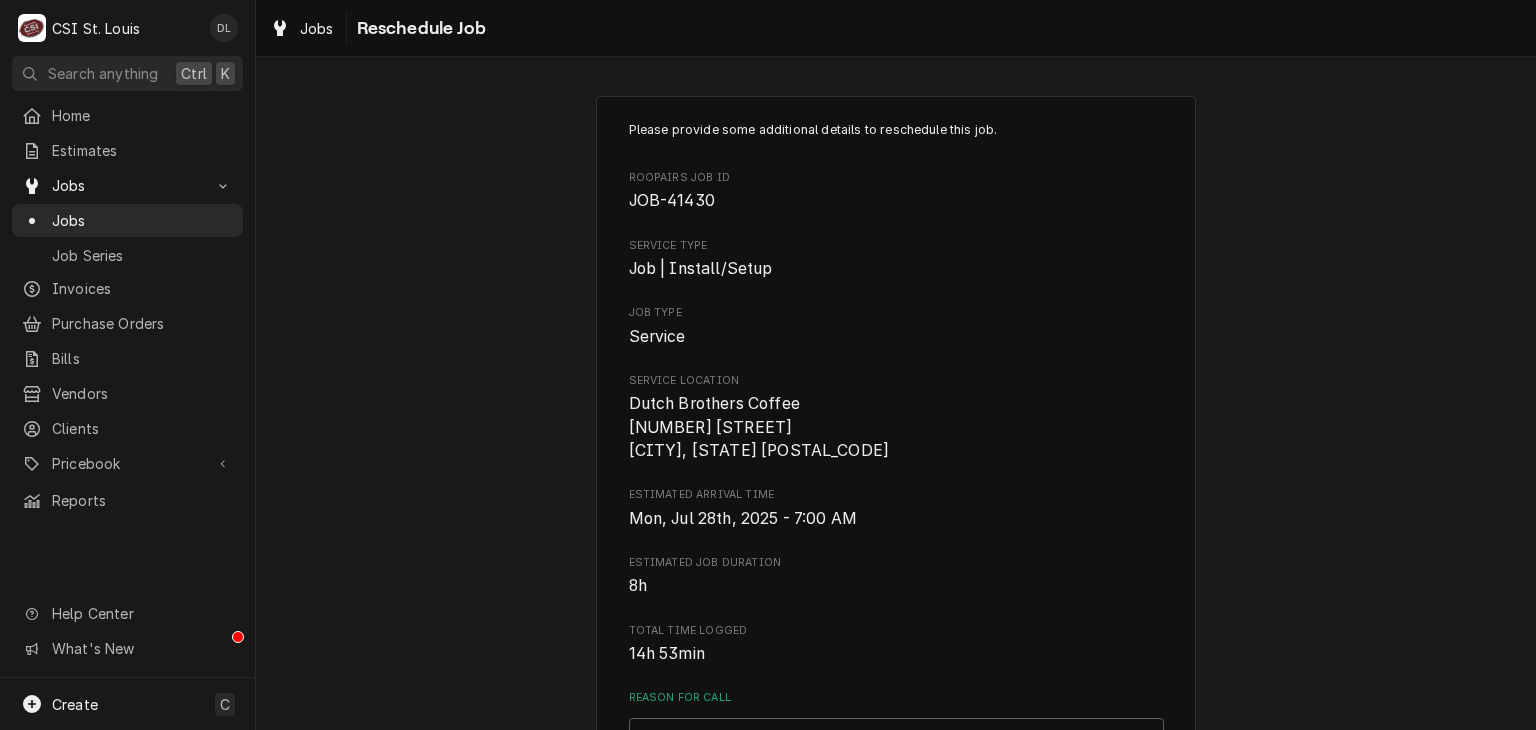 scroll, scrollTop: 700, scrollLeft: 0, axis: vertical 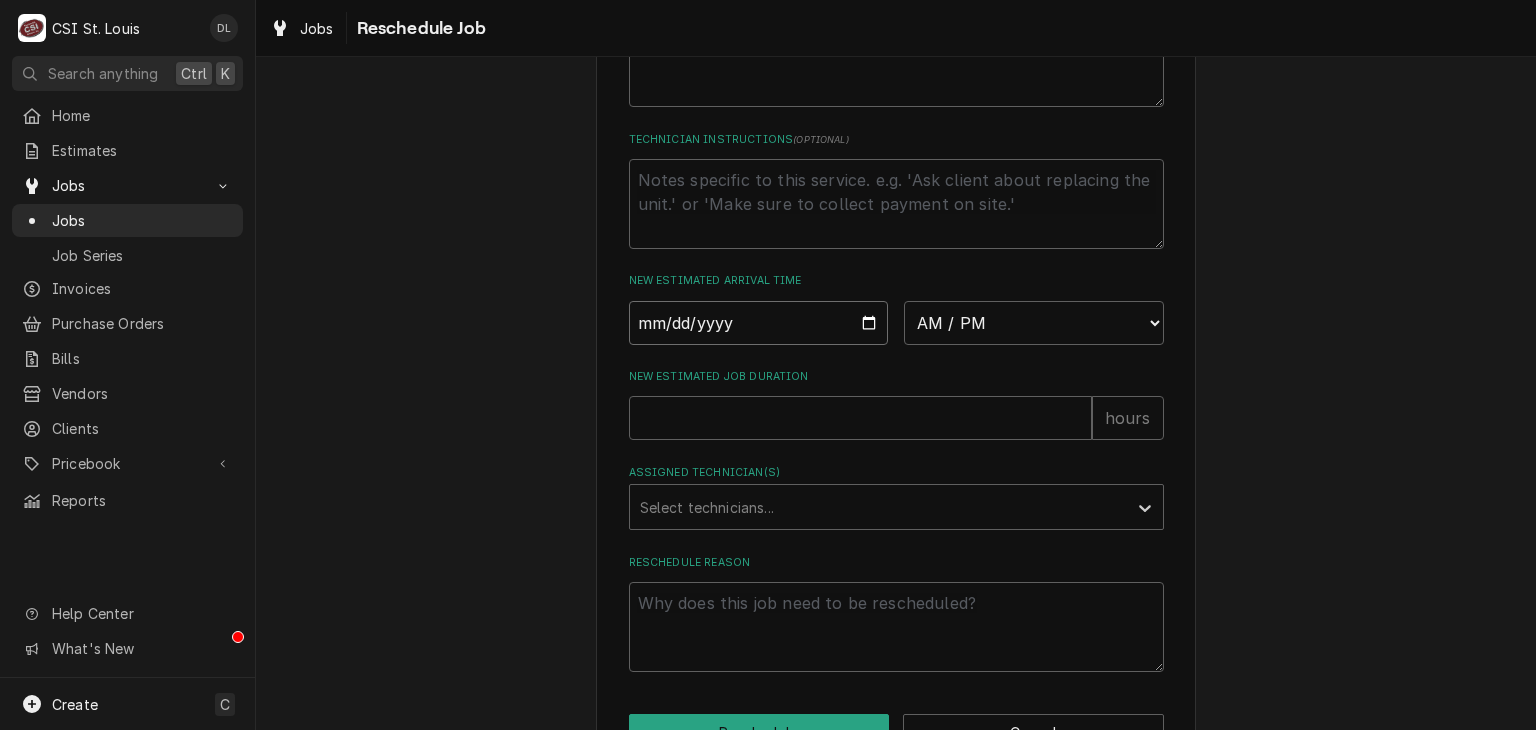 click at bounding box center [759, 323] 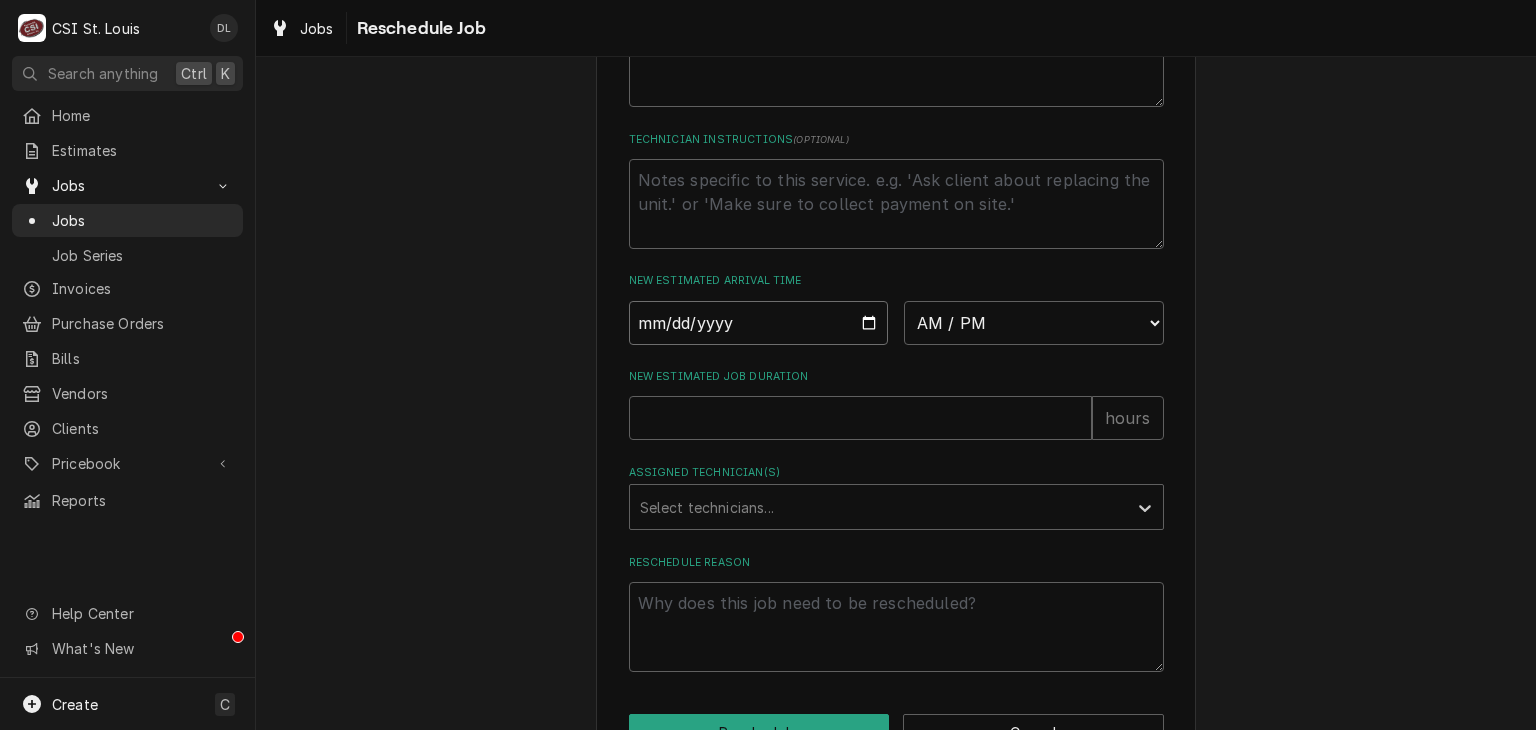 type on "2025-08-13" 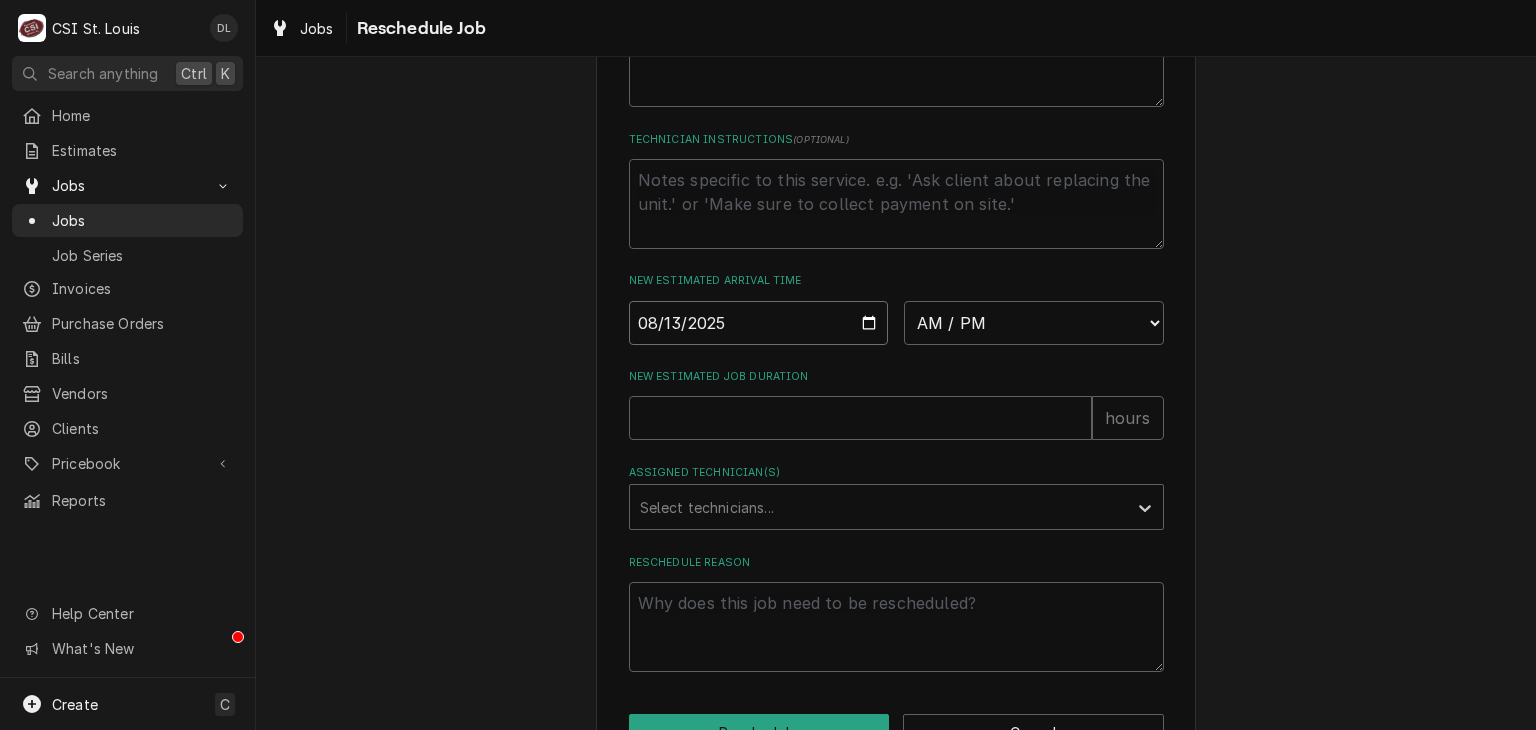 type on "x" 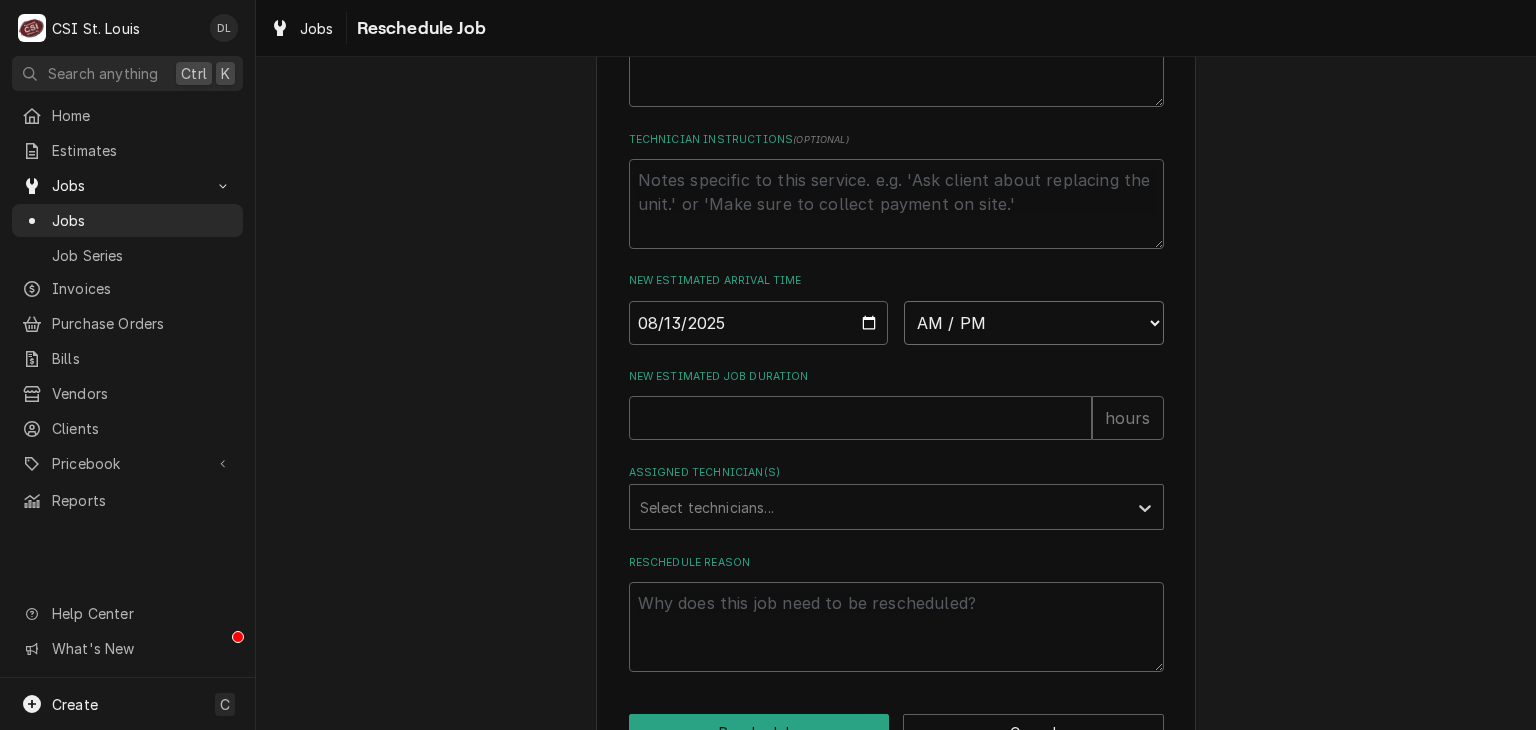 drag, startPoint x: 1143, startPoint y: 320, endPoint x: 1123, endPoint y: 313, distance: 21.189621 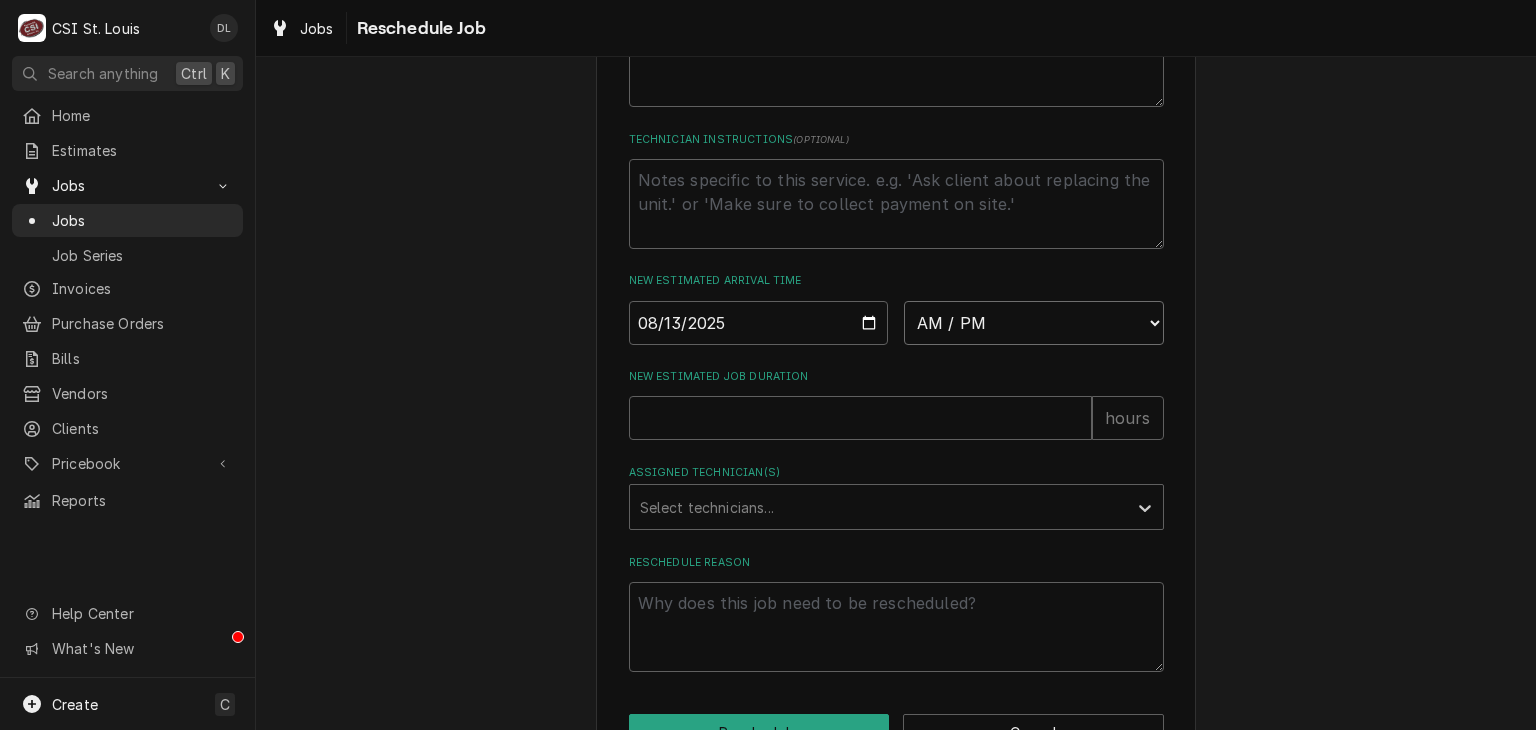 select on "07:00:00" 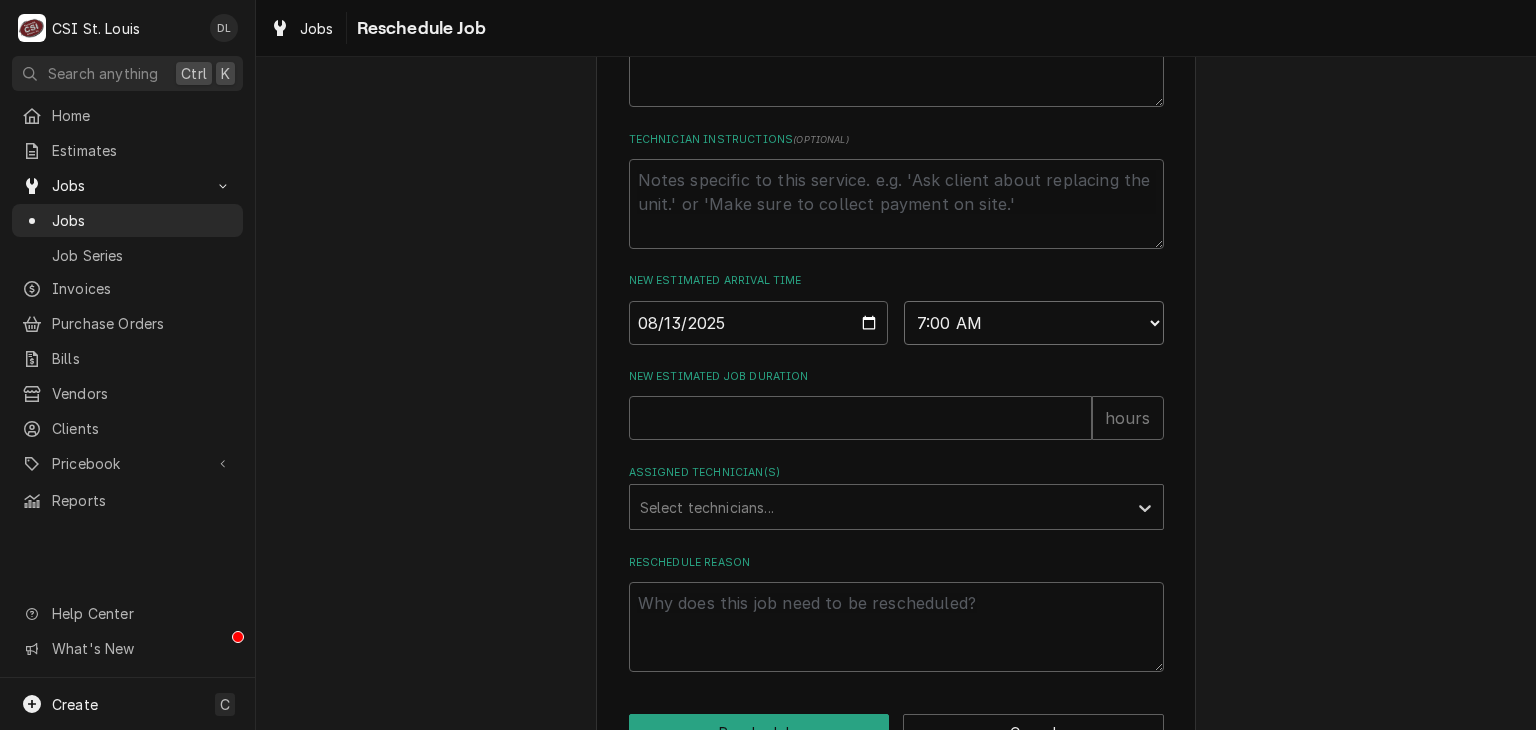 click on "AM / PM 6:00 AM 6:15 AM 6:30 AM 6:45 AM 7:00 AM 7:15 AM 7:30 AM 7:45 AM 8:00 AM 8:15 AM 8:30 AM 8:45 AM 9:00 AM 9:15 AM 9:30 AM 9:45 AM 10:00 AM 10:15 AM 10:30 AM 10:45 AM 11:00 AM 11:15 AM 11:30 AM 11:45 AM 12:00 PM 12:15 PM 12:30 PM 12:45 PM 1:00 PM 1:15 PM 1:30 PM 1:45 PM 2:00 PM 2:15 PM 2:30 PM 2:45 PM 3:00 PM 3:15 PM 3:30 PM 3:45 PM 4:00 PM 4:15 PM 4:30 PM 4:45 PM 5:00 PM 5:15 PM 5:30 PM 5:45 PM 6:00 PM 6:15 PM 6:30 PM 6:45 PM 7:00 PM 7:15 PM 7:30 PM 7:45 PM 8:00 PM 8:15 PM 8:30 PM 8:45 PM 9:00 PM 9:15 PM 9:30 PM 9:45 PM 10:00 PM 10:15 PM 10:30 PM 10:45 PM 11:00 PM 11:15 PM 11:30 PM 11:45 PM 12:00 AM 12:15 AM 12:30 AM 12:45 AM 1:00 AM 1:15 AM 1:30 AM 1:45 AM 2:00 AM 2:15 AM 2:30 AM 2:45 AM 3:00 AM 3:15 AM 3:30 AM 3:45 AM 4:00 AM 4:15 AM 4:30 AM 4:45 AM 5:00 AM 5:15 AM 5:30 AM 5:45 AM" at bounding box center (1034, 323) 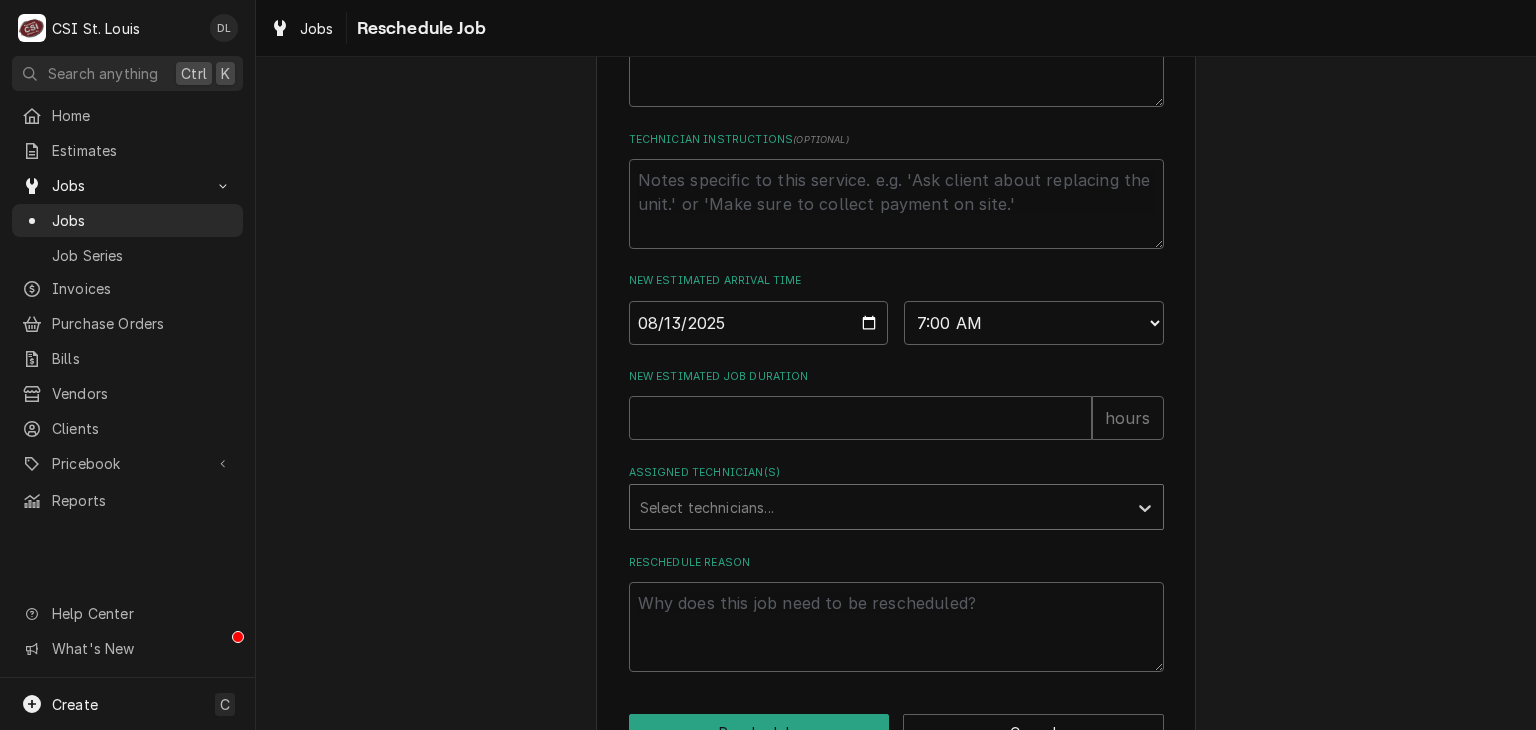click at bounding box center [878, 507] 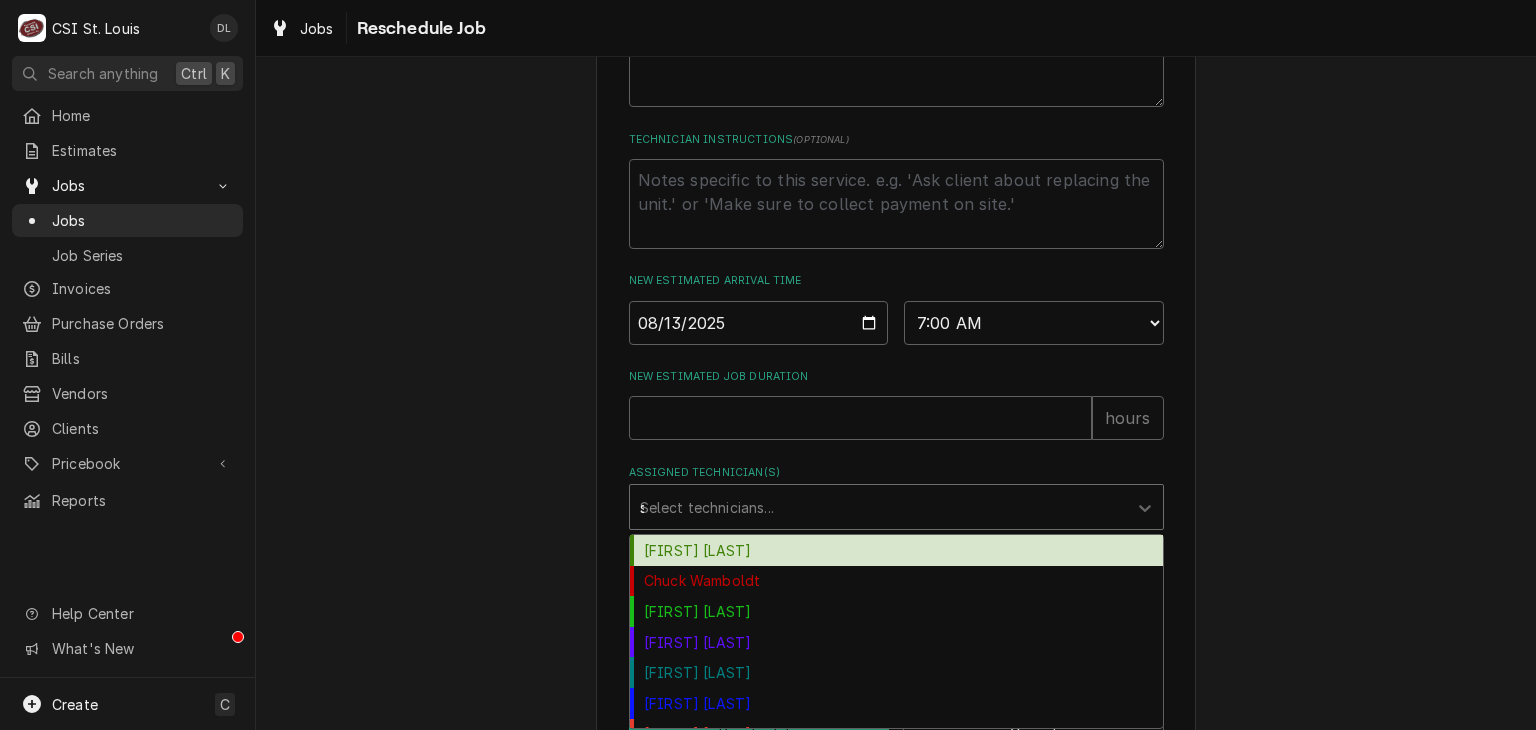 type on "st" 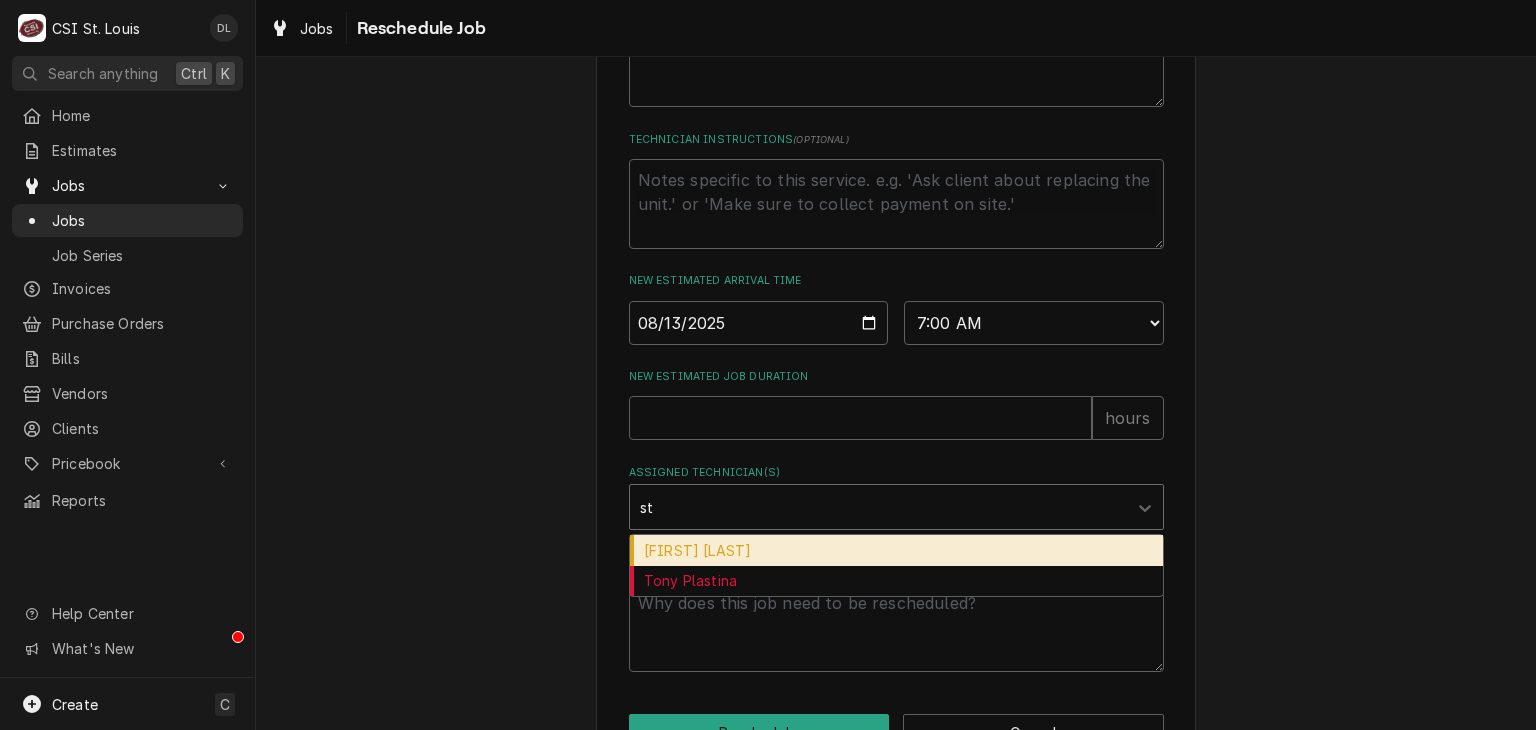 type on "x" 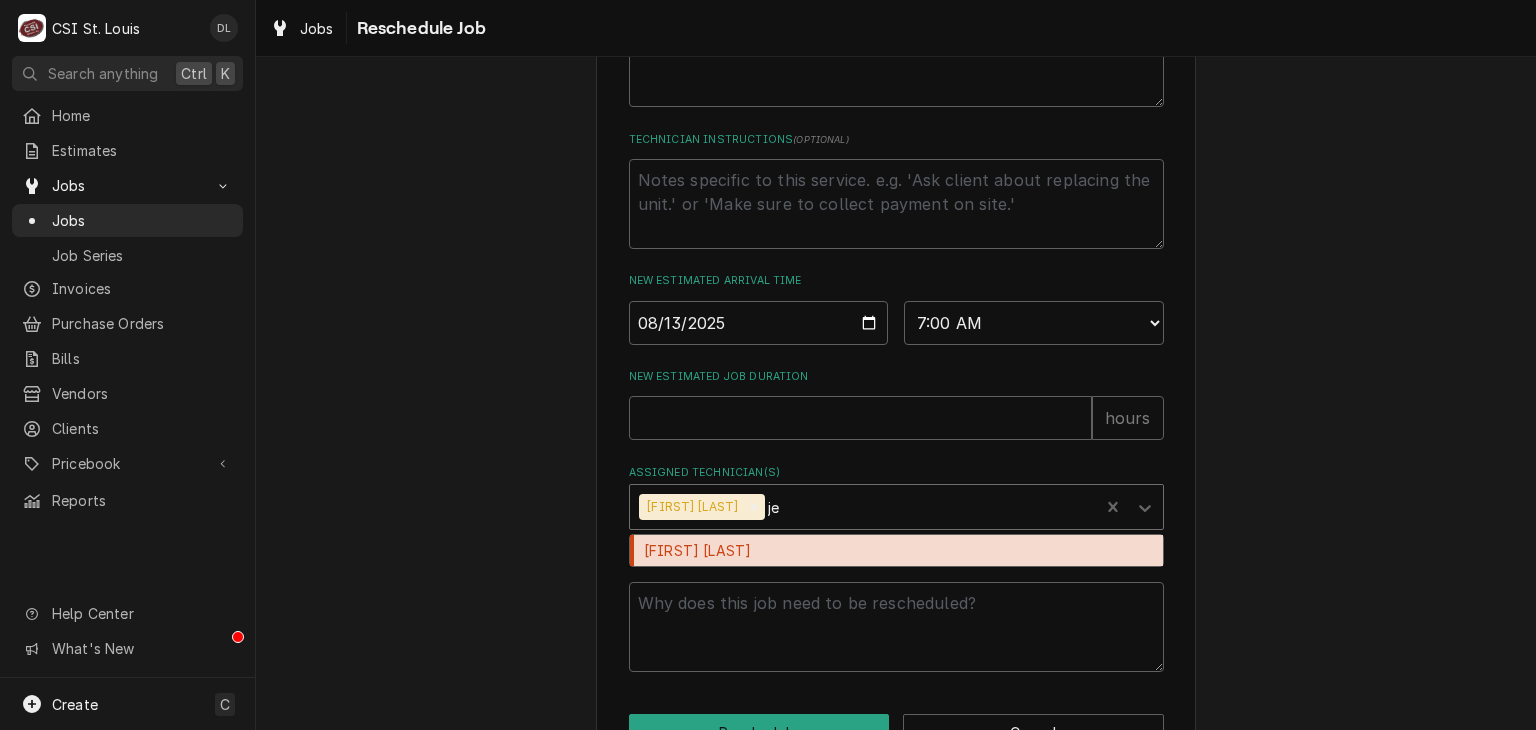 type on "jef" 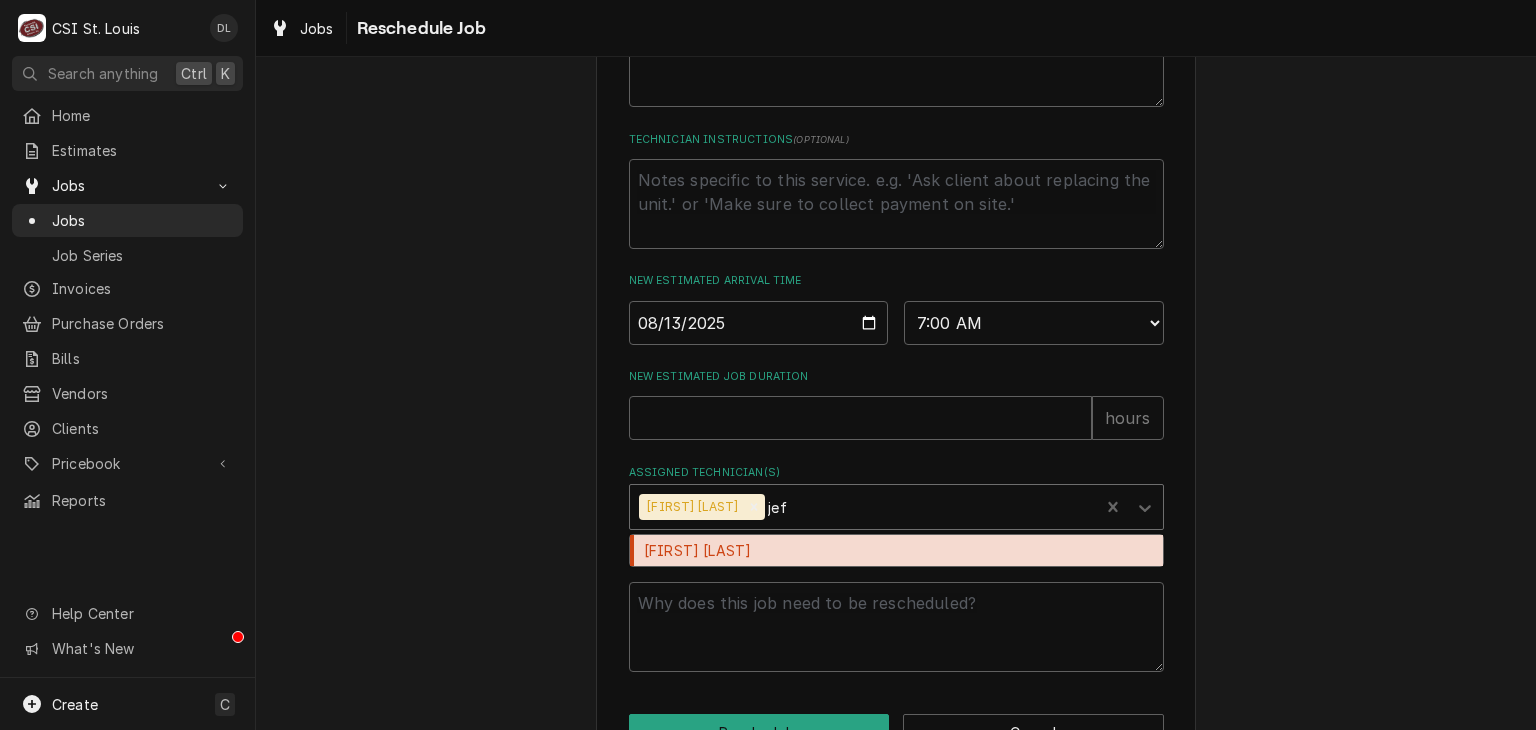 type on "x" 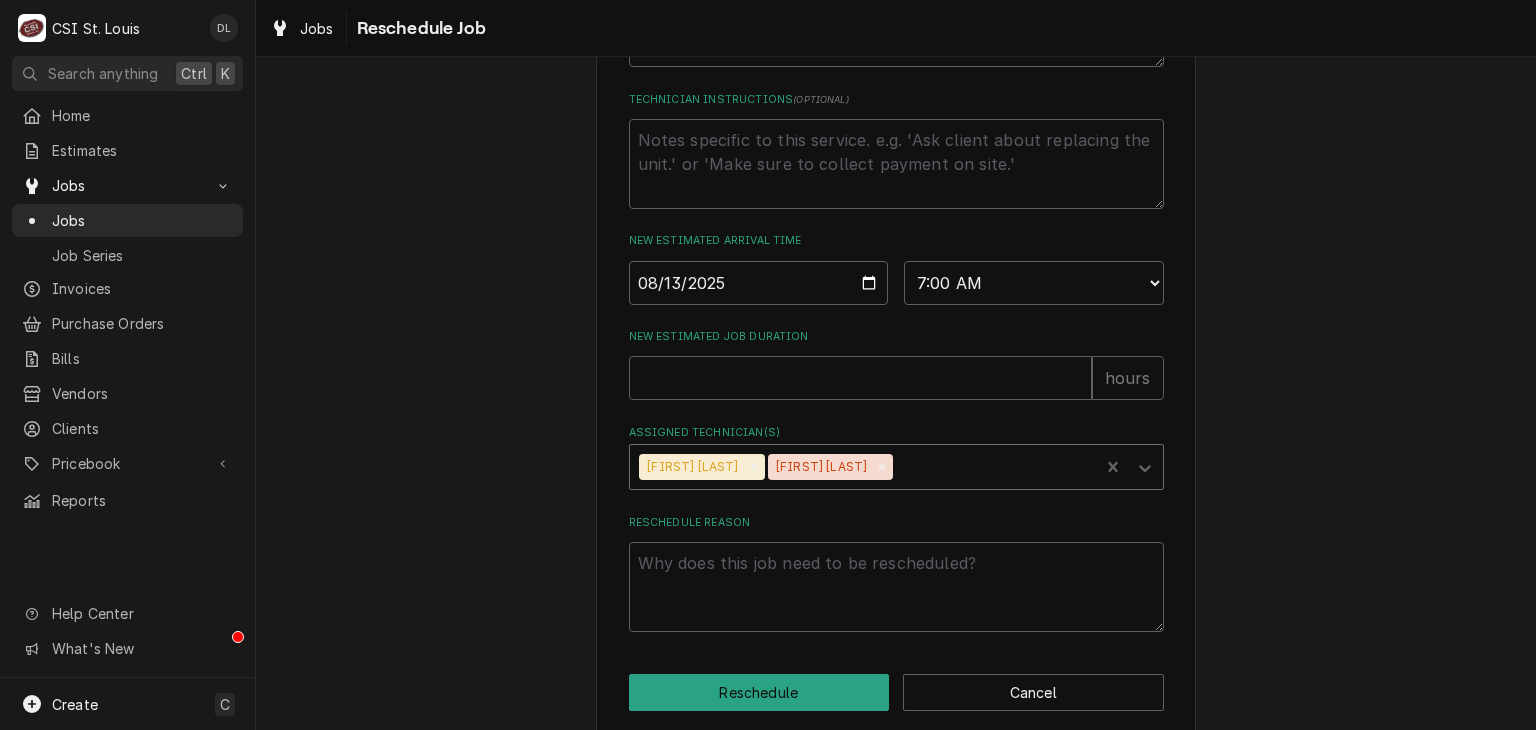 scroll, scrollTop: 763, scrollLeft: 0, axis: vertical 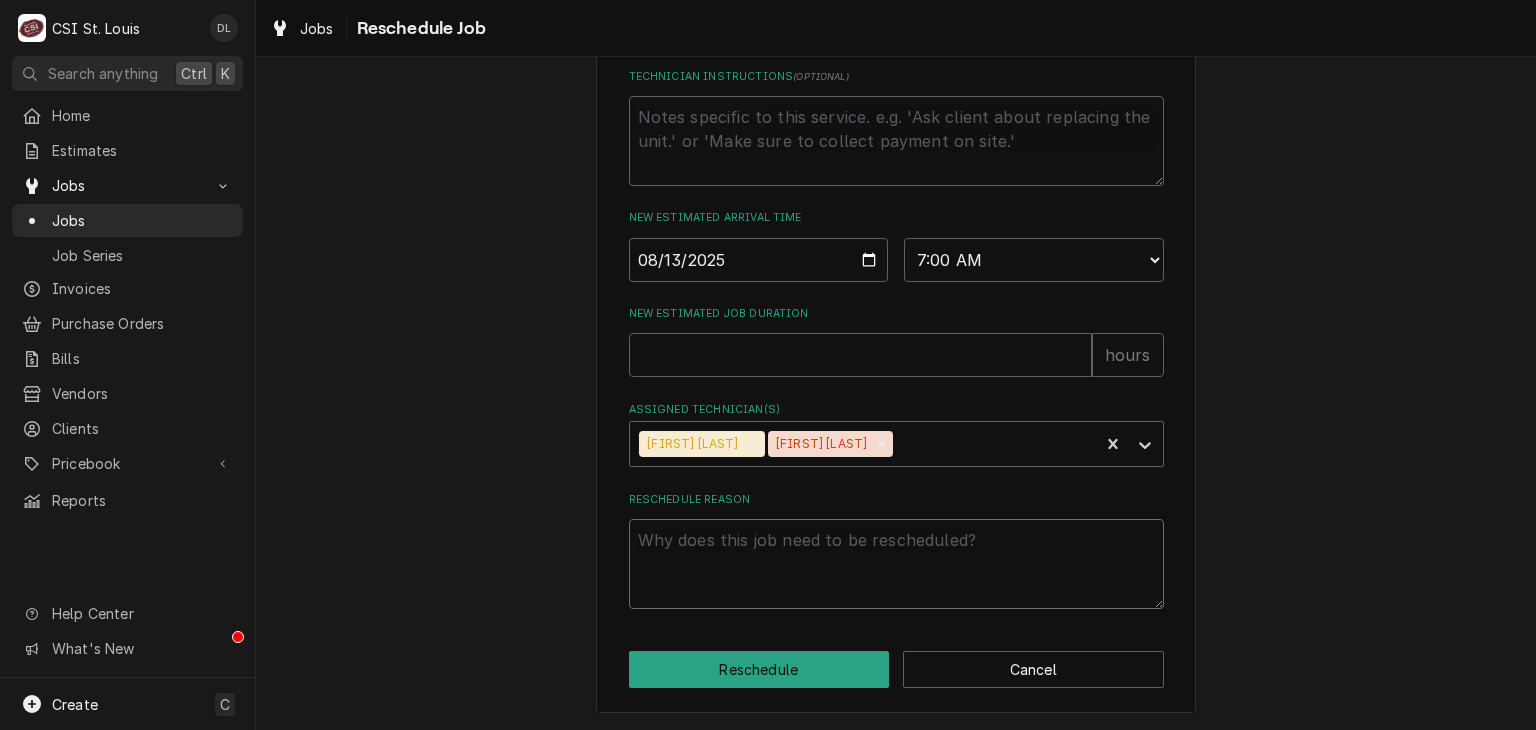 click on "Reschedule Reason" at bounding box center (896, 564) 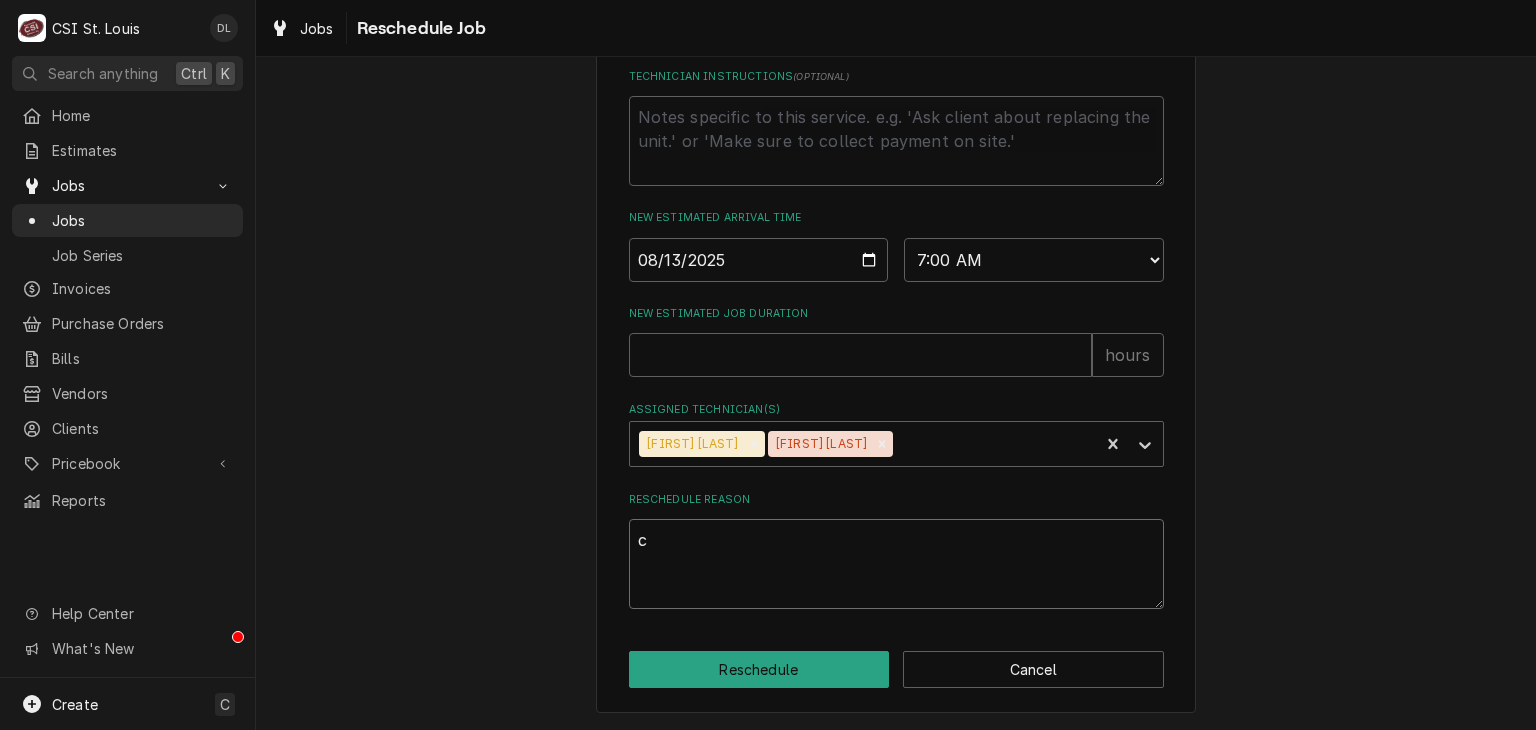 type on "x" 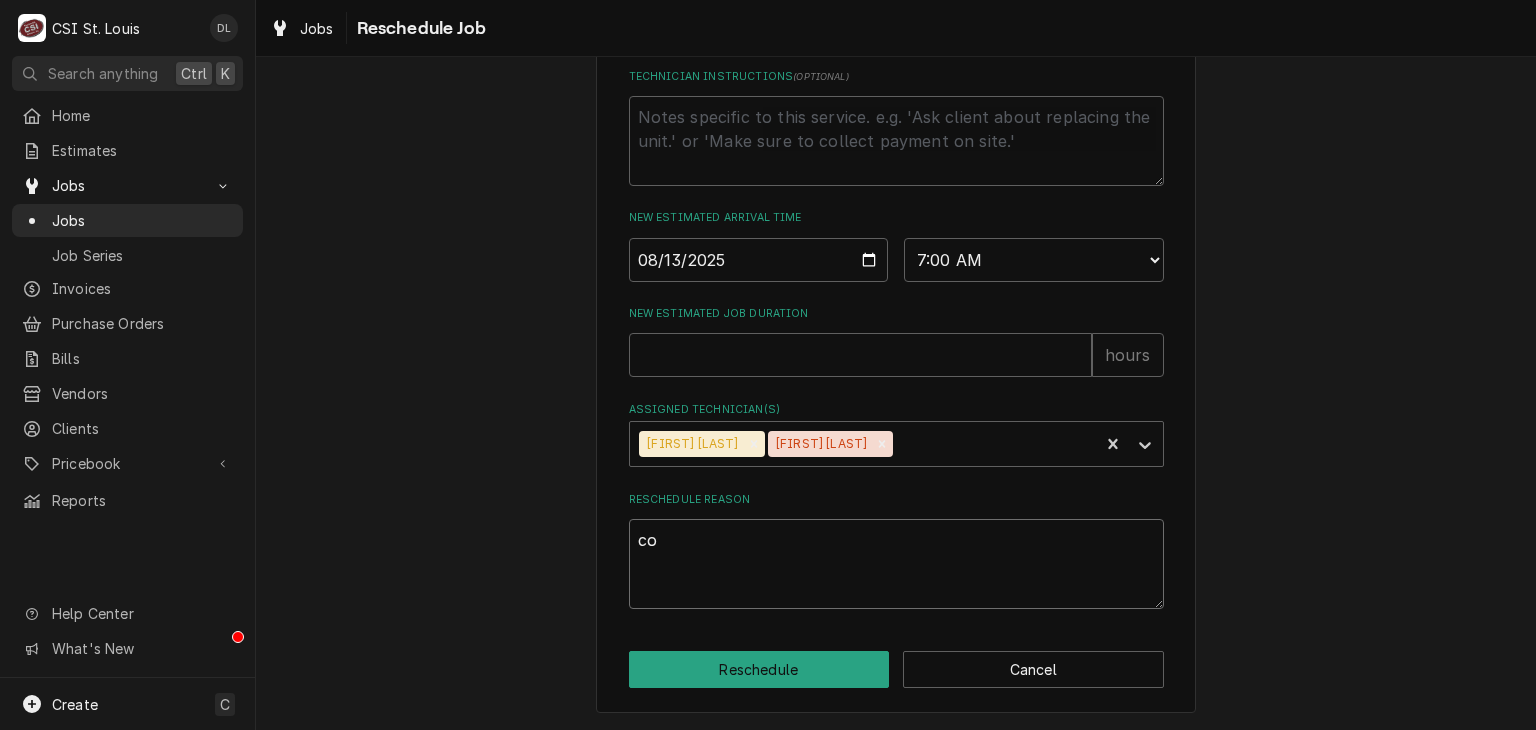 type on "x" 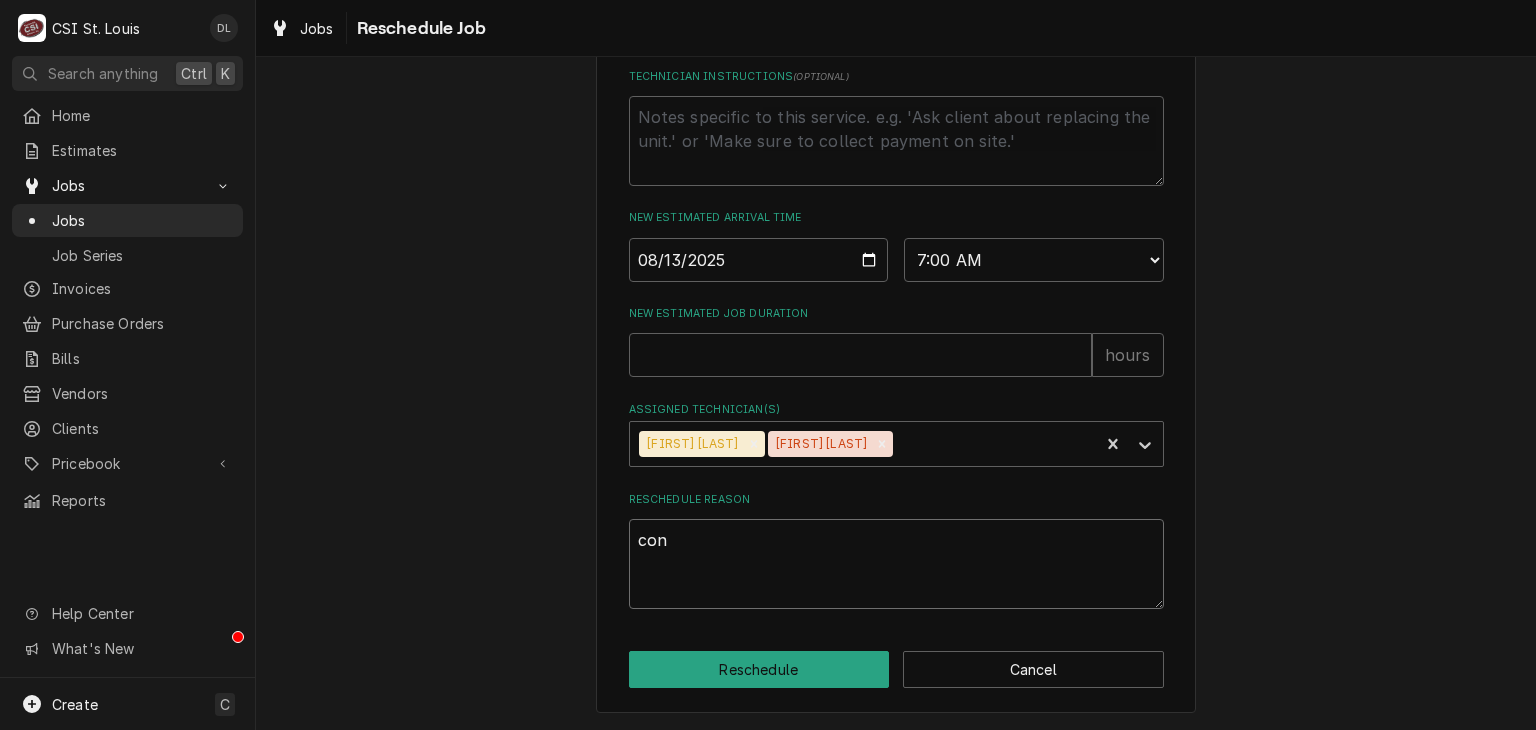 type on "x" 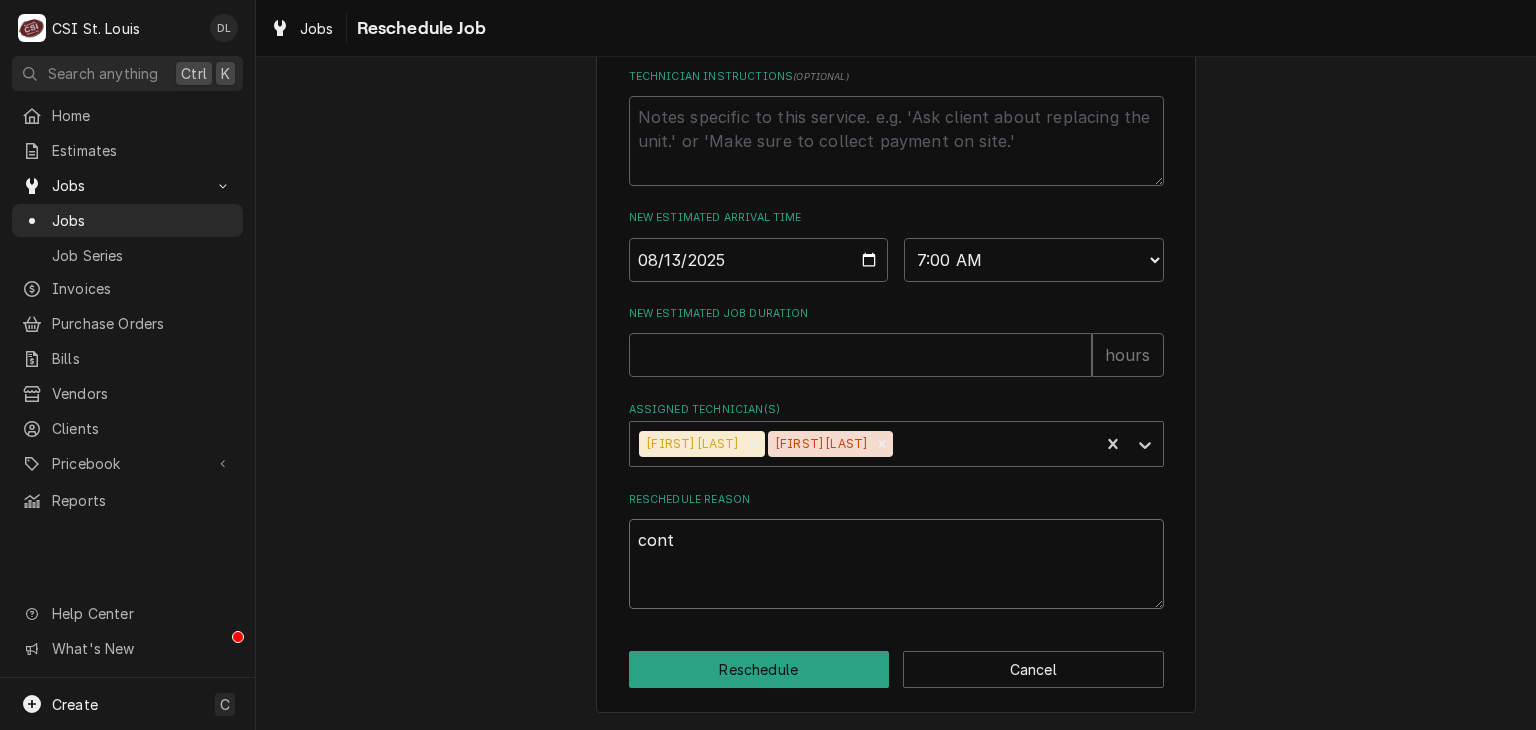 type on "x" 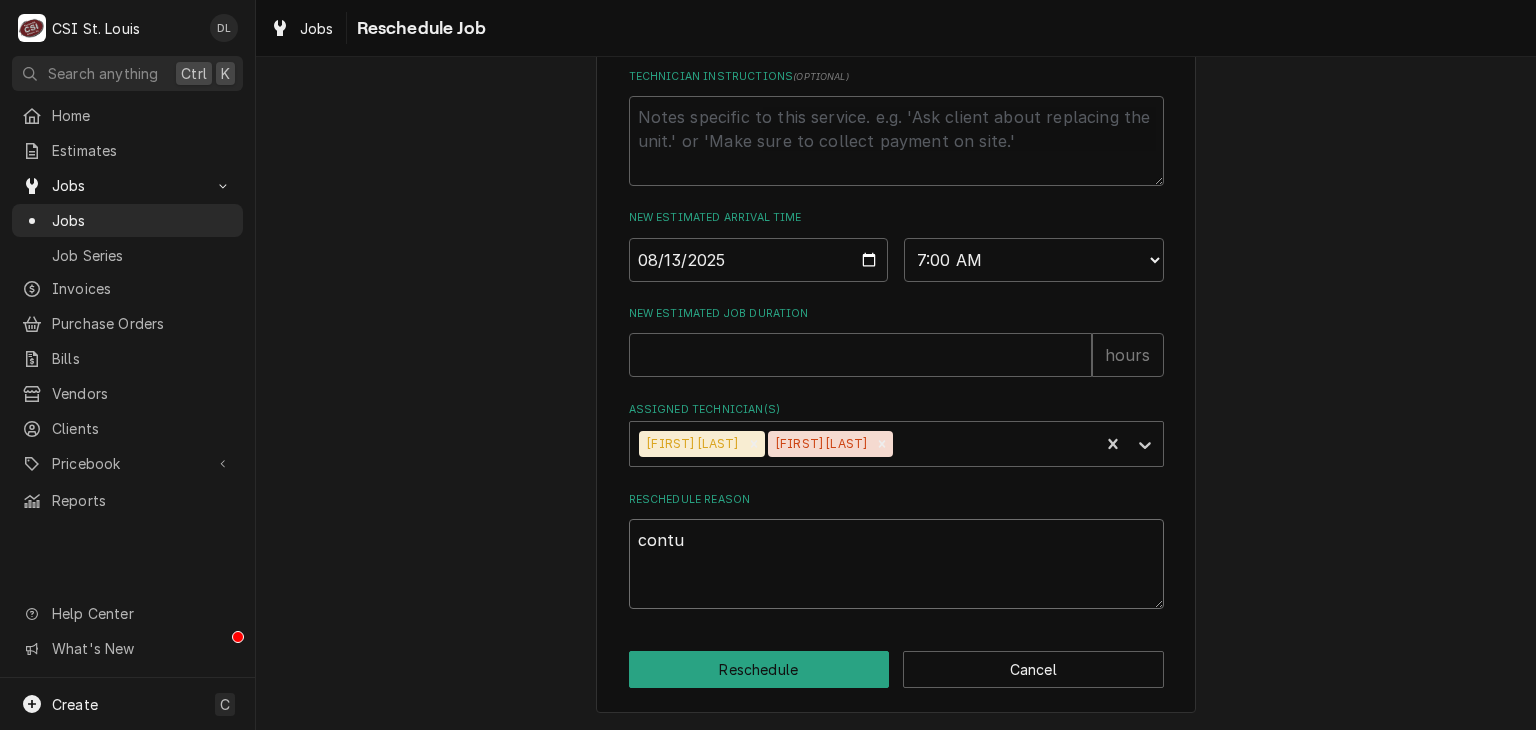 type on "x" 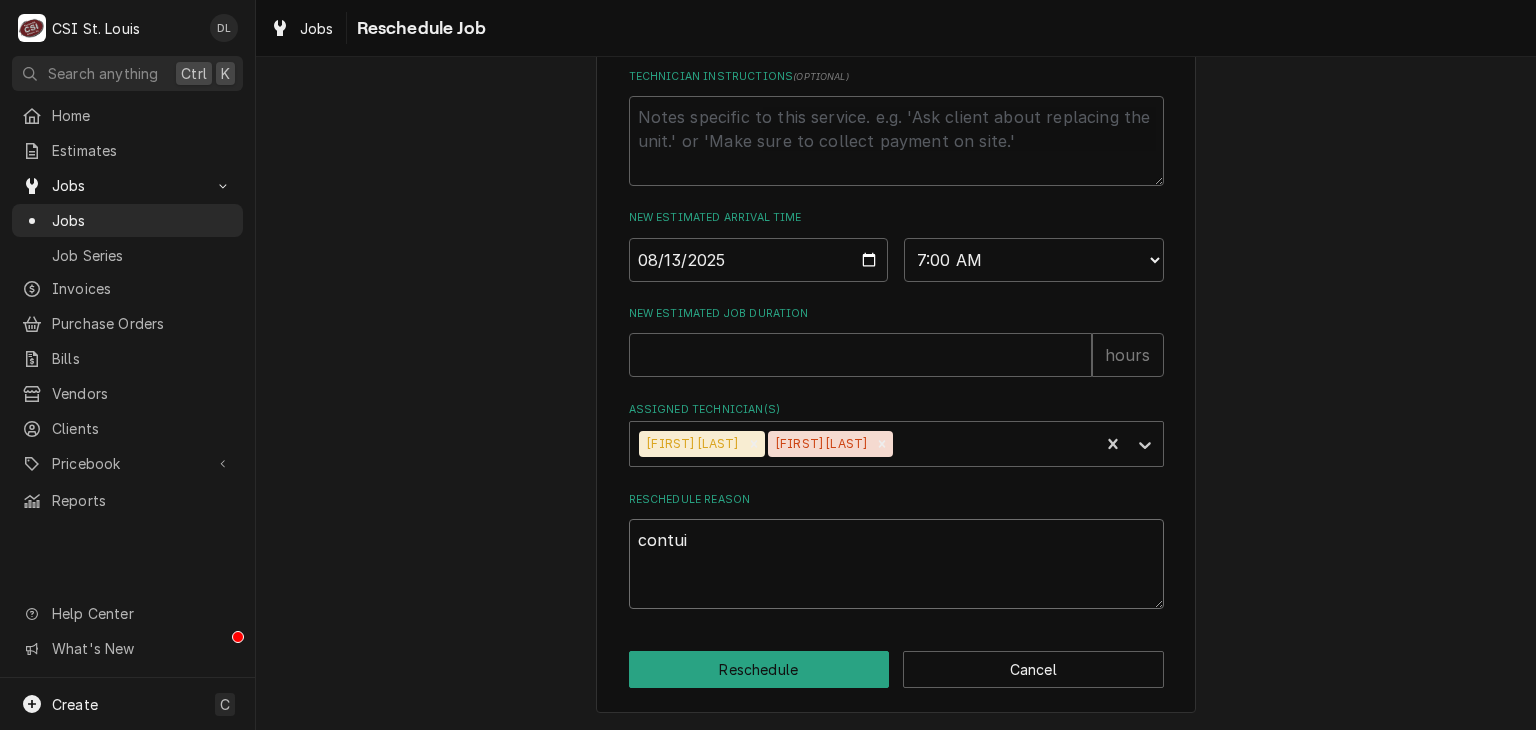 type on "contuin" 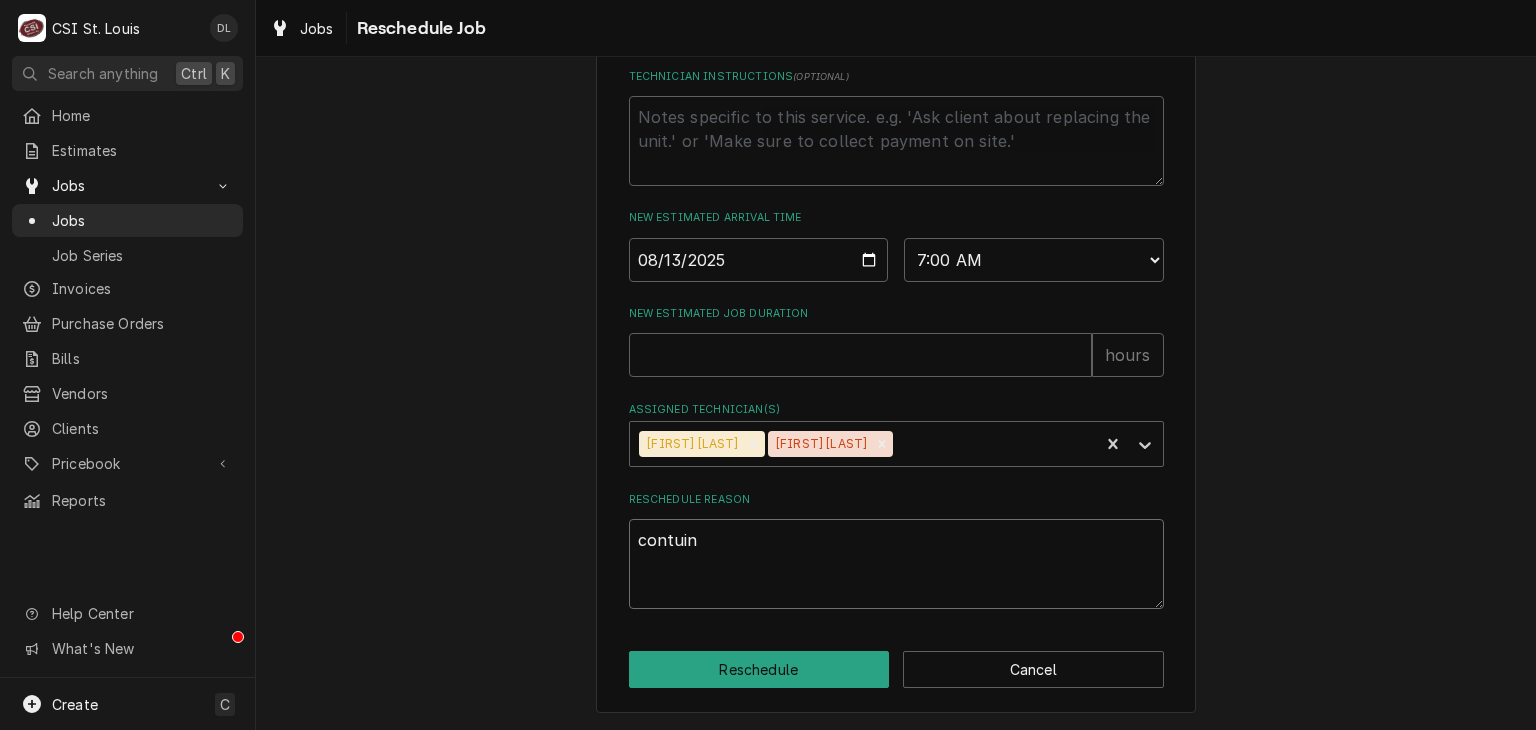type on "x" 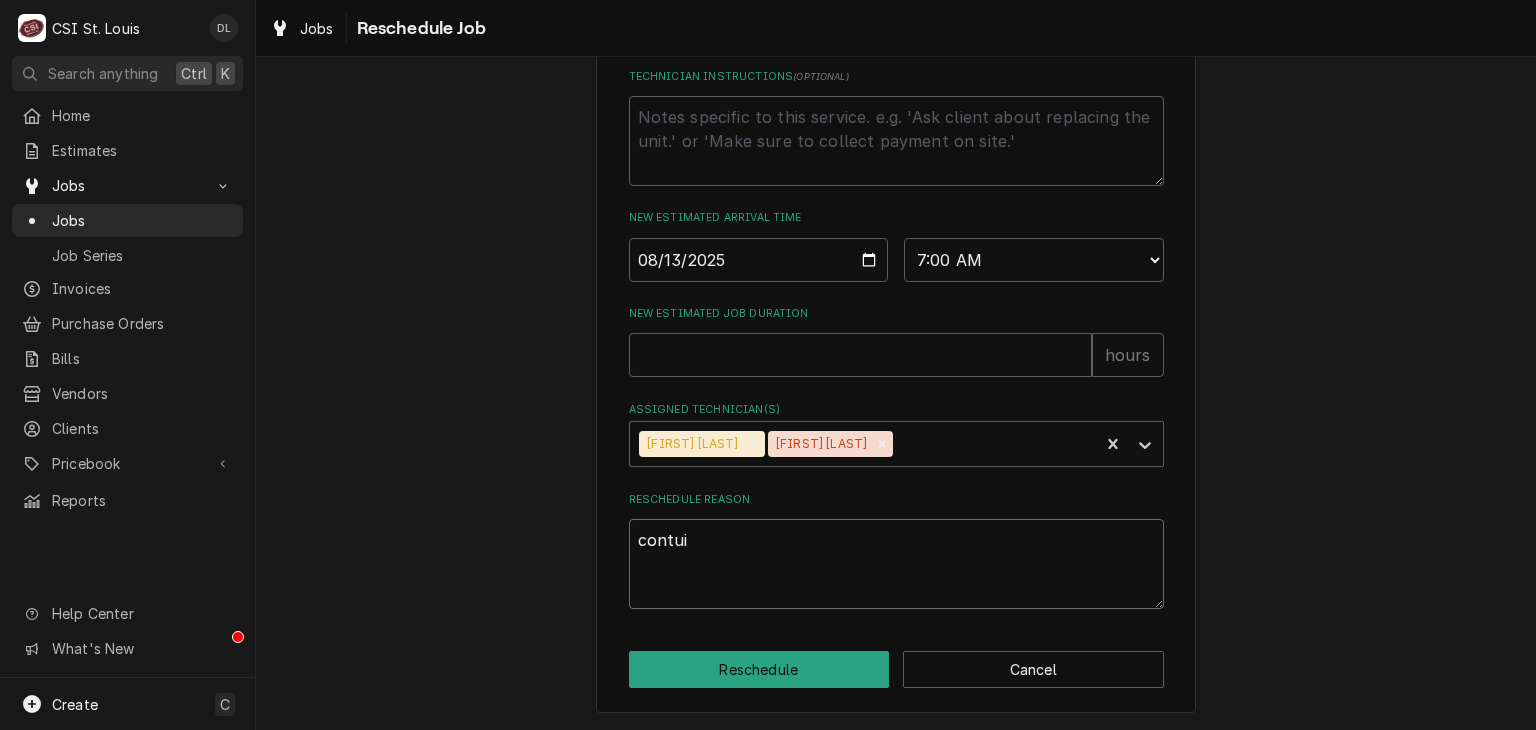 type on "x" 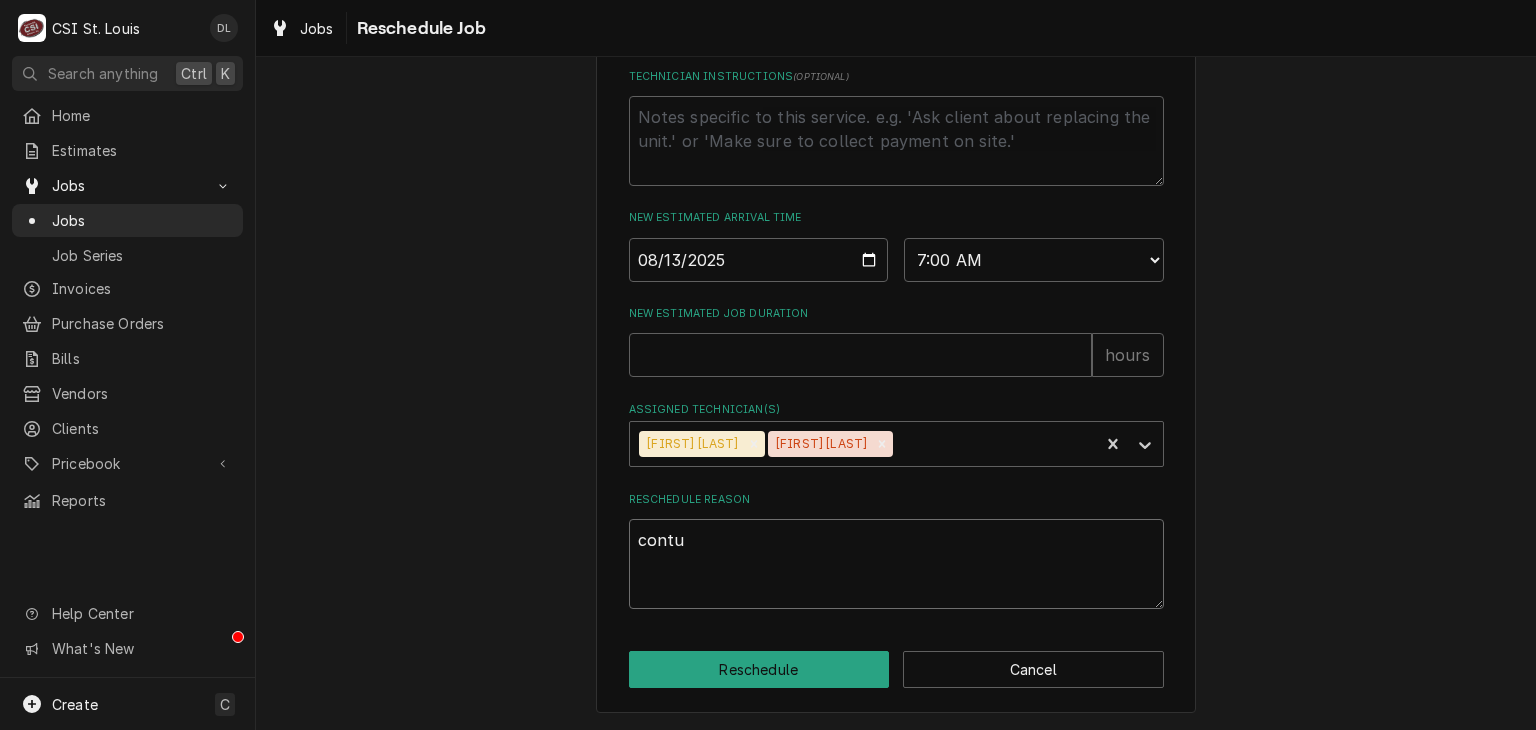 type on "x" 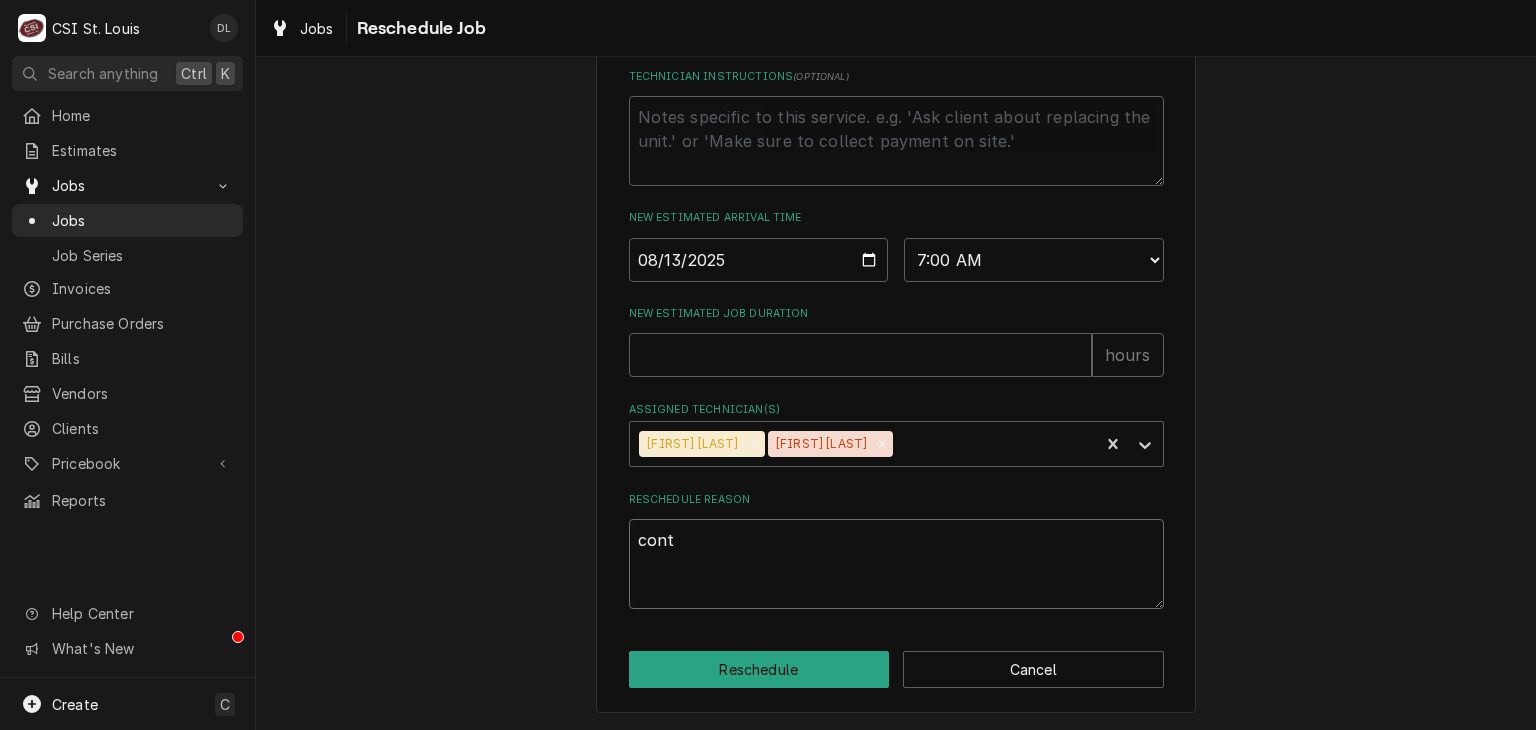 type on "x" 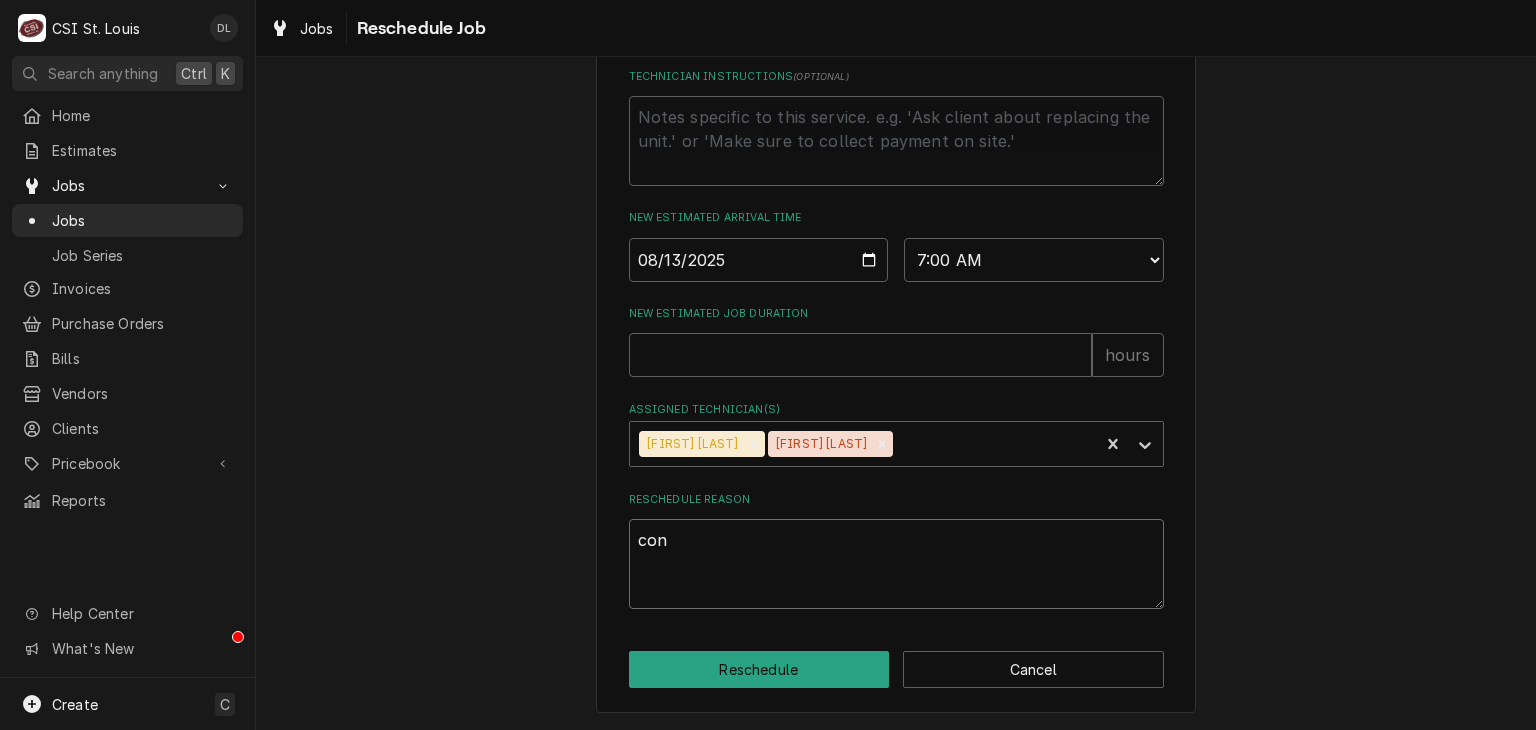 type on "x" 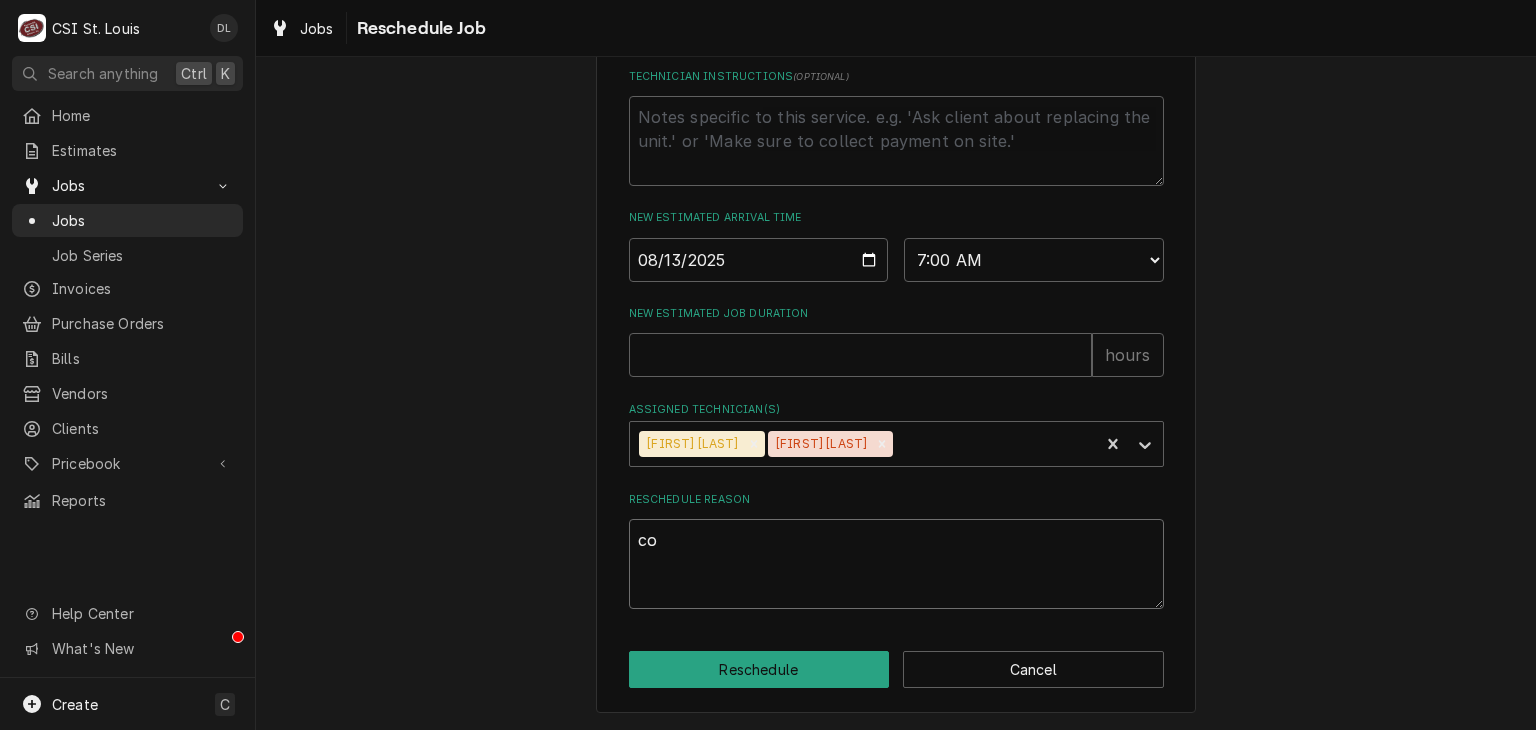 type on "x" 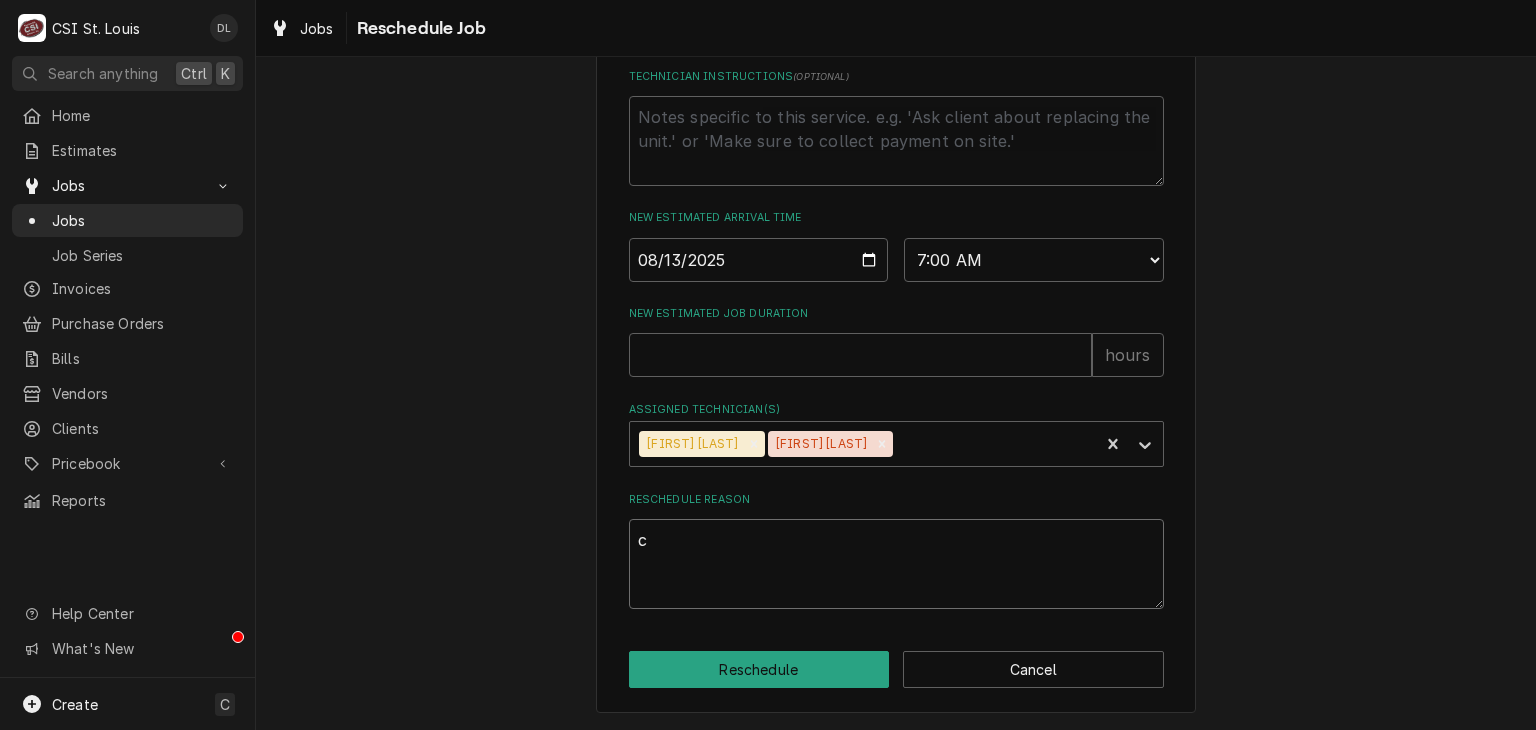 type on "x" 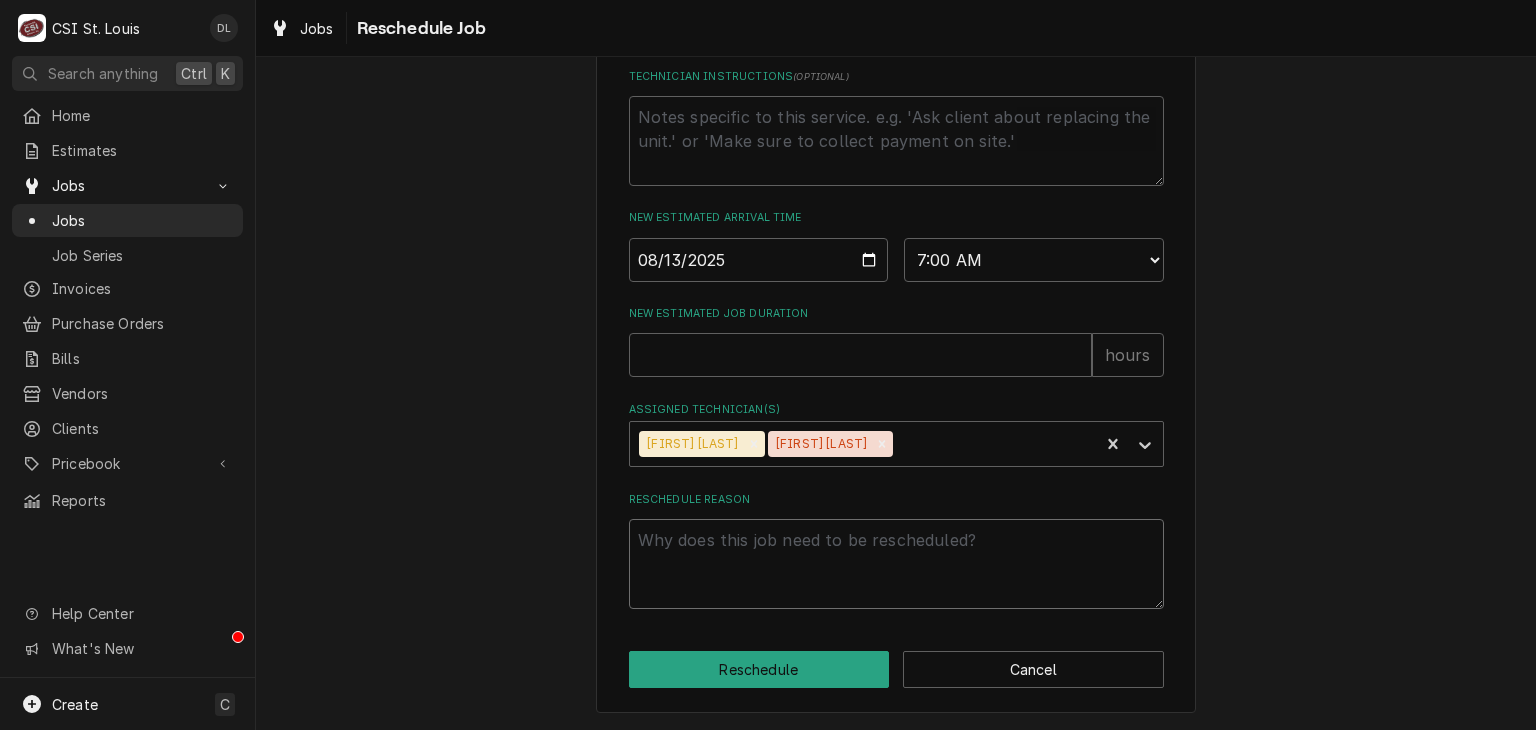 type on "r" 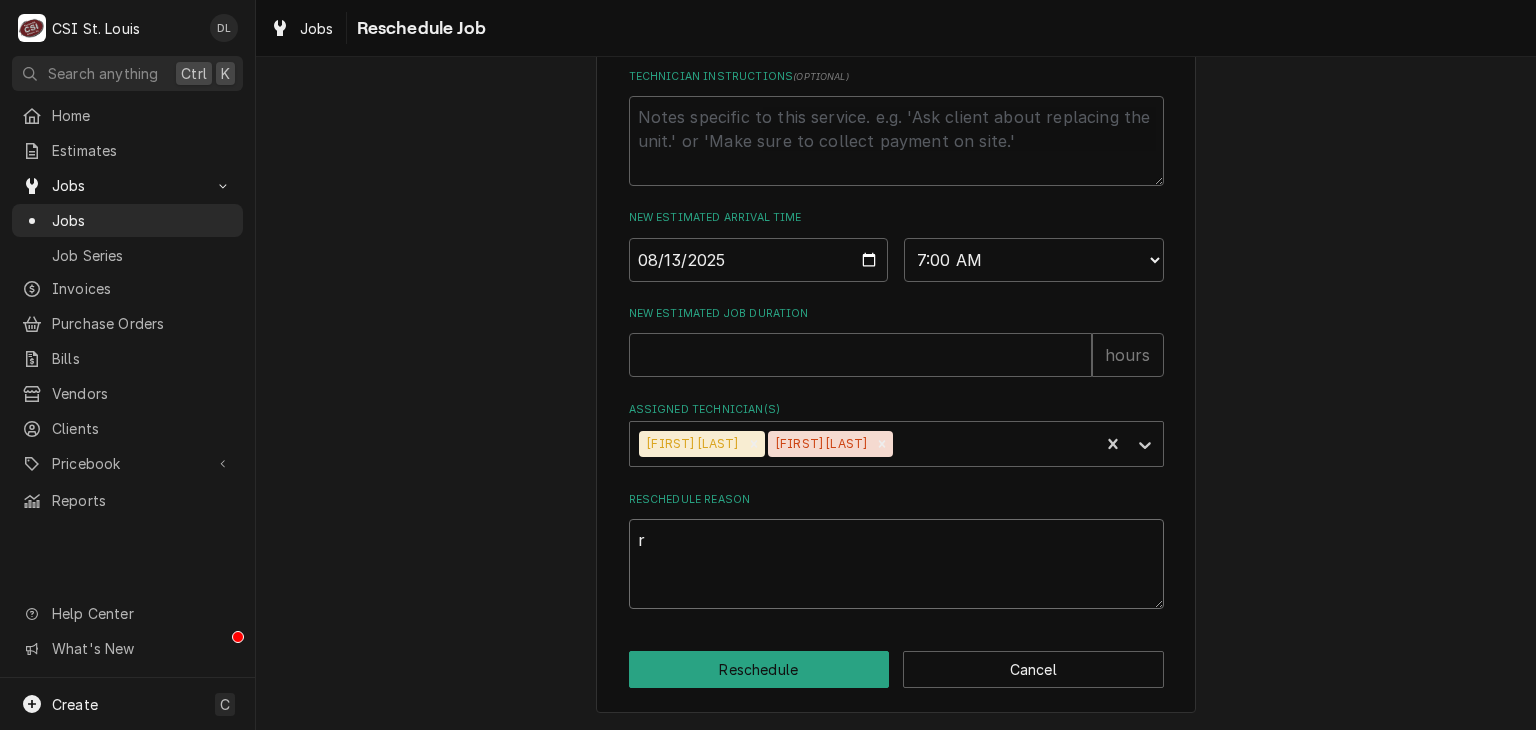 type on "x" 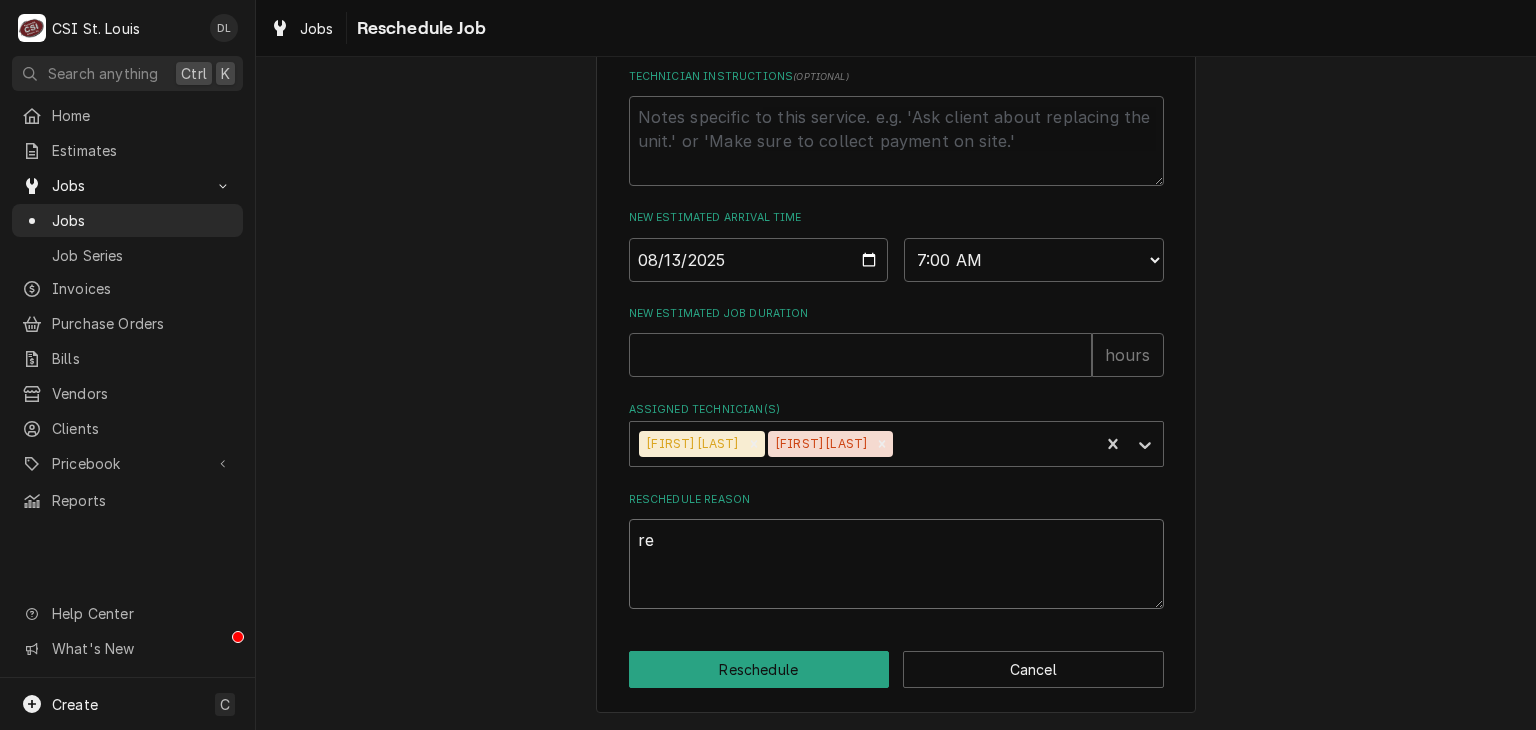 type on "x" 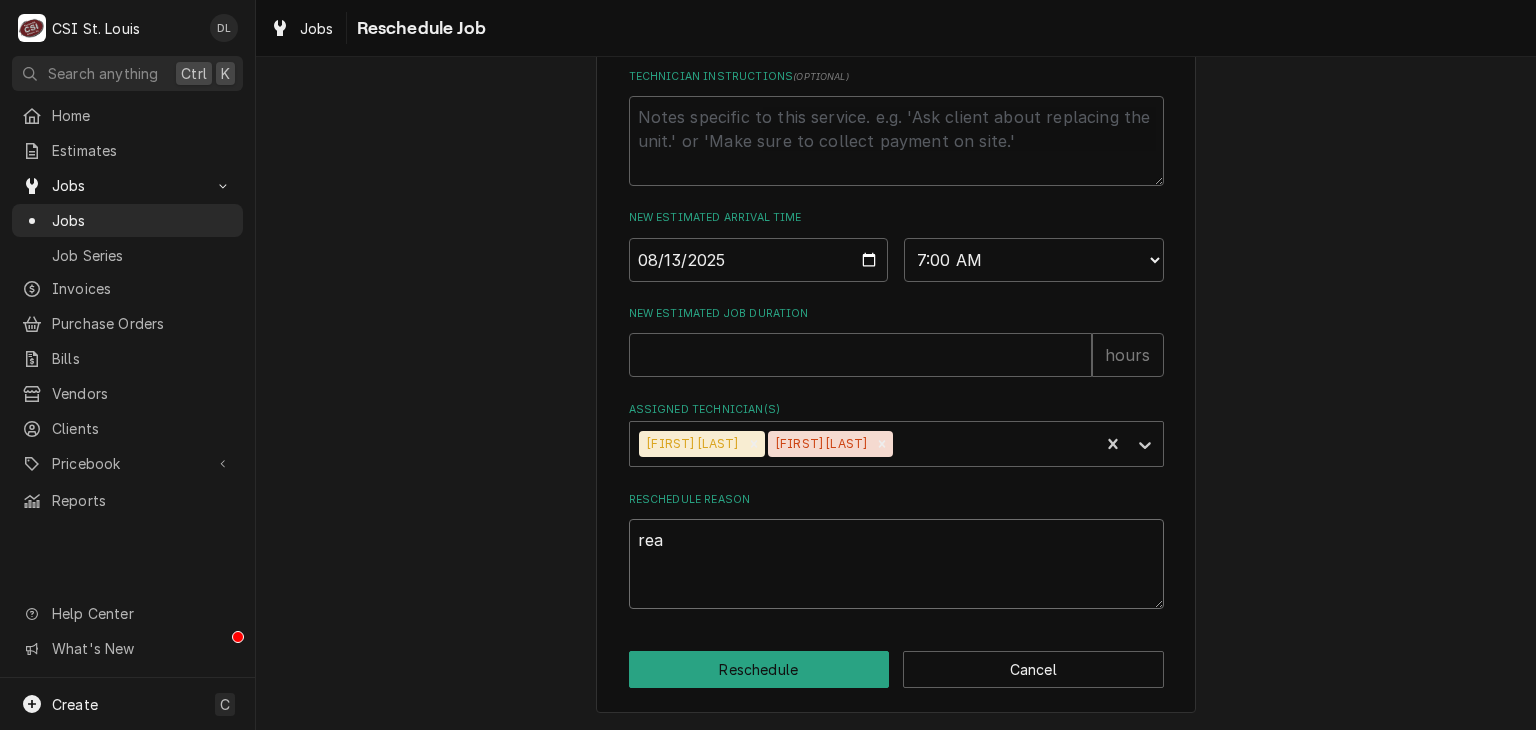type on "x" 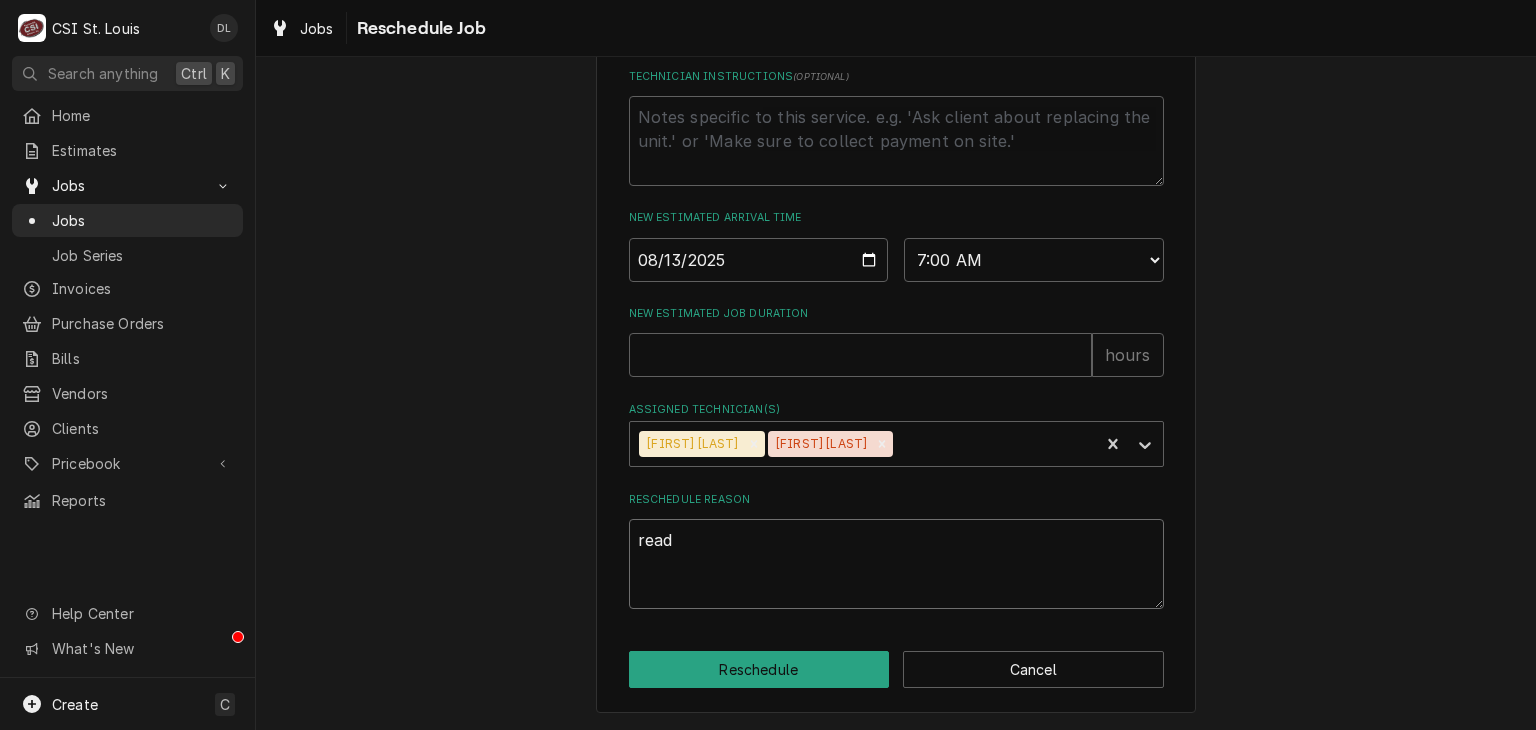 type on "x" 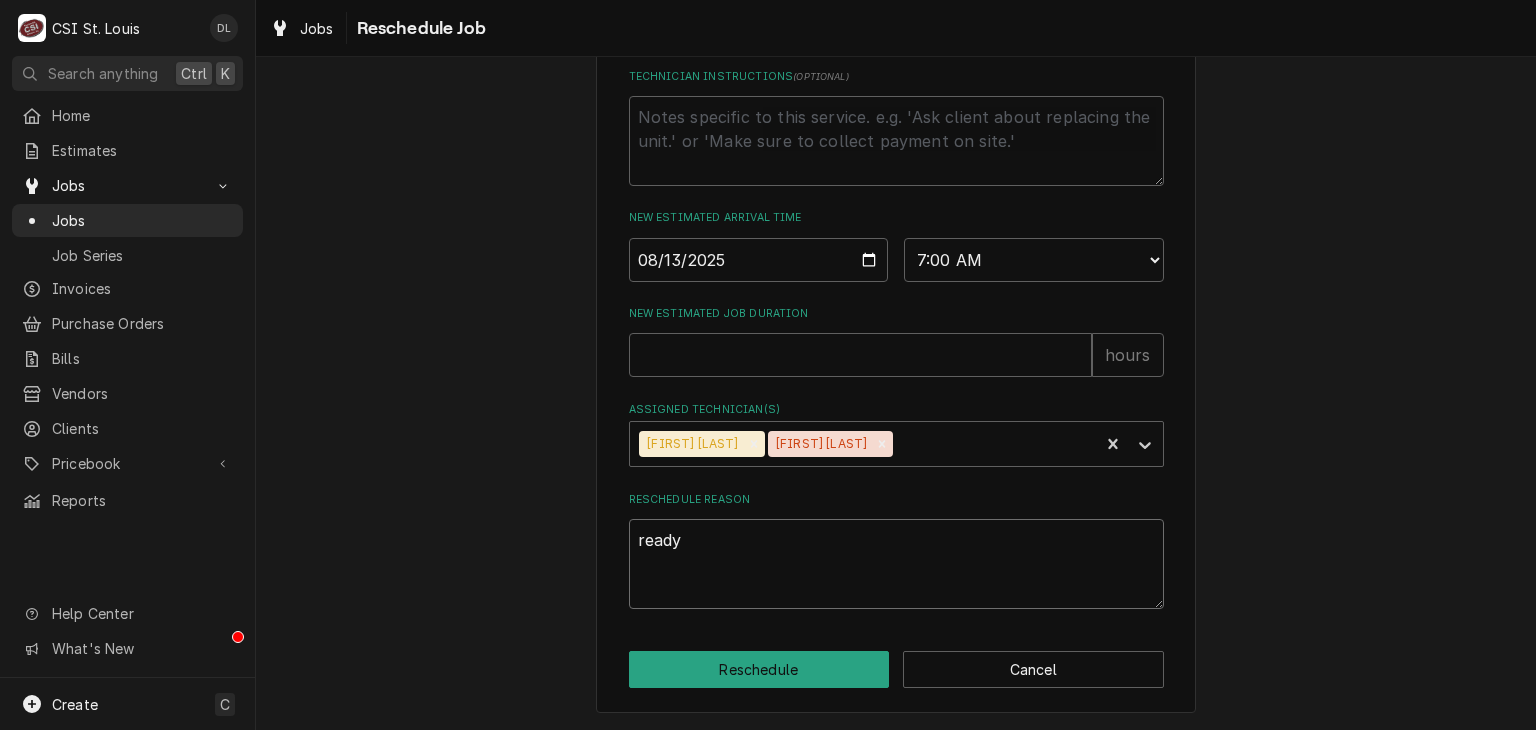 type on "x" 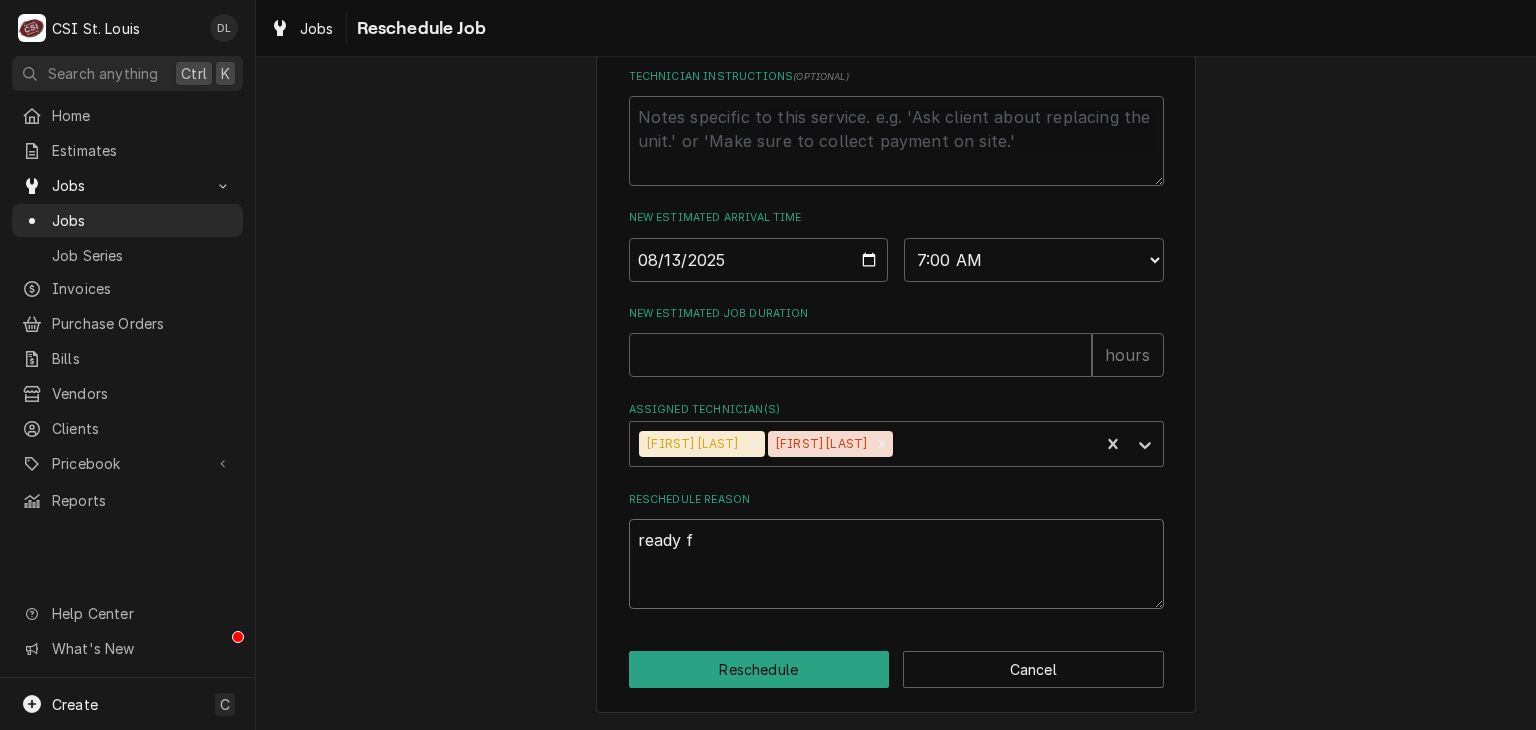 type on "x" 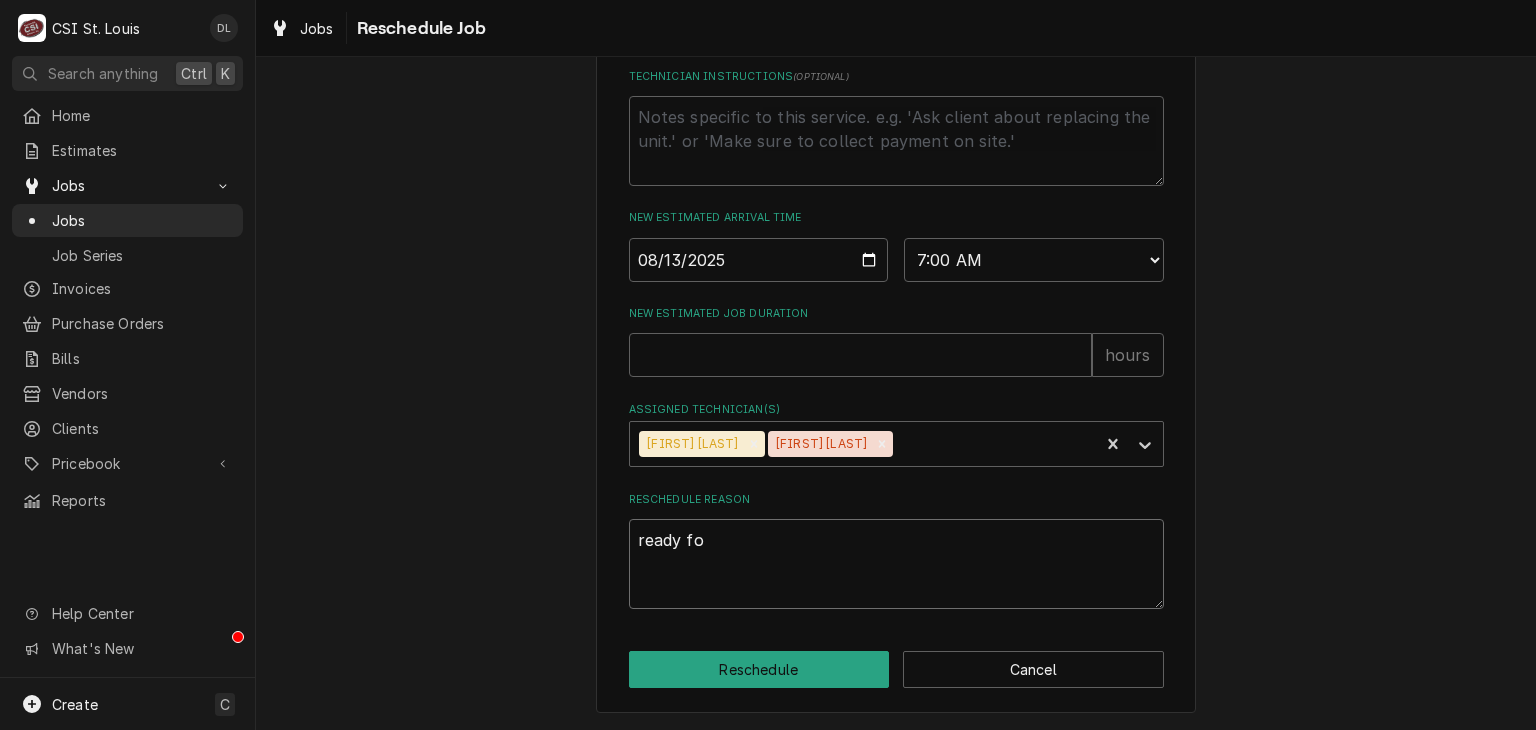 type on "ready for" 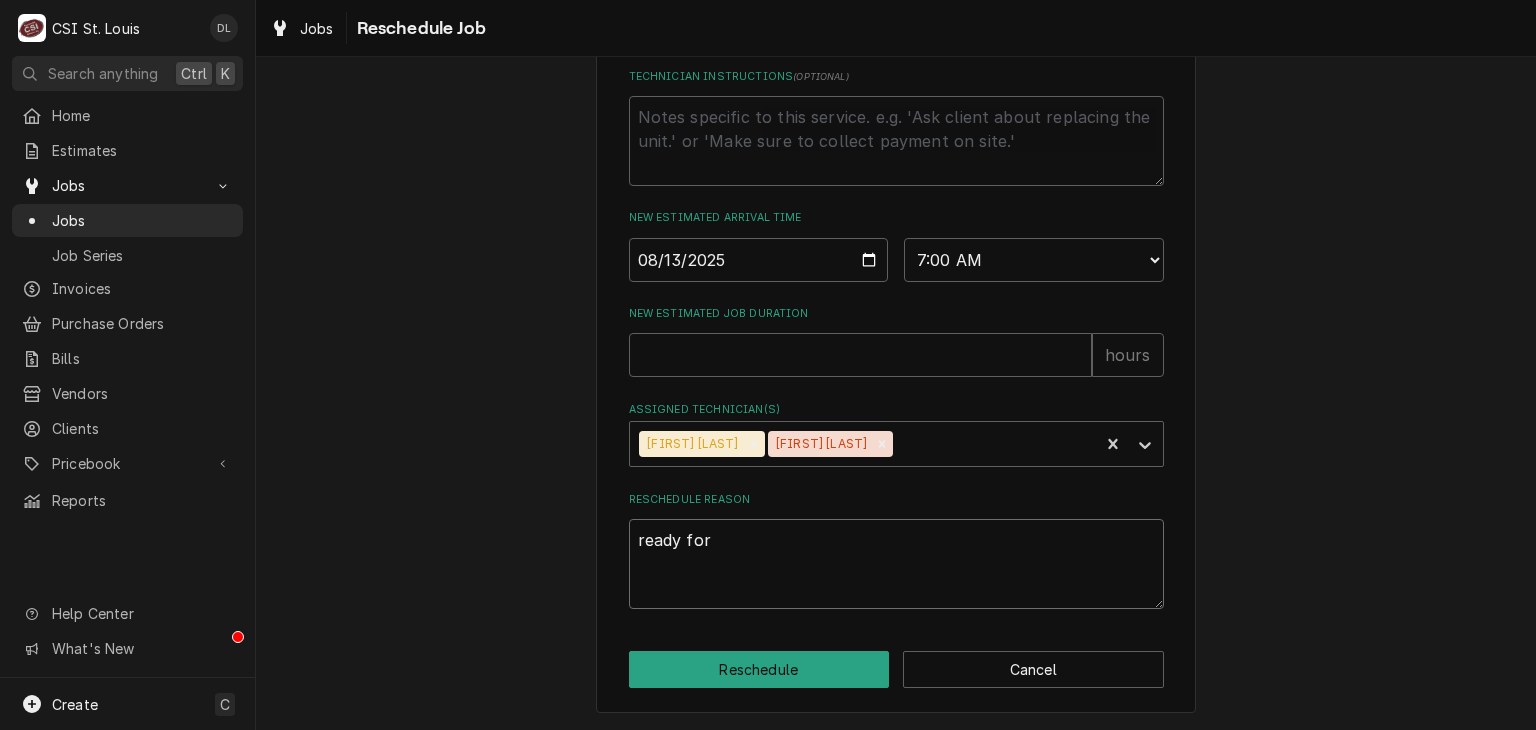 type on "x" 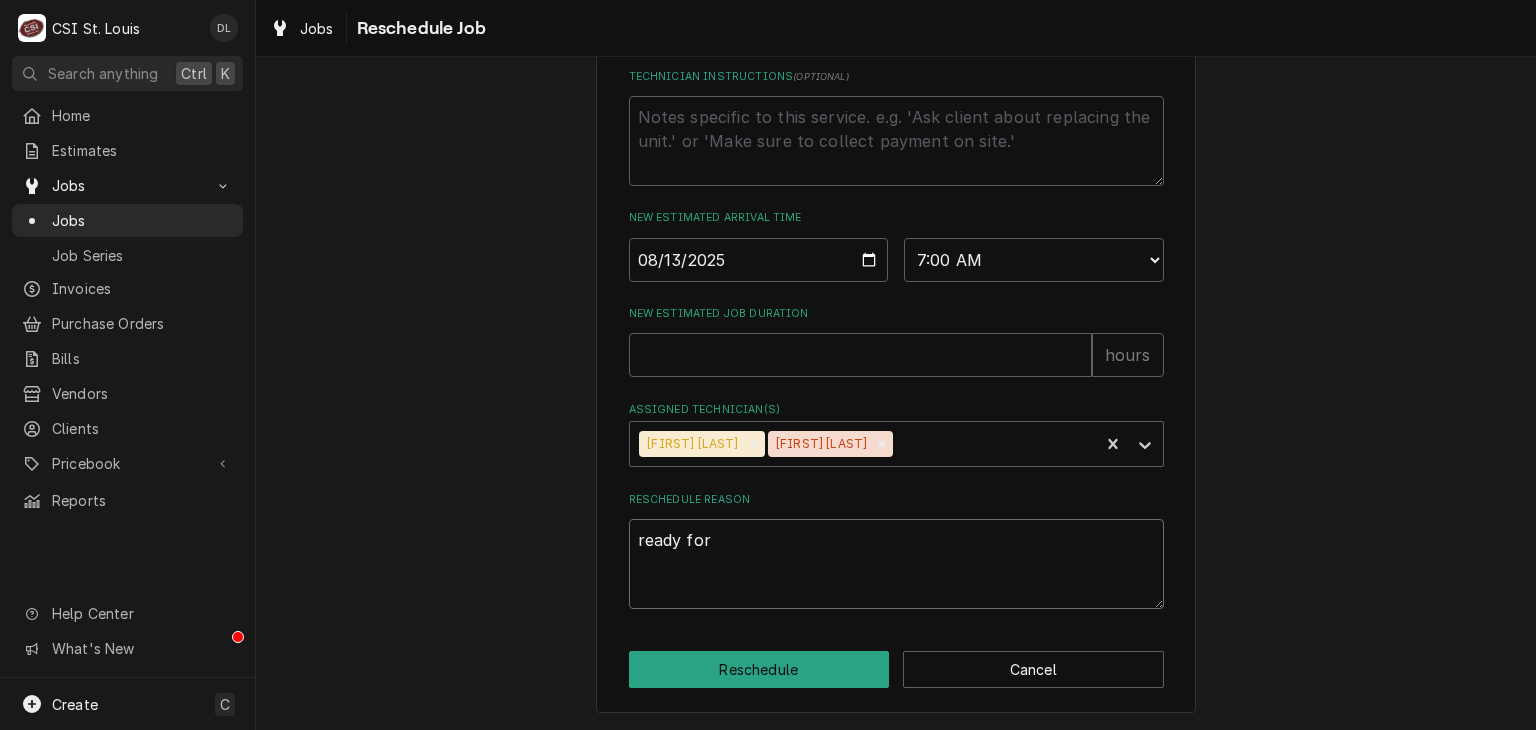 type on "ready for" 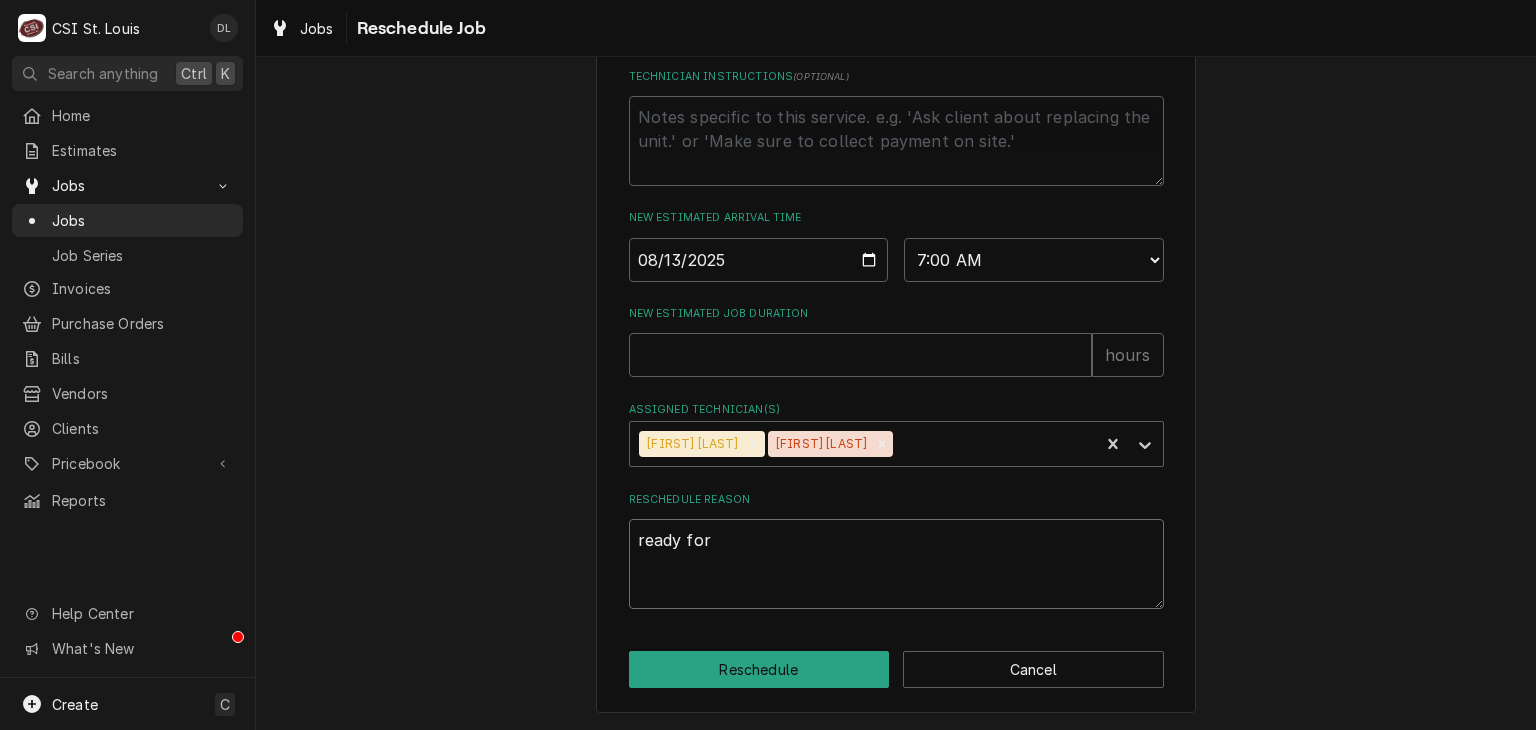 type on "x" 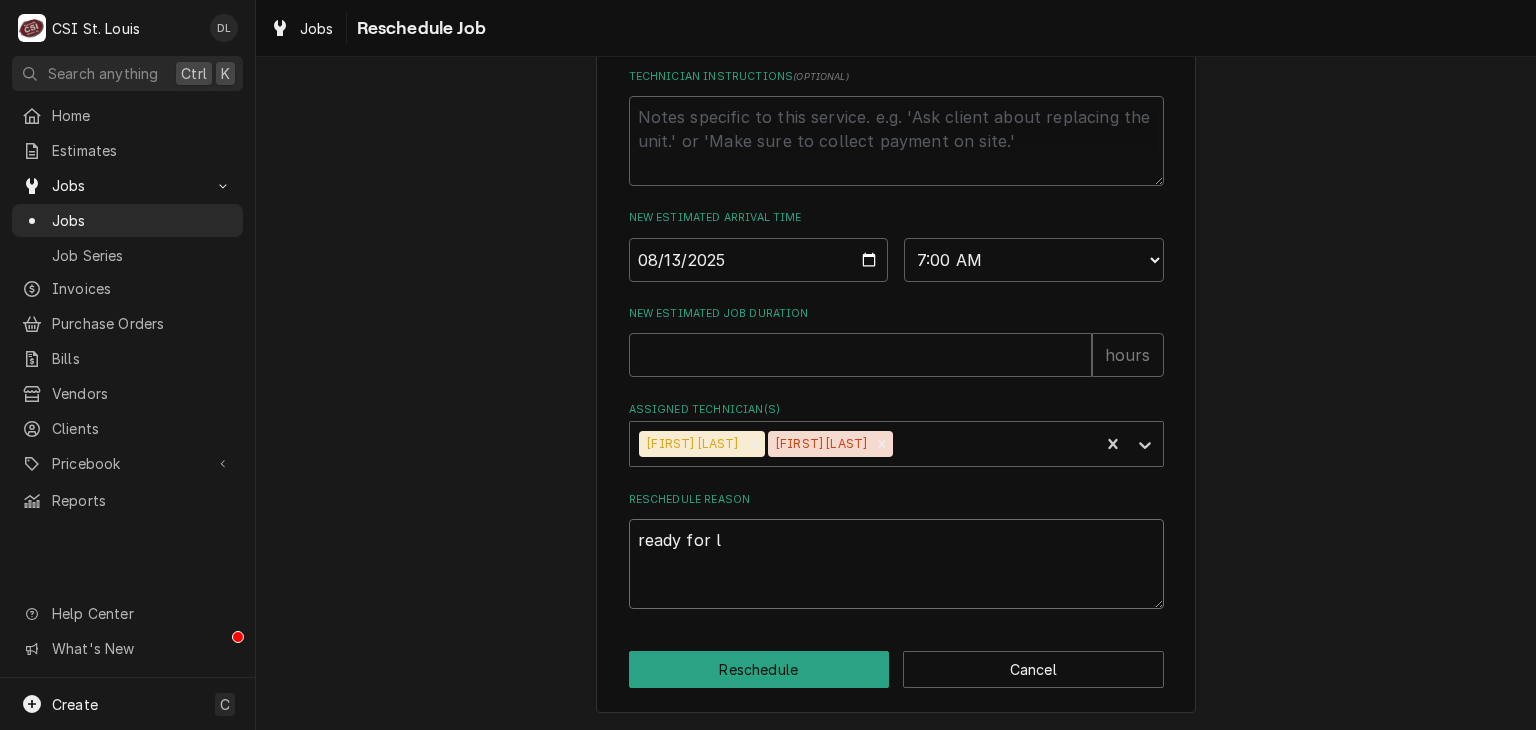 type on "x" 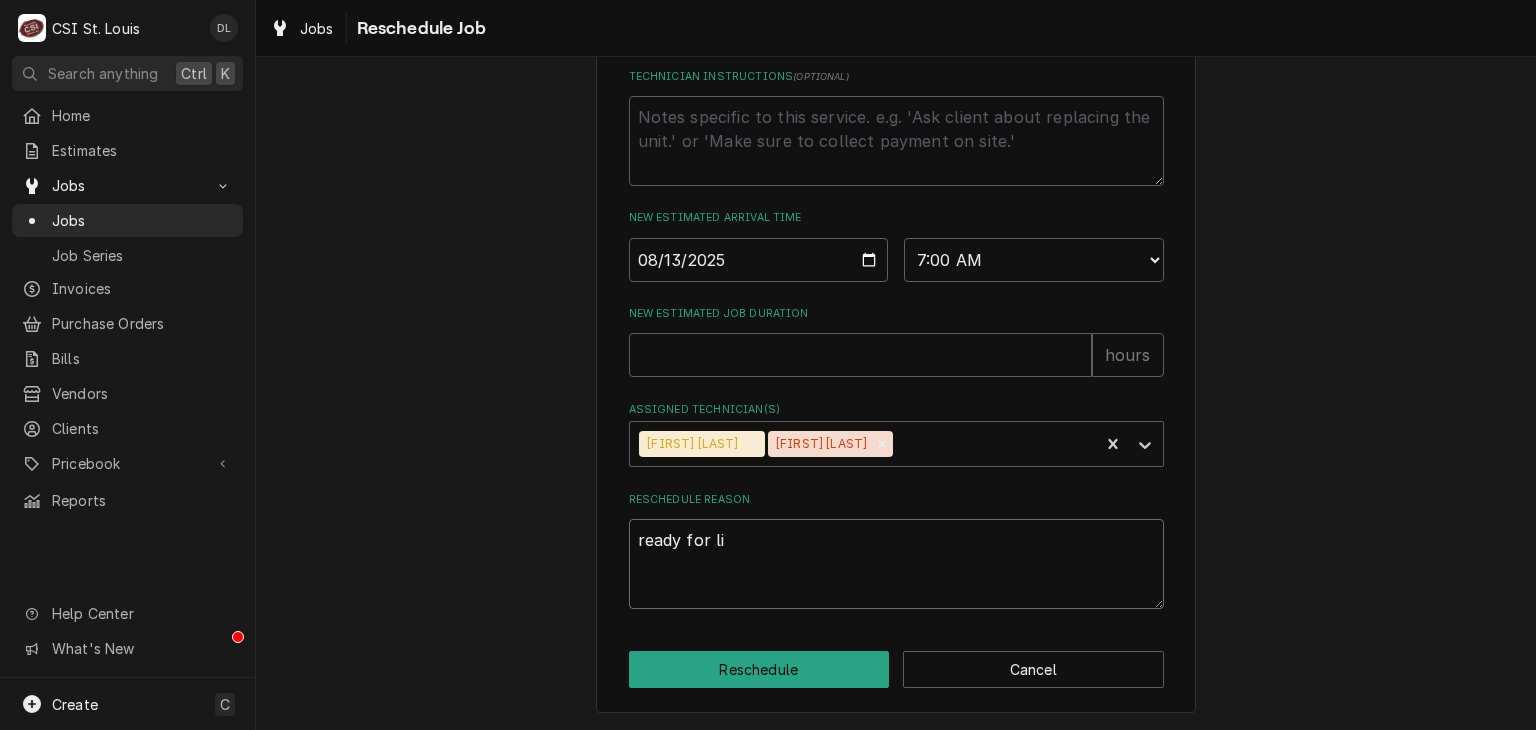 type on "x" 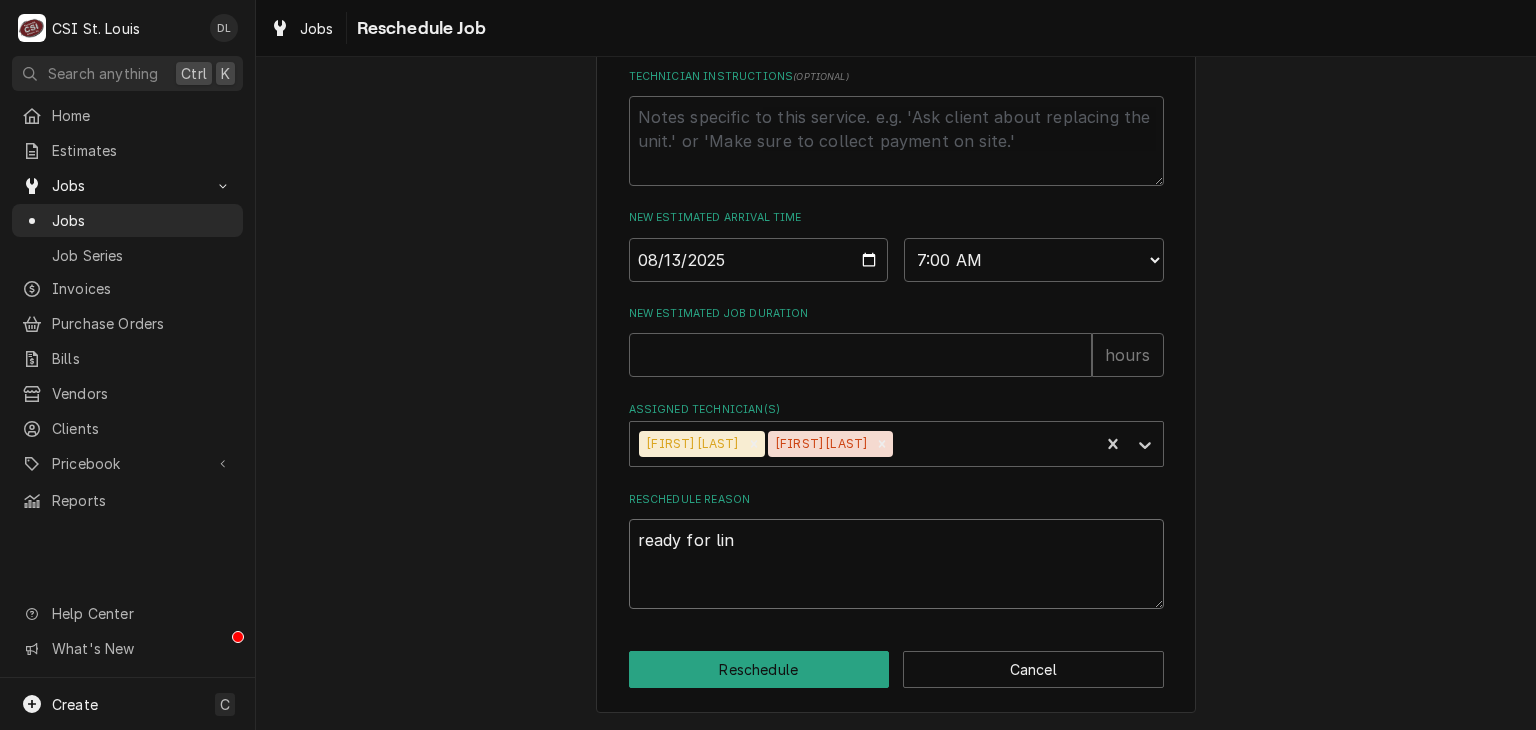 type on "x" 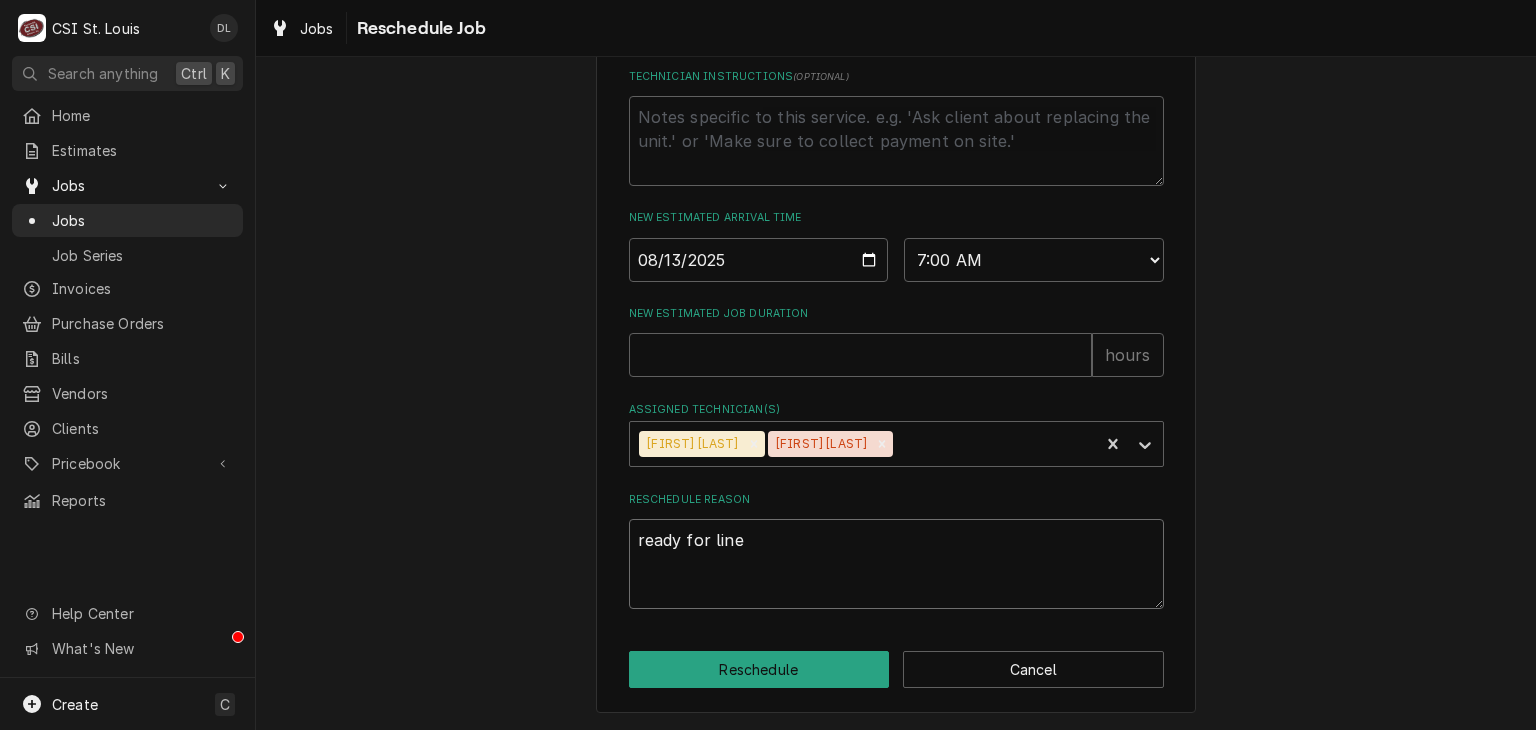 type on "x" 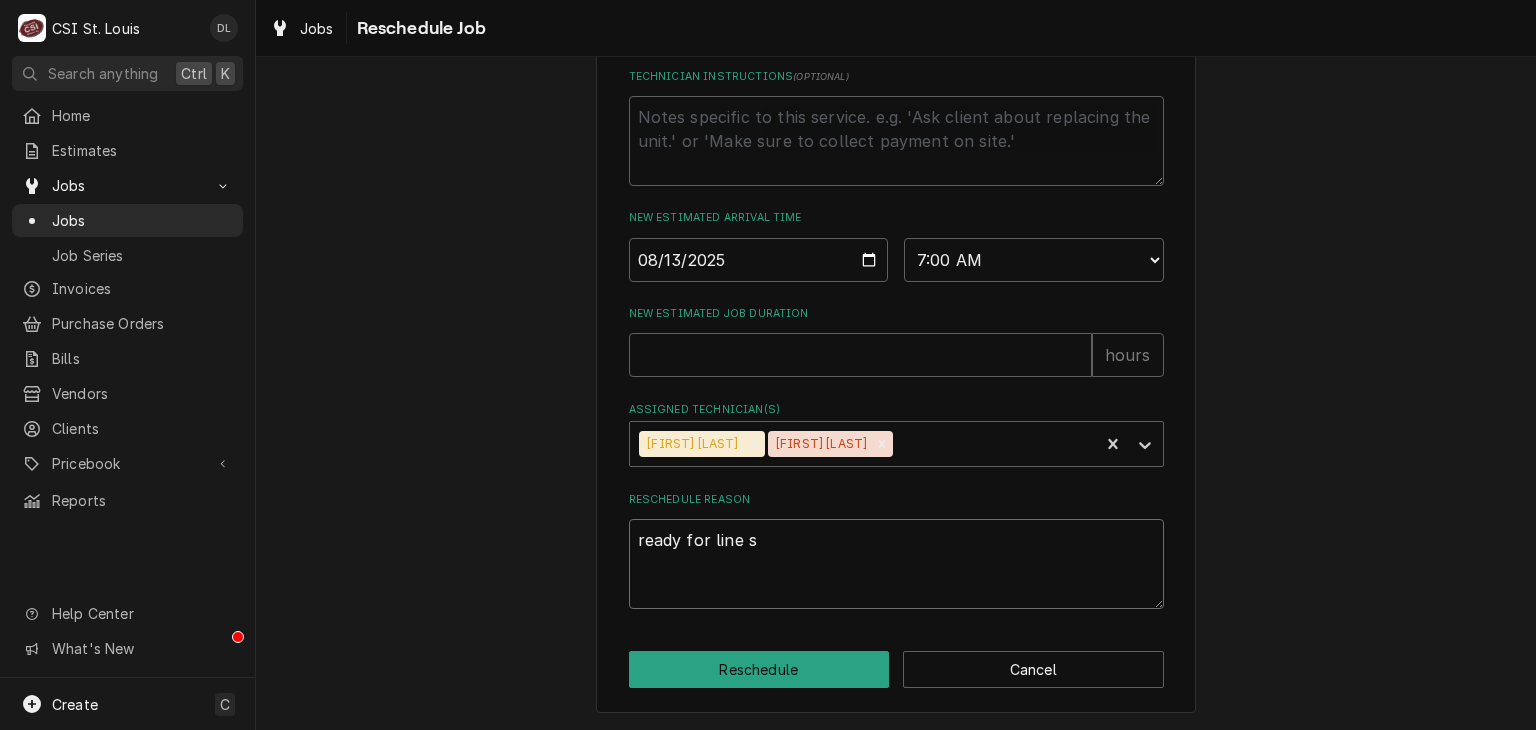 type on "x" 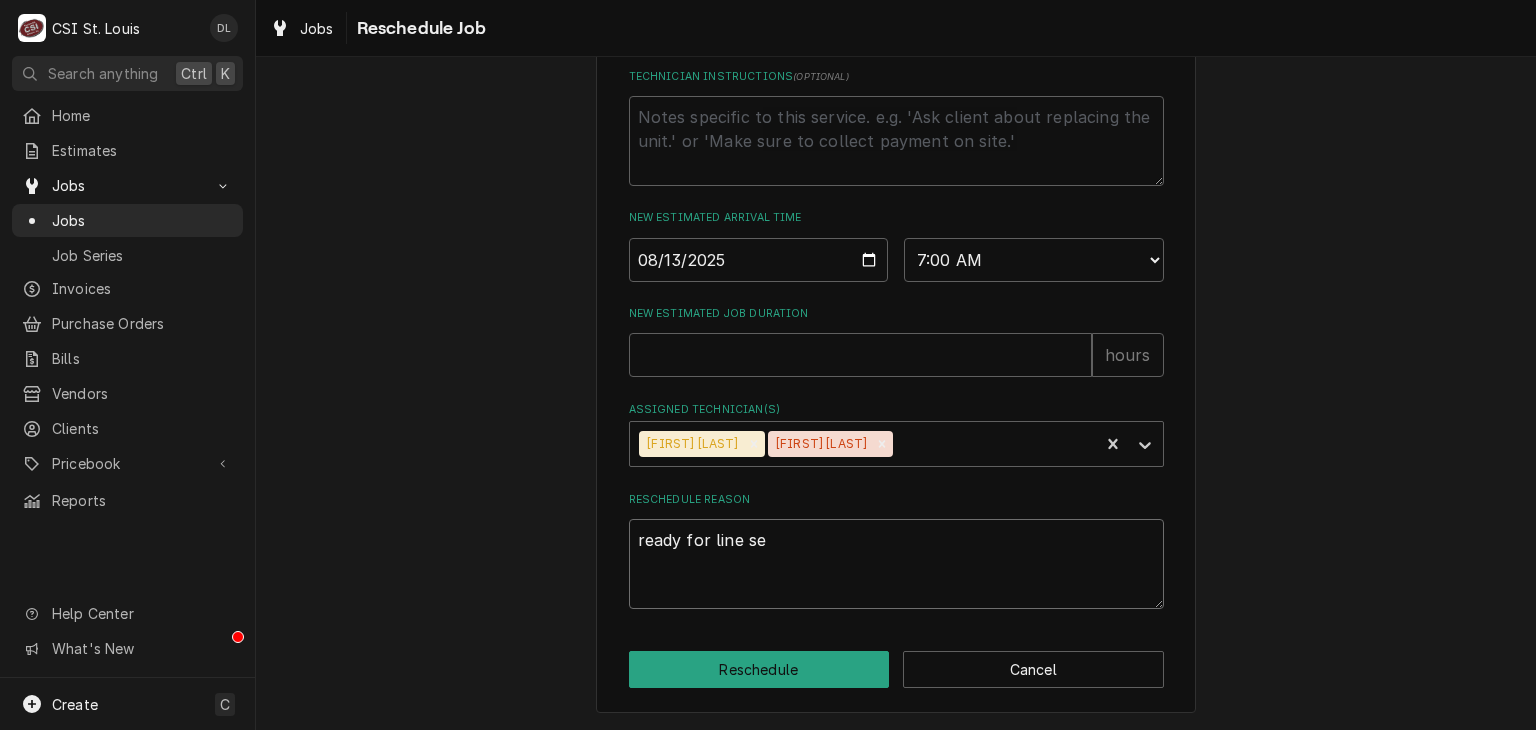 type on "x" 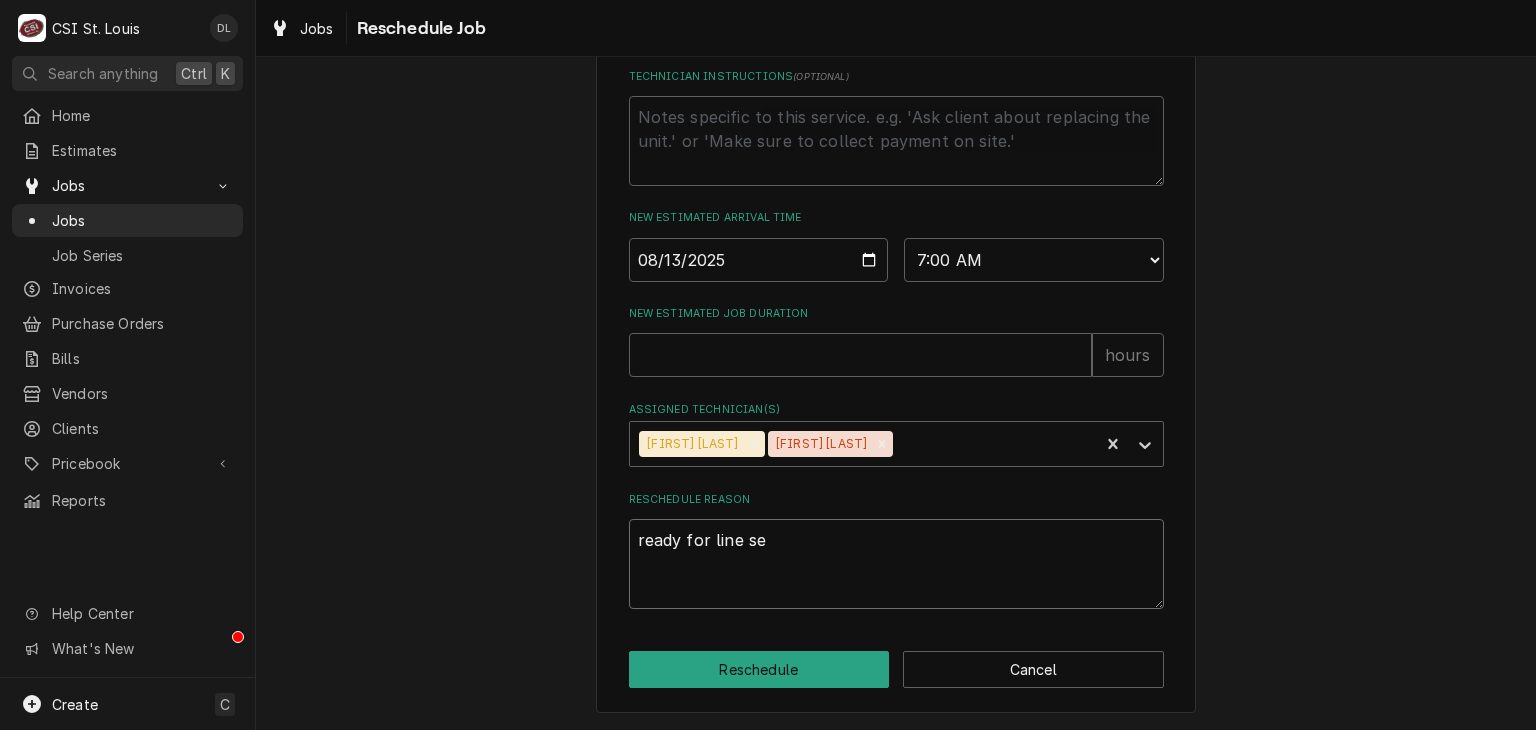 type on "ready for line set" 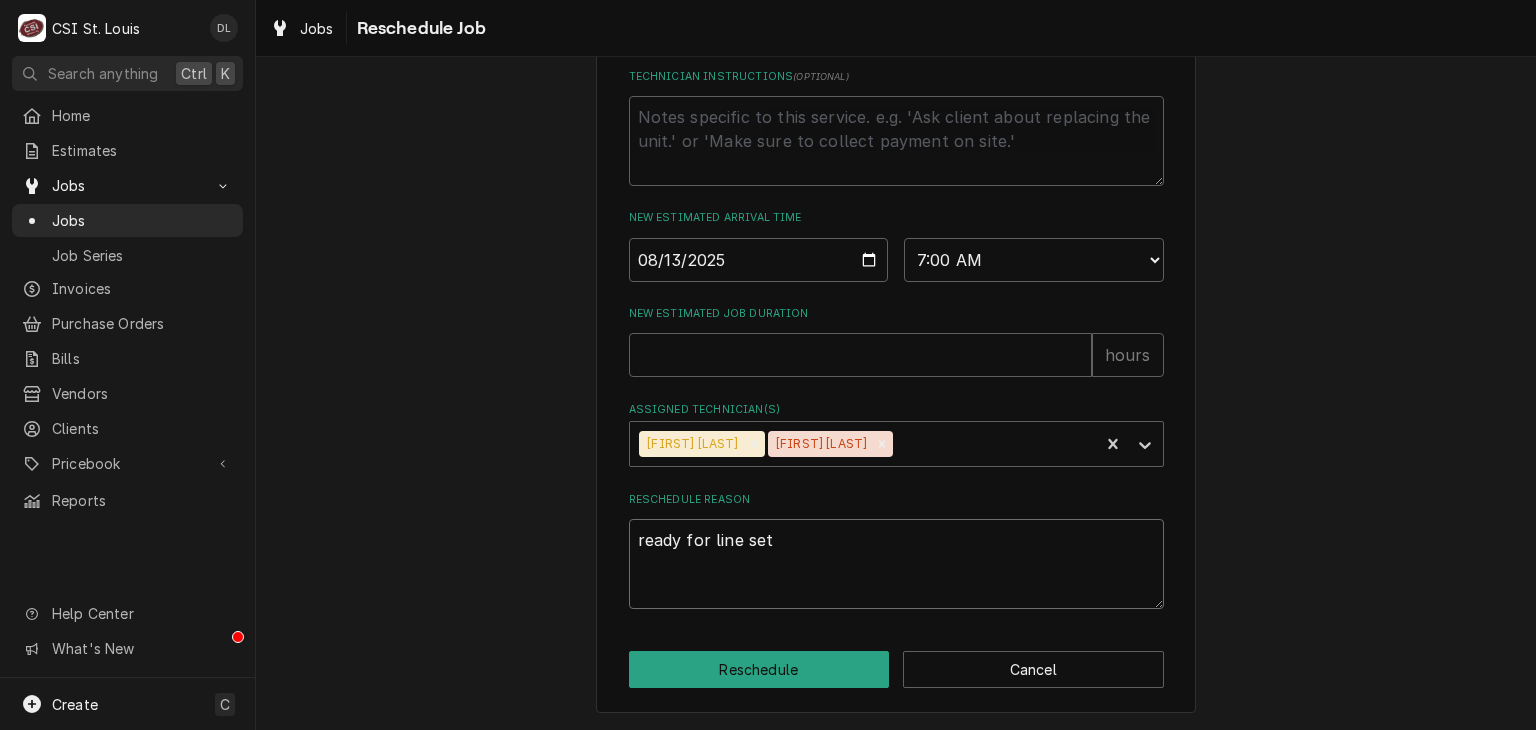 type on "x" 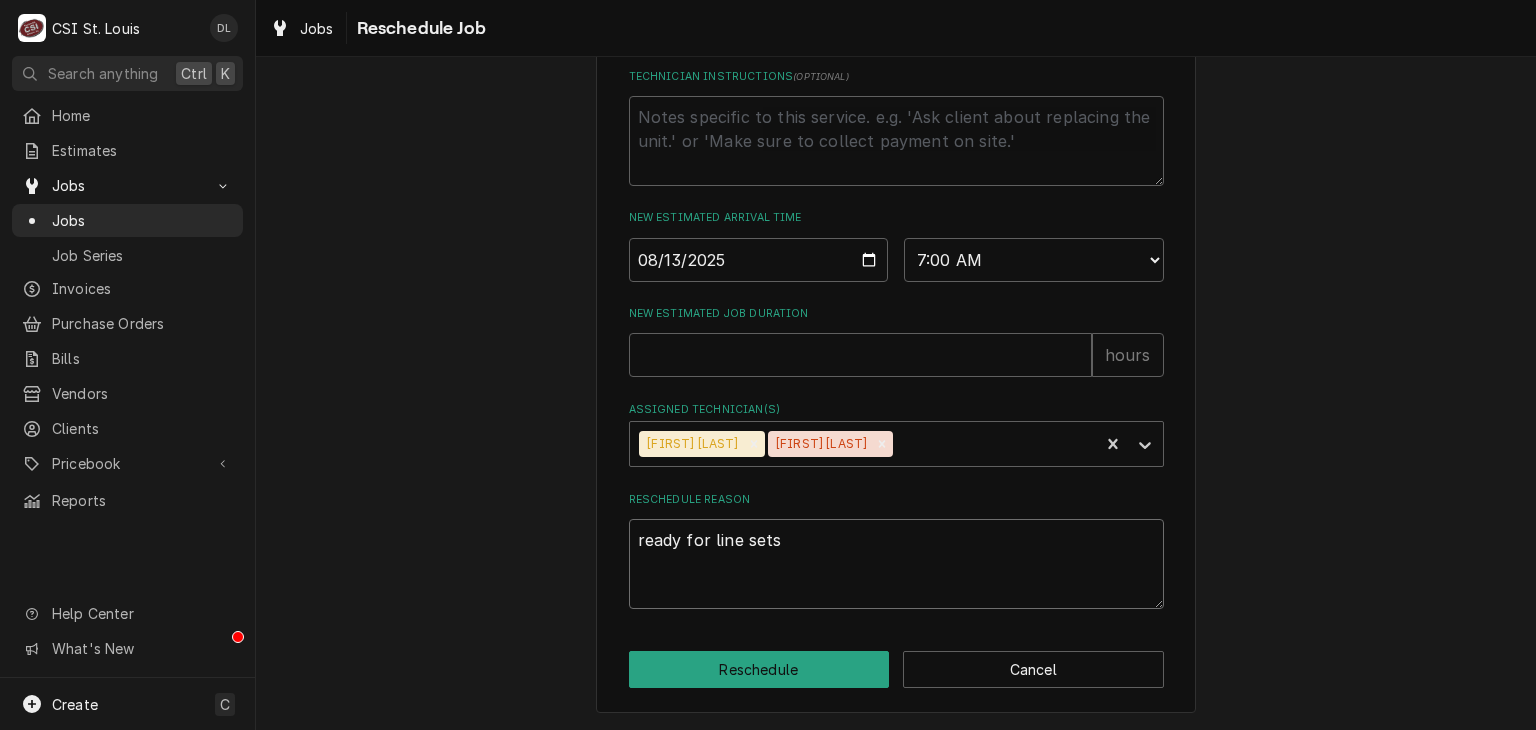 type on "x" 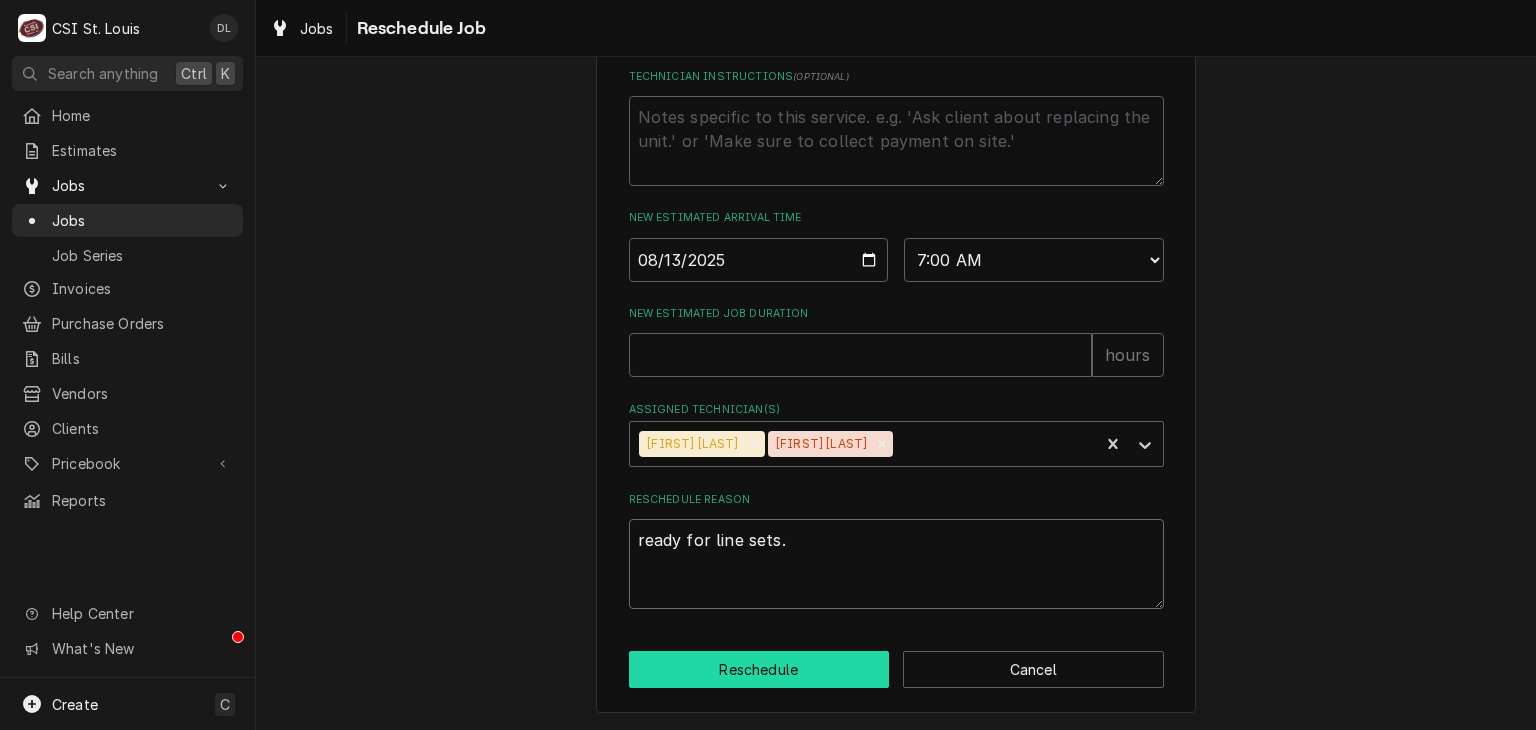 type on "ready for line sets." 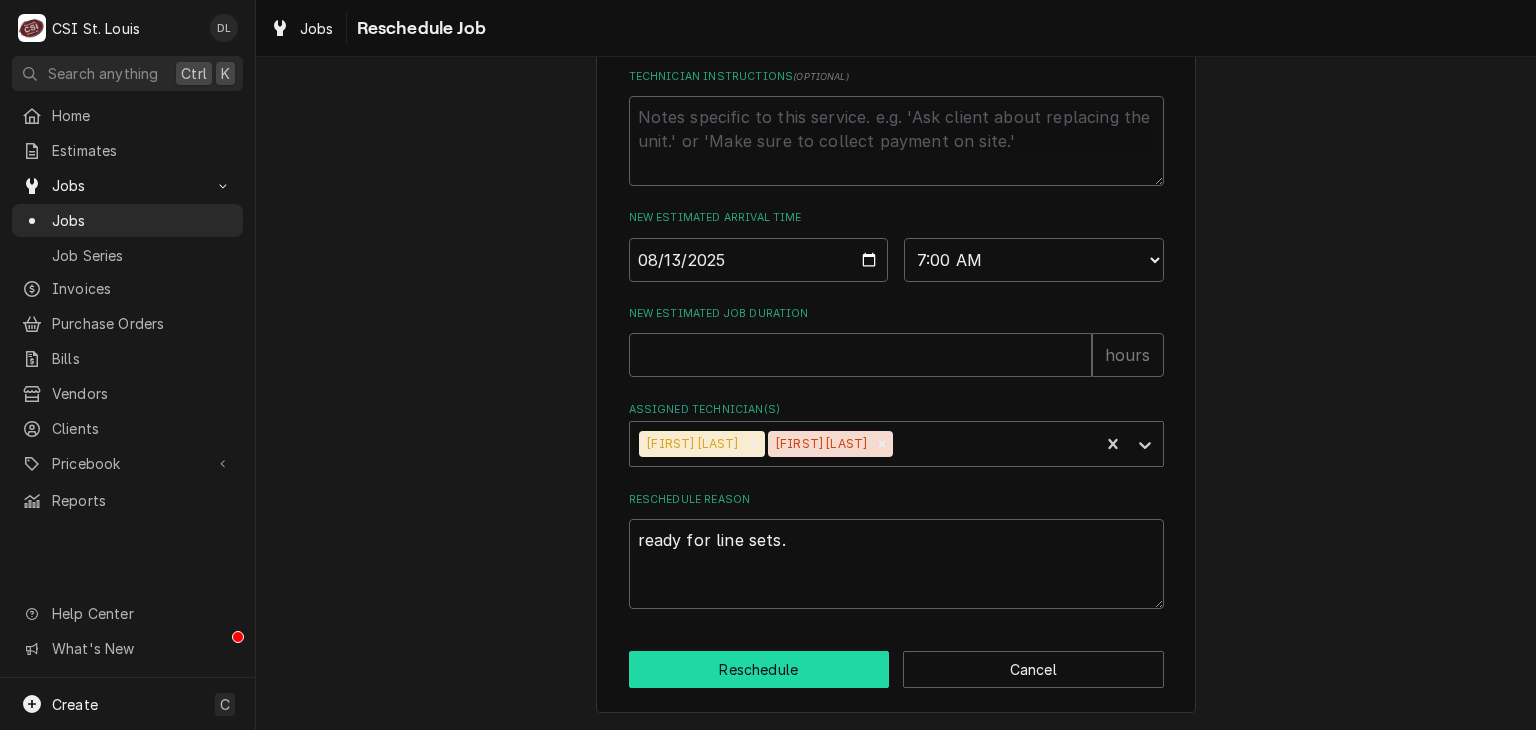 click on "Reschedule" at bounding box center (759, 669) 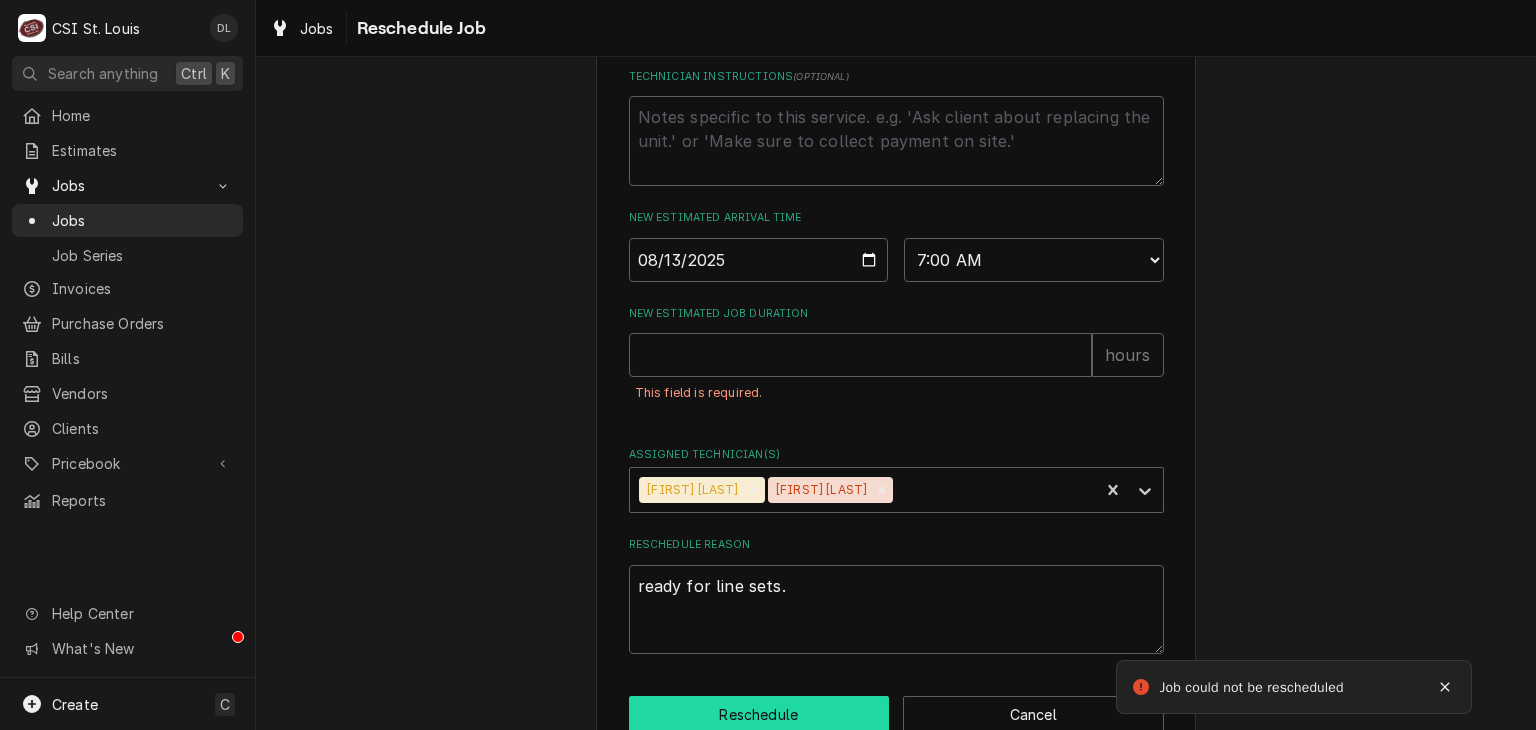 scroll, scrollTop: 497, scrollLeft: 0, axis: vertical 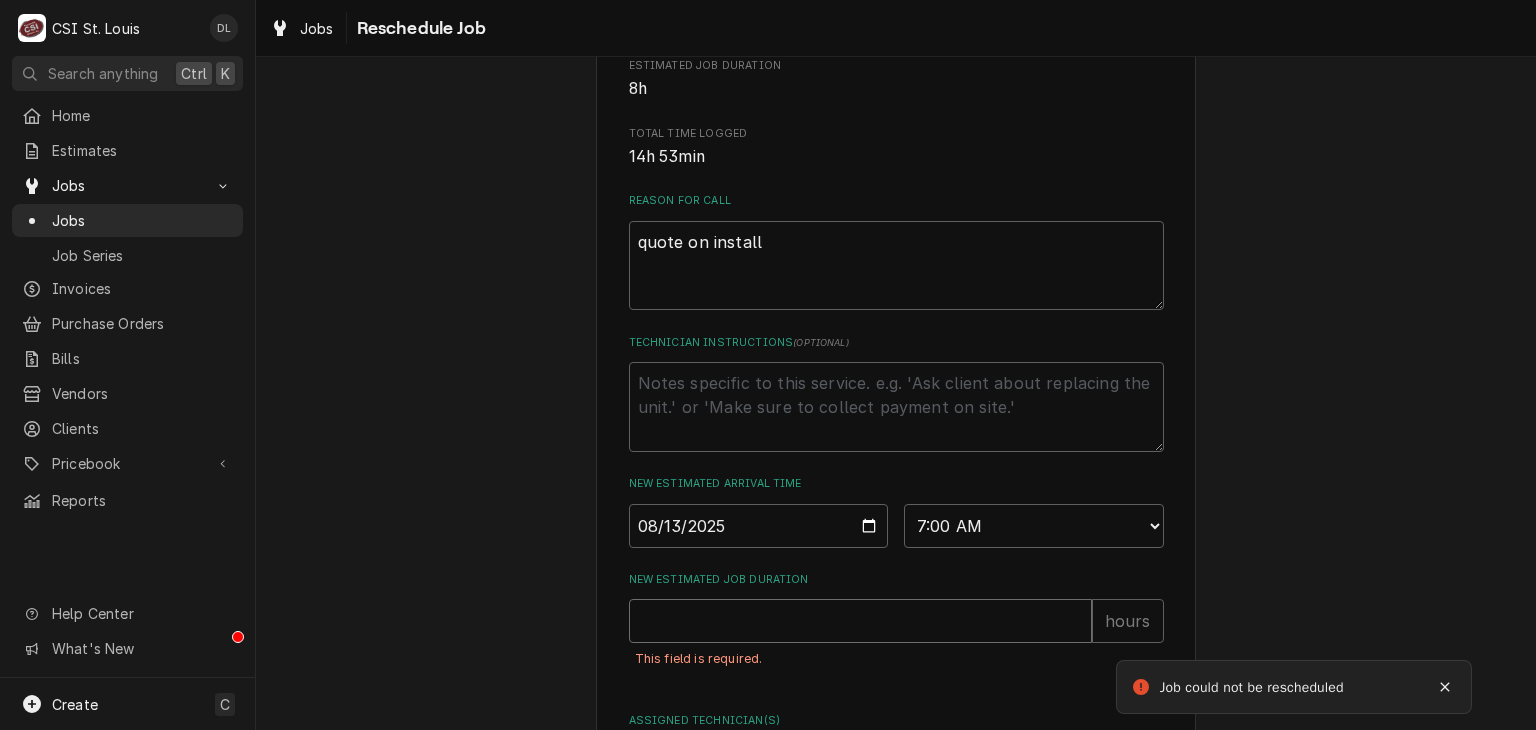 click on "New Estimated Job Duration" at bounding box center (860, 621) 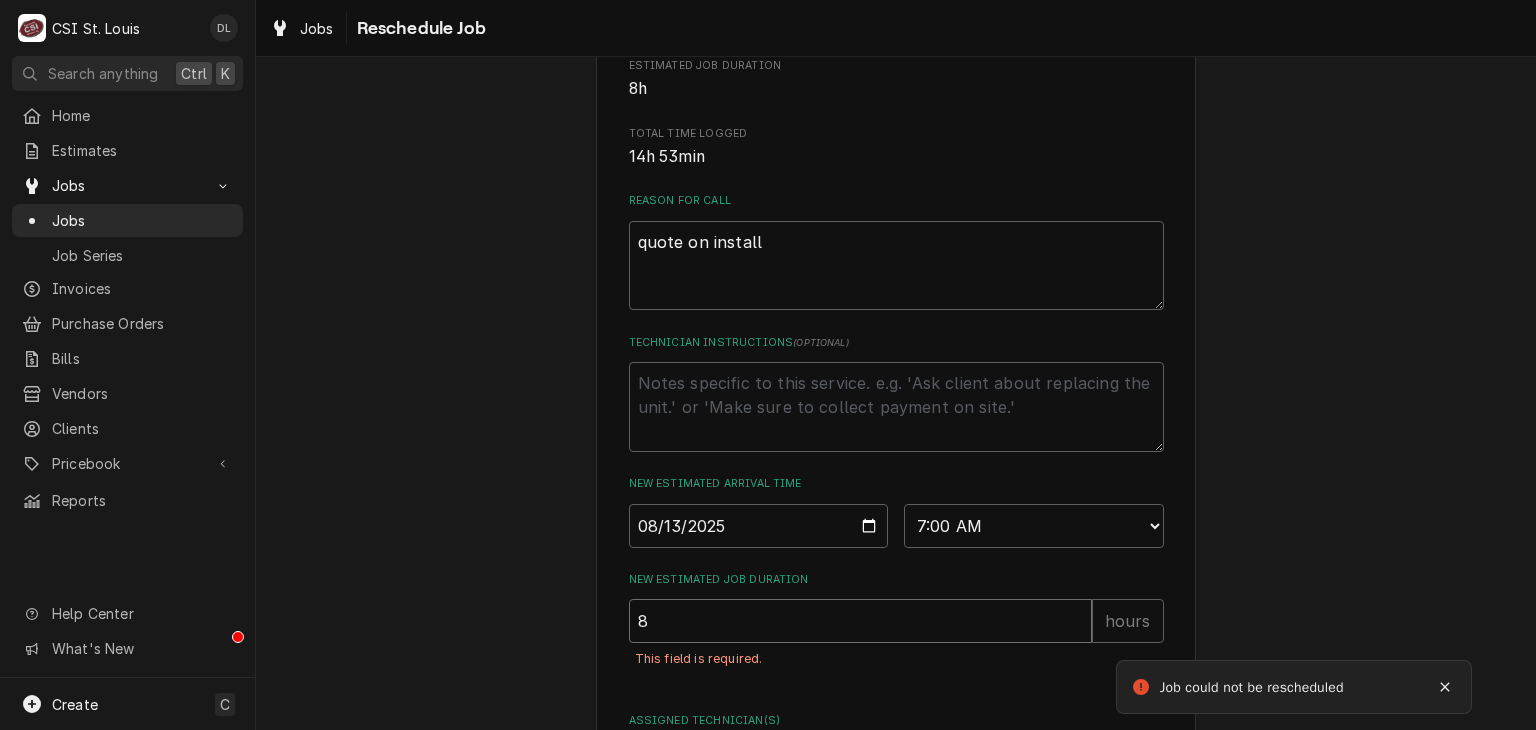 type on "8" 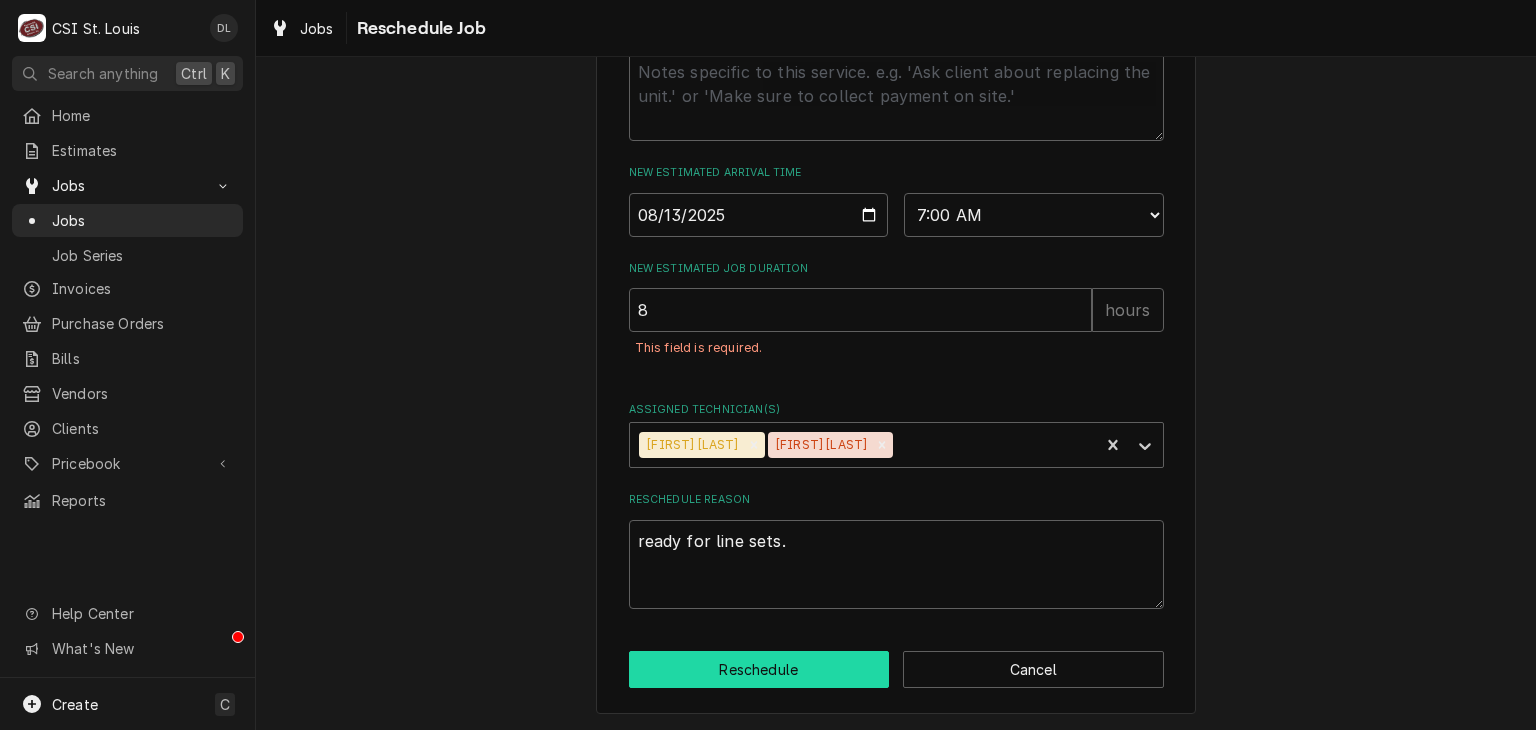 click on "Reschedule" at bounding box center [759, 669] 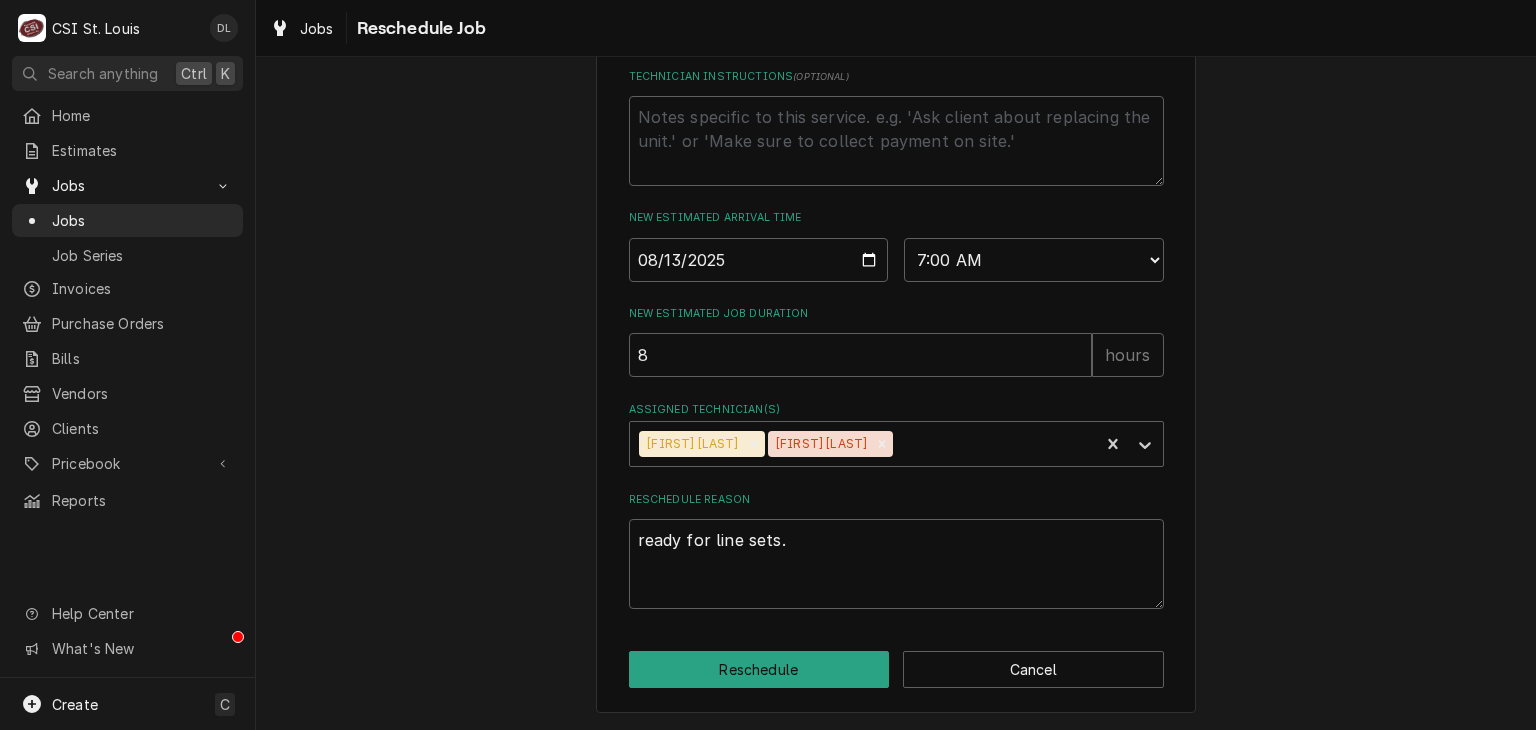 type on "x" 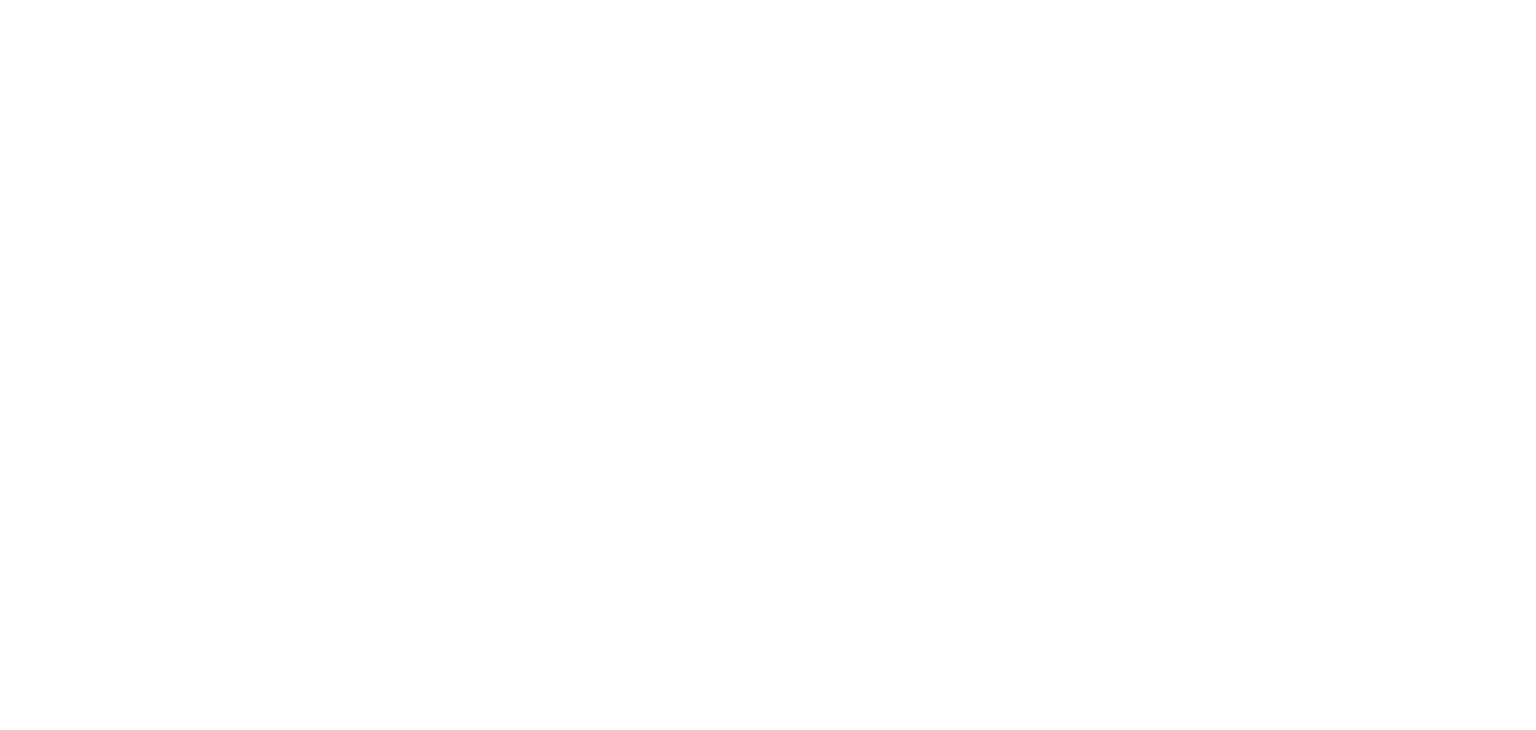 scroll, scrollTop: 0, scrollLeft: 0, axis: both 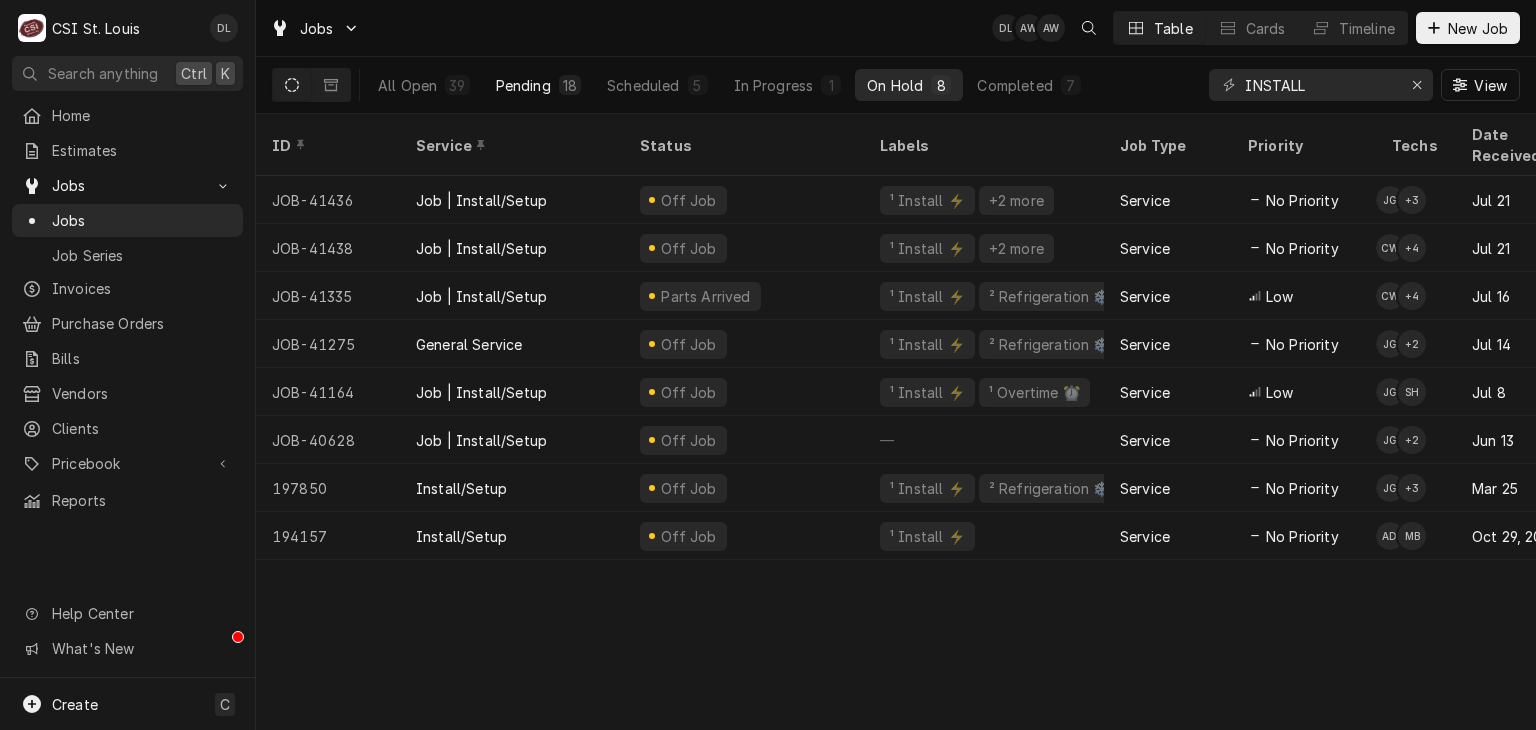 click on "Pending" at bounding box center (523, 85) 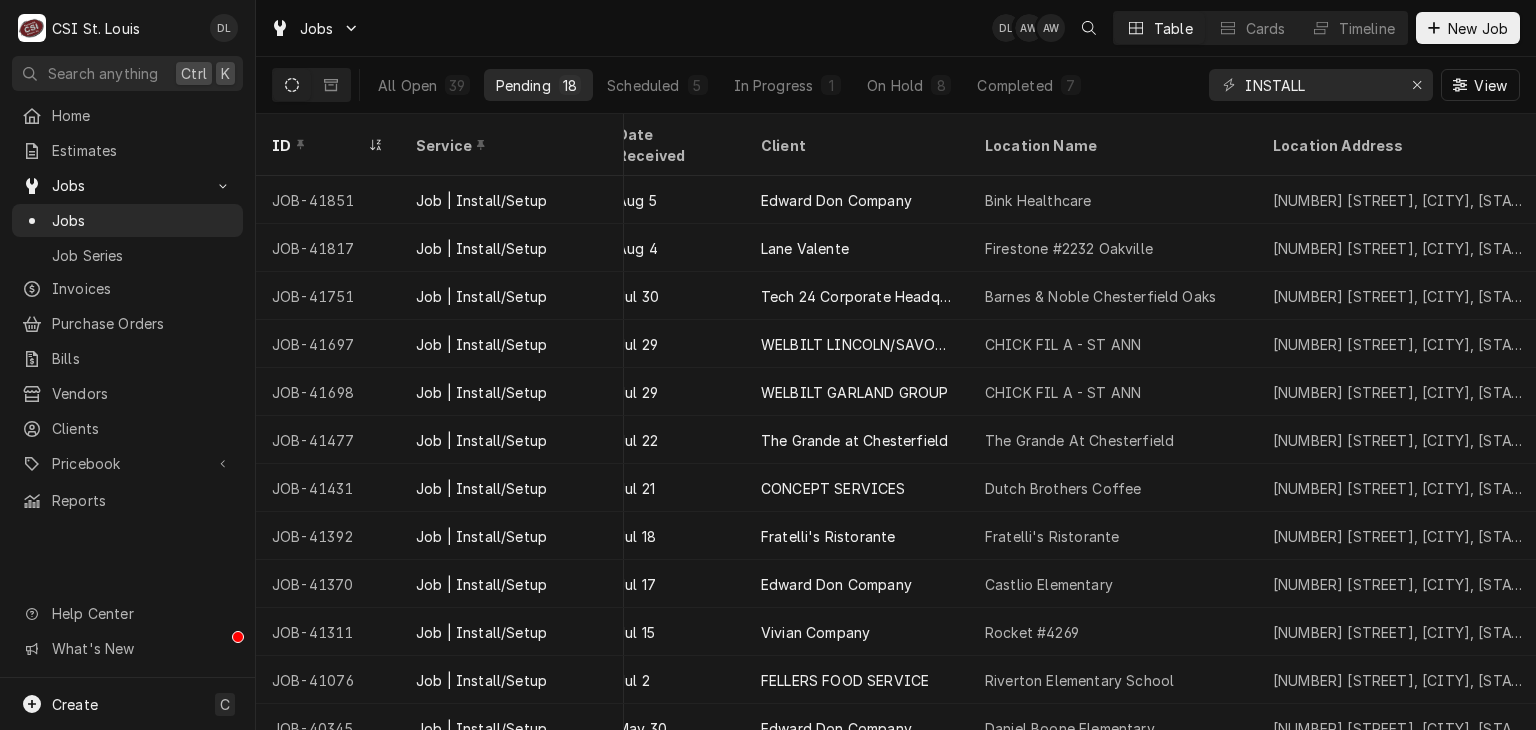 scroll, scrollTop: 0, scrollLeft: 870, axis: horizontal 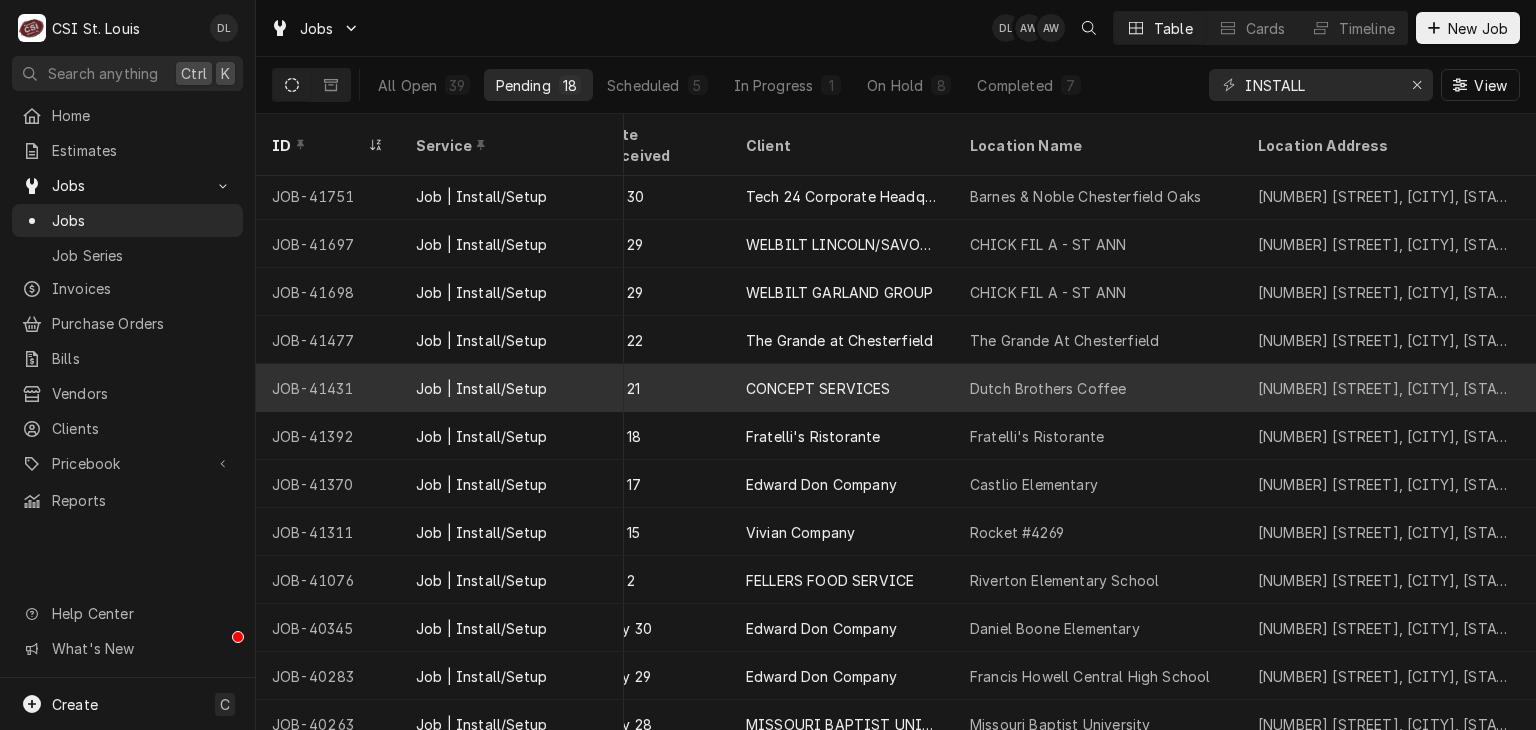 click on "Dutch Brothers Coffee" at bounding box center (1048, 388) 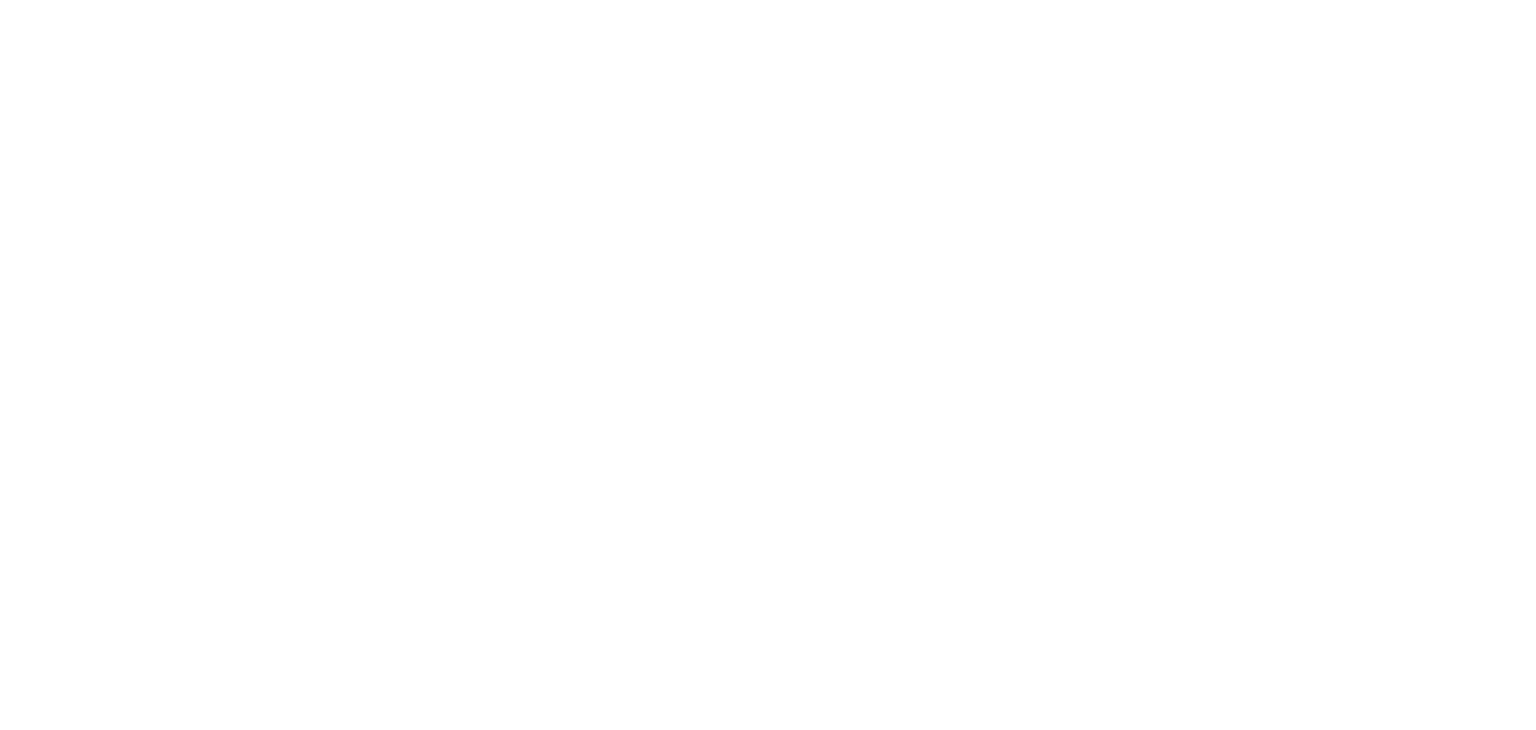 scroll, scrollTop: 0, scrollLeft: 0, axis: both 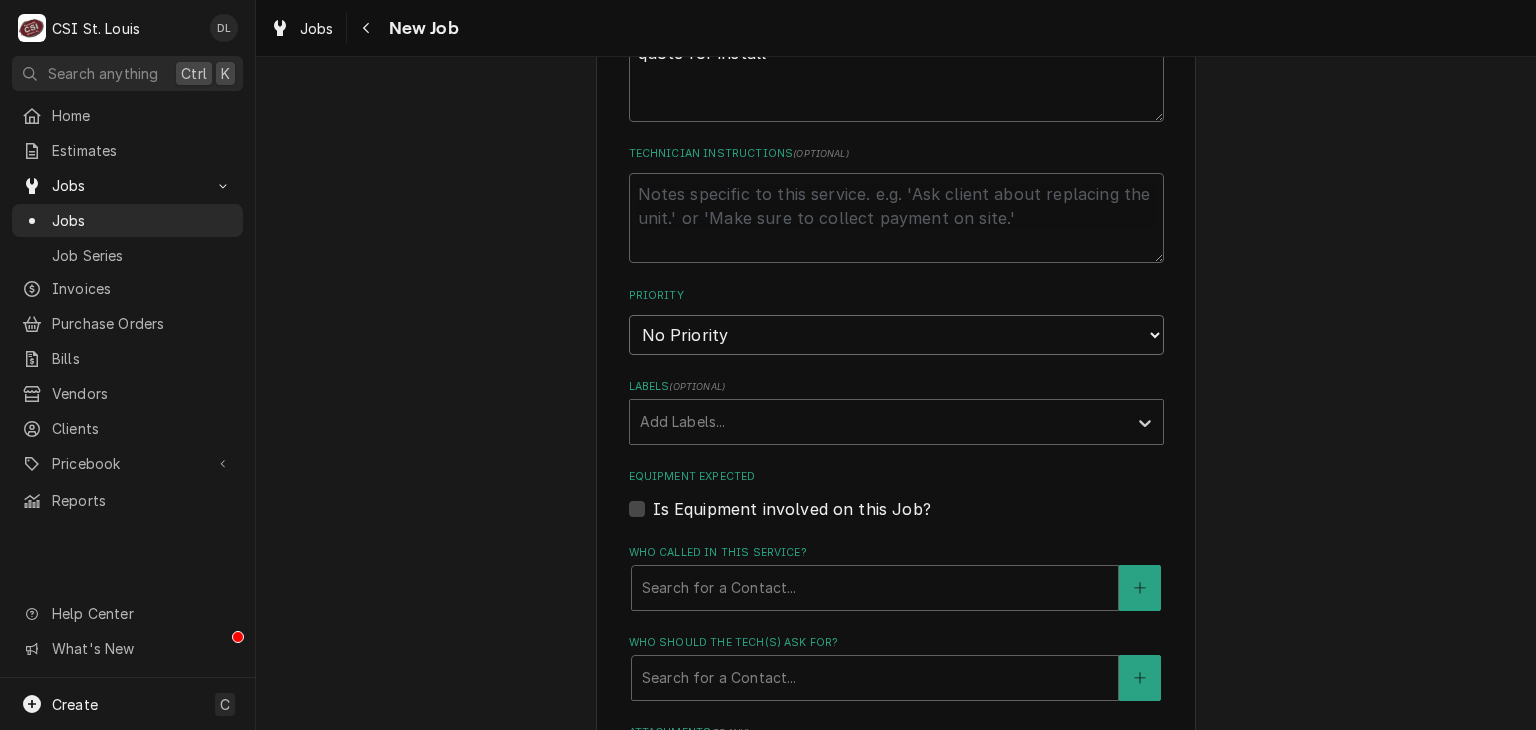 click on "No Priority Urgent High Medium Low" at bounding box center [896, 335] 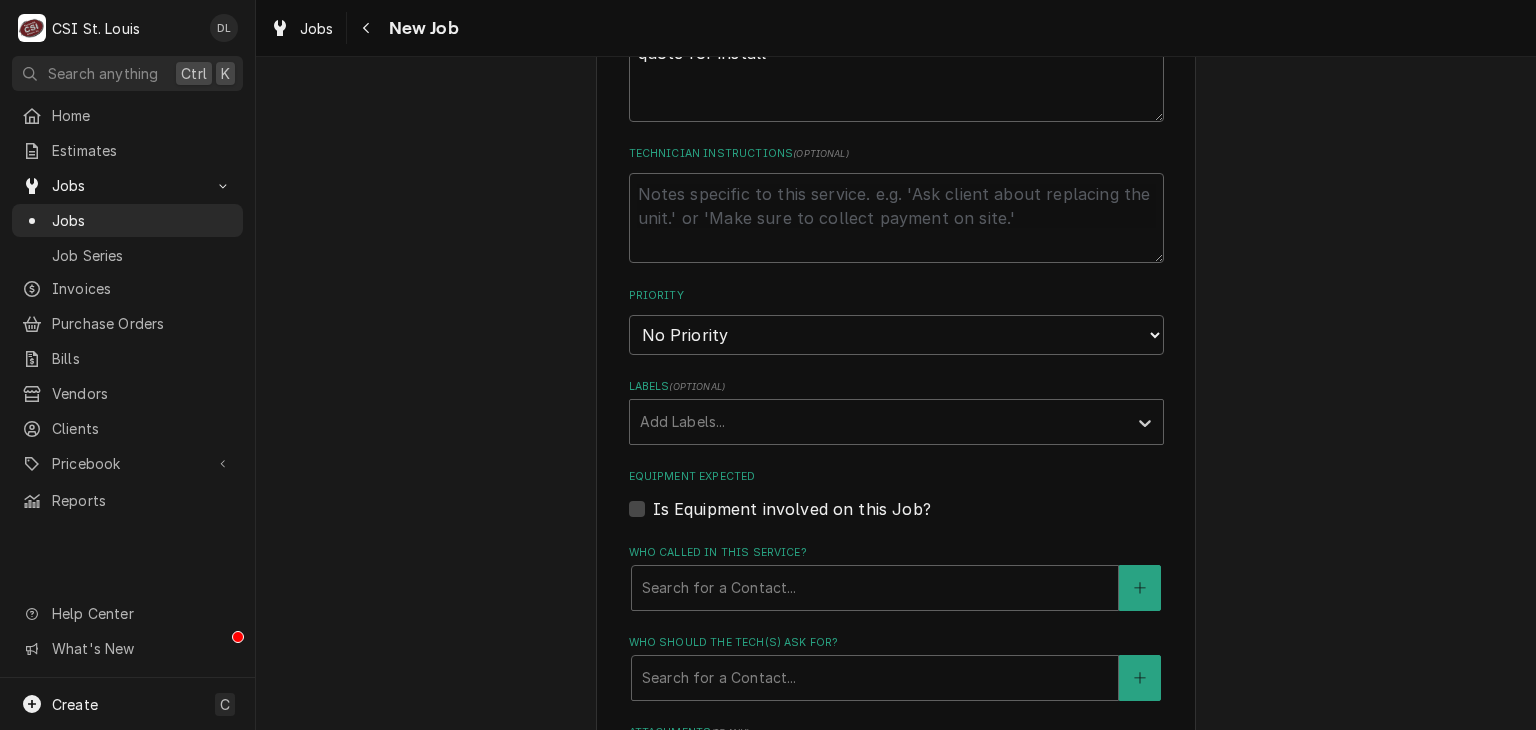 click on "Use the fields below to edit this job: Client Details Client CONCEPT SERVICES Service Location [COMPANY] / [NUMBER] [STREET], [CITY], [STATE] [POSTAL_CODE] Job Details Job Source Direct (Phone/Email/etc.) Service Channel Corrigo Ecotrak Other Date Received [DATE] Service Type Job | Install/Setup ¹ Service Type 🛠️ Job Type Reason For Call quote for install Technician Instructions  ( optional ) Priority No Priority Urgent High Medium Low Labels  ( optional ) Add Labels... Equipment Expected Is Equipment involved on this Job? Who called in this service? Search for a Contact... Who should the tech(s) ask for? Search for a Contact... Attachments  ( if any ) Add Attachment Estimated Arrival Time AM / PM 6:00 AM 6:15 AM 6:30 AM 6:45 AM 7:00 AM 7:15 AM 7:30 AM 7:45 AM 8:00 AM 8:15 AM 8:30 AM 8:45 AM 9:00 AM 9:15 AM 9:30 AM 9:45 AM 10:00 AM 10:15 AM 10:30 AM 10:45 AM 11:00 AM 11:15 AM 11:30 AM 11:45 AM 12:00 PM 12:15 PM 12:30 PM 12:45 PM 1:00 PM 1:15 PM 1:30 PM 1:45 PM 2:00 PM 2:15 PM 2:30 PM 2:45 PM 3:00 PM" at bounding box center (896, 287) 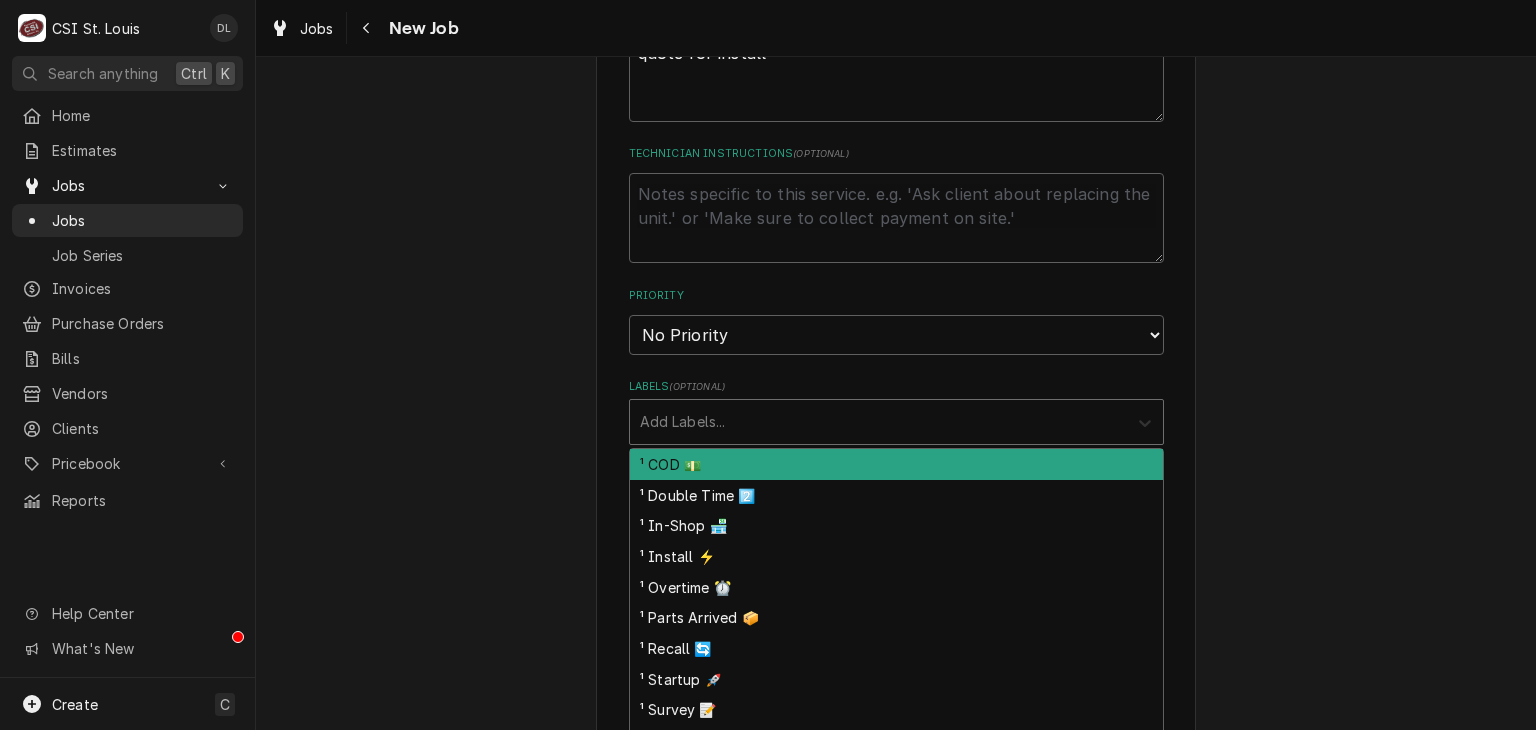 click 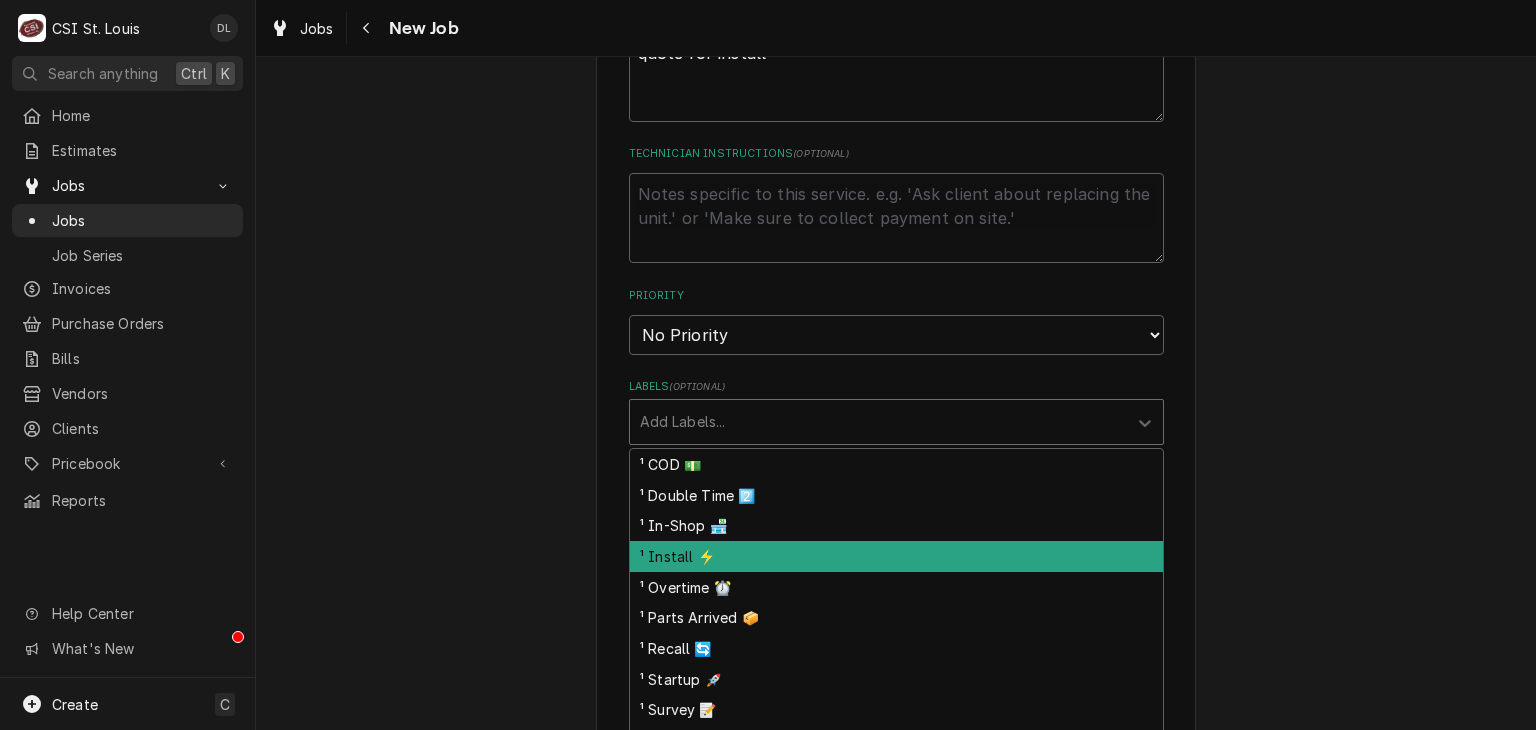 click on "¹ Install ⚡️" at bounding box center [896, 556] 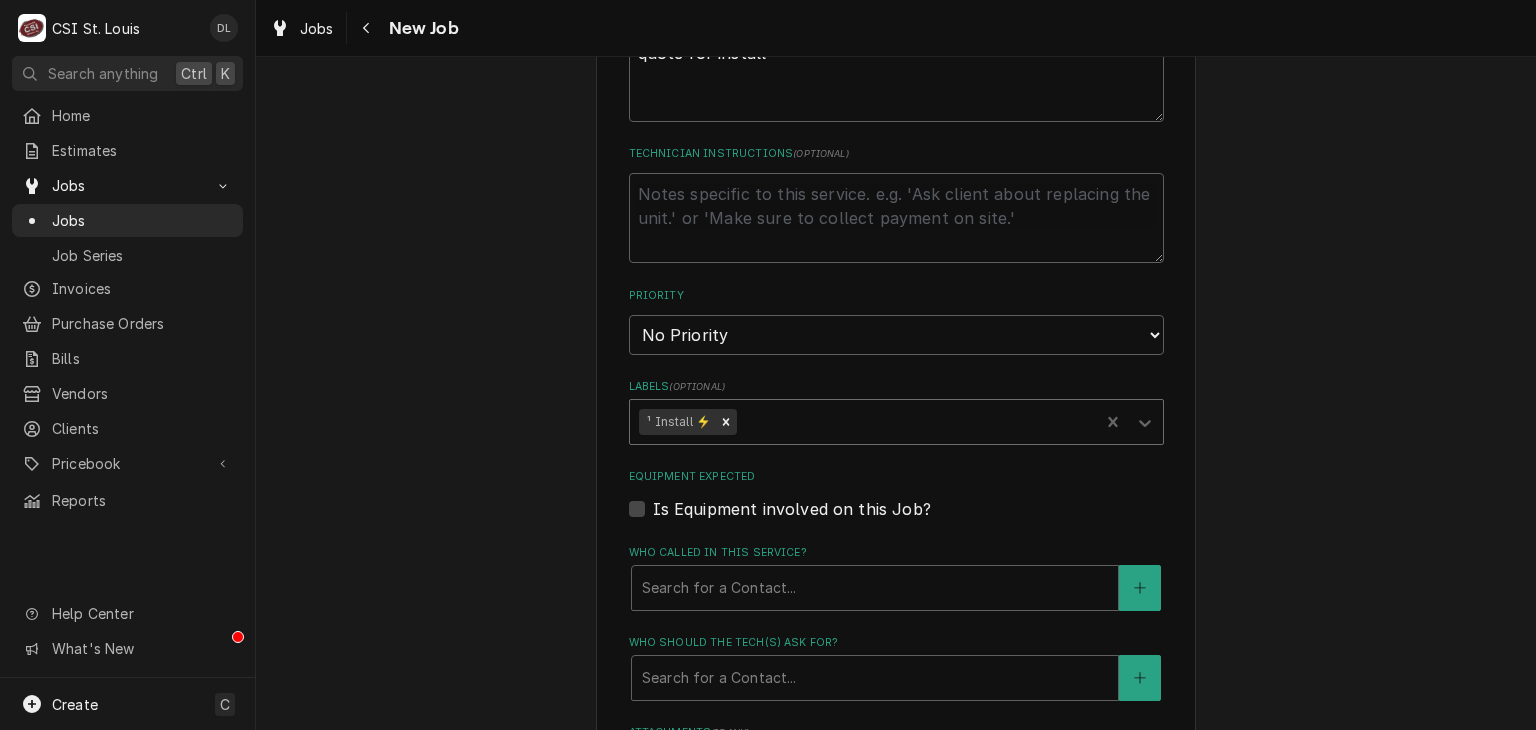 type on "x" 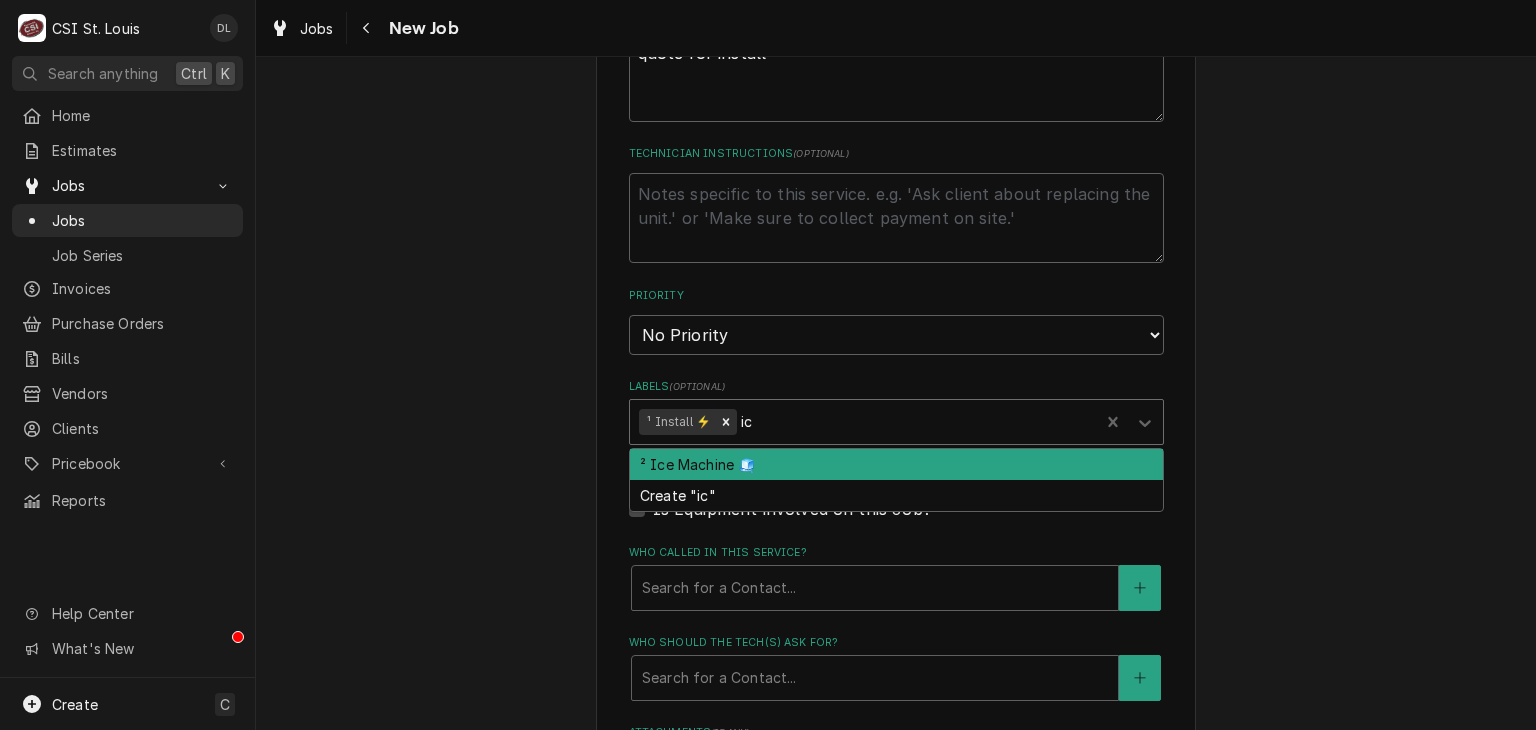 type on "ice" 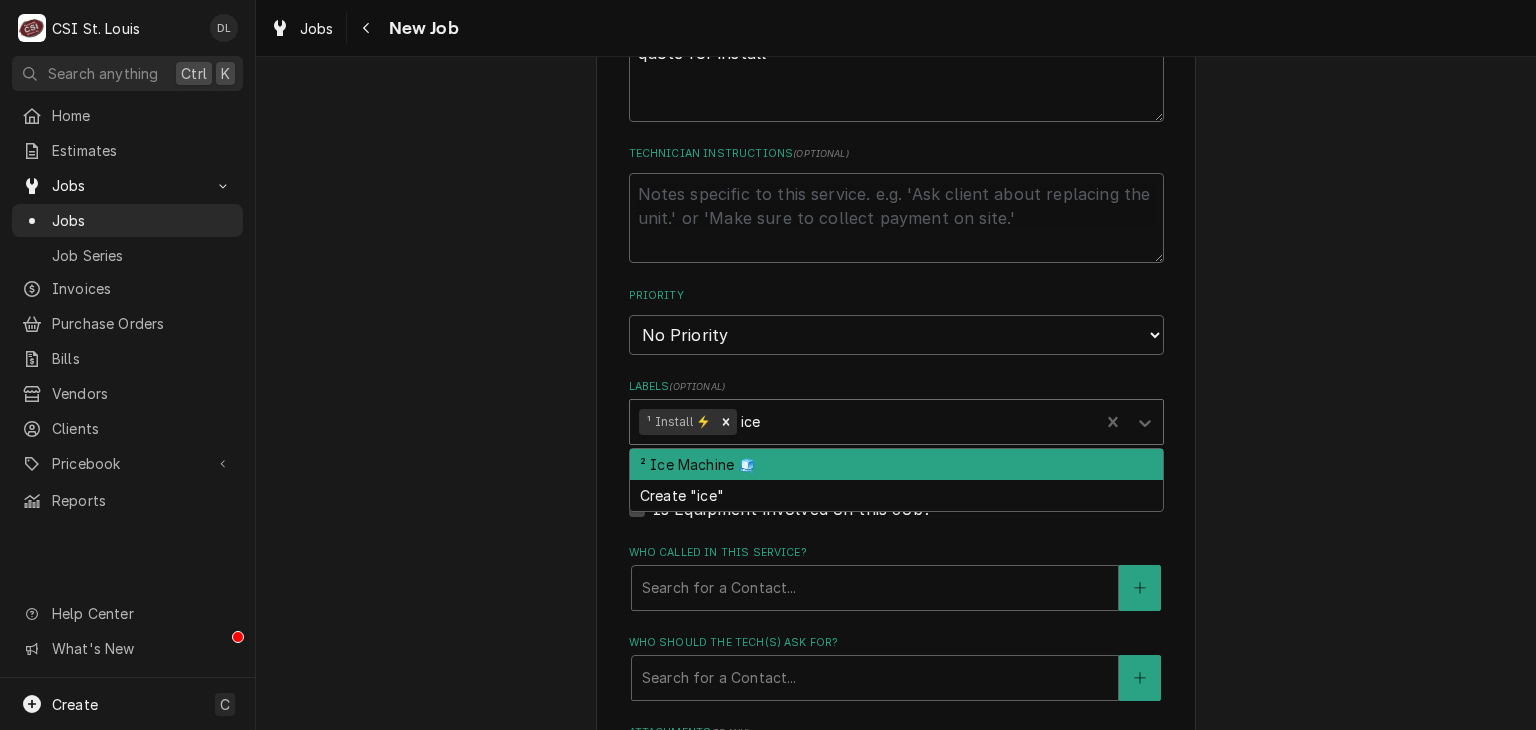 type on "x" 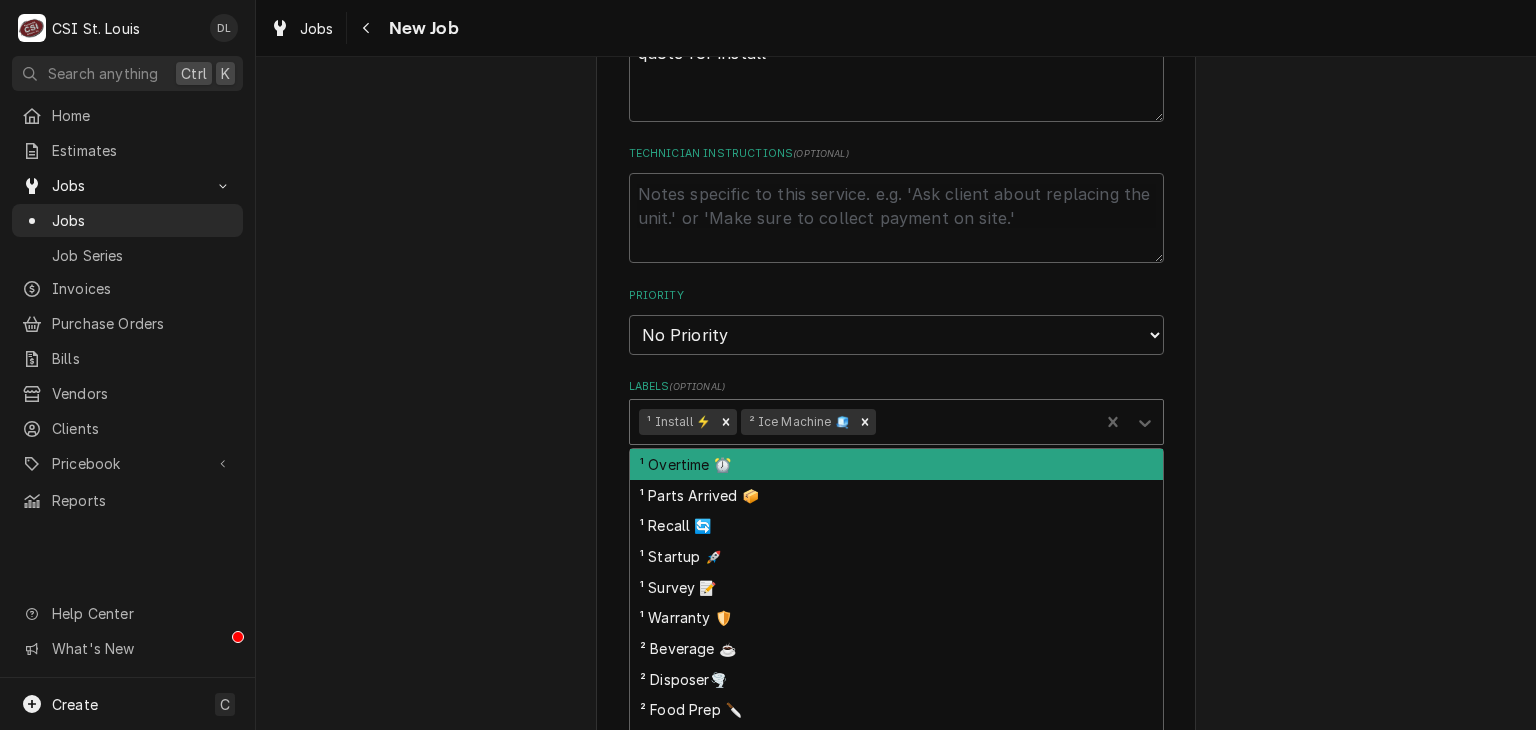 type on "r" 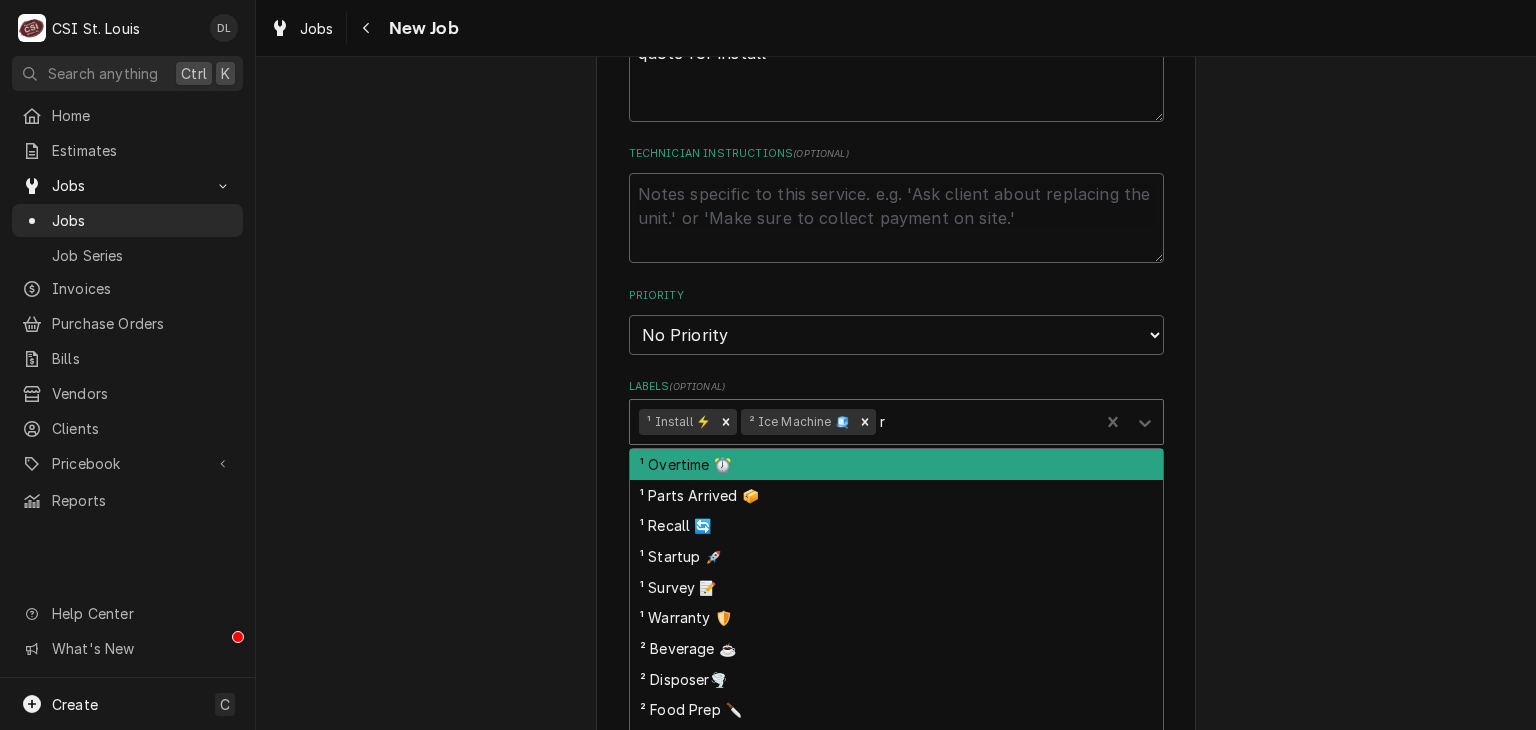 type on "x" 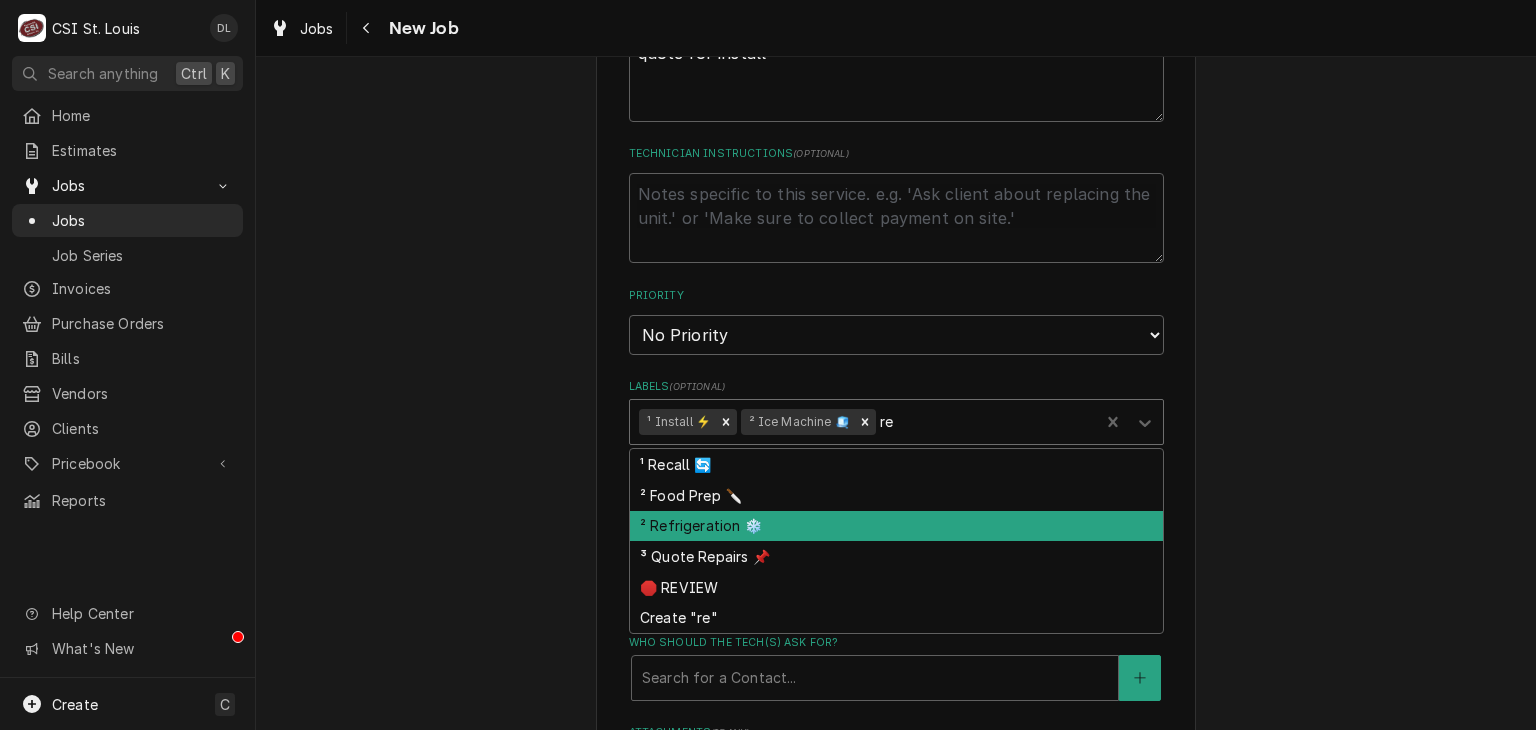 click on "² Refrigeration ❄️" at bounding box center [896, 526] 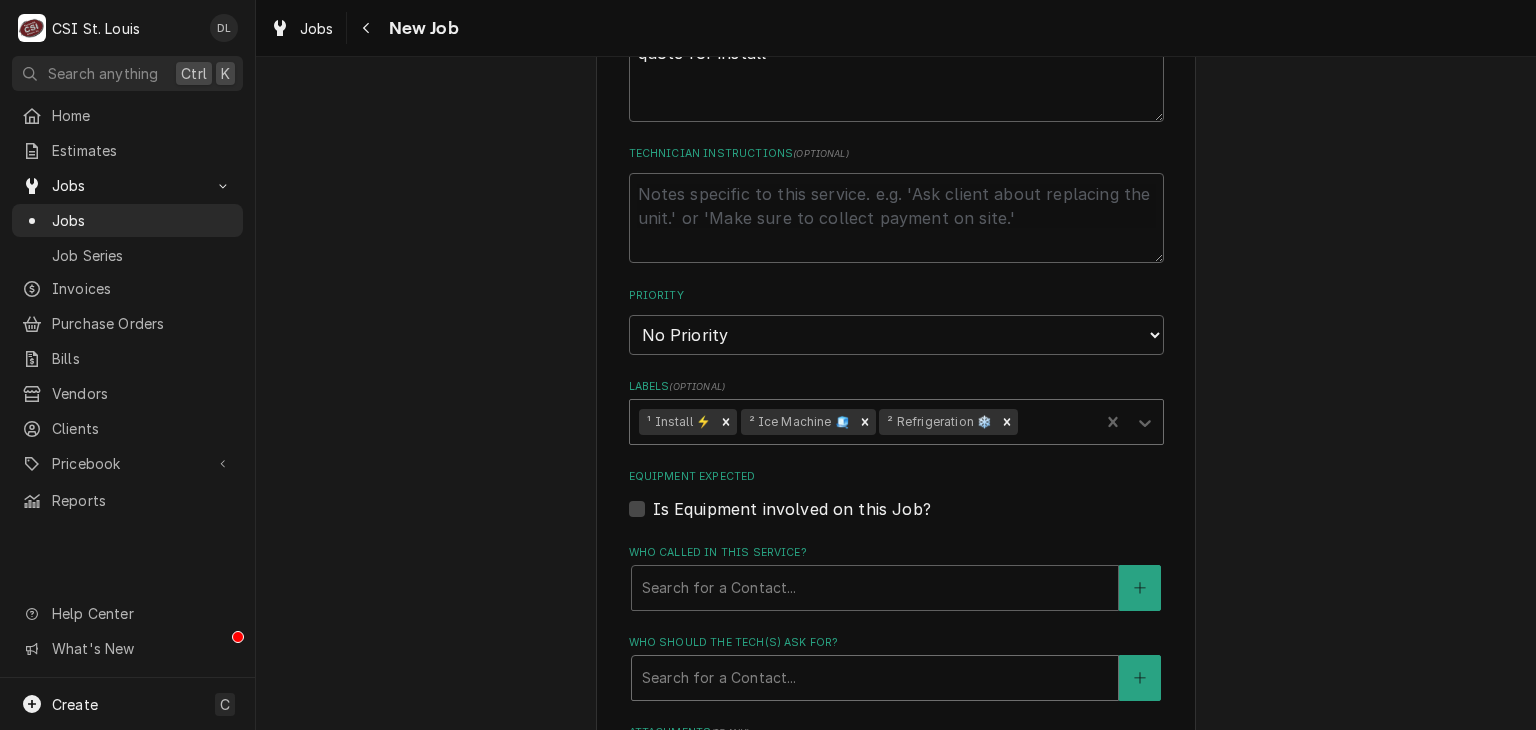 type on "x" 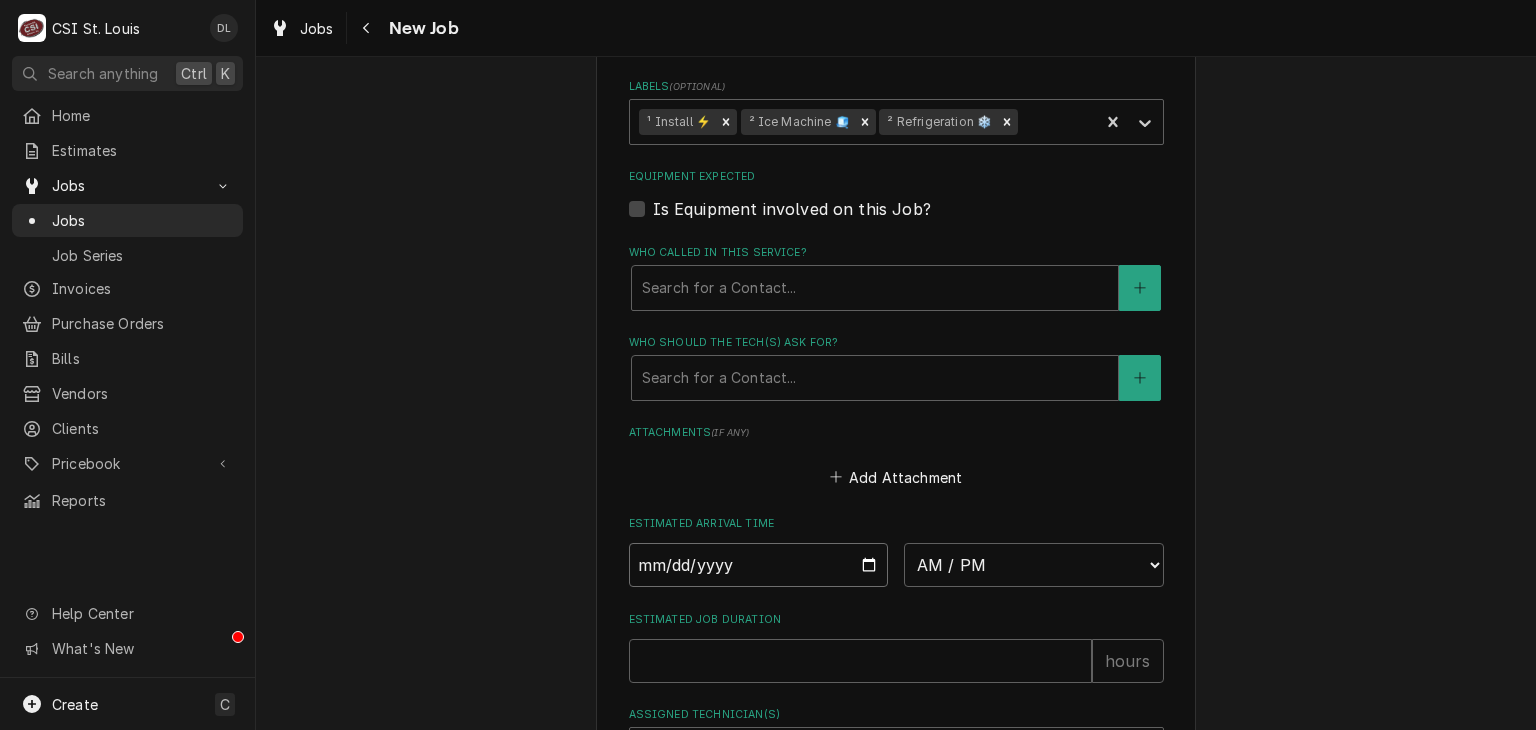 click at bounding box center [759, 565] 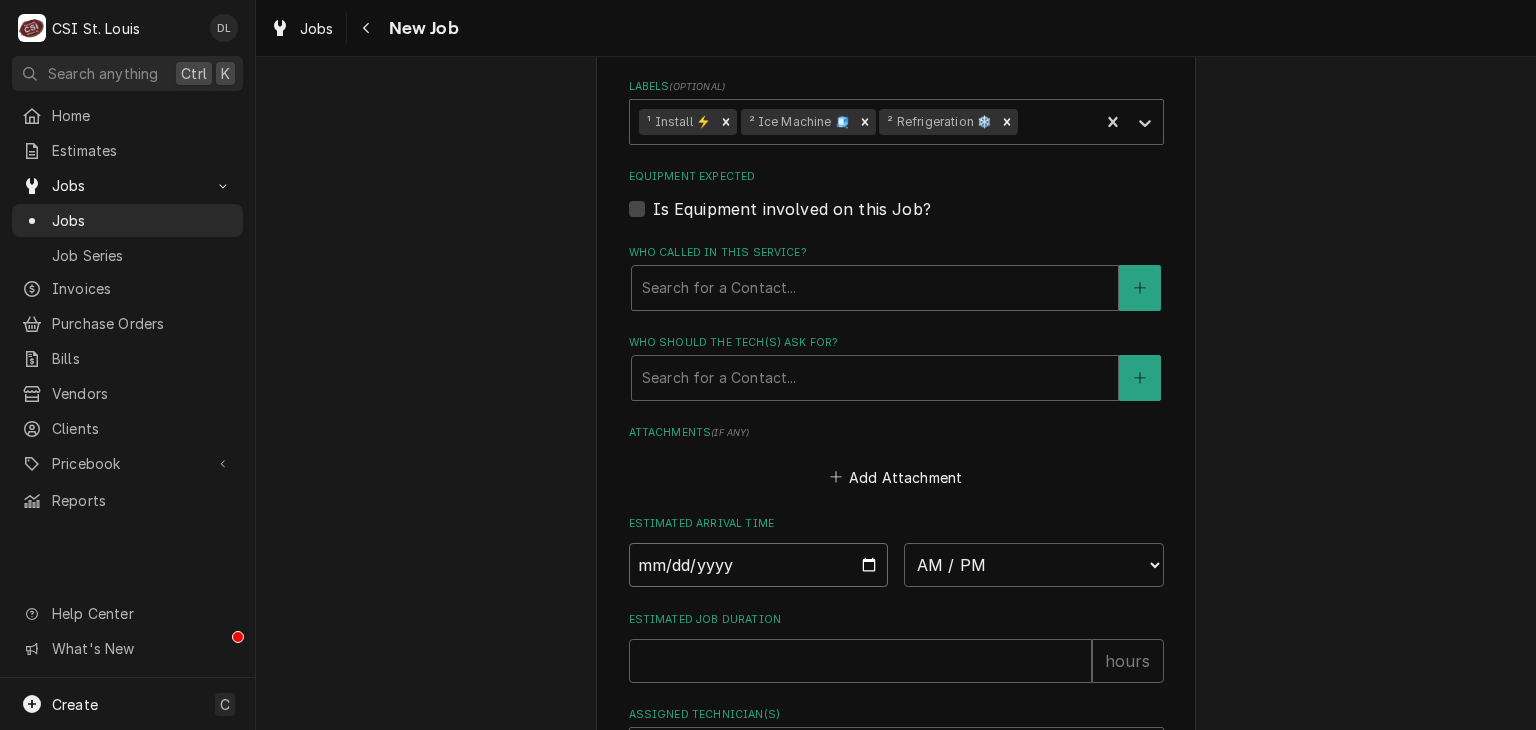type on "2025-08-13" 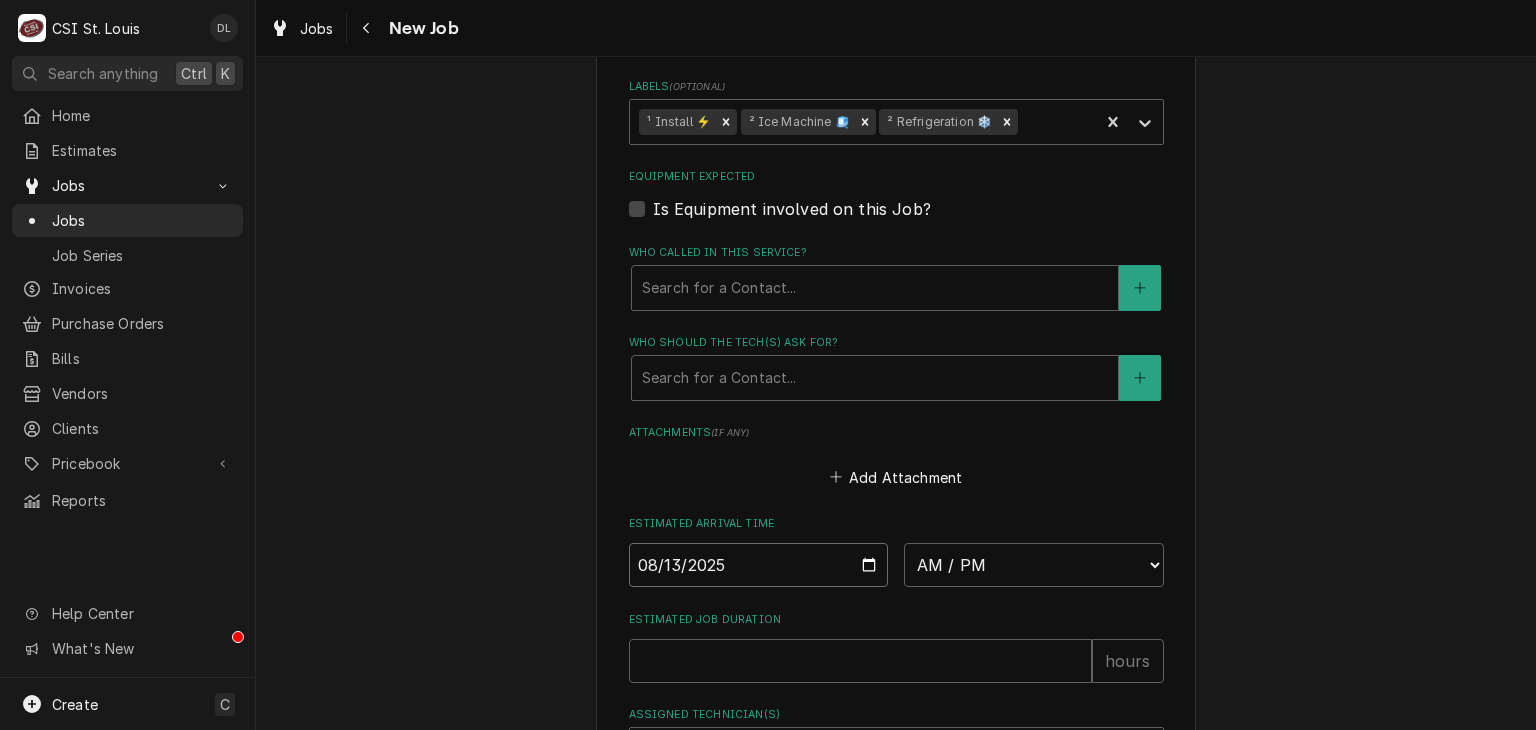 type on "x" 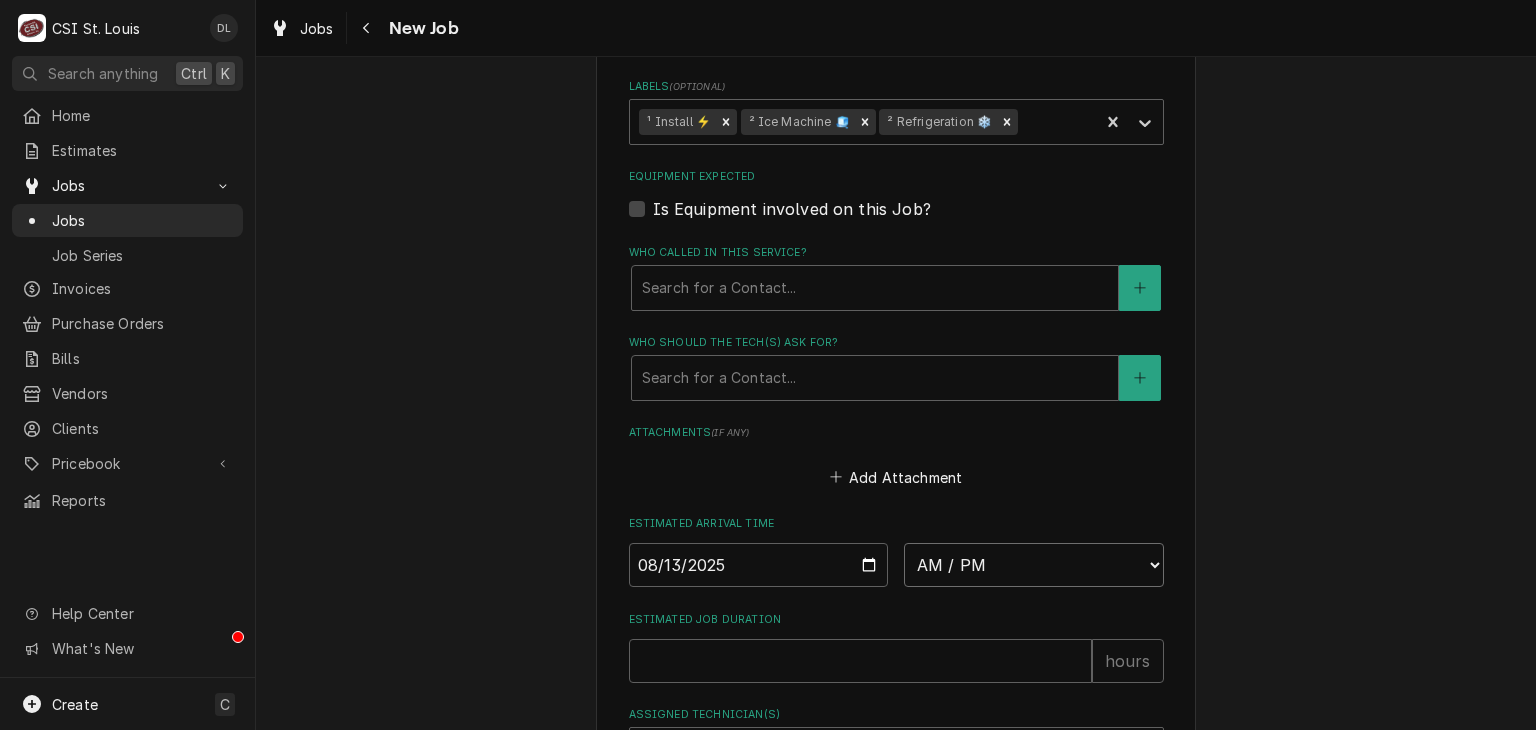 drag, startPoint x: 1124, startPoint y: 546, endPoint x: 1148, endPoint y: 561, distance: 28.301943 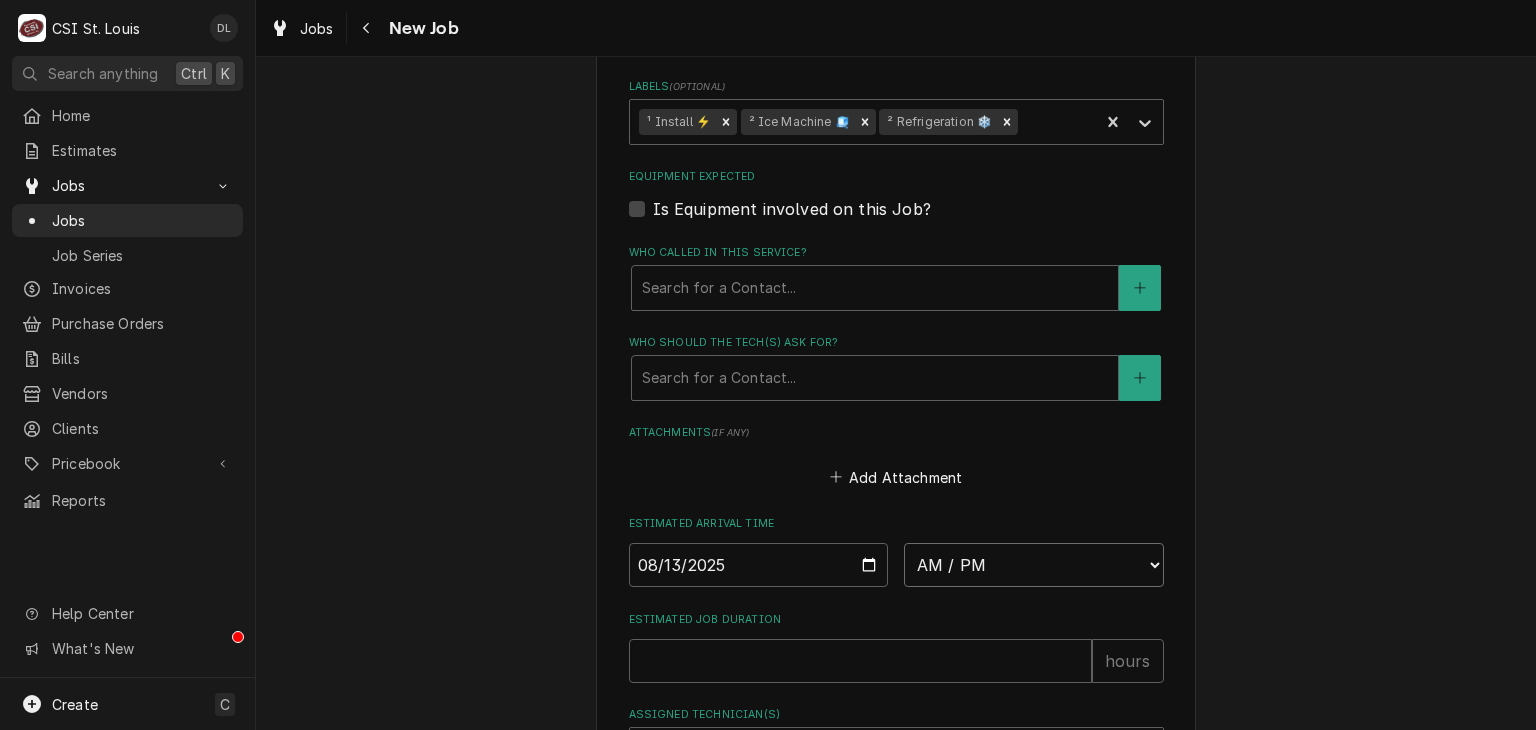 select on "07:00:00" 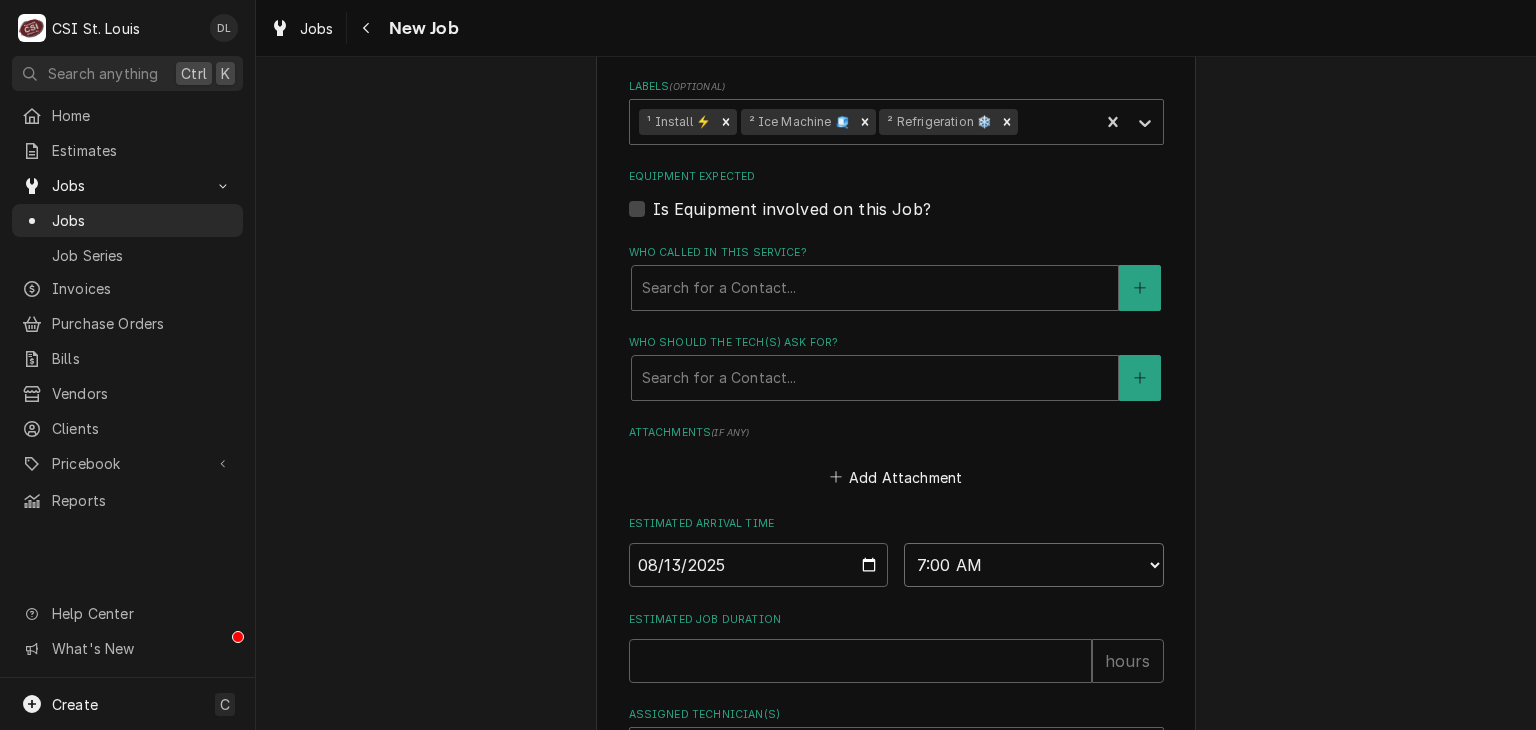 click on "AM / PM 6:00 AM 6:15 AM 6:30 AM 6:45 AM 7:00 AM 7:15 AM 7:30 AM 7:45 AM 8:00 AM 8:15 AM 8:30 AM 8:45 AM 9:00 AM 9:15 AM 9:30 AM 9:45 AM 10:00 AM 10:15 AM 10:30 AM 10:45 AM 11:00 AM 11:15 AM 11:30 AM 11:45 AM 12:00 PM 12:15 PM 12:30 PM 12:45 PM 1:00 PM 1:15 PM 1:30 PM 1:45 PM 2:00 PM 2:15 PM 2:30 PM 2:45 PM 3:00 PM 3:15 PM 3:30 PM 3:45 PM 4:00 PM 4:15 PM 4:30 PM 4:45 PM 5:00 PM 5:15 PM 5:30 PM 5:45 PM 6:00 PM 6:15 PM 6:30 PM 6:45 PM 7:00 PM 7:15 PM 7:30 PM 7:45 PM 8:00 PM 8:15 PM 8:30 PM 8:45 PM 9:00 PM 9:15 PM 9:30 PM 9:45 PM 10:00 PM 10:15 PM 10:30 PM 10:45 PM 11:00 PM 11:15 PM 11:30 PM 11:45 PM 12:00 AM 12:15 AM 12:30 AM 12:45 AM 1:00 AM 1:15 AM 1:30 AM 1:45 AM 2:00 AM 2:15 AM 2:30 AM 2:45 AM 3:00 AM 3:15 AM 3:30 AM 3:45 AM 4:00 AM 4:15 AM 4:30 AM 4:45 AM 5:00 AM 5:15 AM 5:30 AM 5:45 AM" at bounding box center (1034, 565) 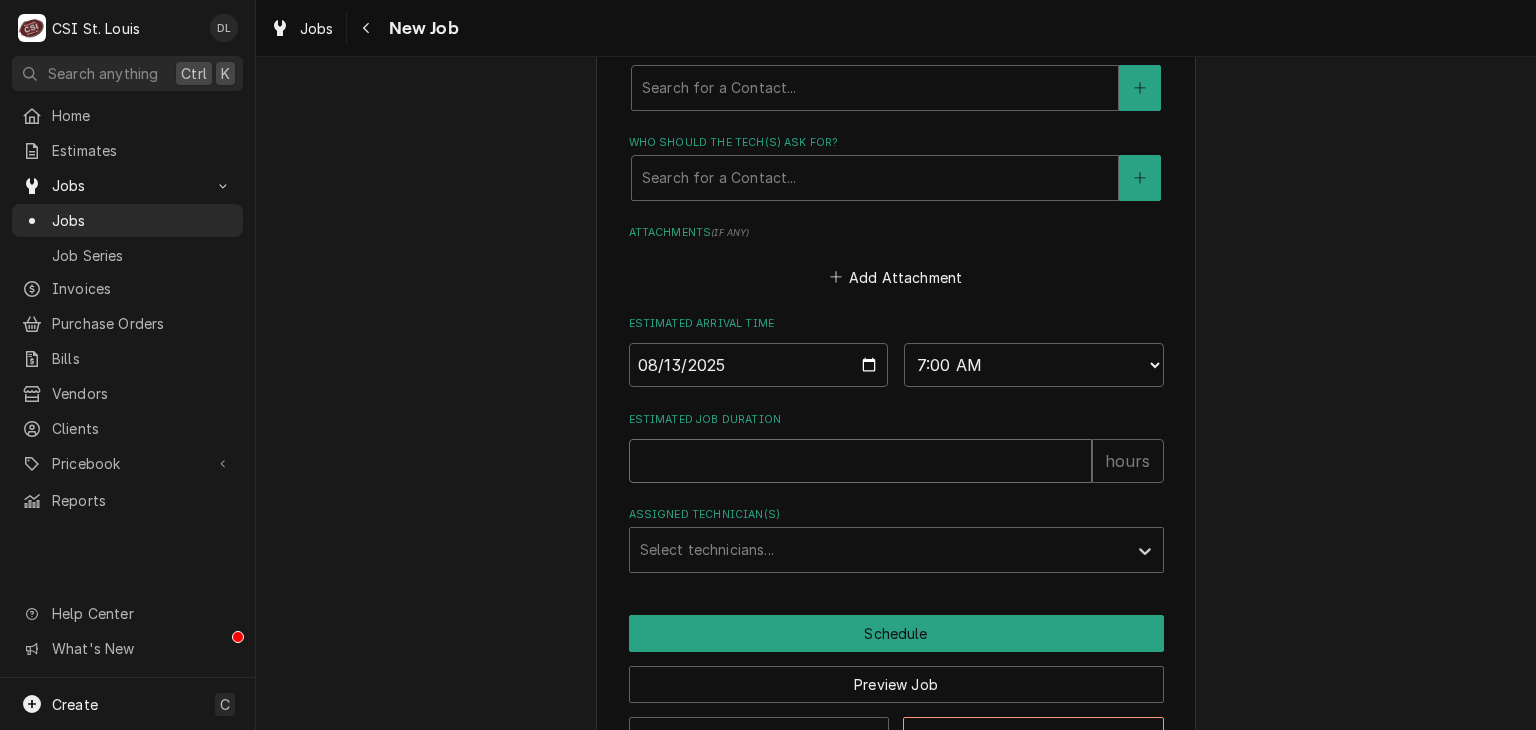 click on "Estimated Job Duration" at bounding box center (860, 461) 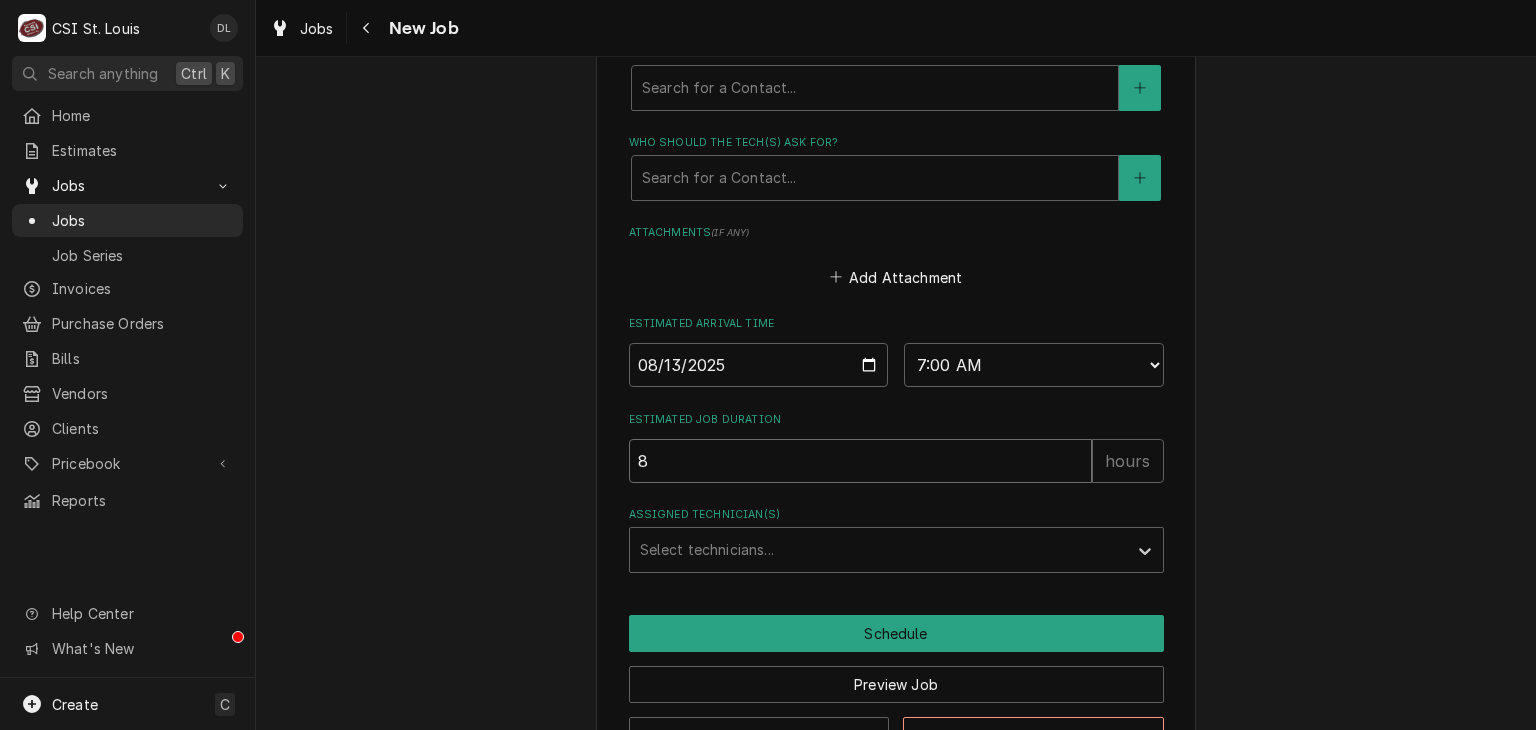 type on "x" 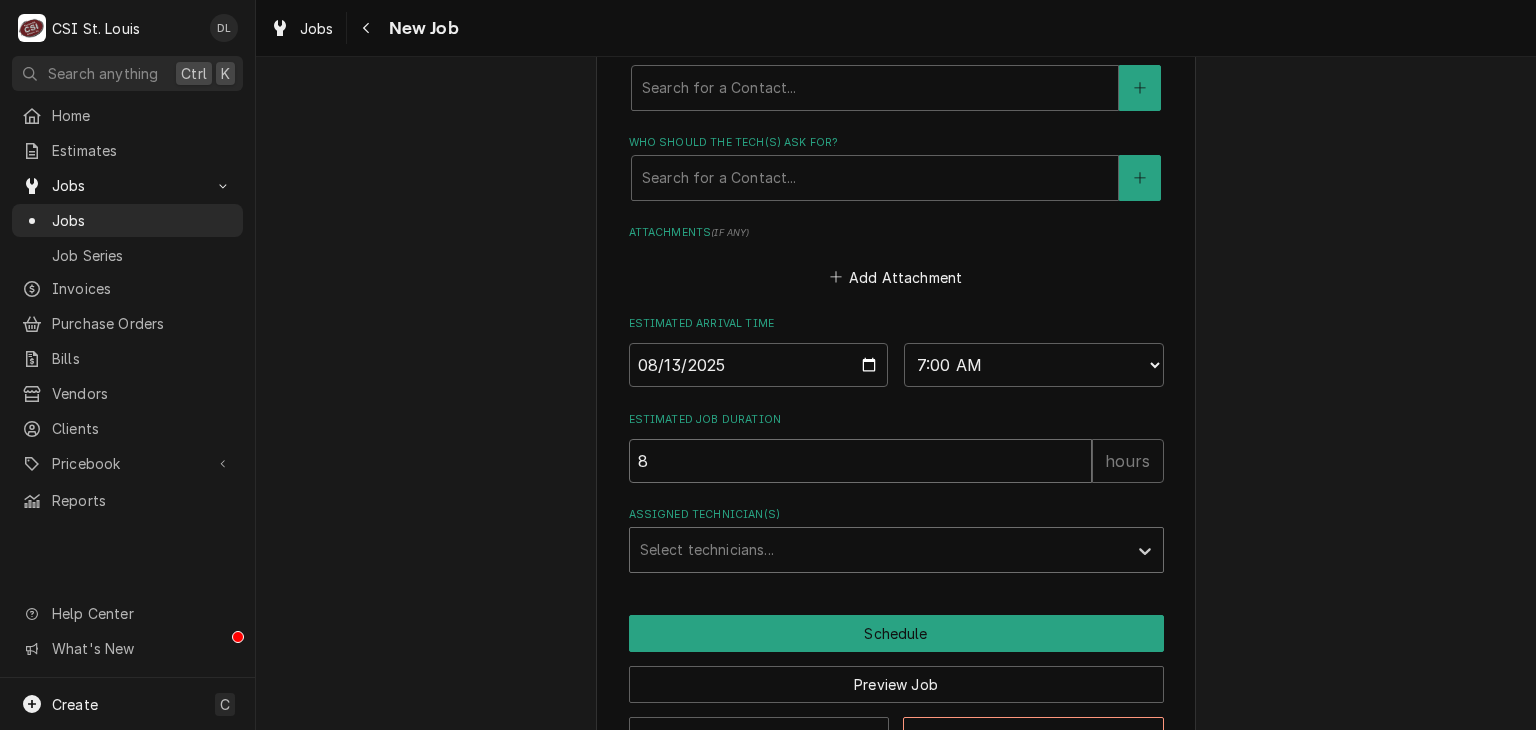 type on "8" 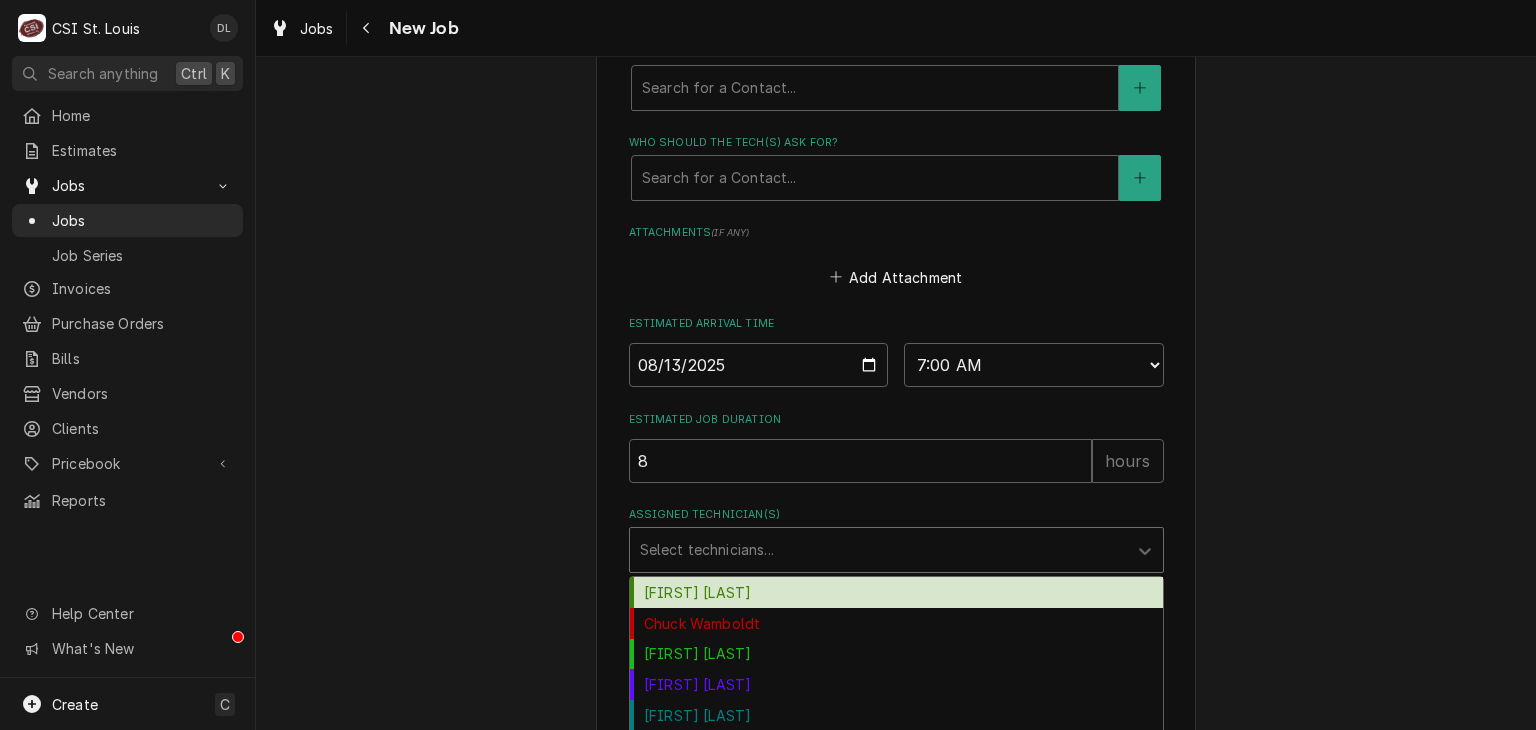 click at bounding box center (878, 550) 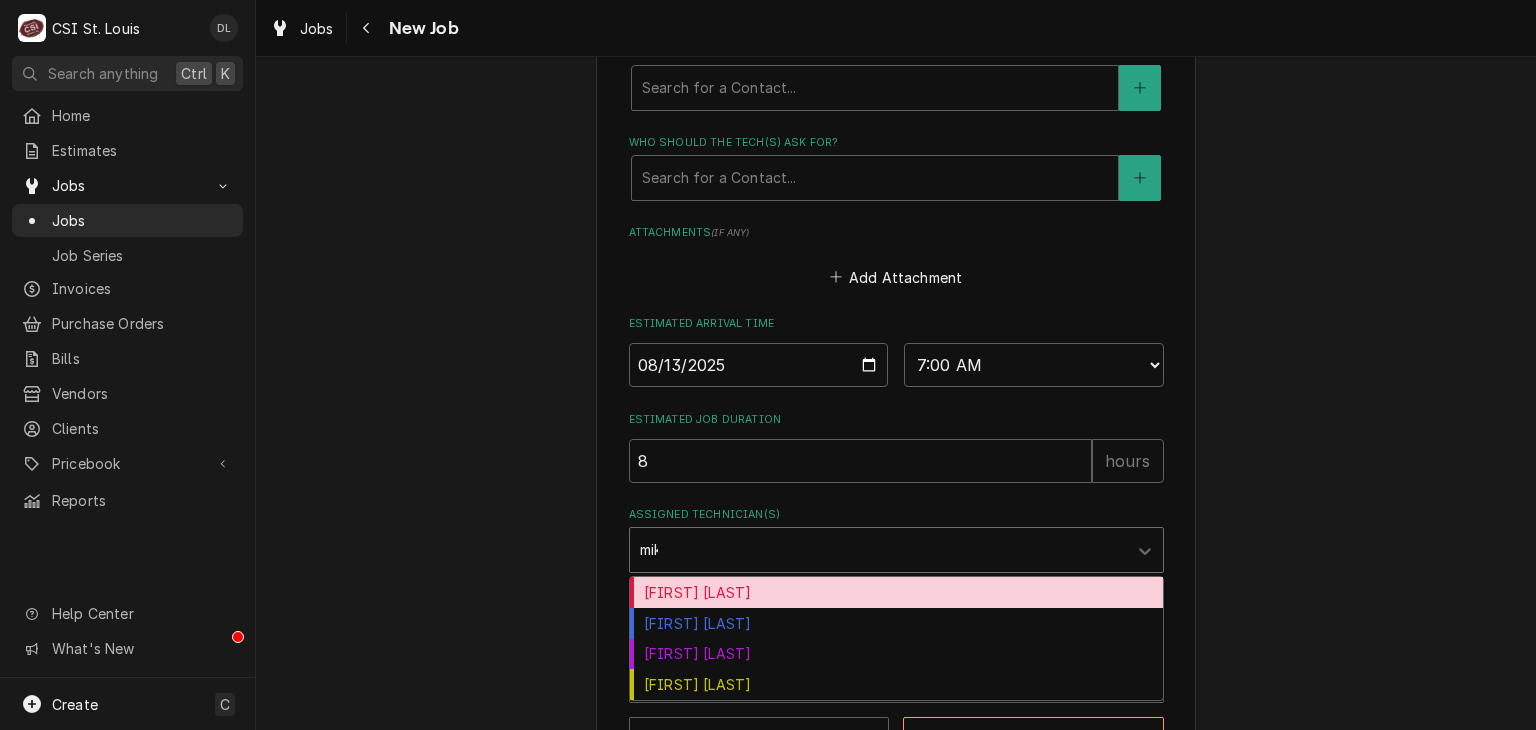 type on "mike" 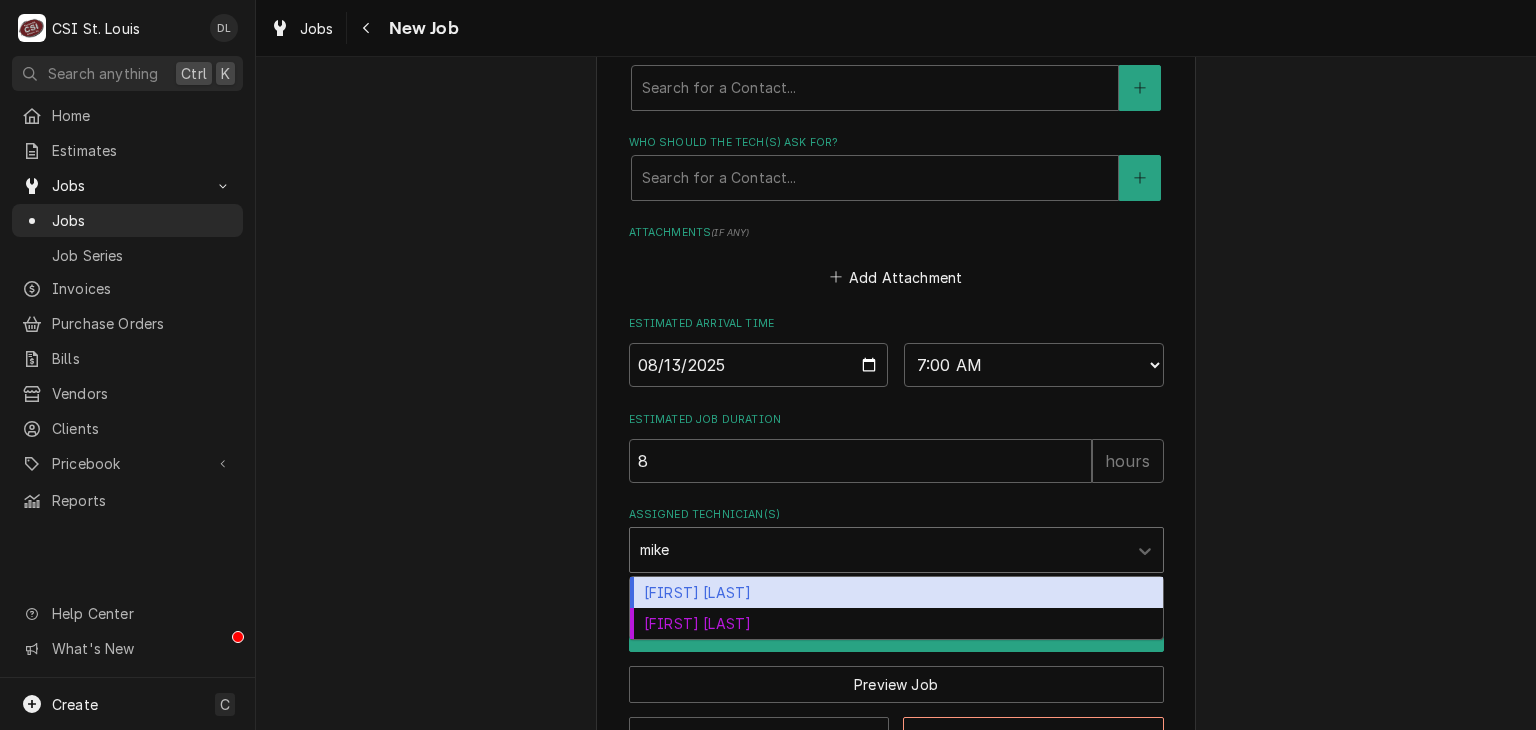 type on "x" 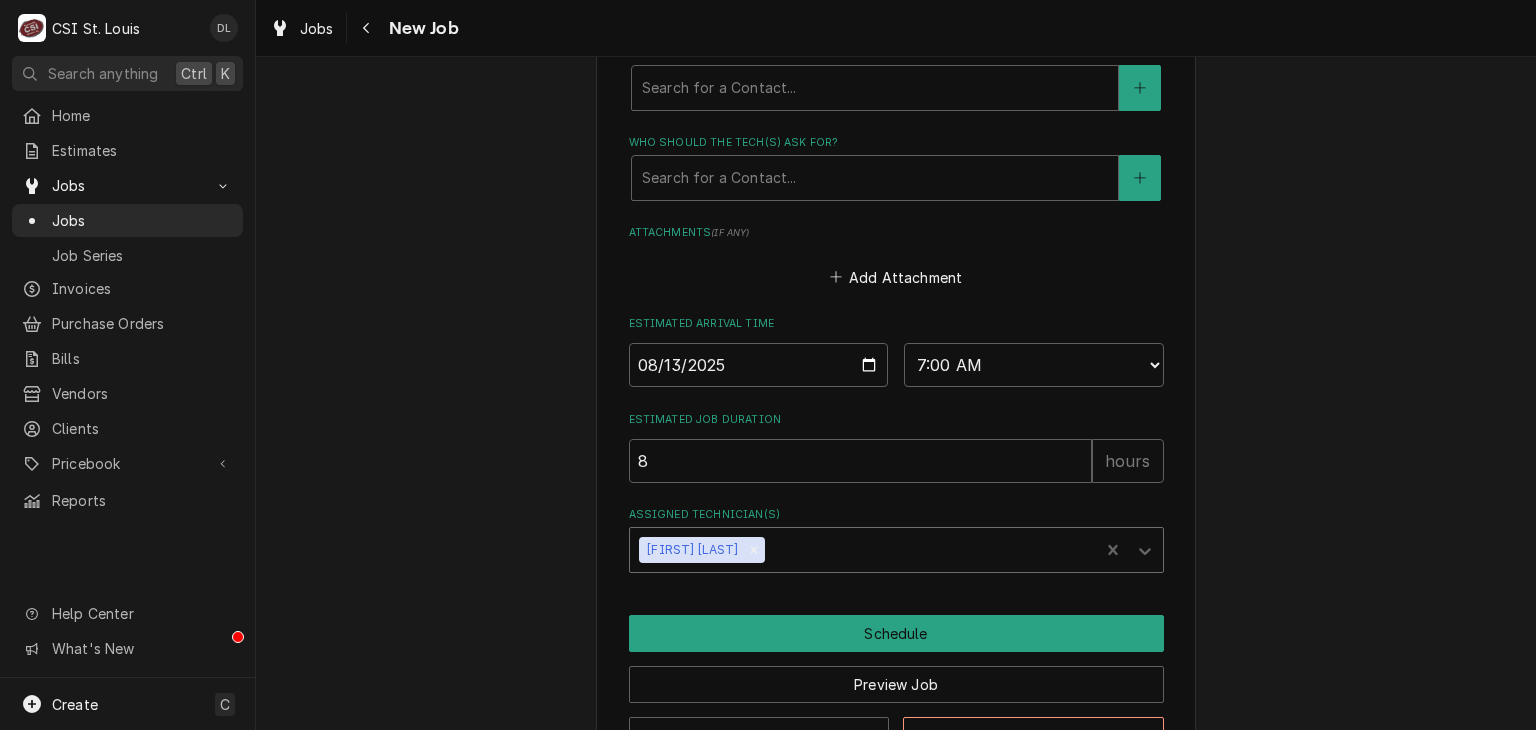 type on "x" 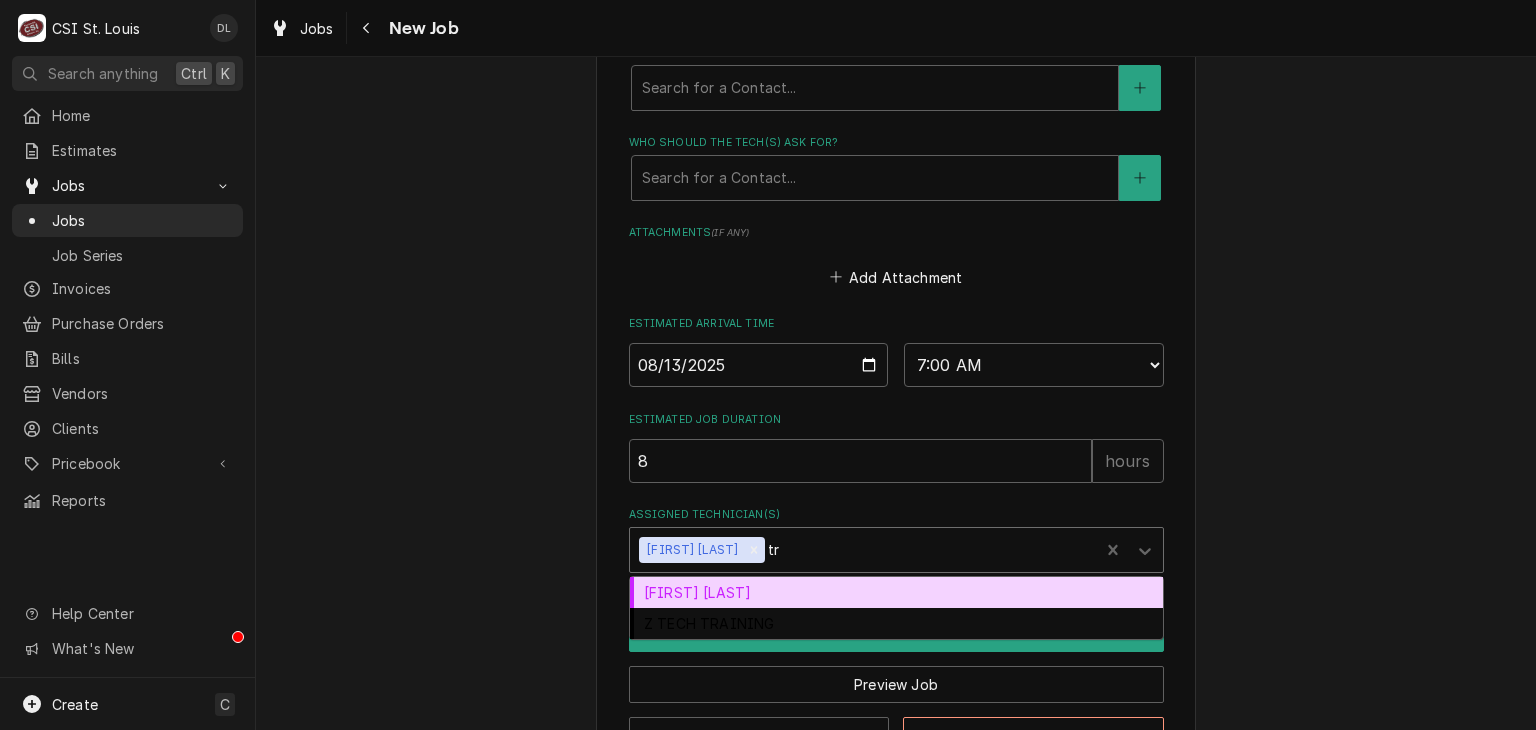 type on "tre" 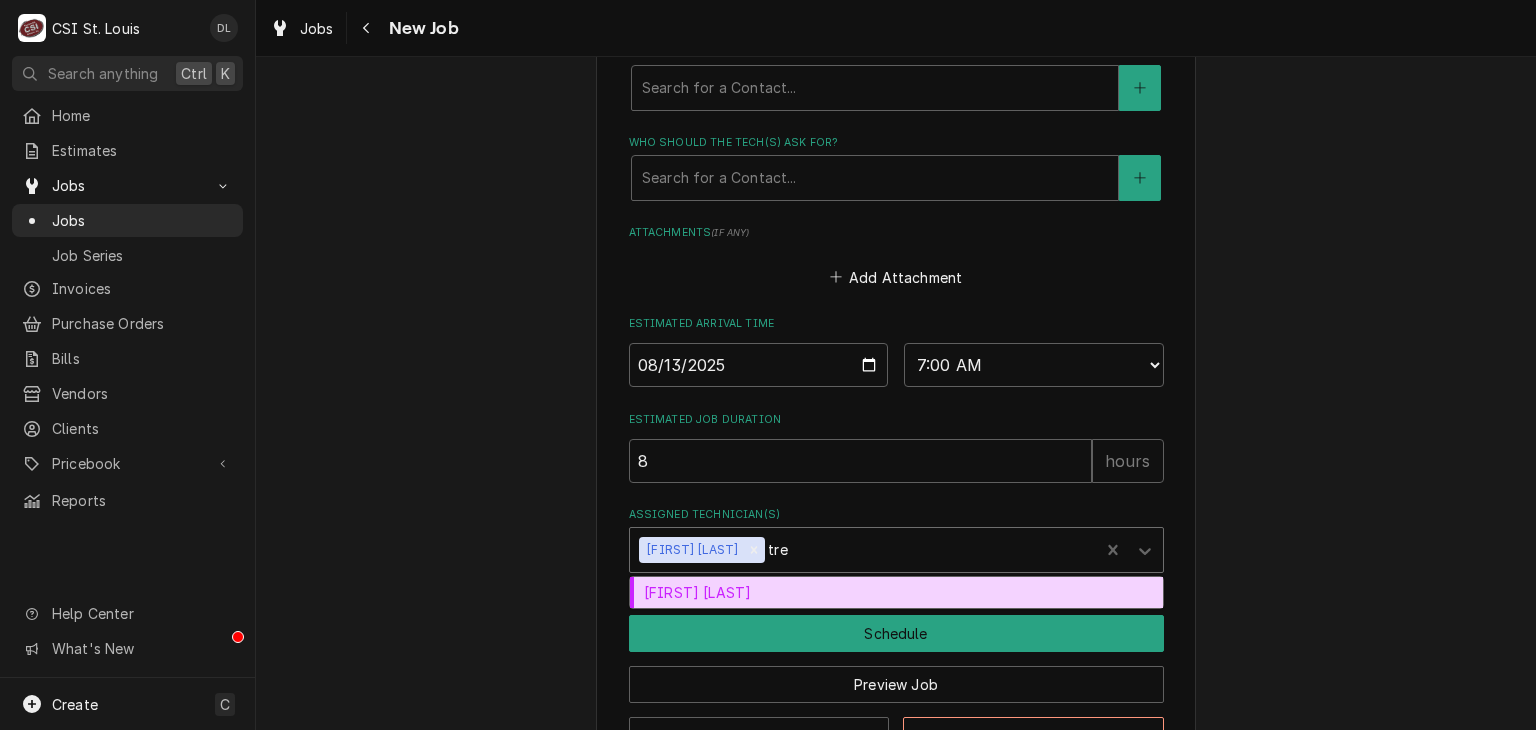 type on "x" 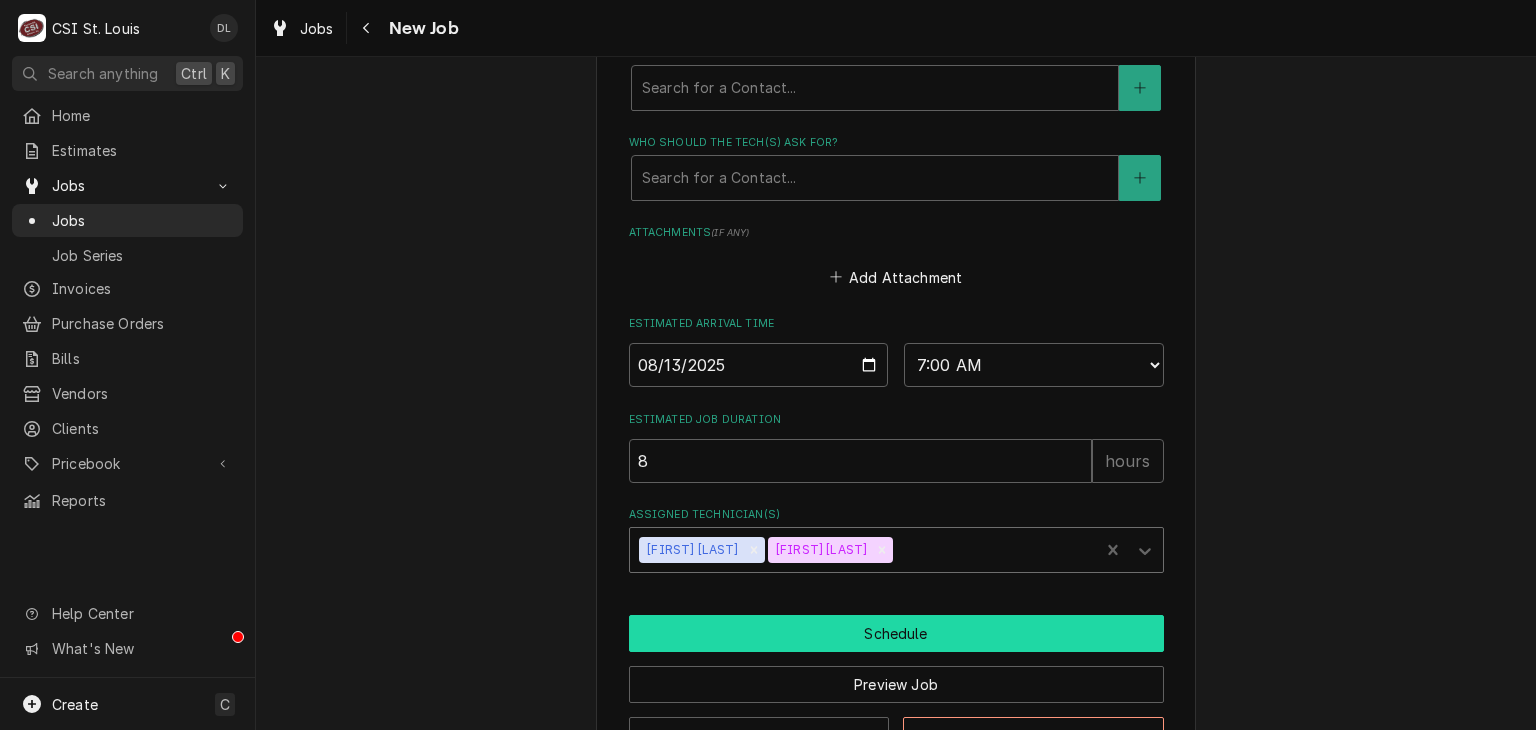 click on "Schedule" at bounding box center [896, 633] 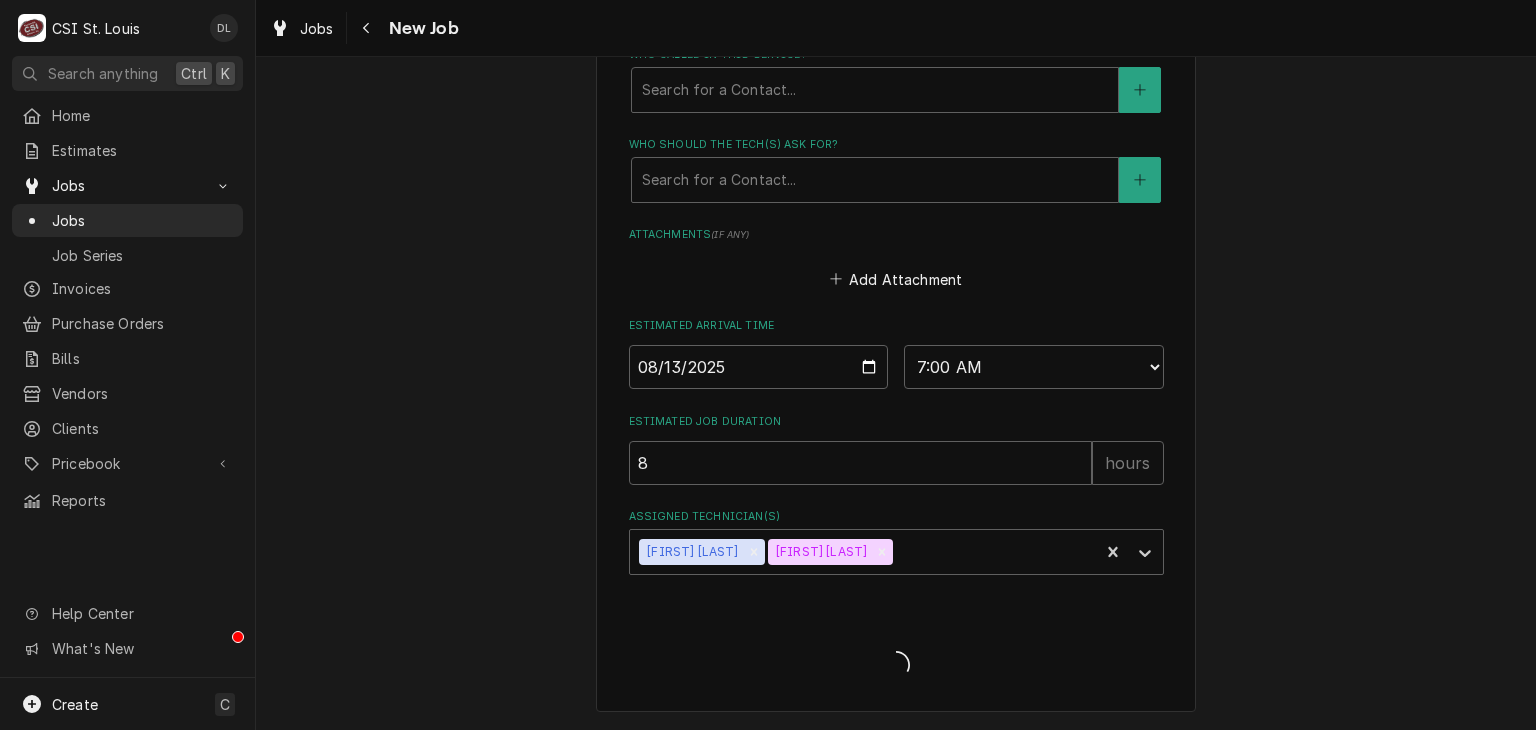 scroll, scrollTop: 1292, scrollLeft: 0, axis: vertical 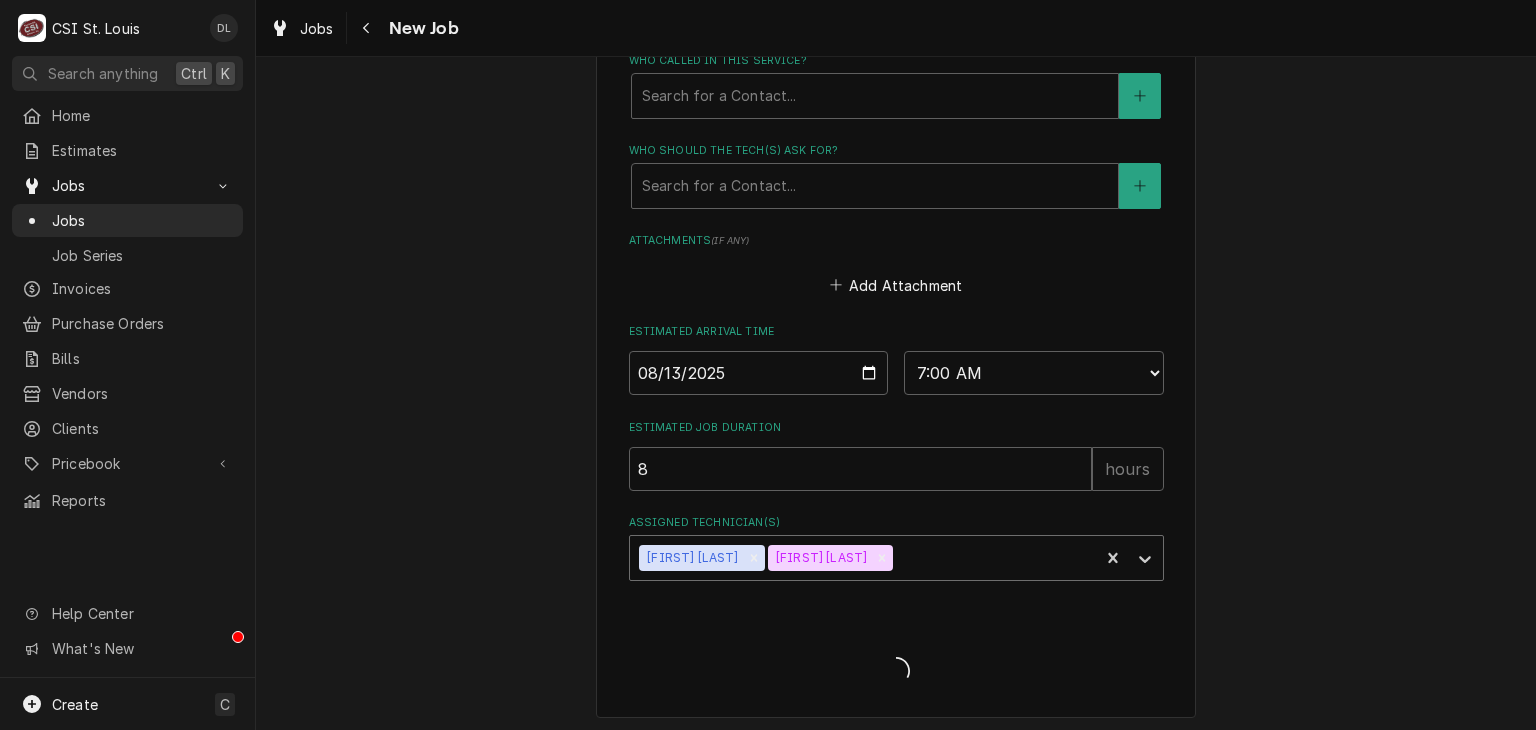 type on "x" 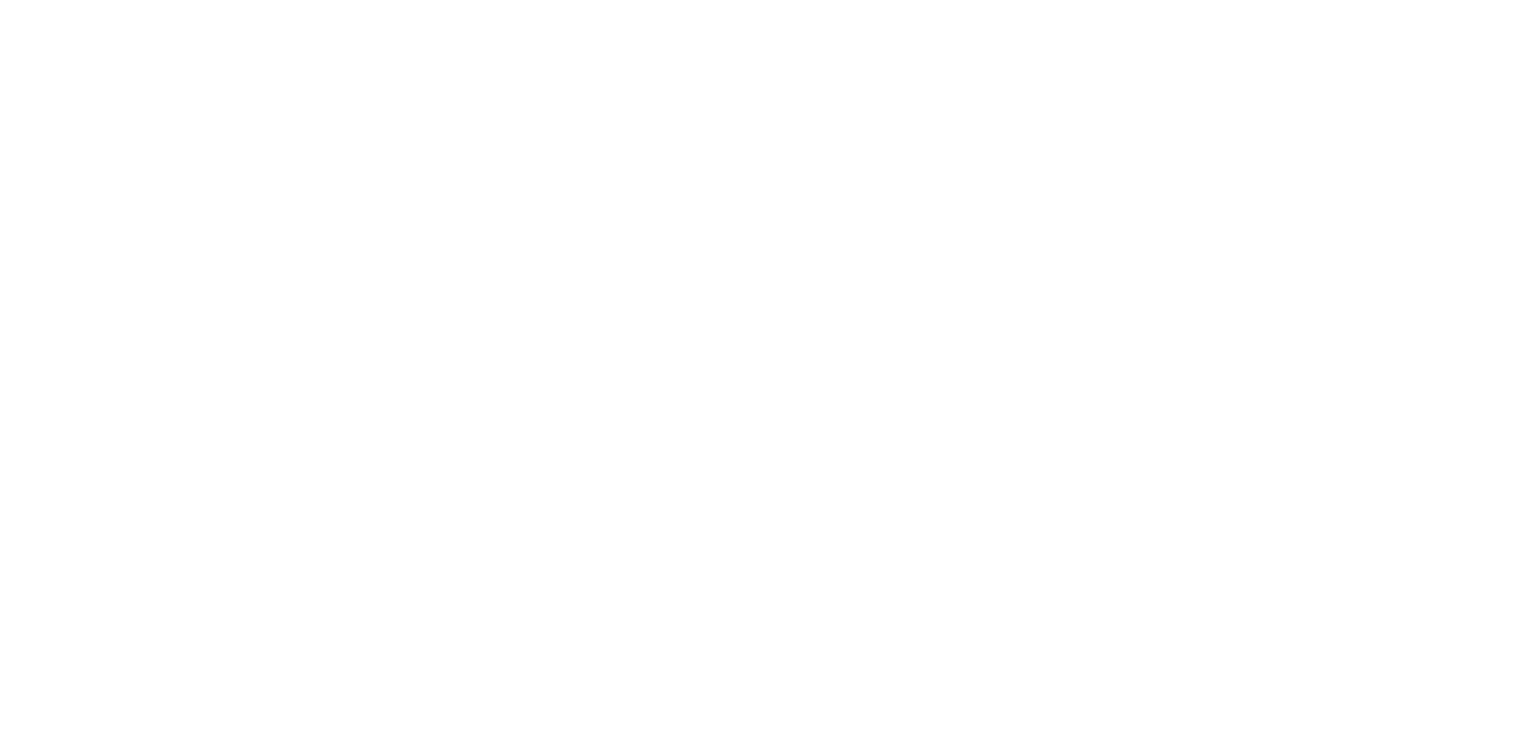 scroll, scrollTop: 0, scrollLeft: 0, axis: both 